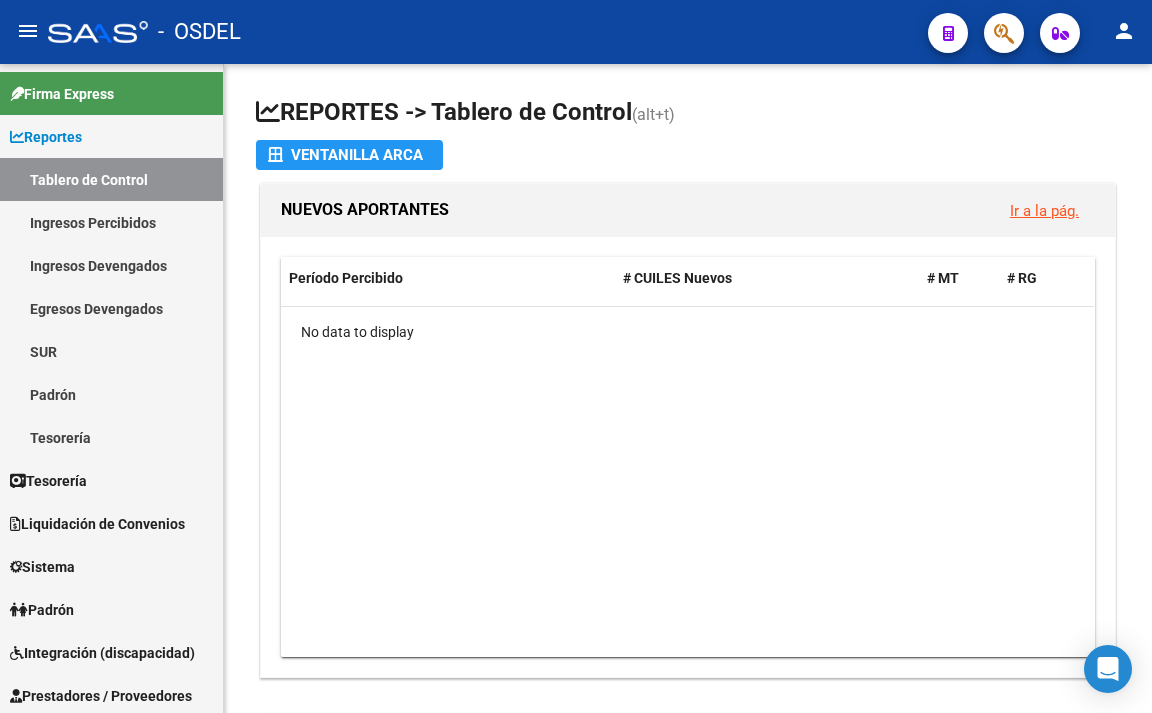 scroll, scrollTop: 0, scrollLeft: 0, axis: both 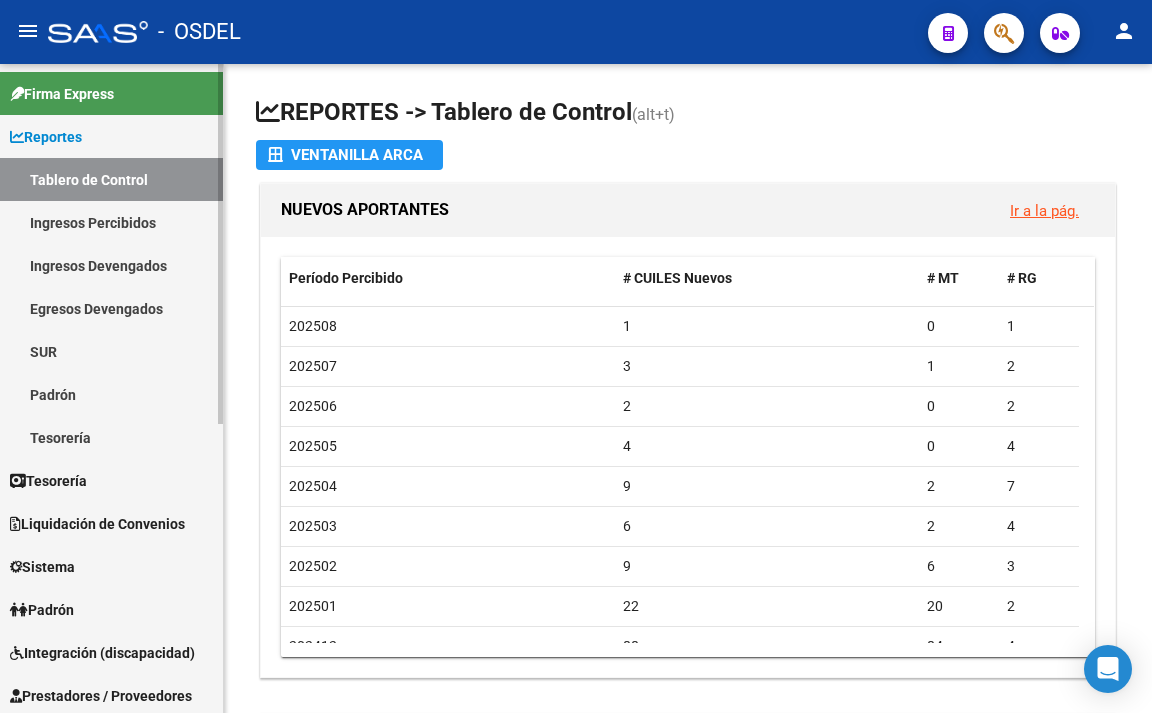 click on "Reportes" at bounding box center (111, 136) 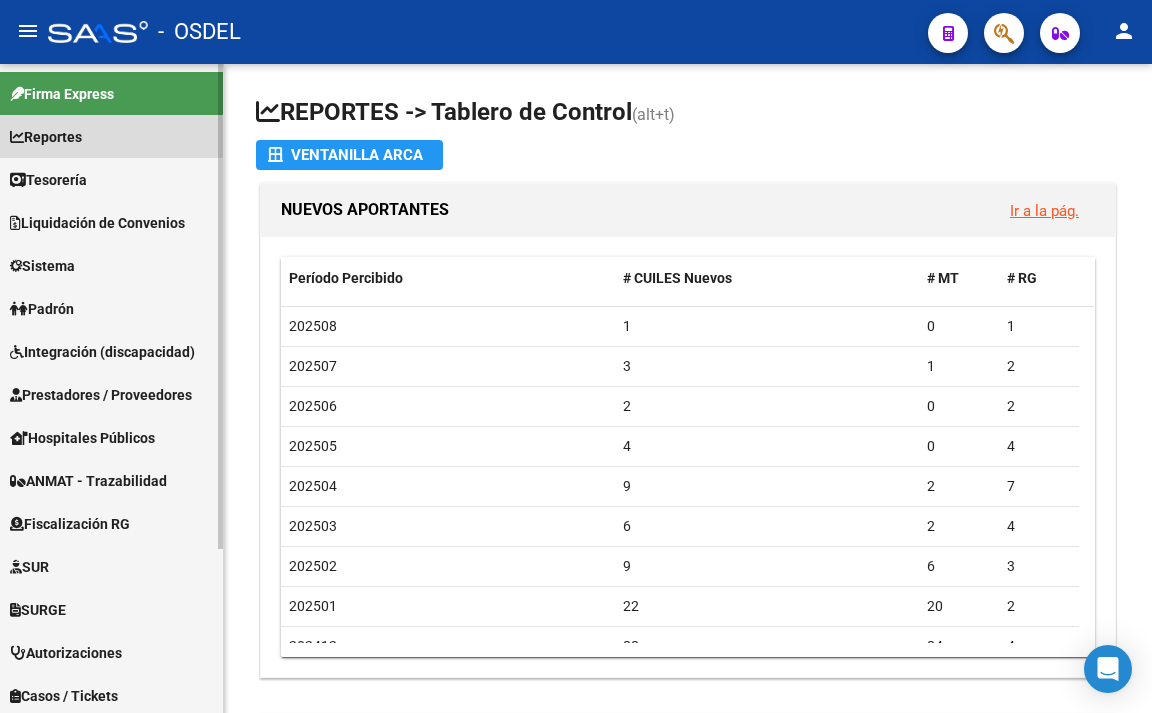 click on "Reportes" at bounding box center [111, 136] 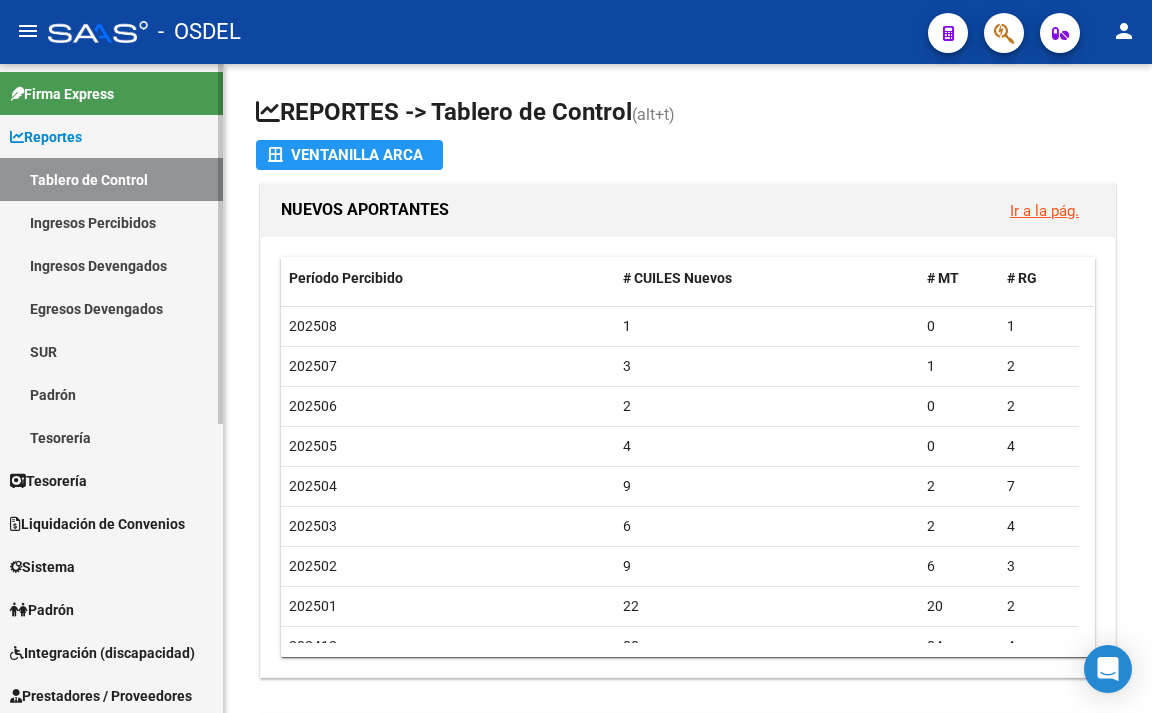 click on "Padrón" at bounding box center (111, 394) 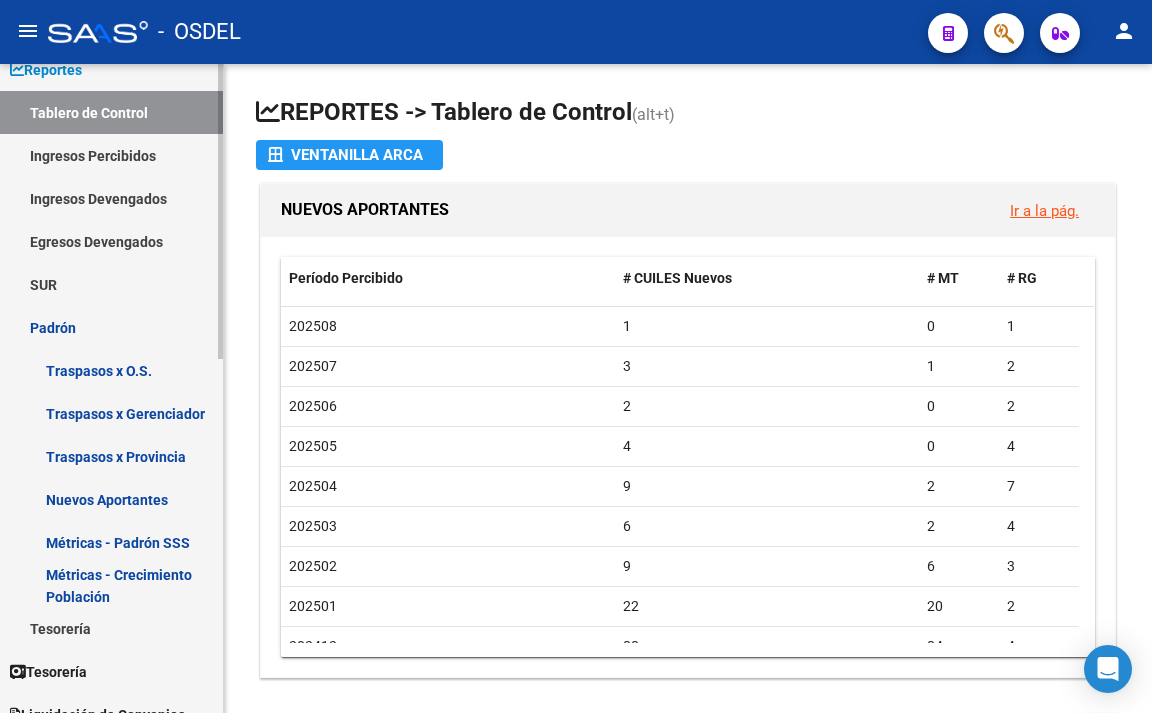 scroll, scrollTop: 100, scrollLeft: 0, axis: vertical 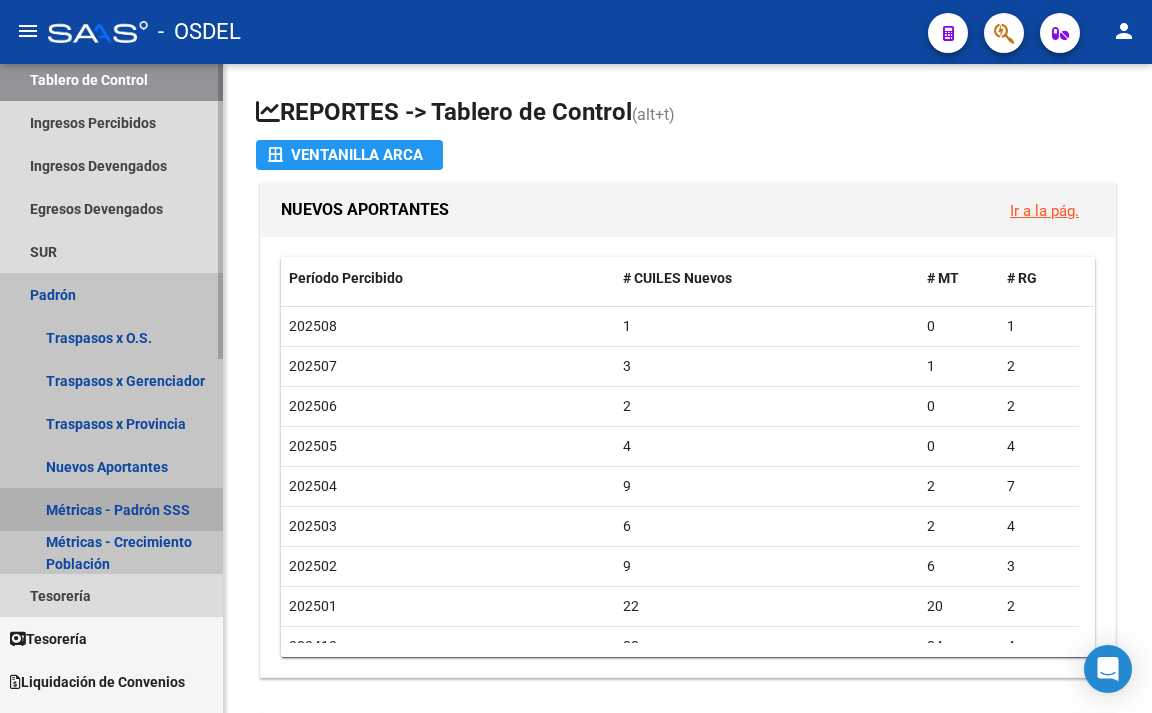 click on "Métricas - Padrón SSS" at bounding box center [111, 509] 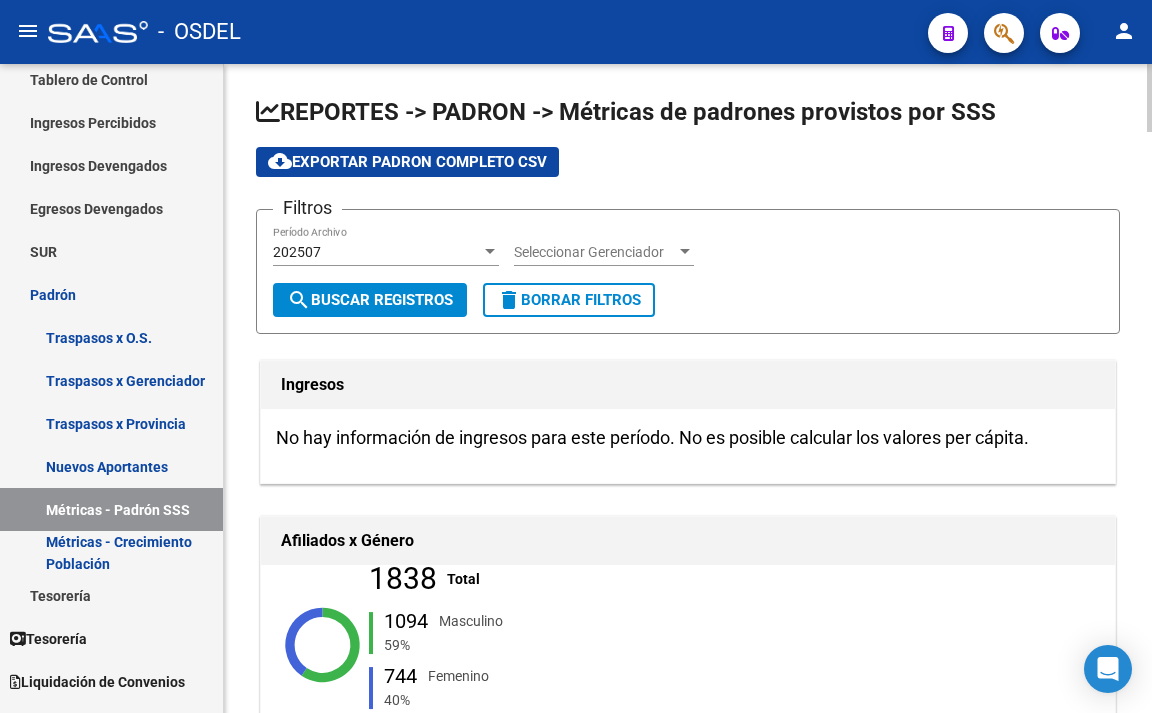 click on "202507" at bounding box center [377, 252] 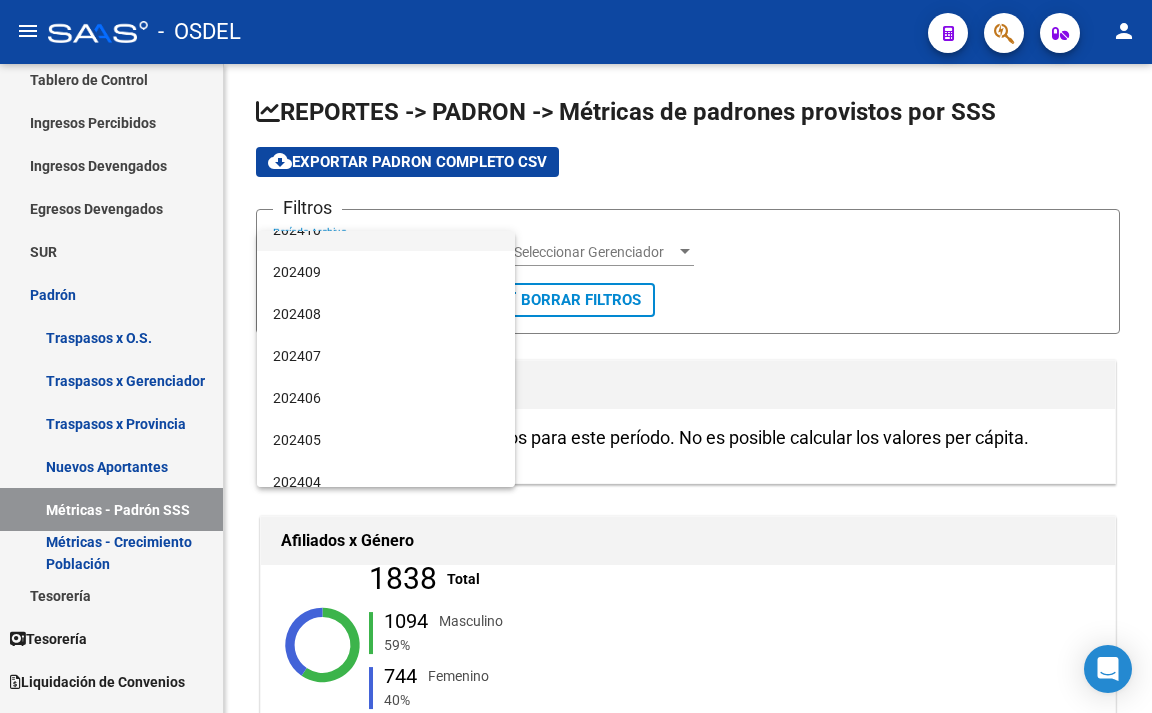 scroll, scrollTop: 500, scrollLeft: 0, axis: vertical 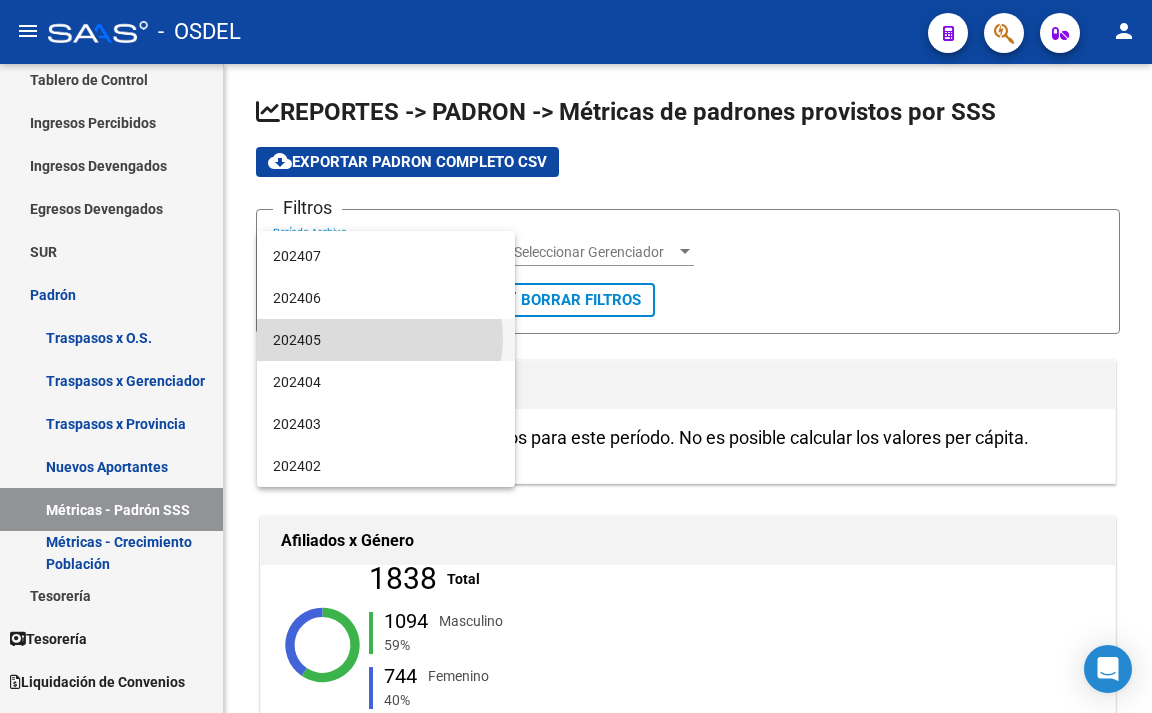 click on "202405" at bounding box center (386, 340) 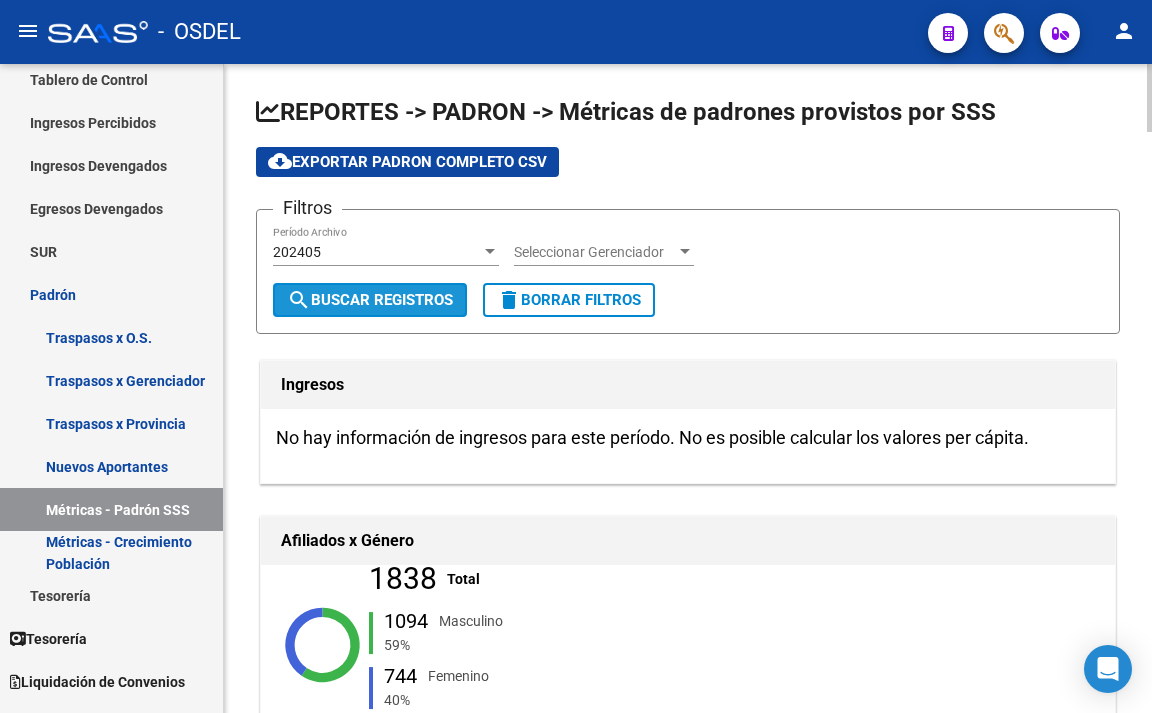 click on "search  Buscar Registros" 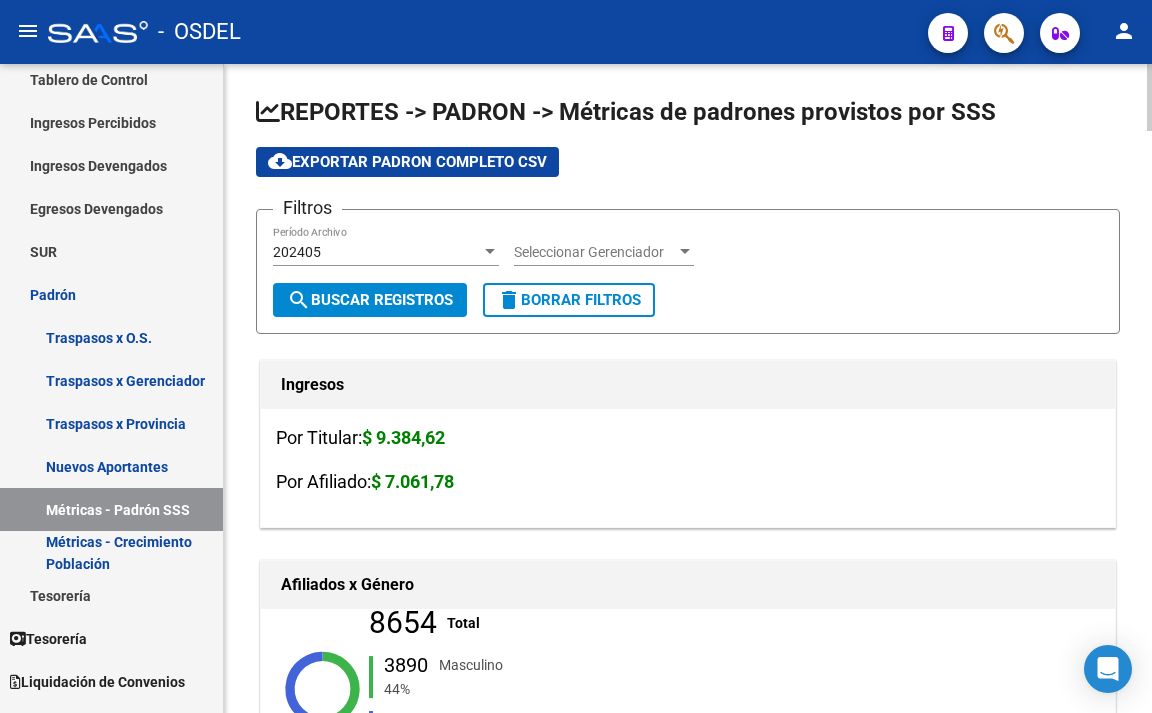 click on "Seleccionar Gerenciador" at bounding box center [595, 252] 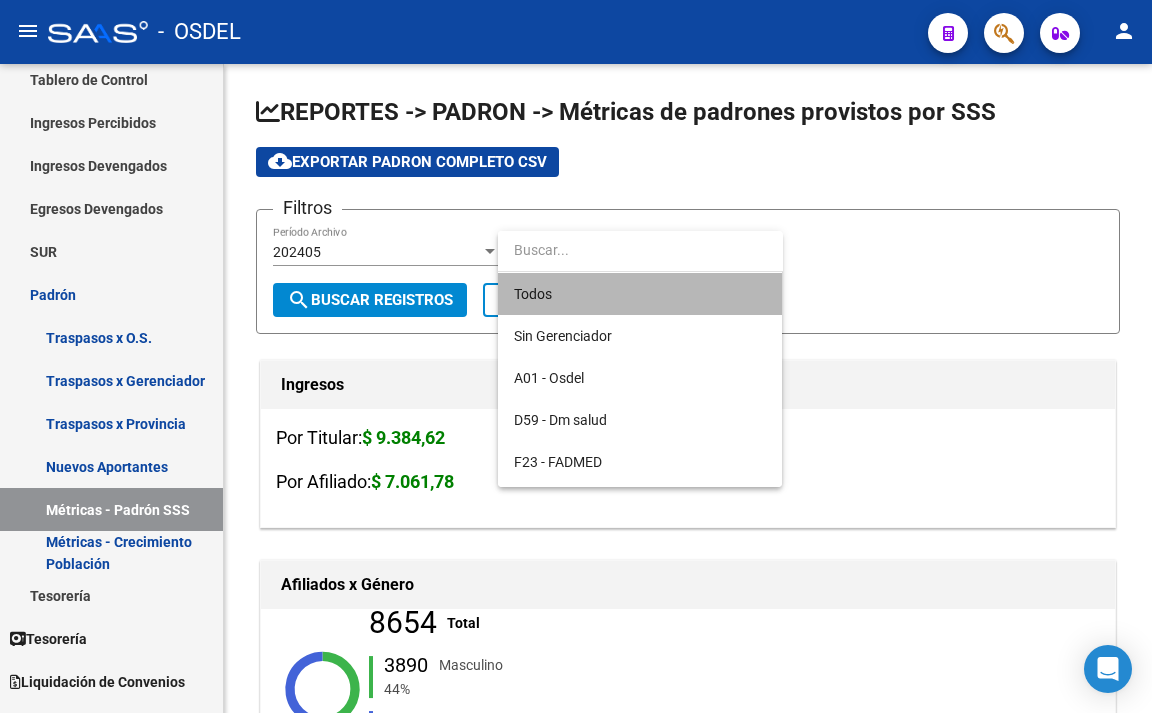 click on "Todos" at bounding box center [640, 294] 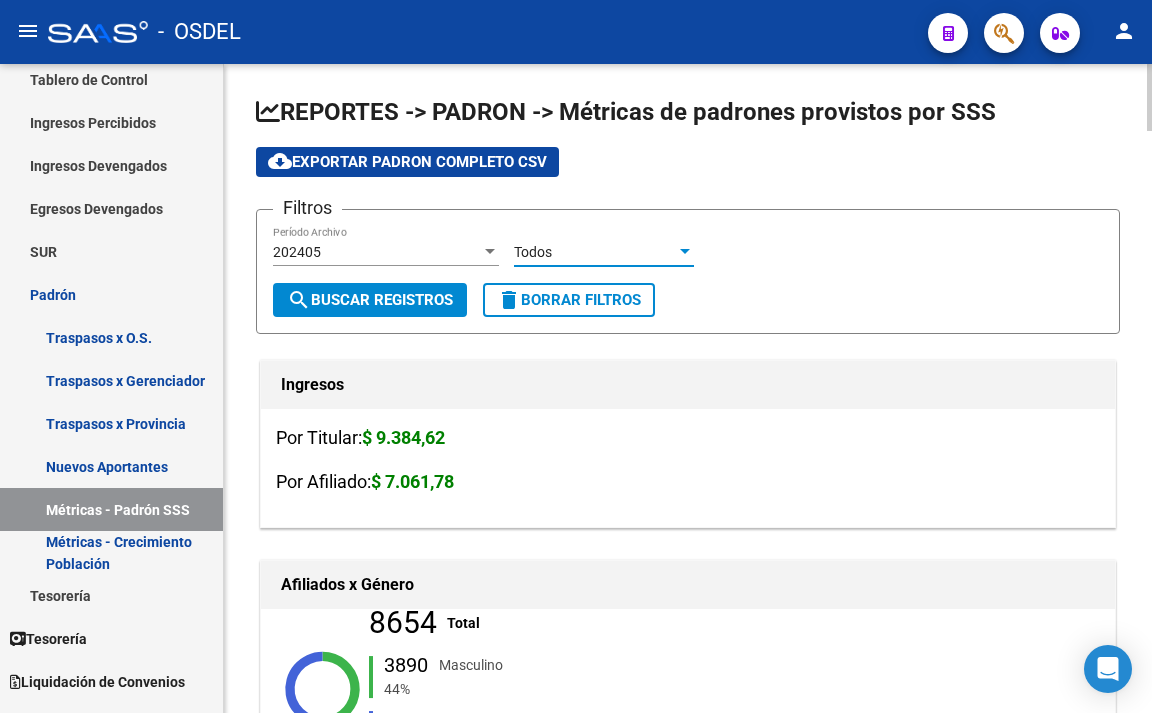 click on "202405 Período Archivo" 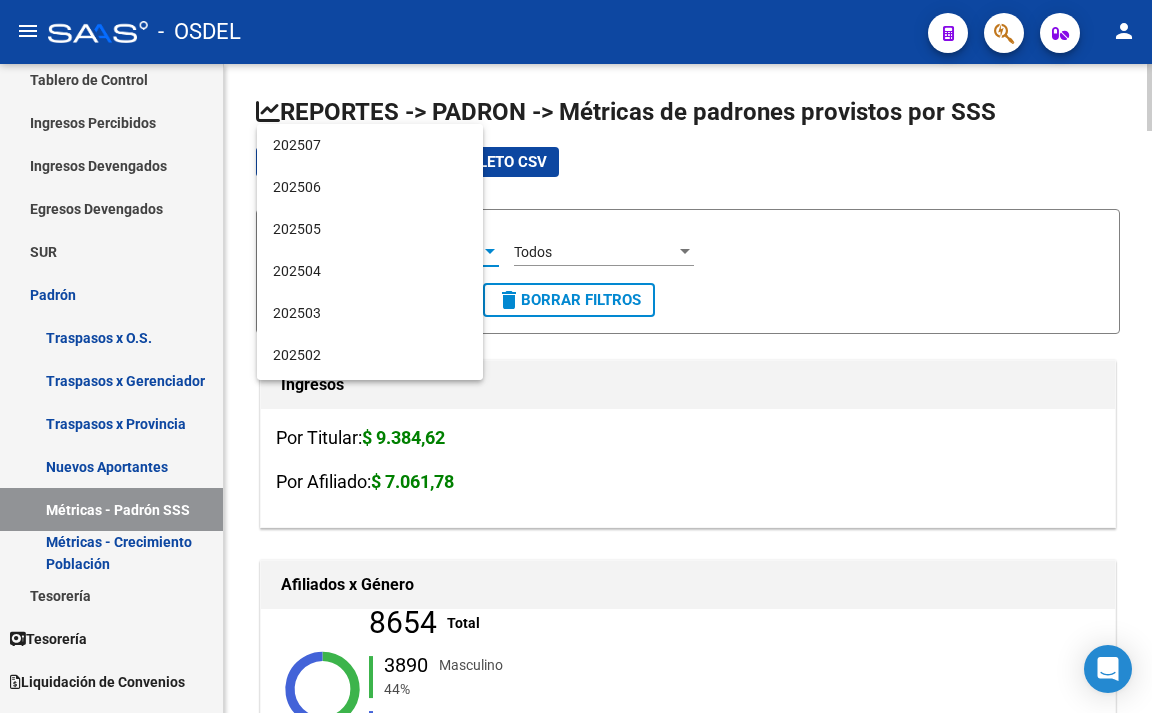 scroll, scrollTop: 481, scrollLeft: 0, axis: vertical 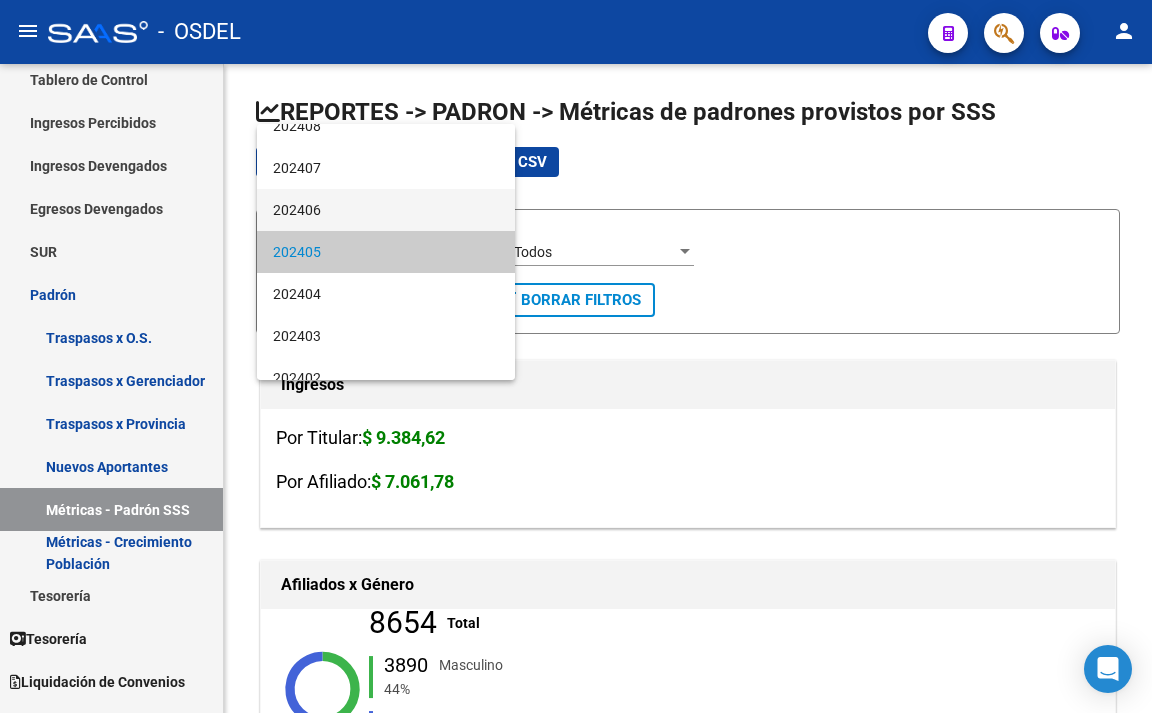 click on "202406" at bounding box center (386, 210) 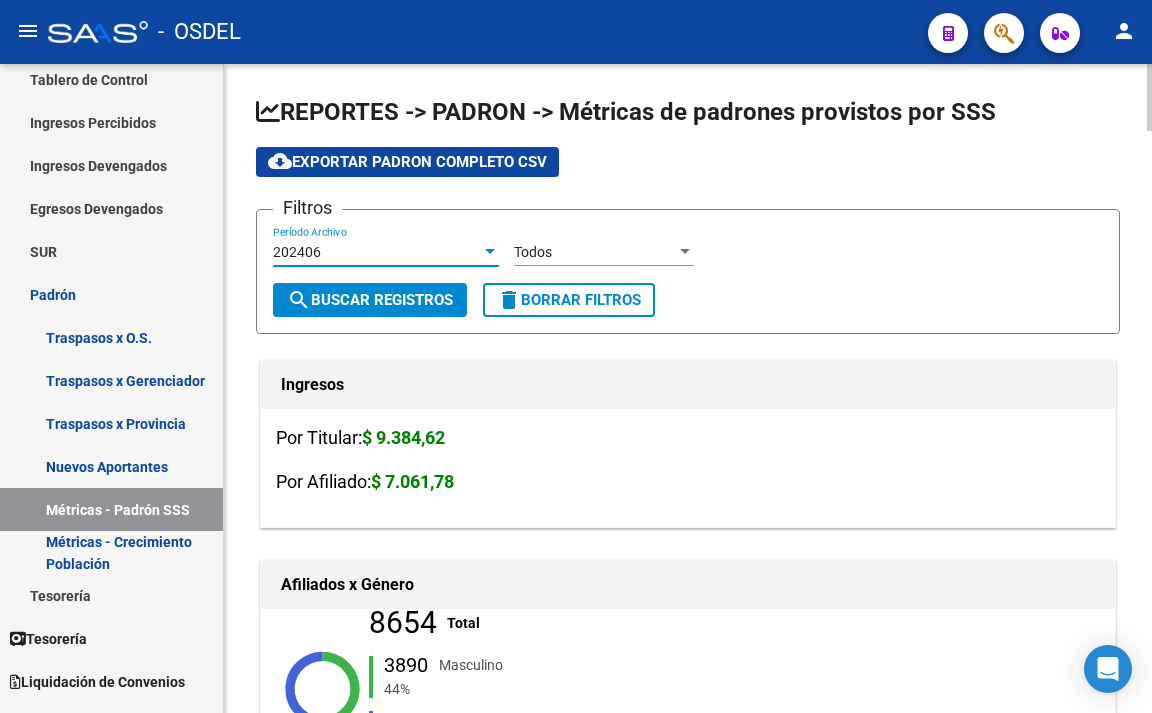 click on "search  Buscar Registros" 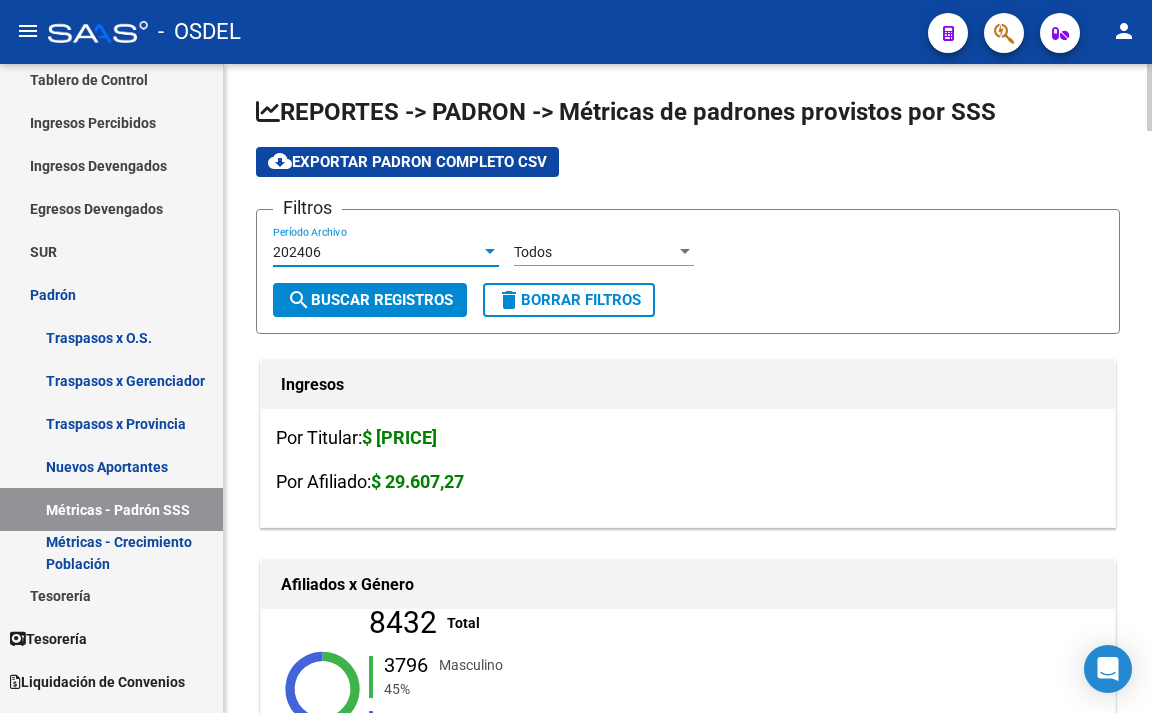 click on "202406" at bounding box center [377, 252] 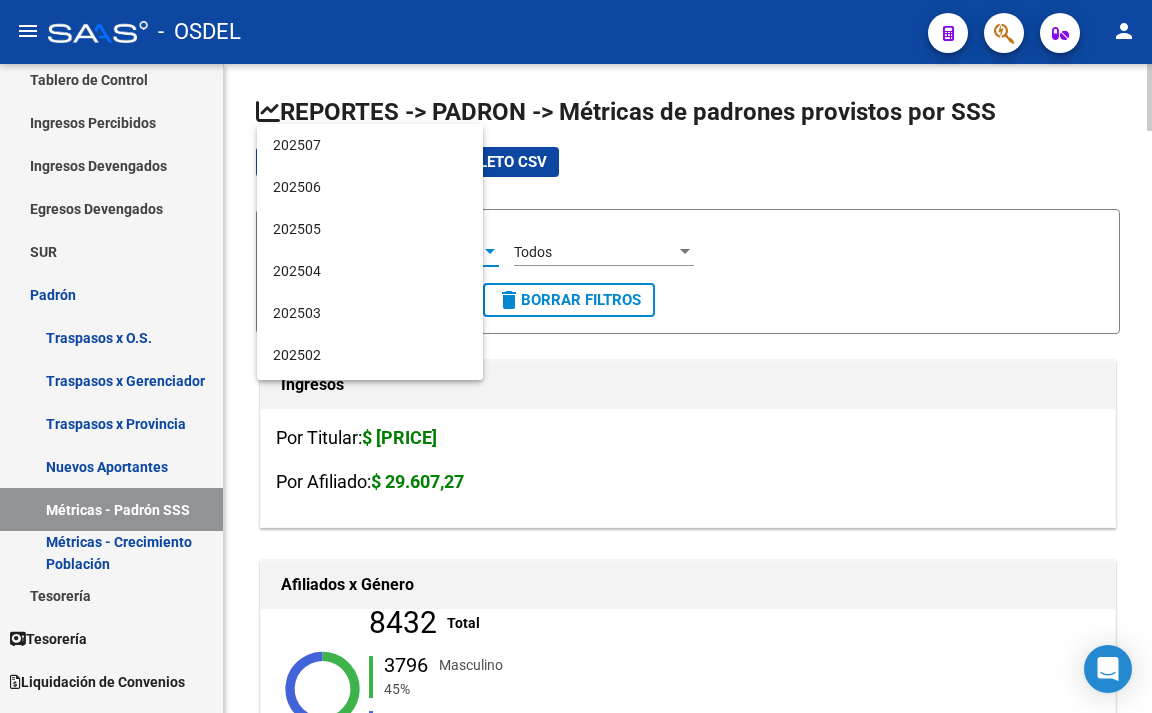 scroll, scrollTop: 439, scrollLeft: 0, axis: vertical 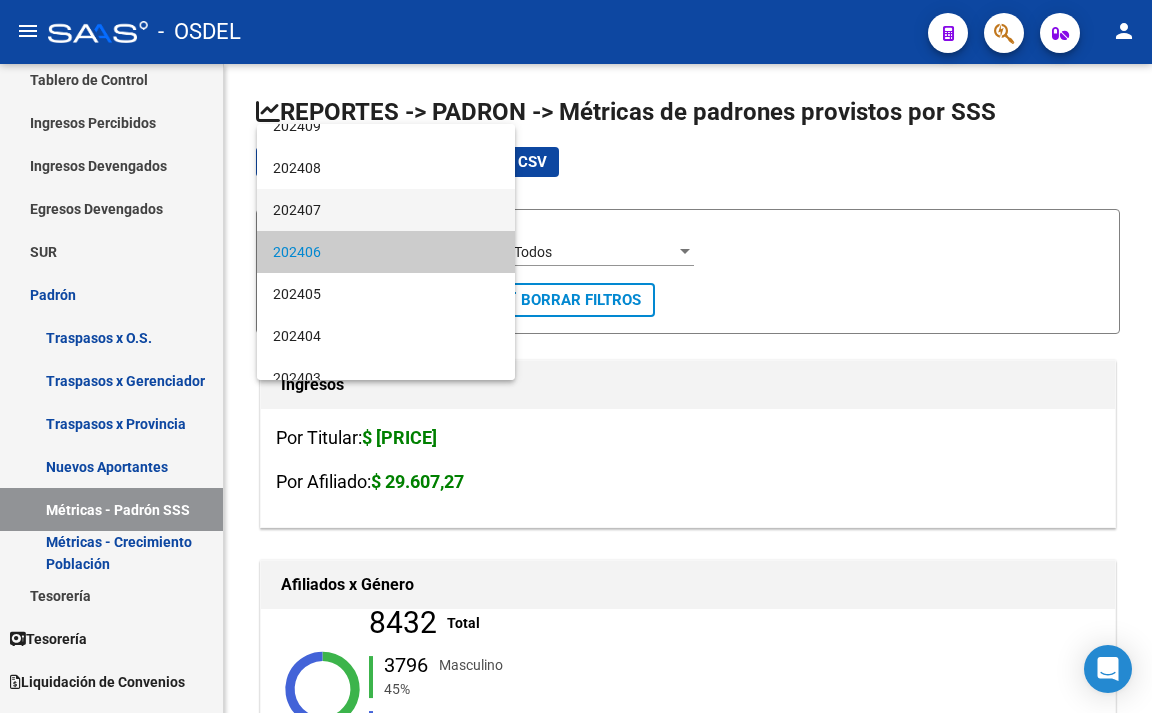 click on "202407" at bounding box center [386, 210] 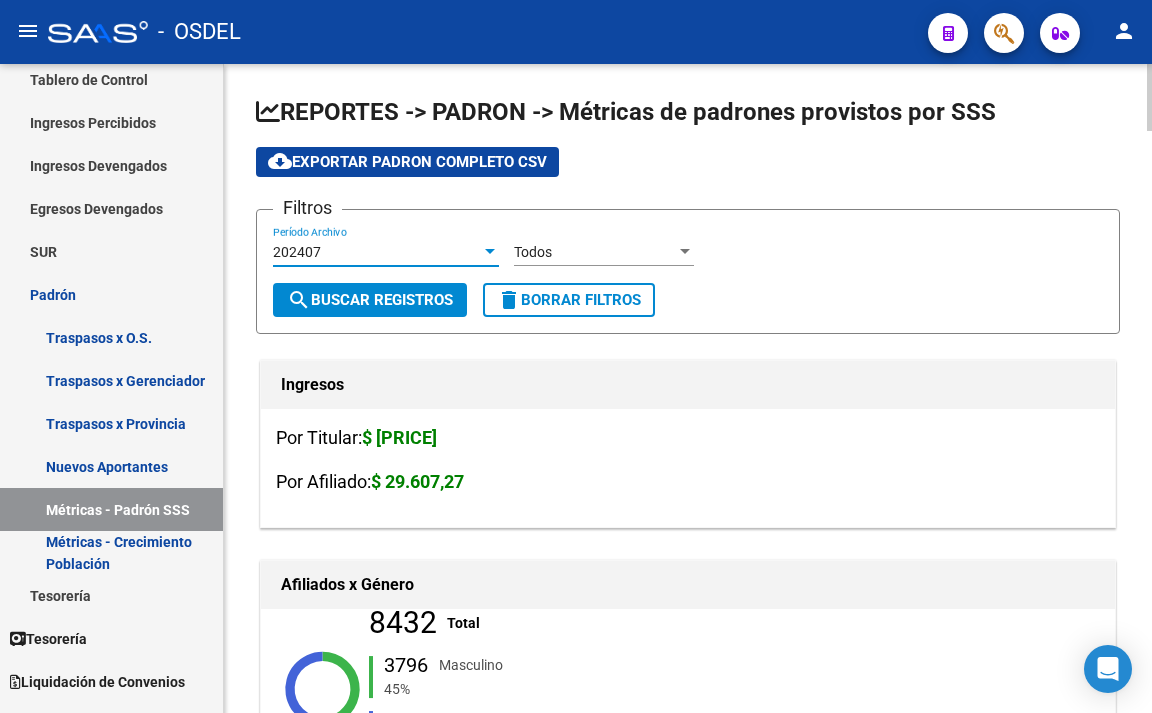 click on "search  Buscar Registros" 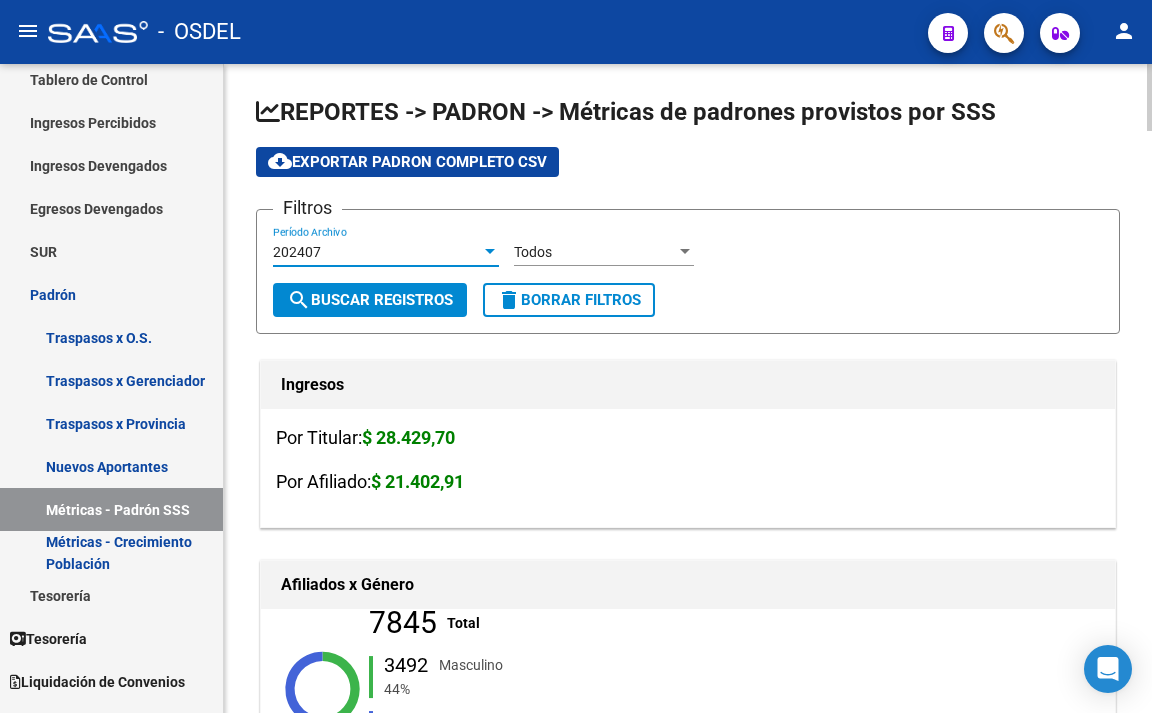 click on "202407" at bounding box center [377, 252] 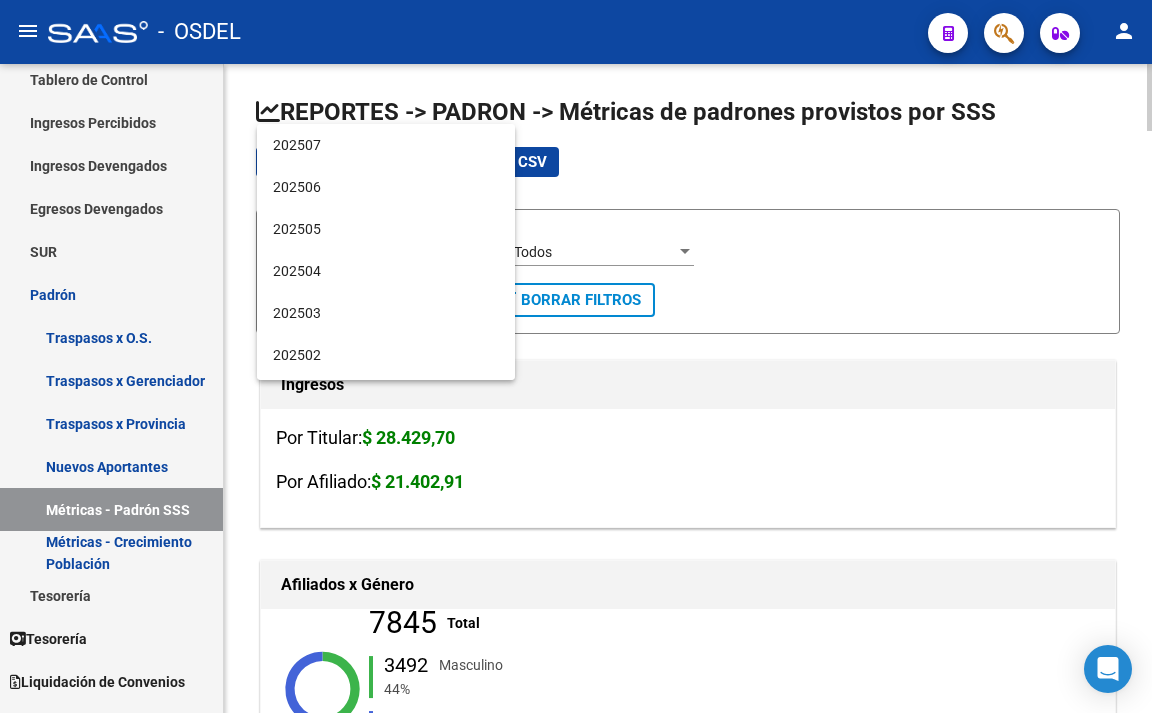 scroll, scrollTop: 397, scrollLeft: 0, axis: vertical 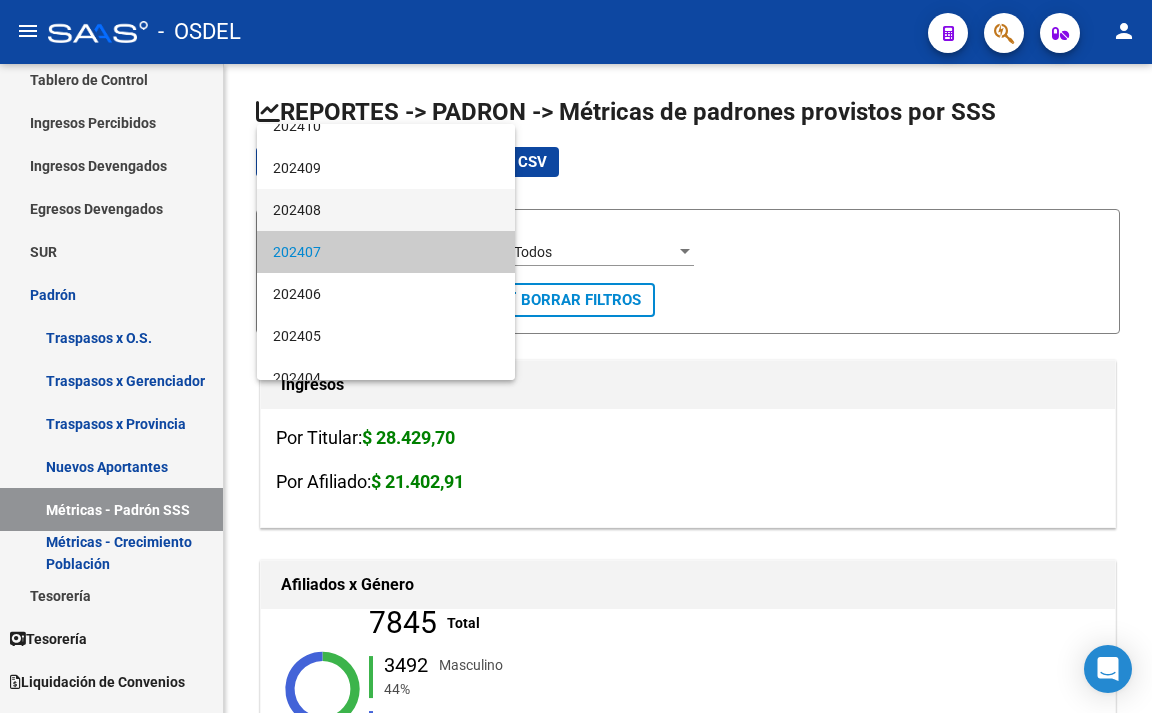 click on "202408" at bounding box center [386, 210] 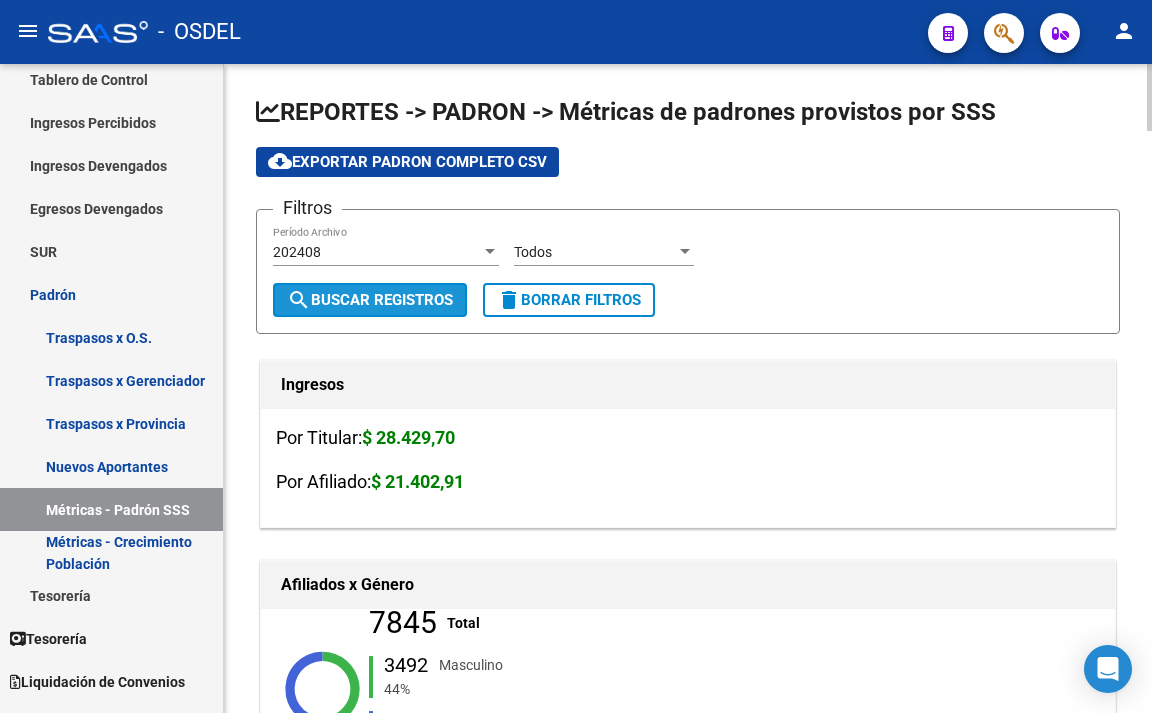 click on "search  Buscar Registros" 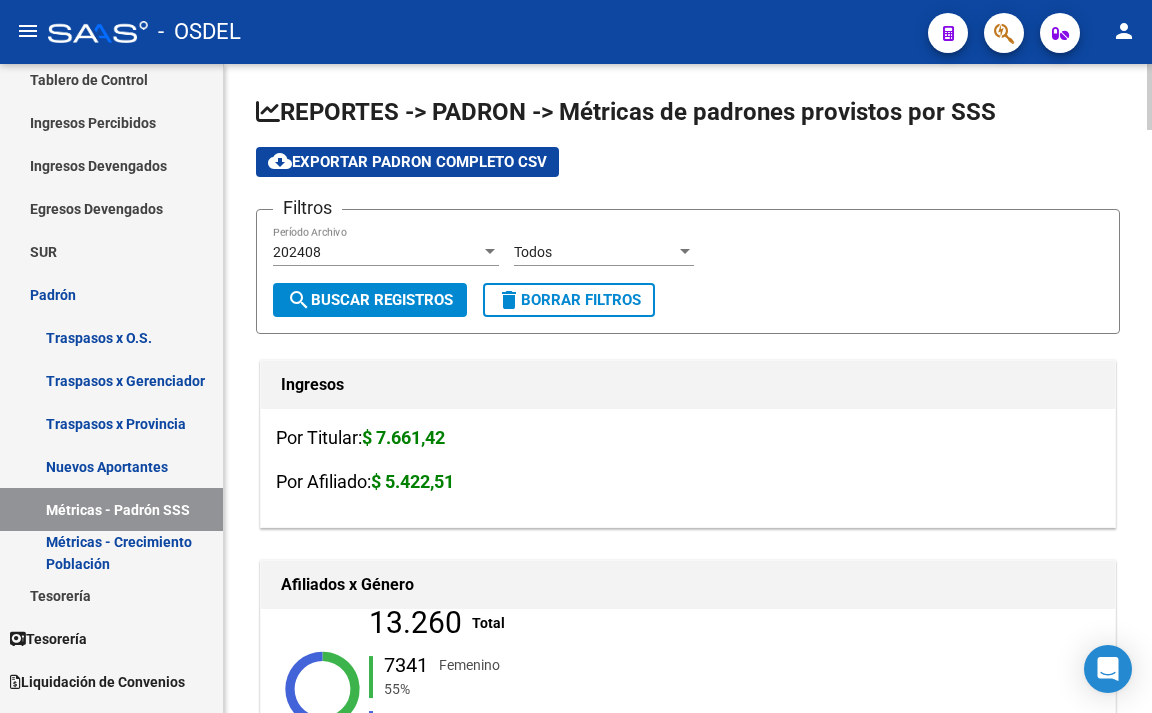 click at bounding box center (490, 252) 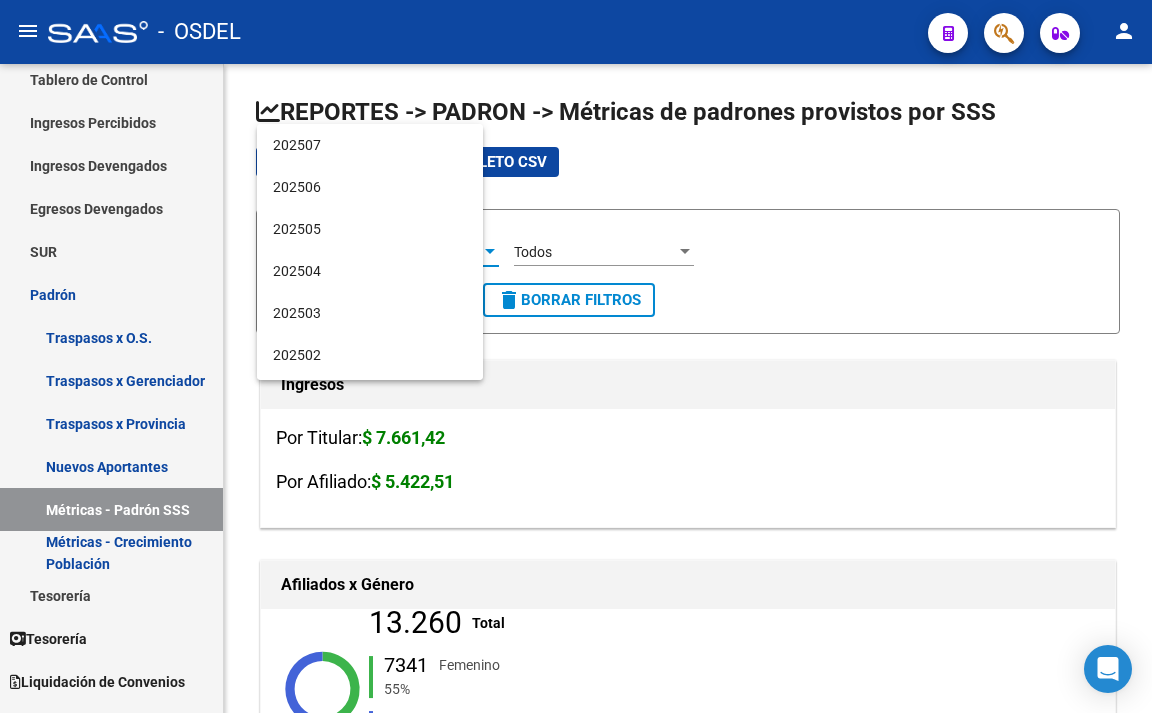 scroll, scrollTop: 355, scrollLeft: 0, axis: vertical 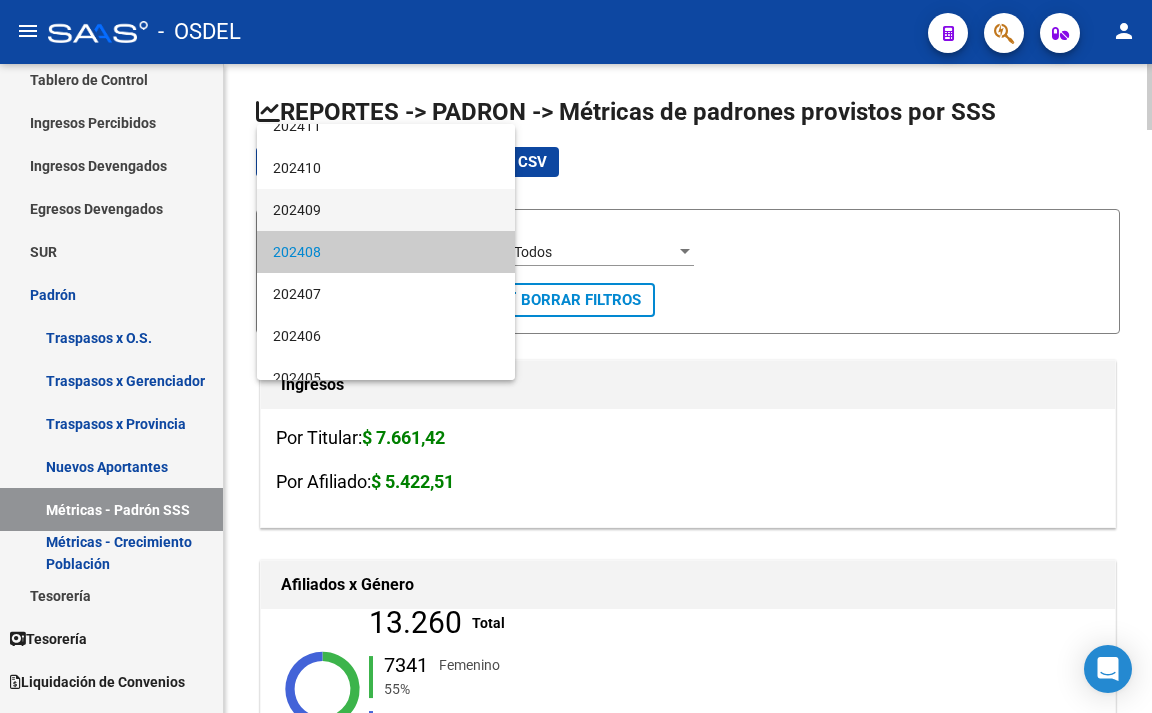click on "202409" at bounding box center [386, 210] 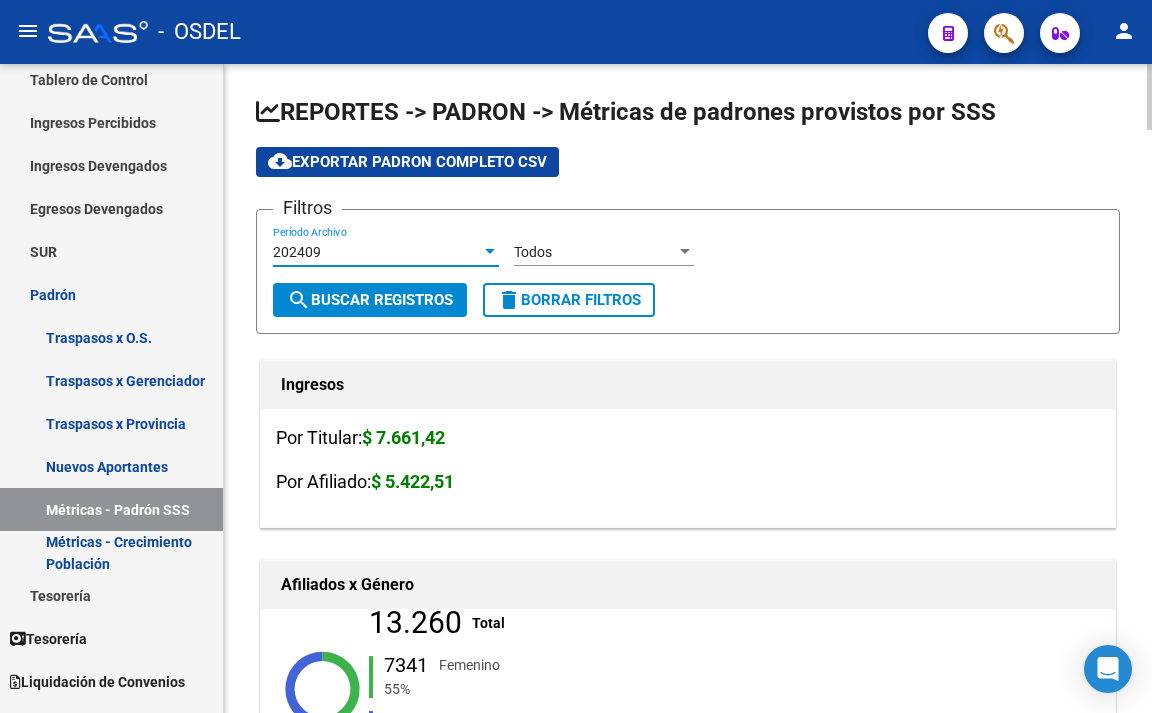 click on "search  Buscar Registros" 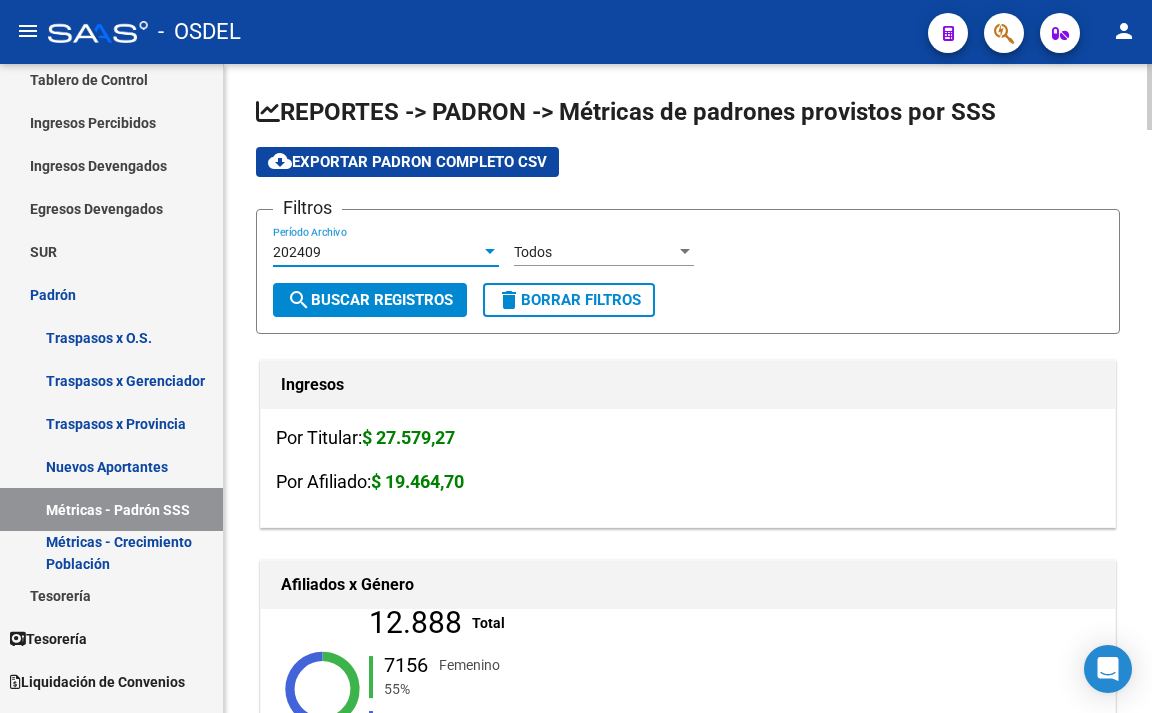 click on "202409" at bounding box center (377, 252) 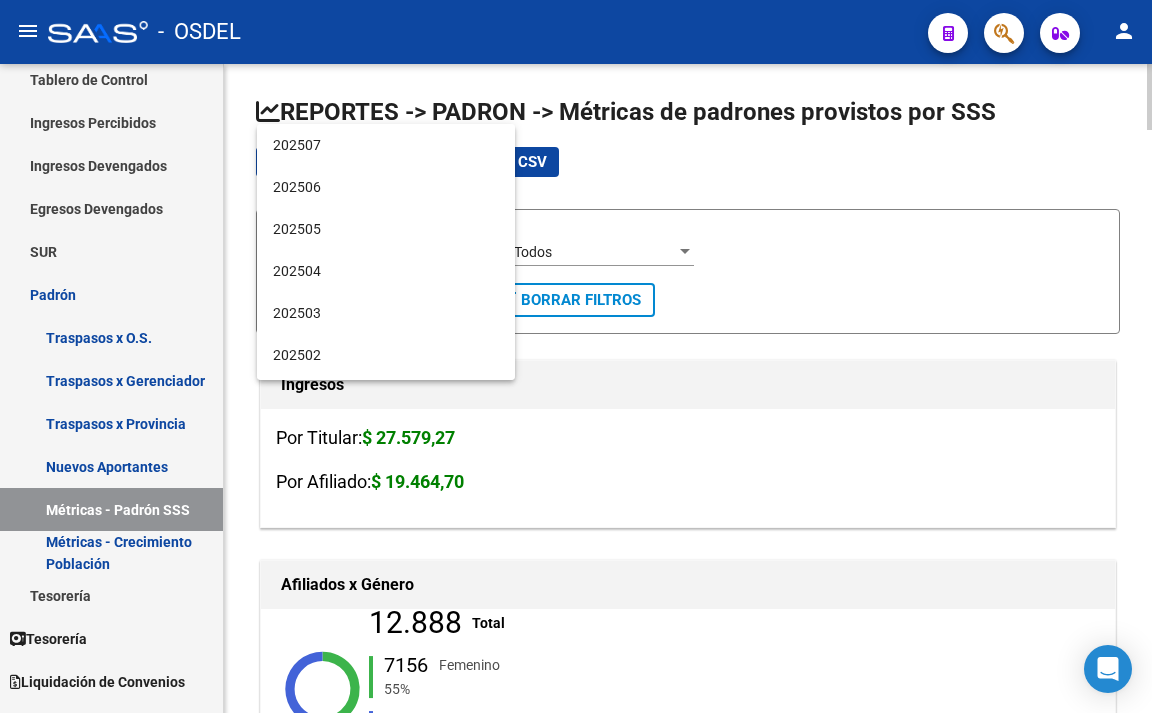 scroll, scrollTop: 313, scrollLeft: 0, axis: vertical 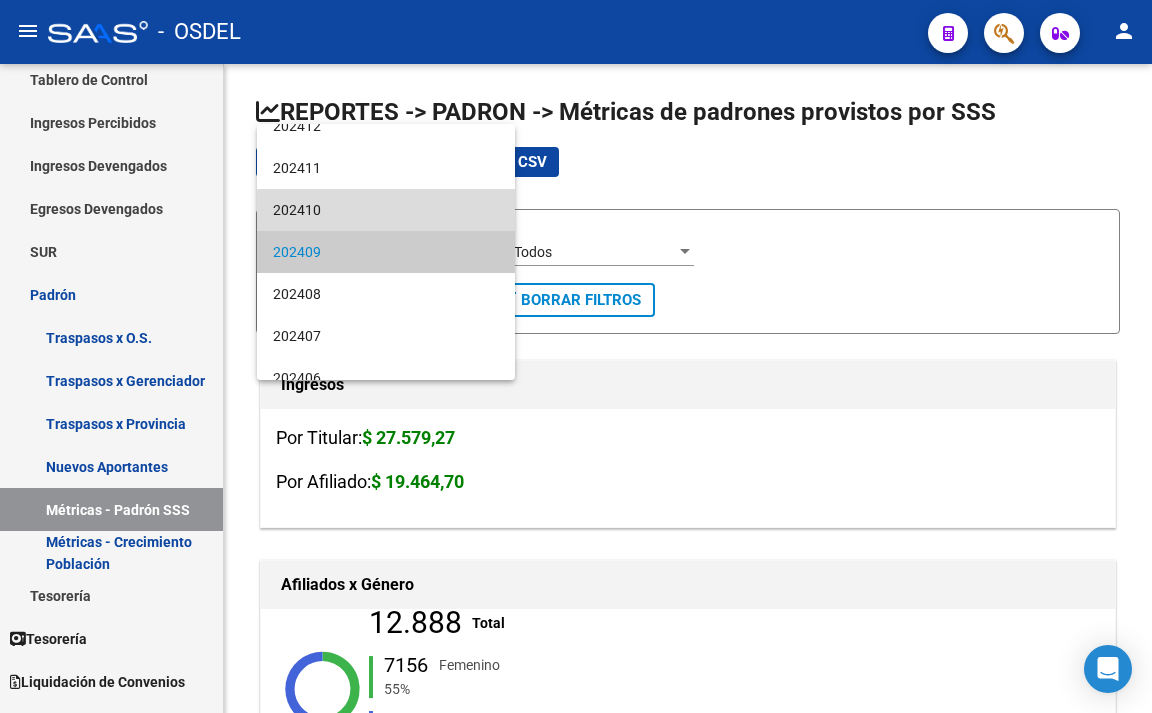 click on "202410" at bounding box center [386, 210] 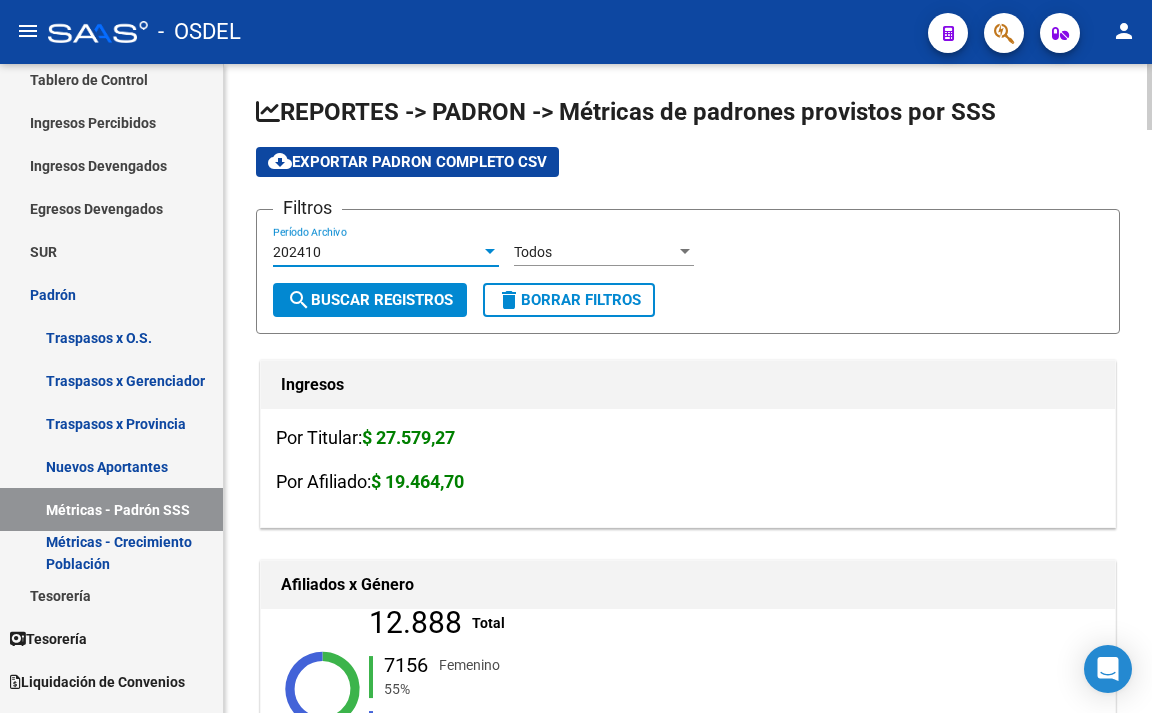 click on "search  Buscar Registros" 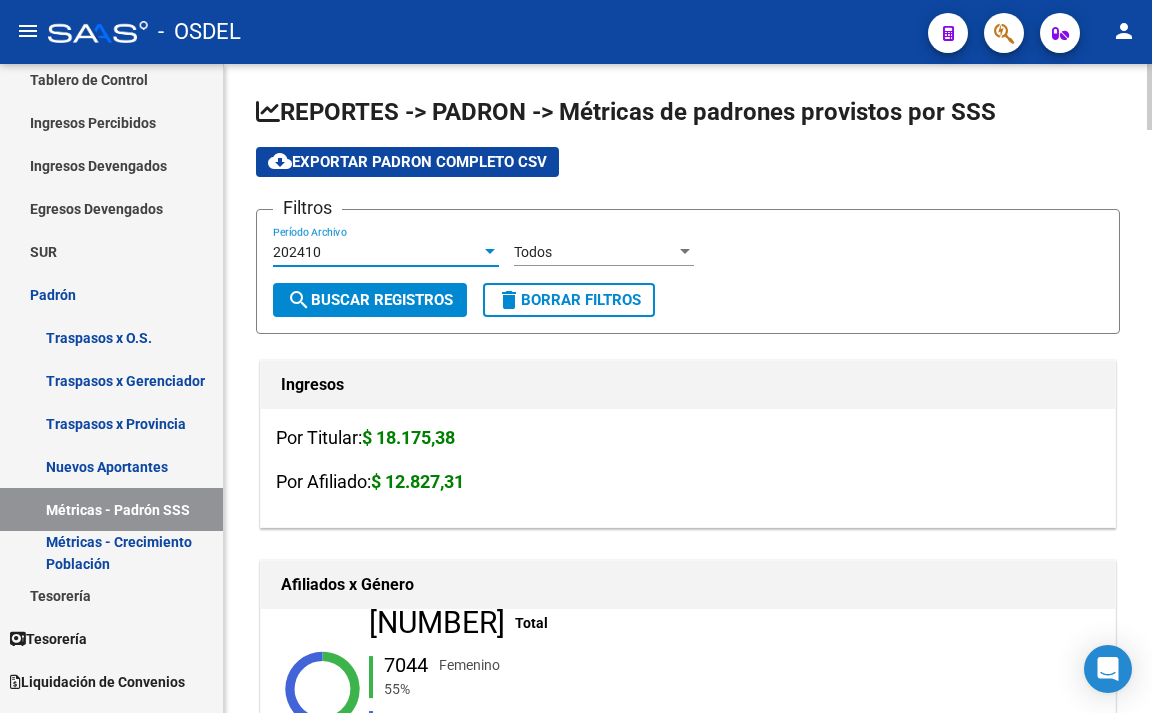 click on "202410" at bounding box center [377, 252] 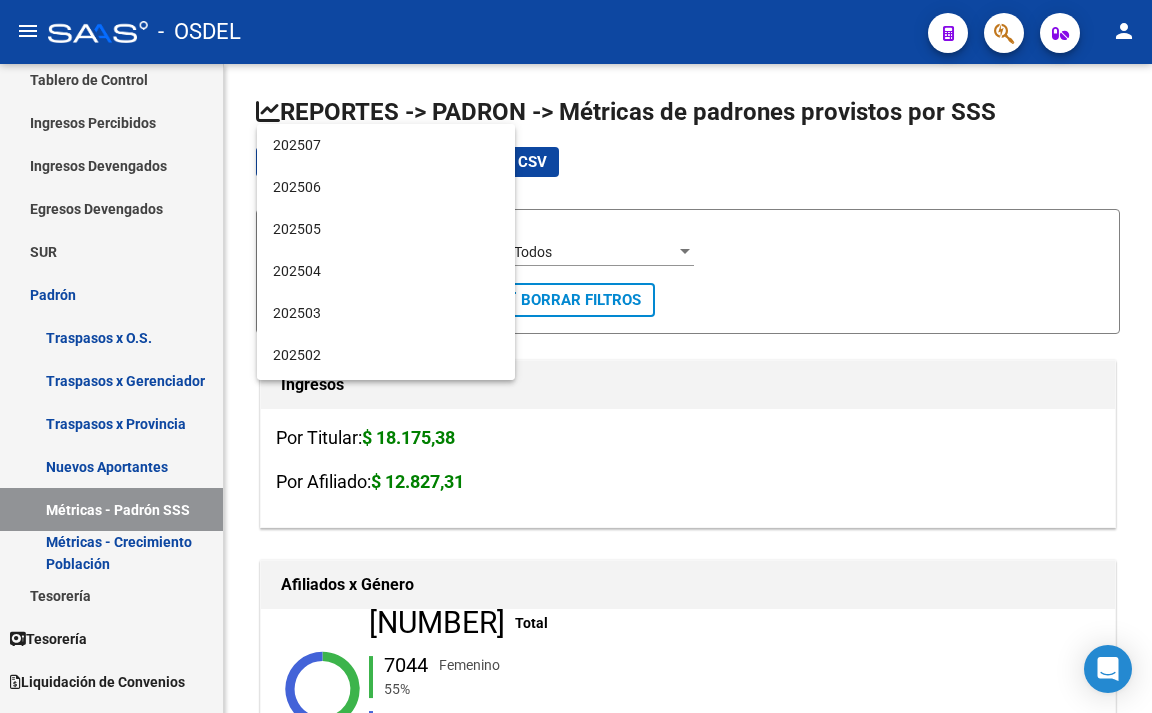 scroll, scrollTop: 271, scrollLeft: 0, axis: vertical 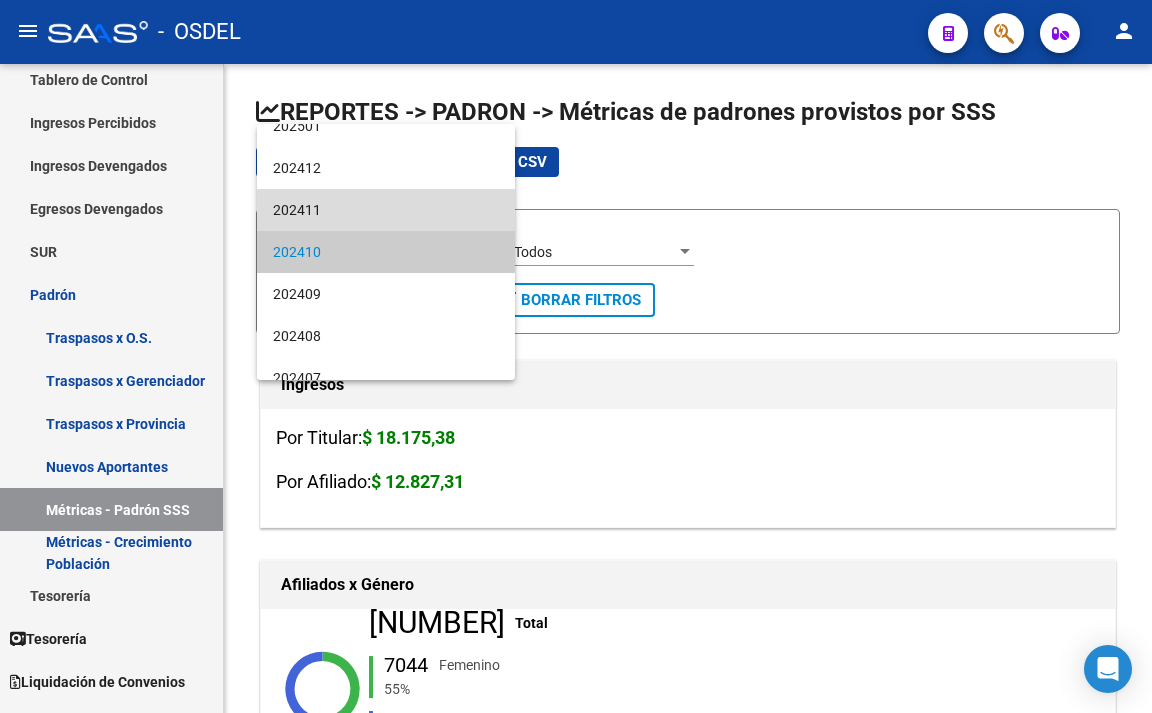 click on "202411" at bounding box center [386, 210] 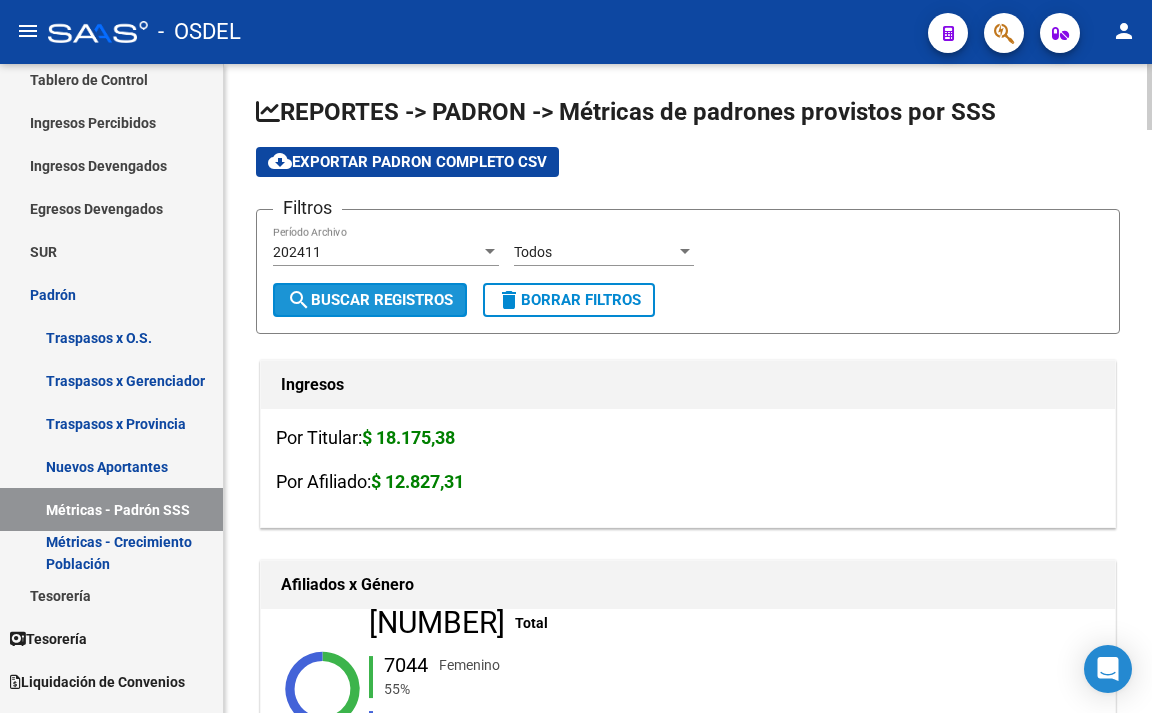 click on "search  Buscar Registros" 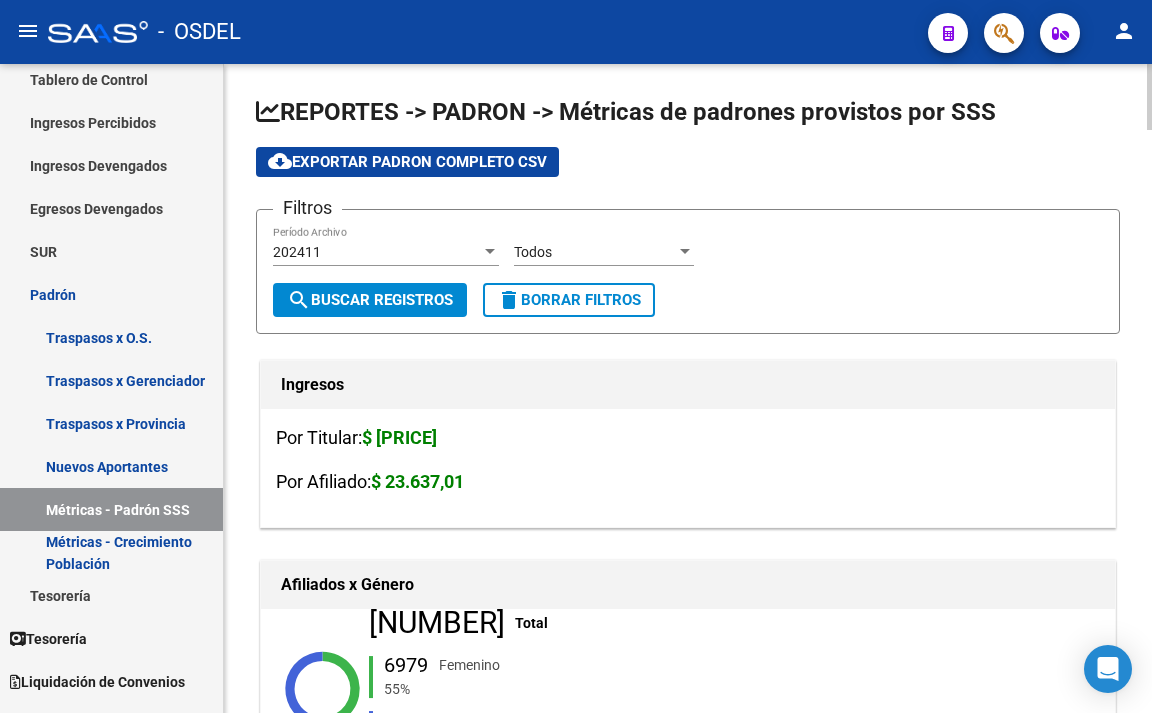 click on "202411" at bounding box center [377, 252] 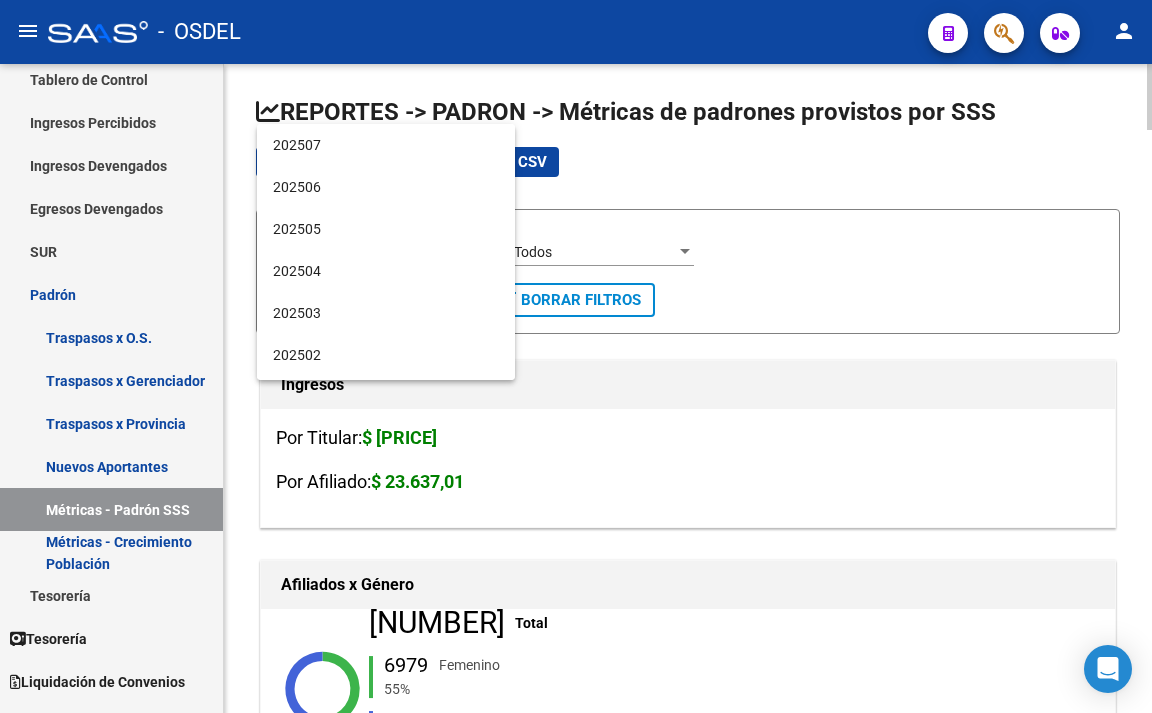 scroll, scrollTop: 229, scrollLeft: 0, axis: vertical 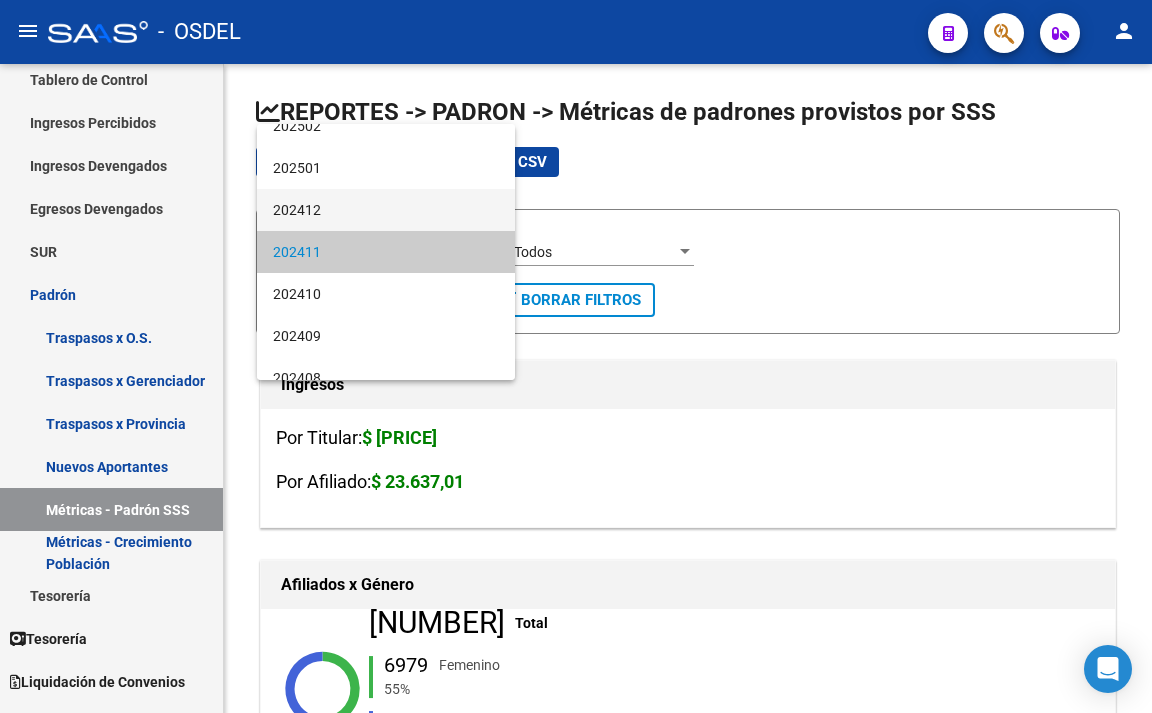 click on "202412" at bounding box center (386, 210) 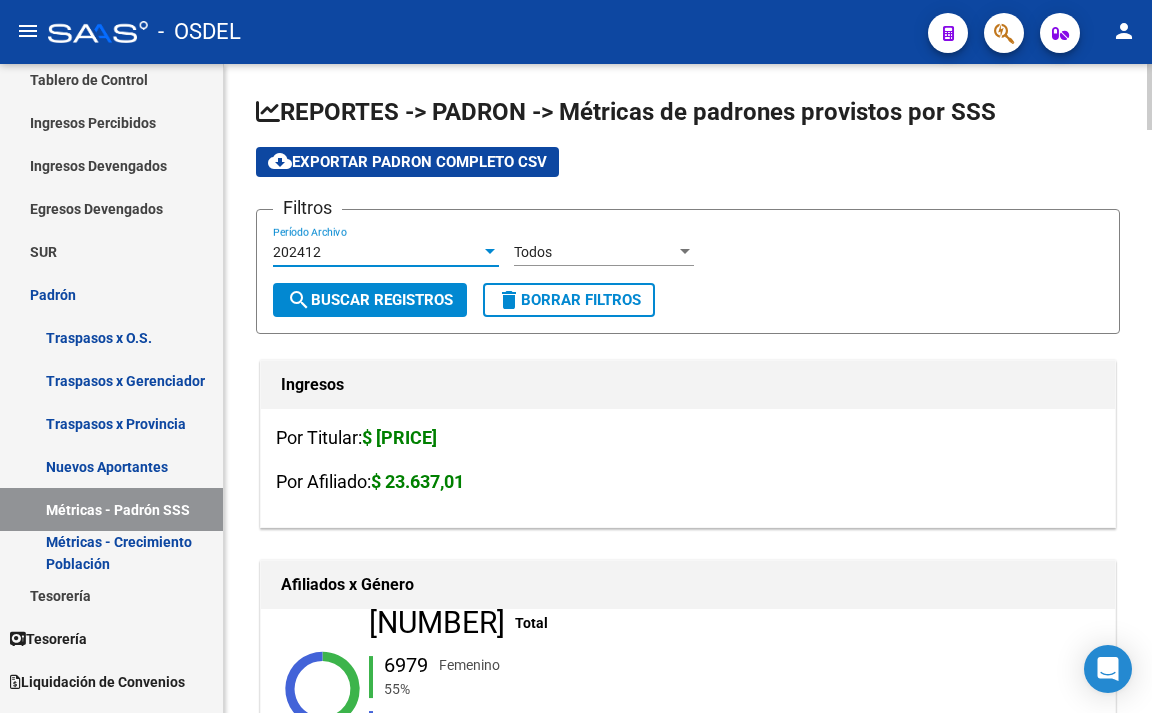 click on "search  Buscar Registros" 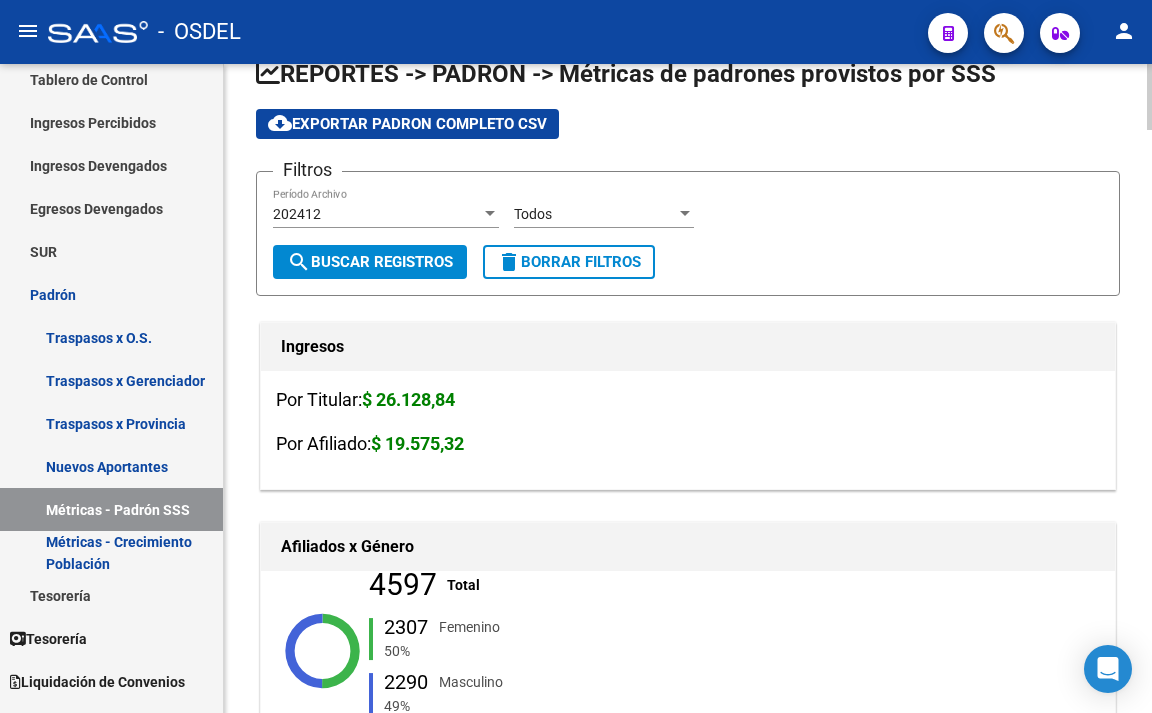 scroll, scrollTop: 0, scrollLeft: 0, axis: both 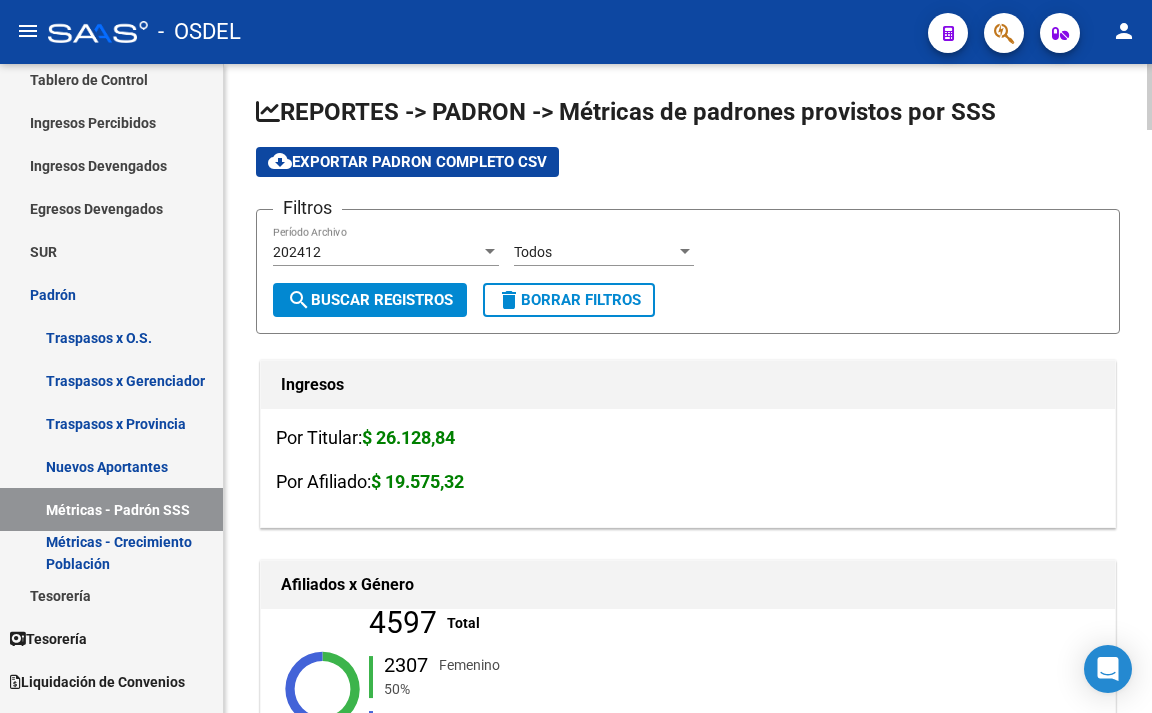 click on "202412" at bounding box center [377, 252] 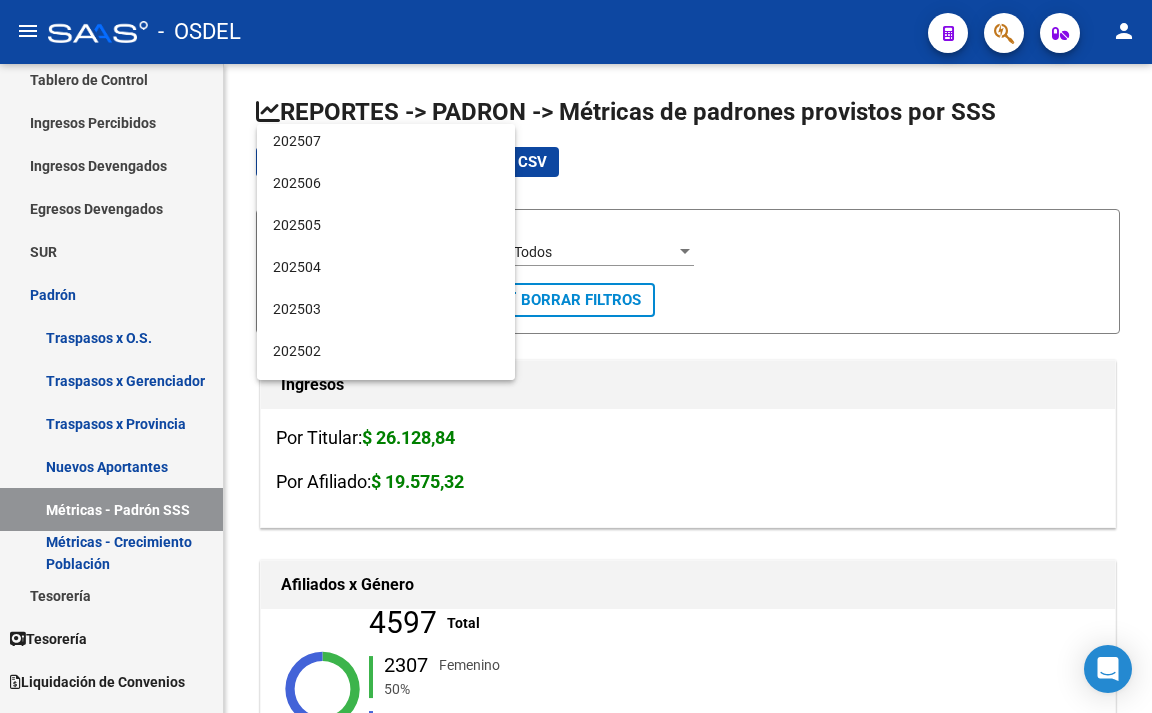 scroll, scrollTop: 0, scrollLeft: 0, axis: both 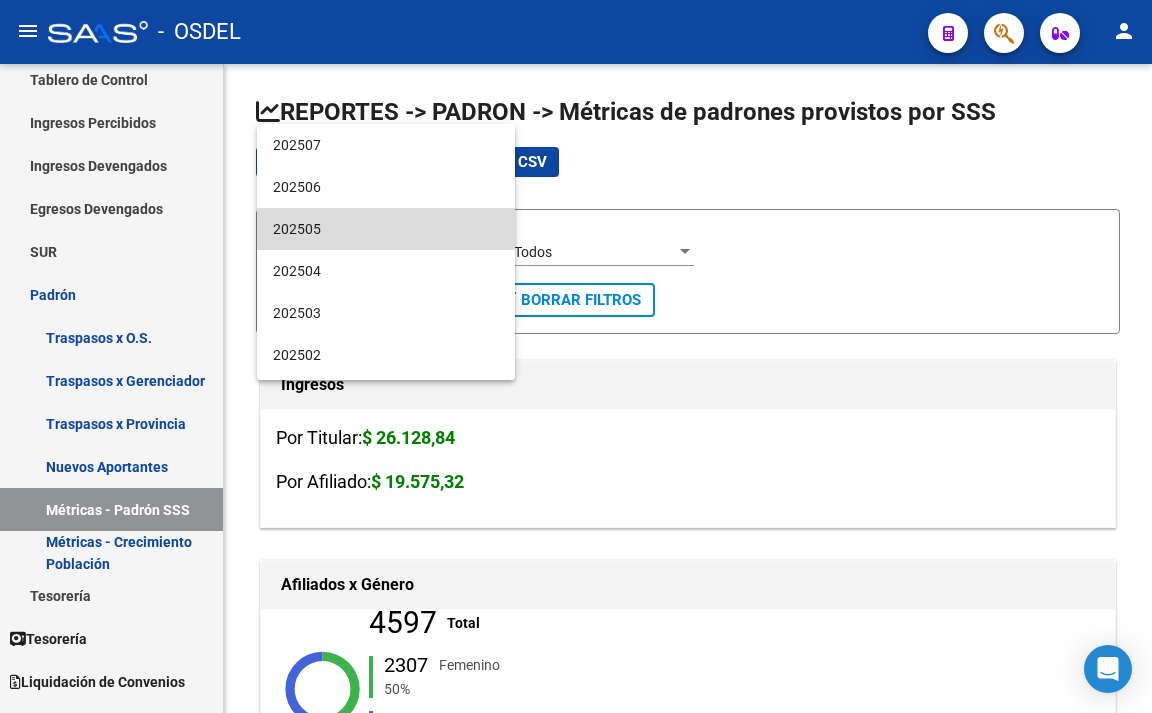 click on "202505" at bounding box center (386, 229) 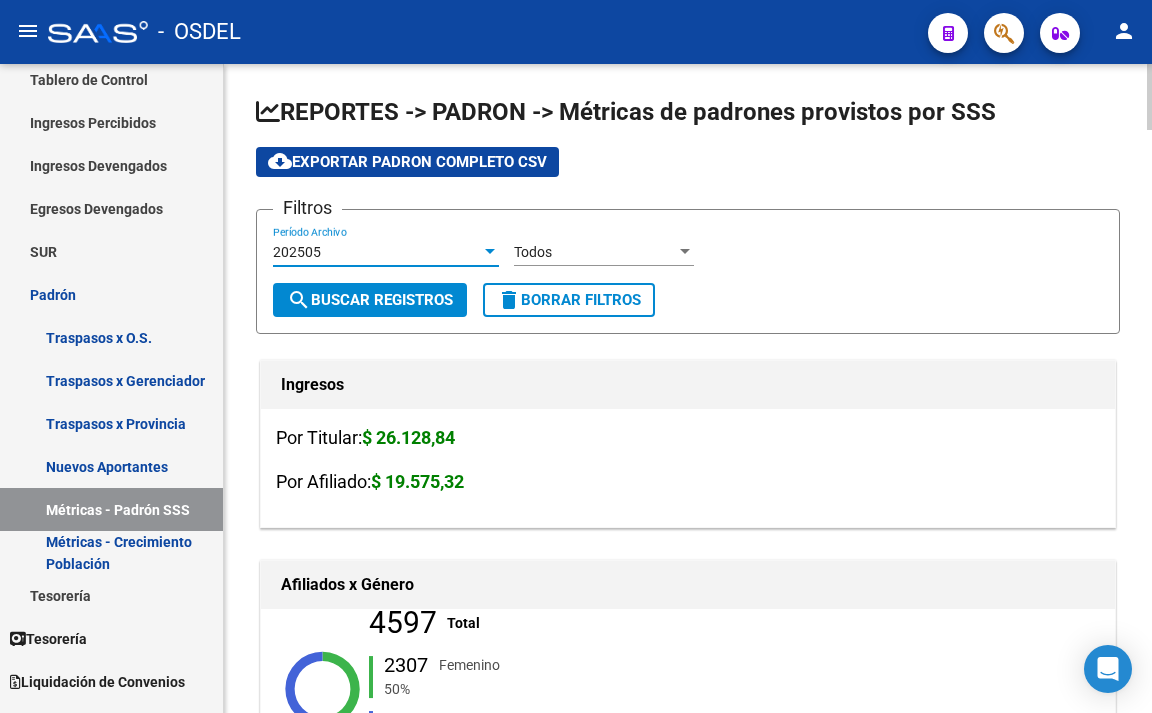 click on "search  Buscar Registros" 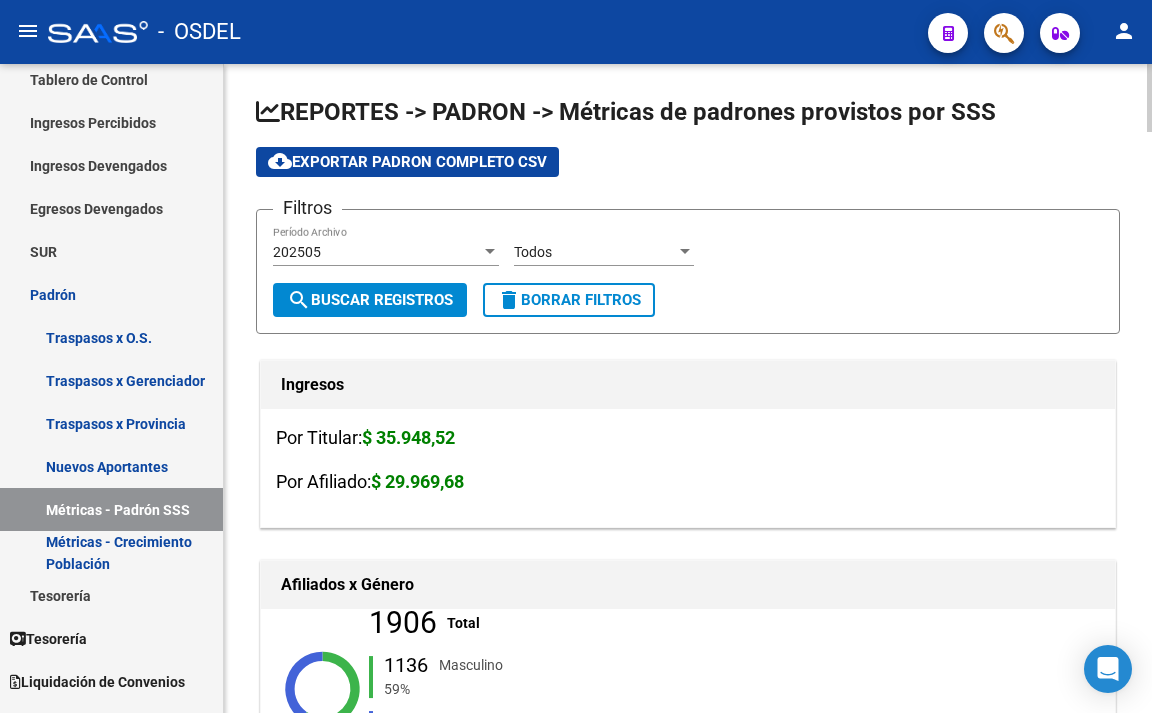 click on "202505 Período Archivo" 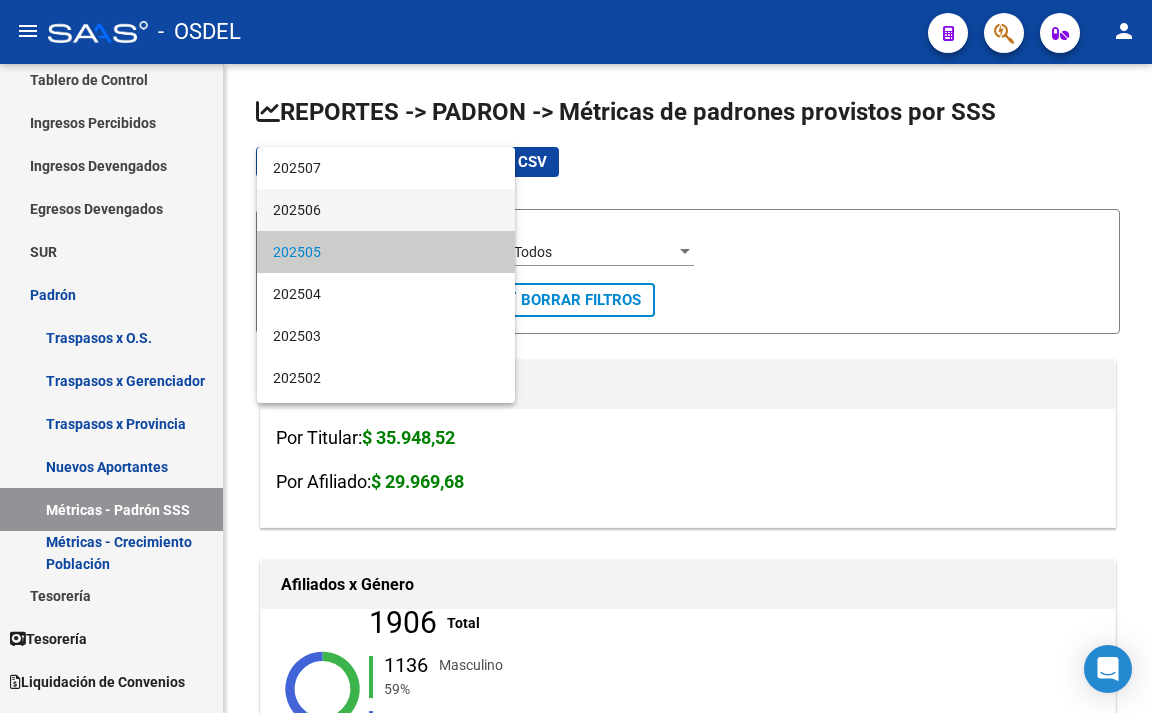click on "202506" at bounding box center (386, 210) 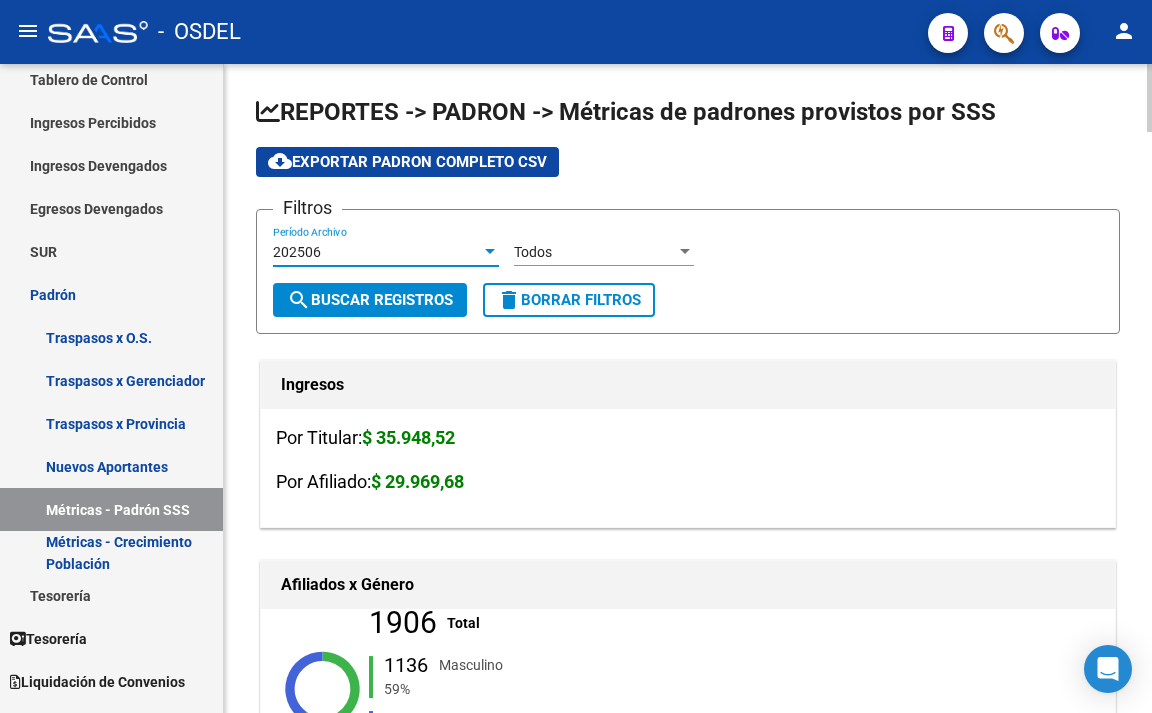click on "search  Buscar Registros" 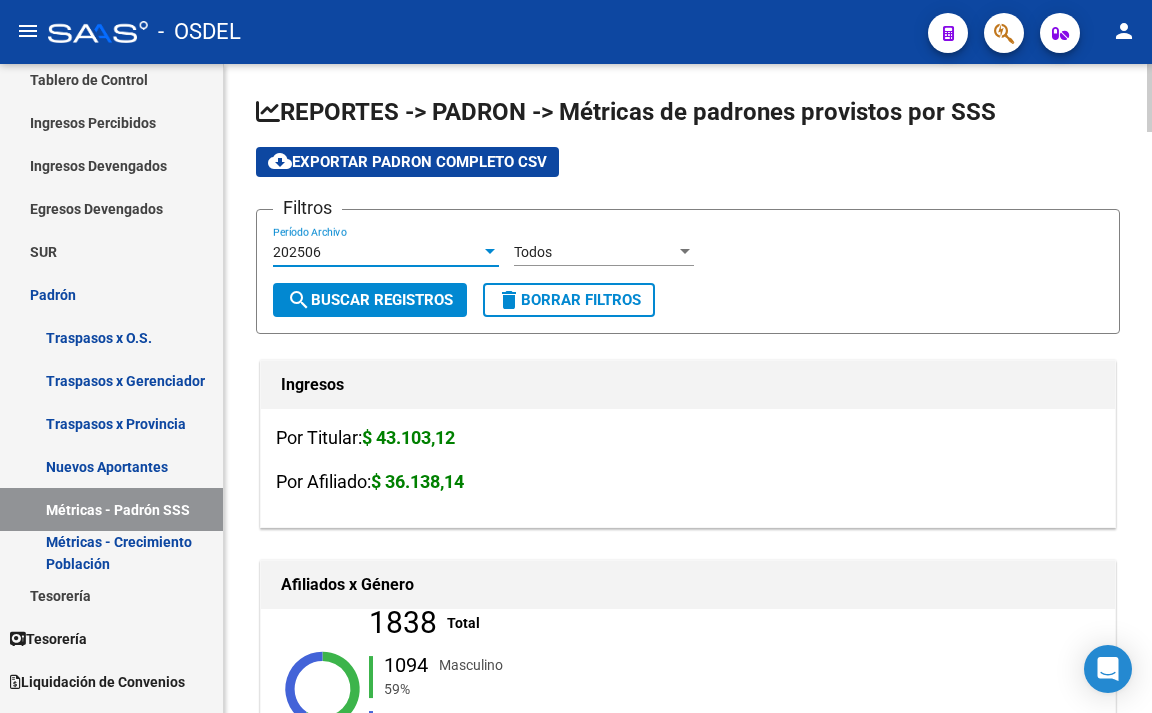 click on "202506" at bounding box center (377, 252) 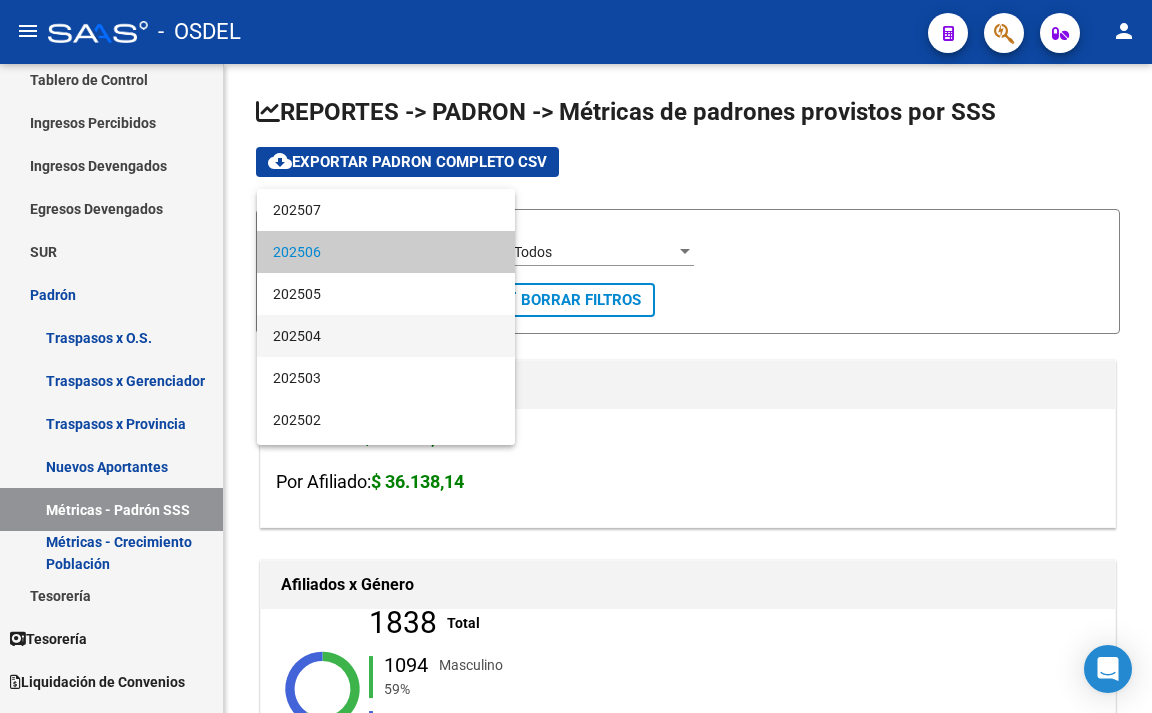 click on "202504" at bounding box center [386, 336] 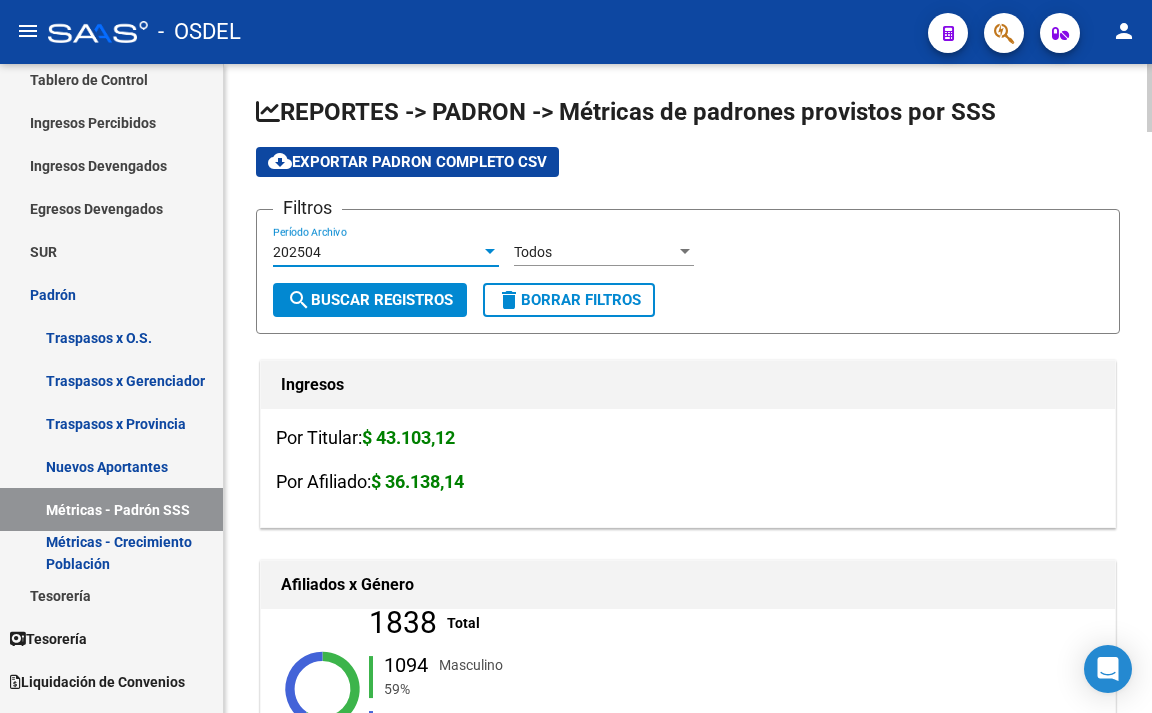 click on "search  Buscar Registros" 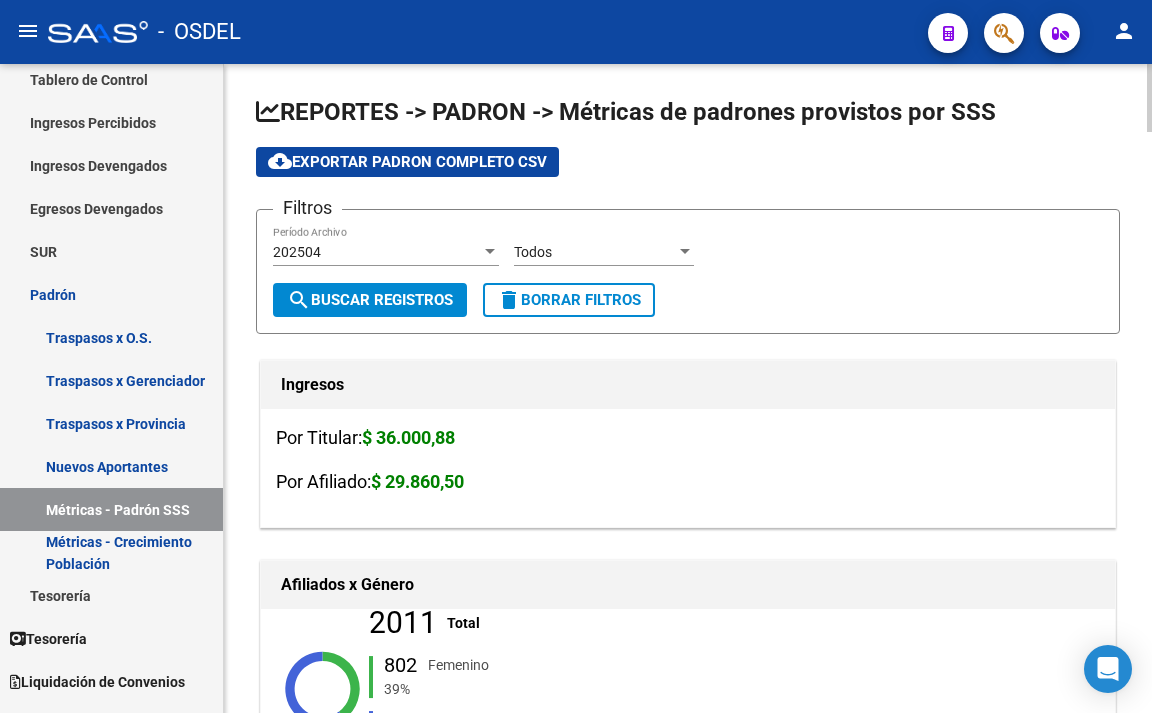 click on "Filtros 202504 Período Archivo Todos Seleccionar Gerenciador" 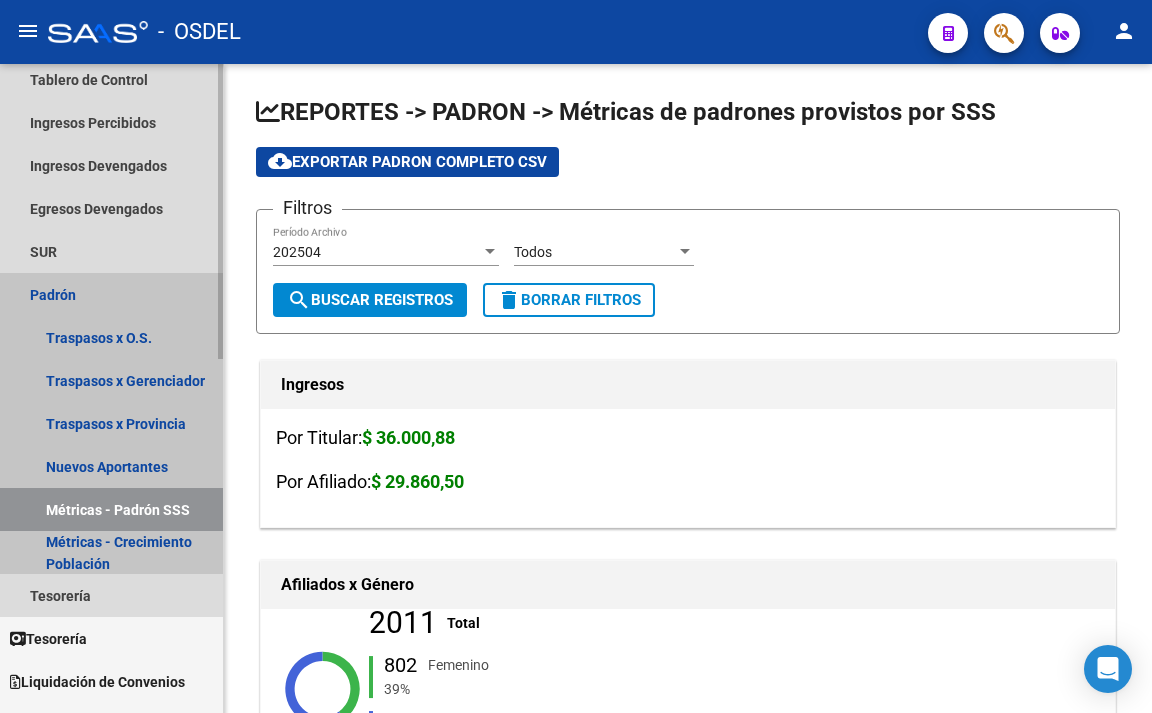 click on "Métricas - Padrón SSS" at bounding box center [111, 509] 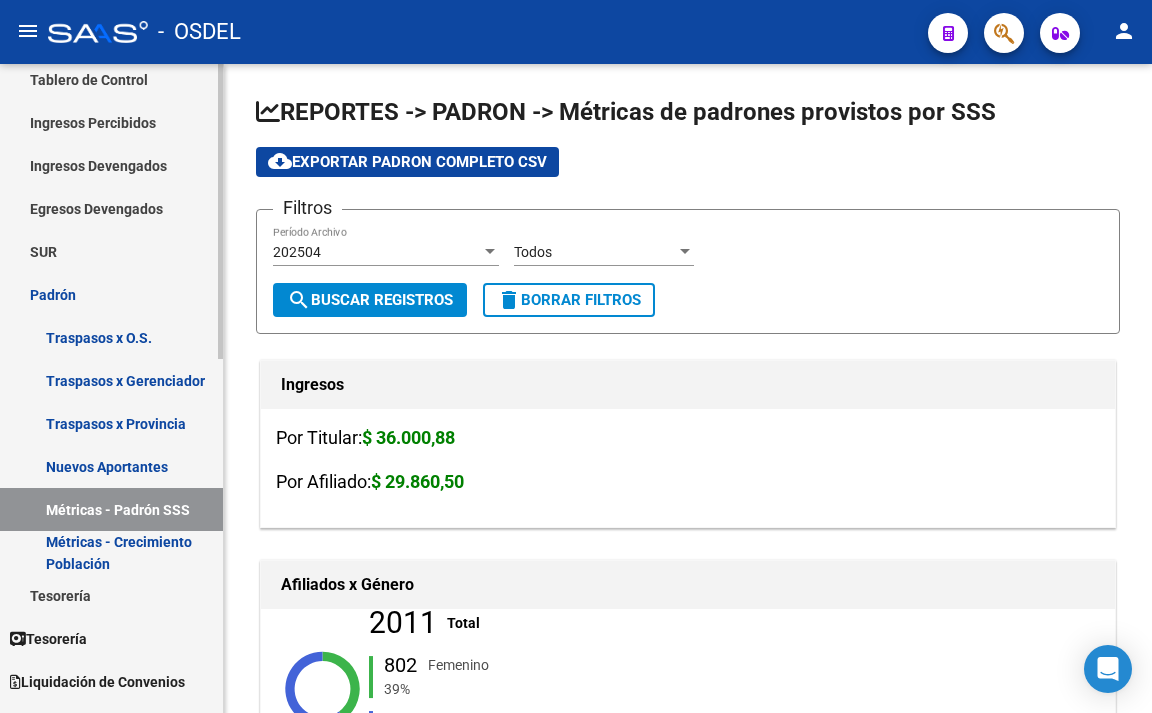 scroll, scrollTop: 0, scrollLeft: 0, axis: both 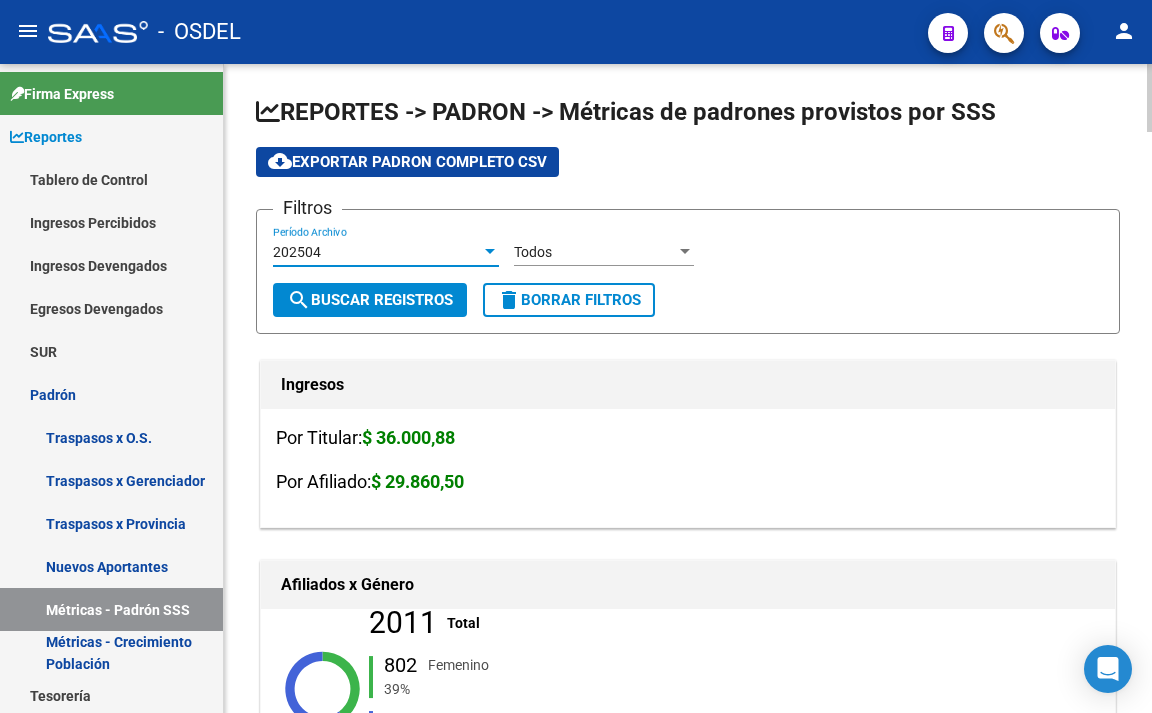 click on "202504" at bounding box center (377, 252) 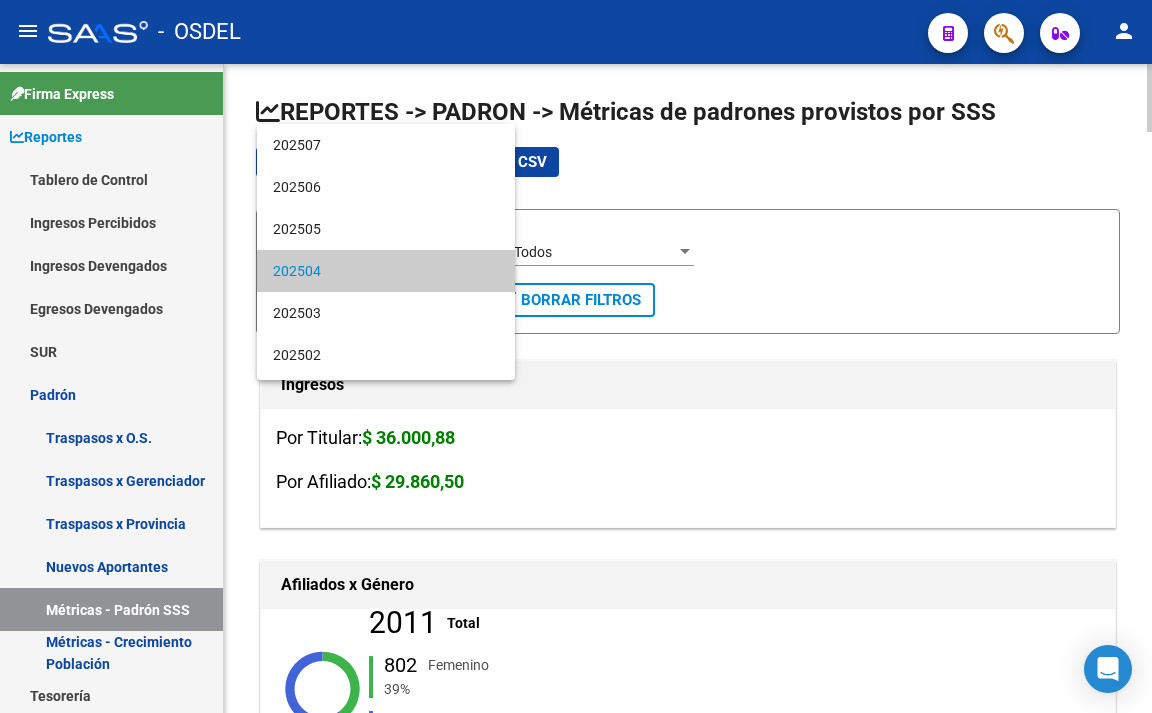 scroll, scrollTop: 19, scrollLeft: 0, axis: vertical 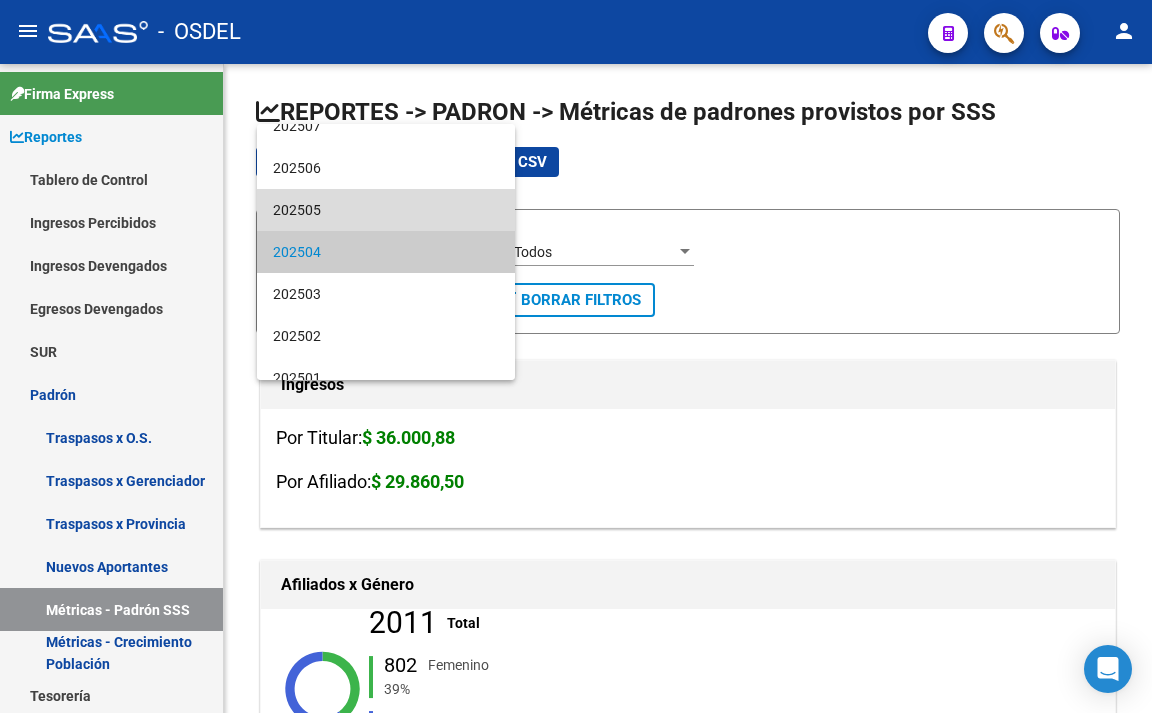 click on "202505" at bounding box center [386, 210] 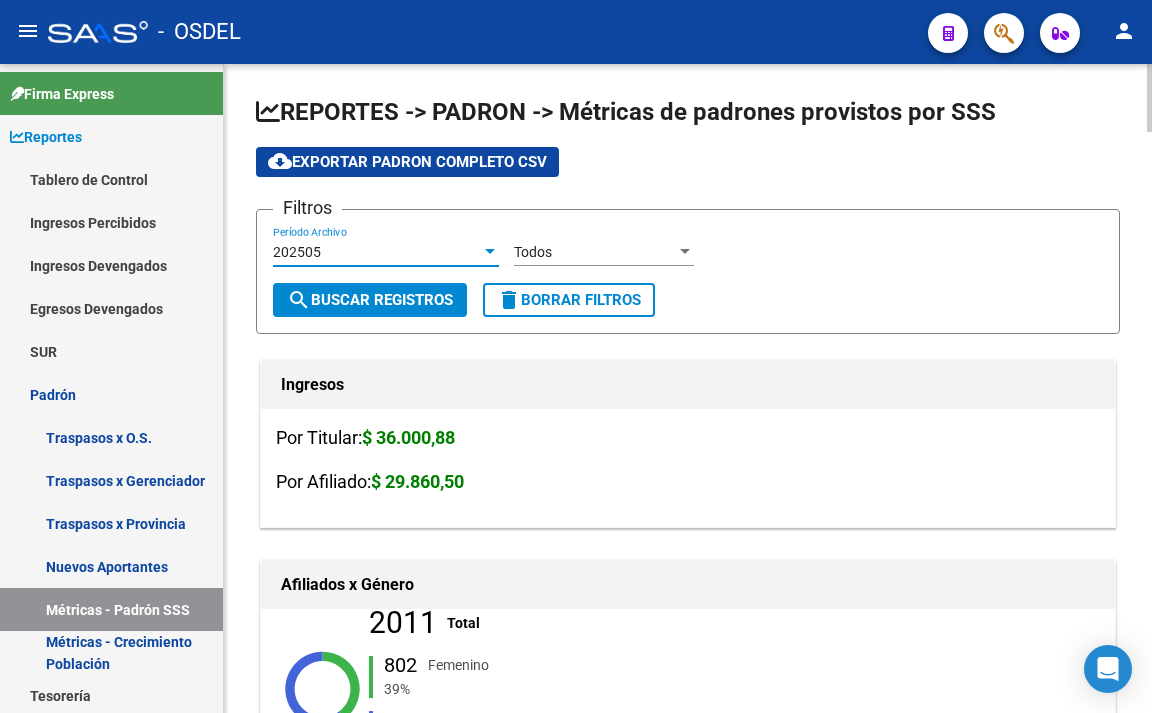 click on "search  Buscar Registros" 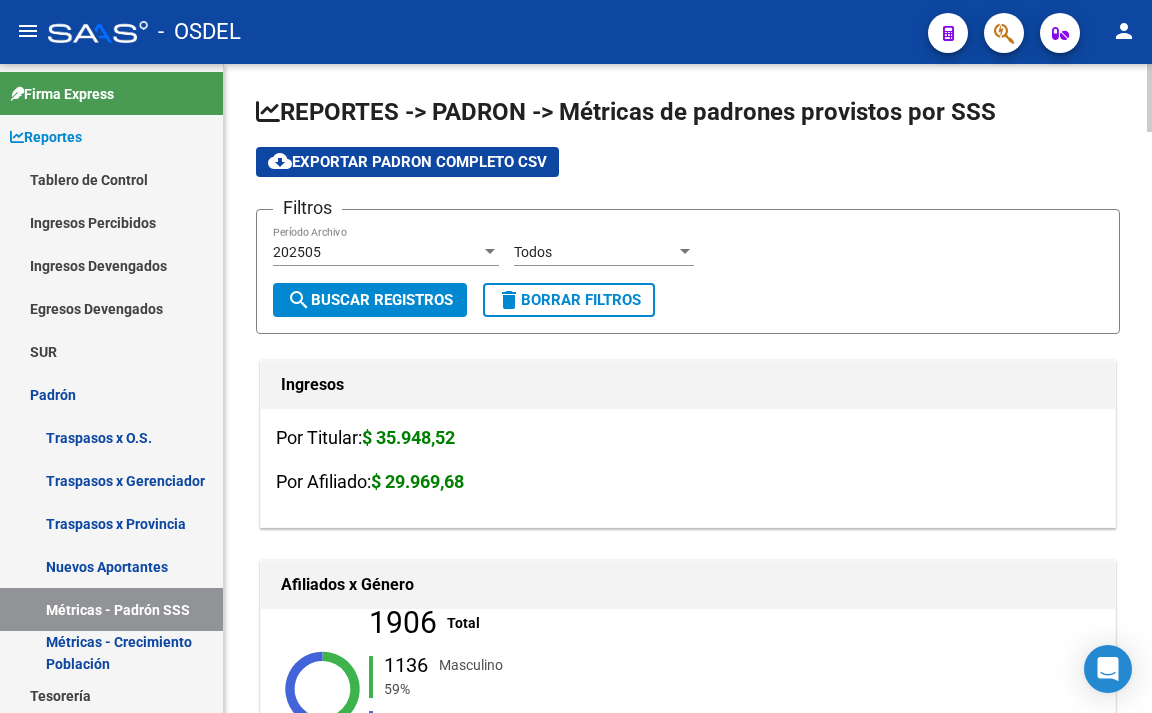 click on "202505 Período Archivo" 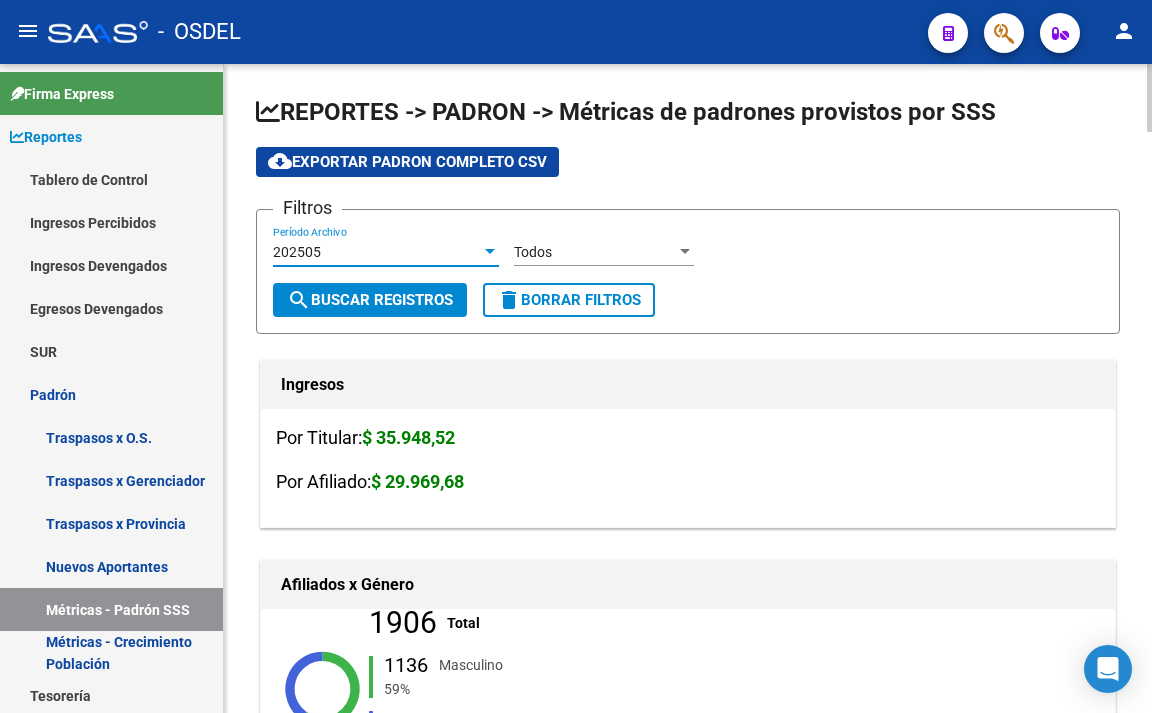 click on "202505" at bounding box center [377, 252] 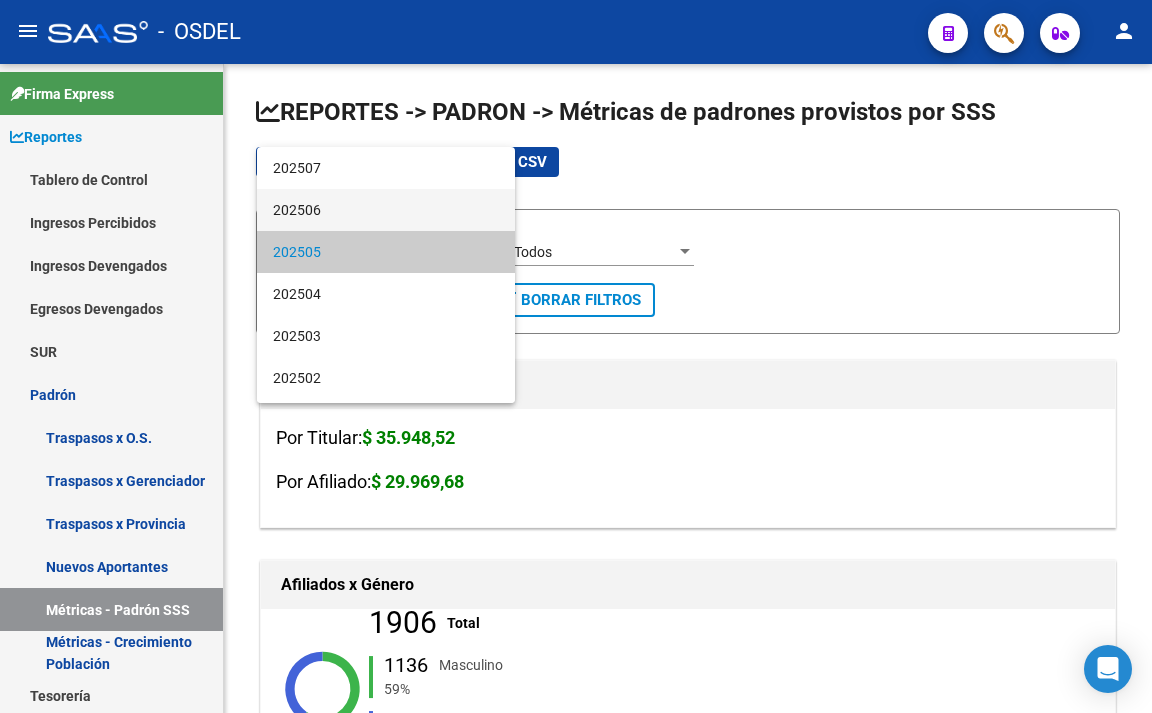 click on "202506" at bounding box center (386, 210) 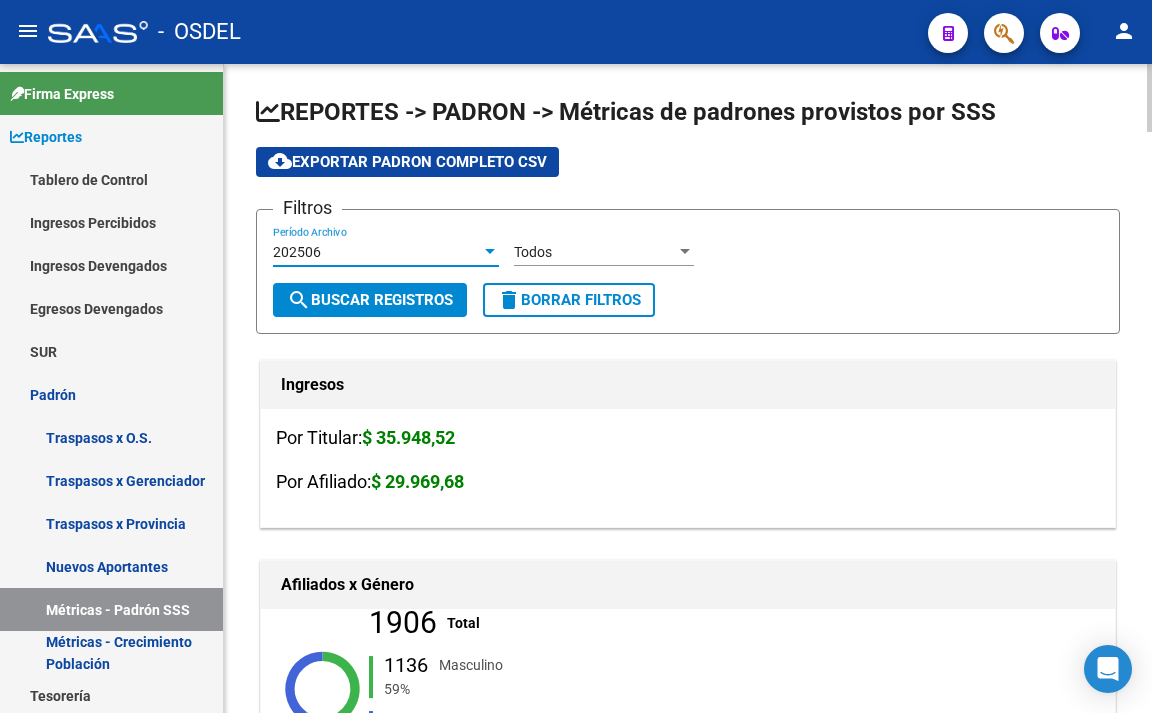 click on "search  Buscar Registros" 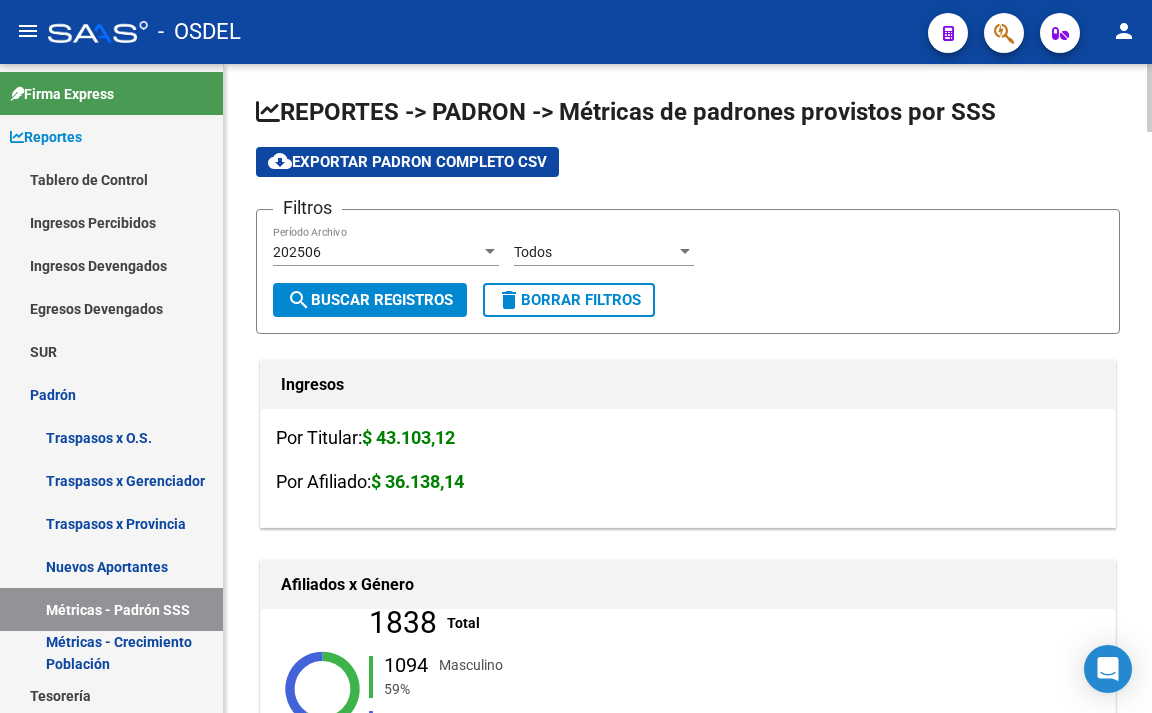 click on "202506" at bounding box center (377, 252) 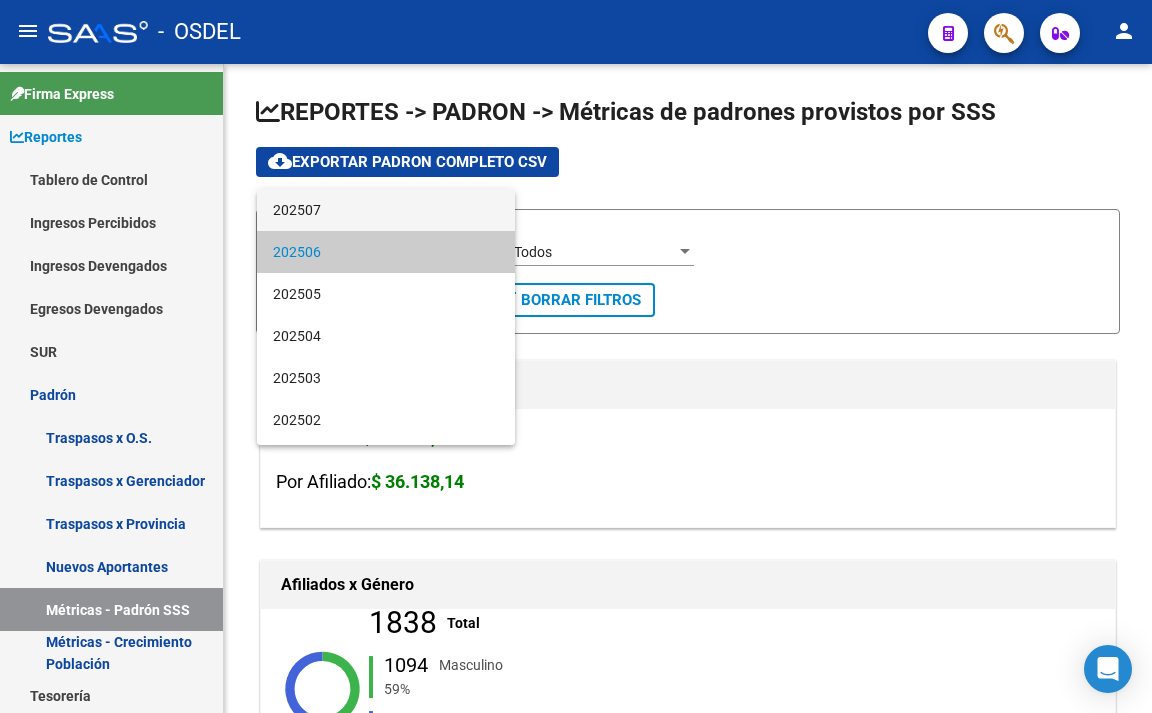click on "202507" at bounding box center [386, 210] 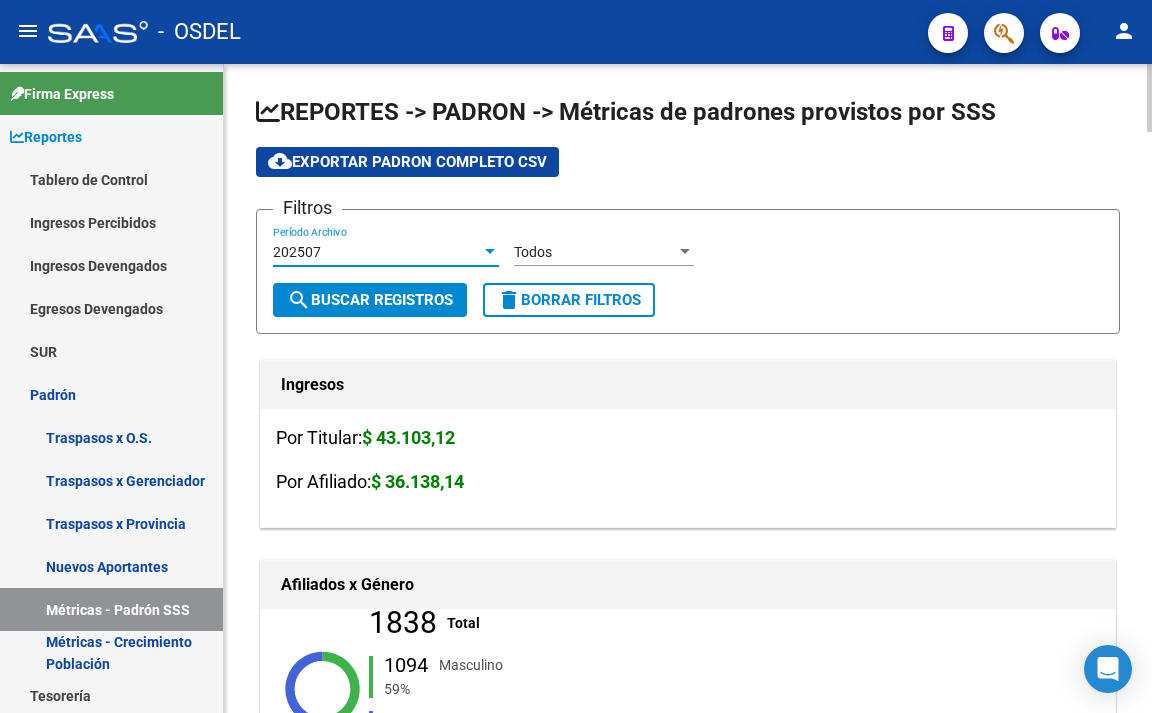 click on "search  Buscar Registros" 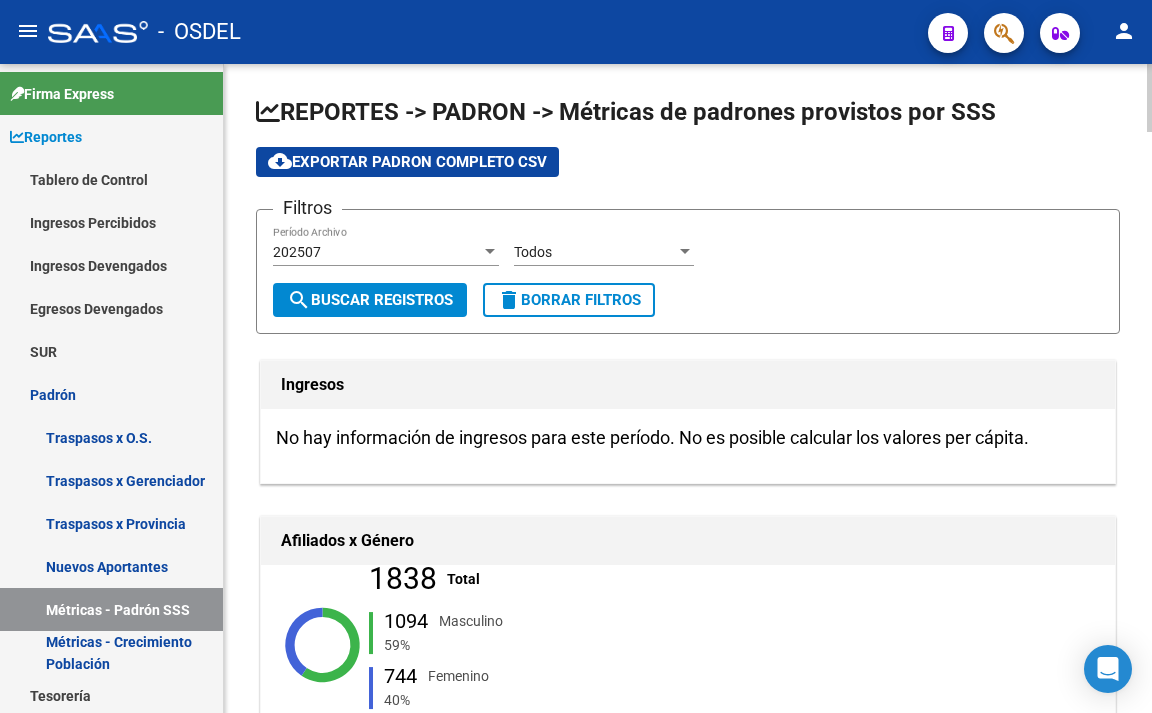 click on "search  Buscar Registros" 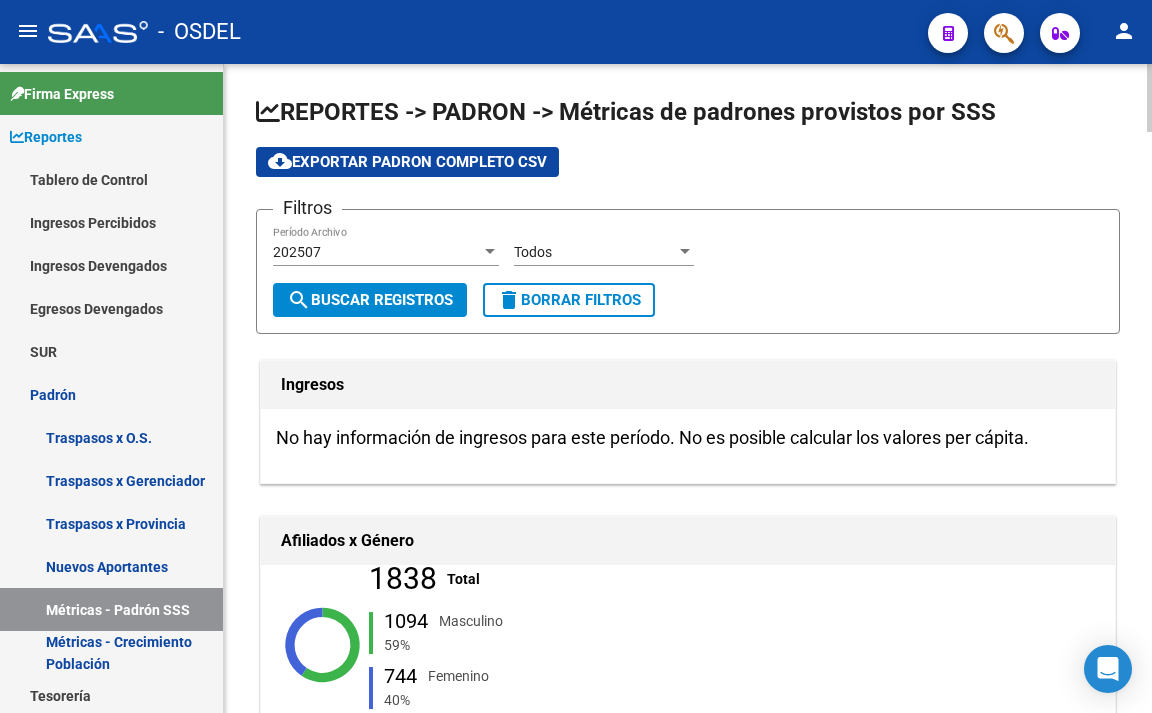 click on "Todos" at bounding box center (533, 252) 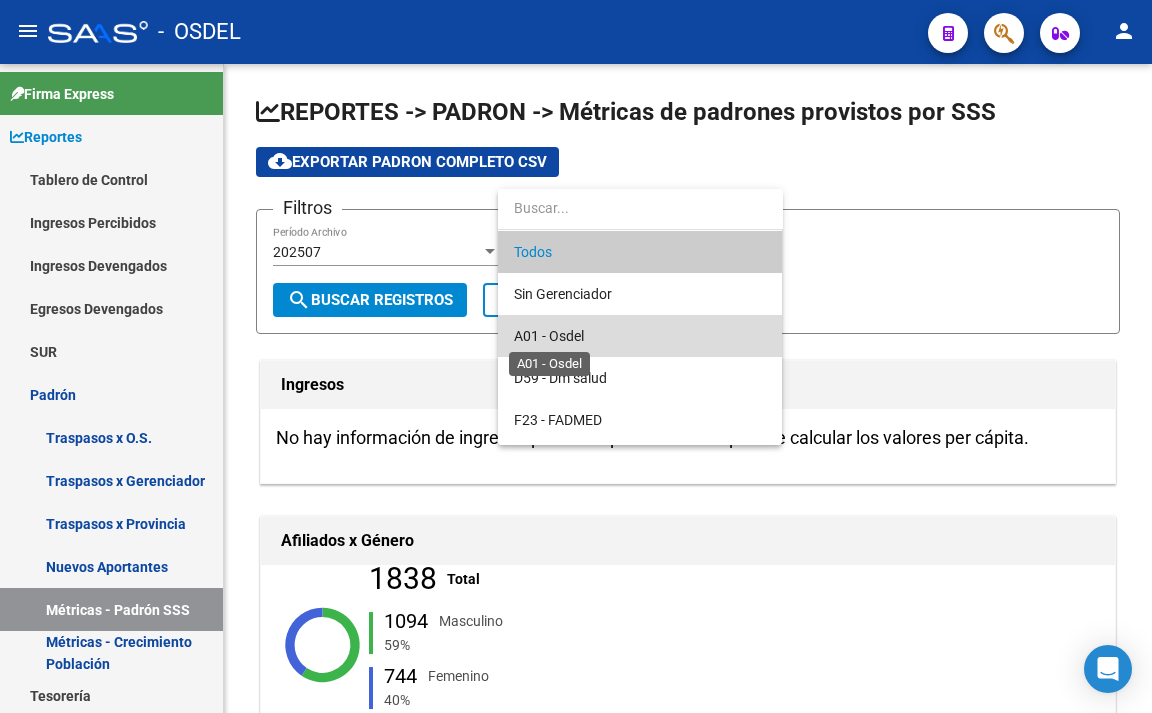 click on "A01 - Osdel" at bounding box center [549, 336] 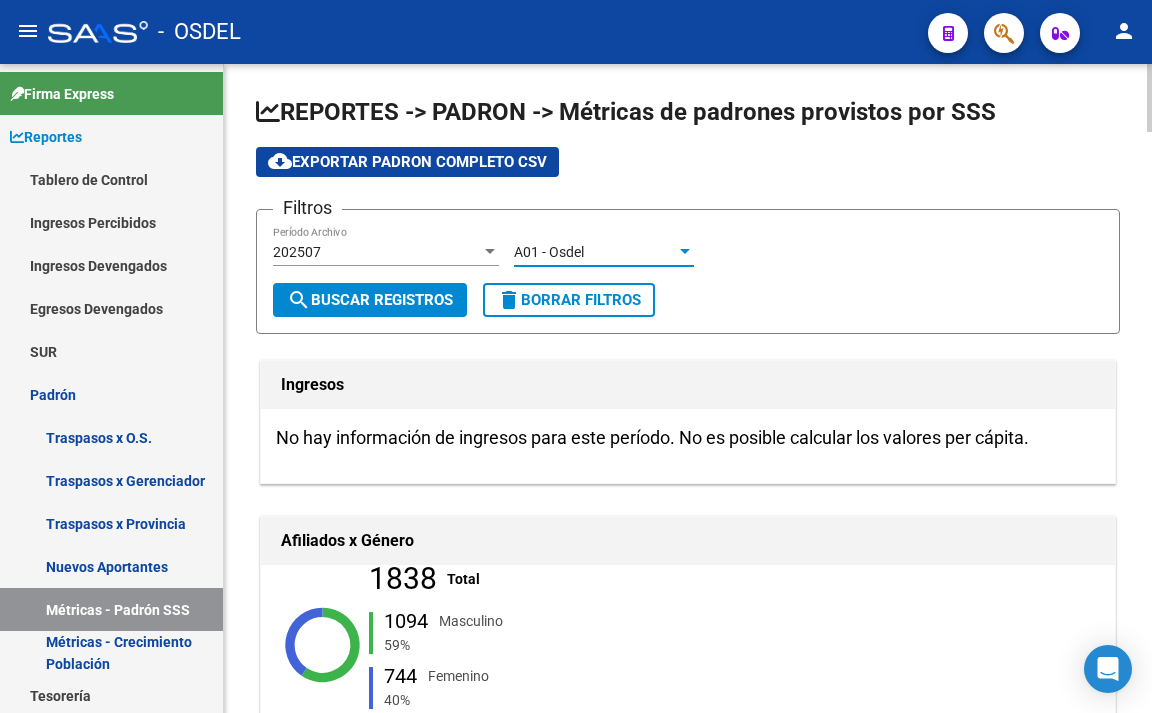 click on "search  Buscar Registros" 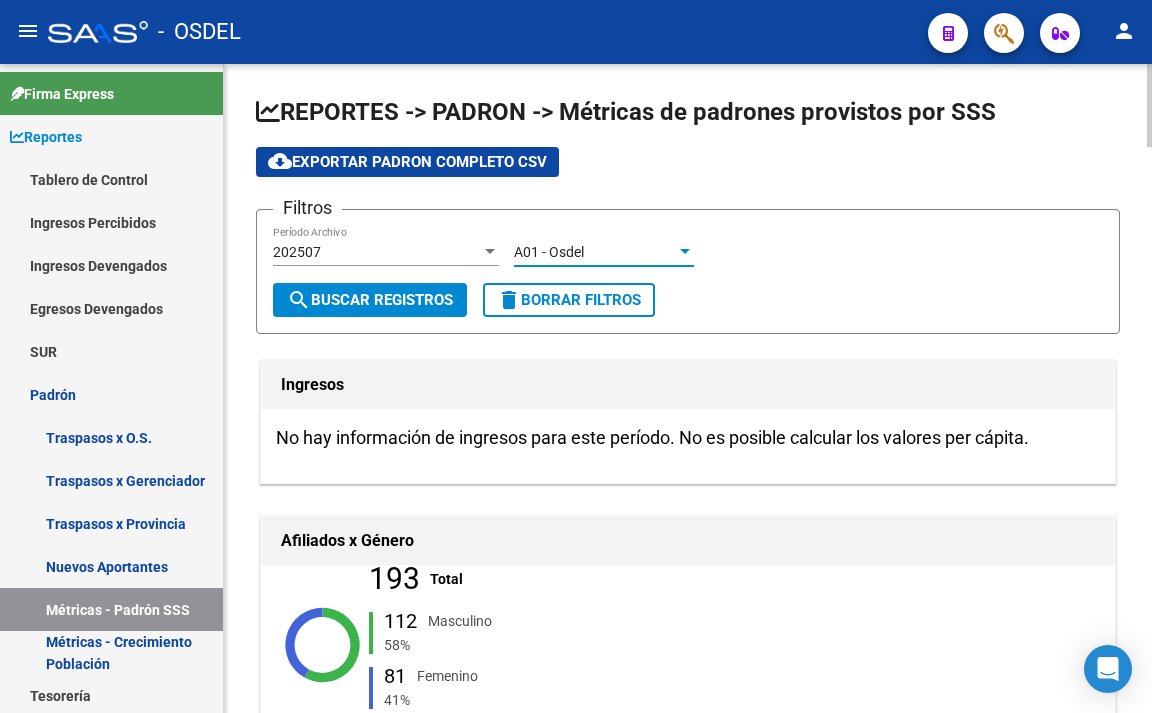 click on "A01 - Osdel" at bounding box center (549, 252) 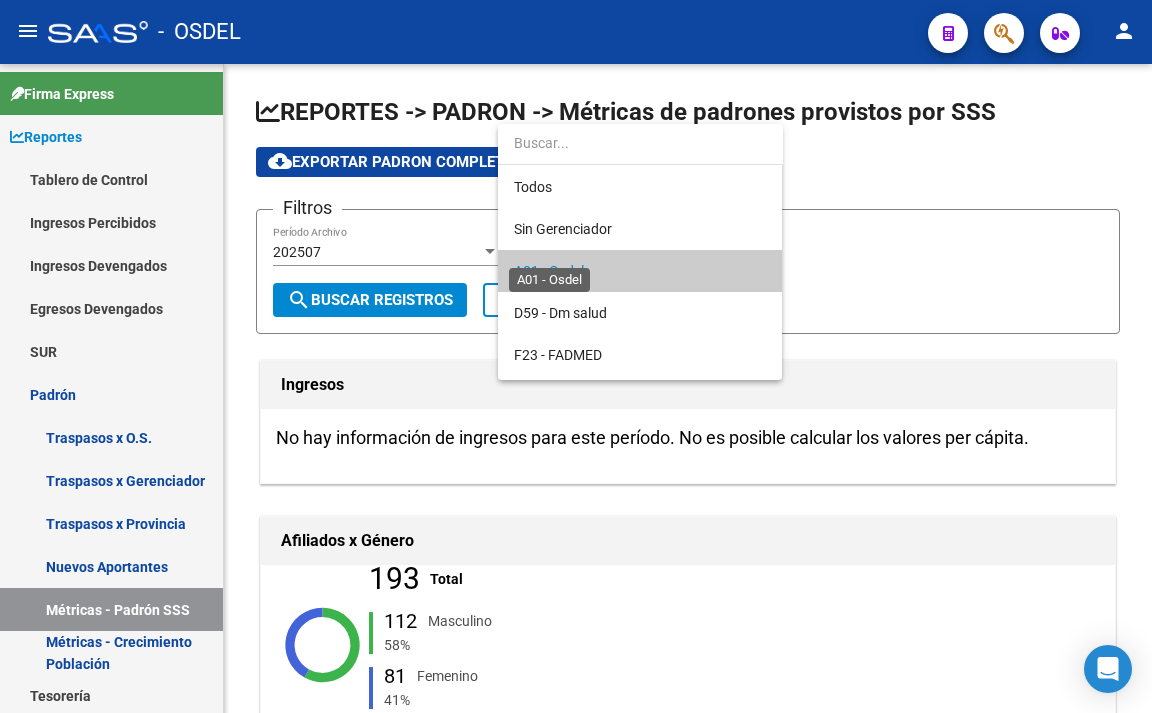 scroll, scrollTop: 19, scrollLeft: 0, axis: vertical 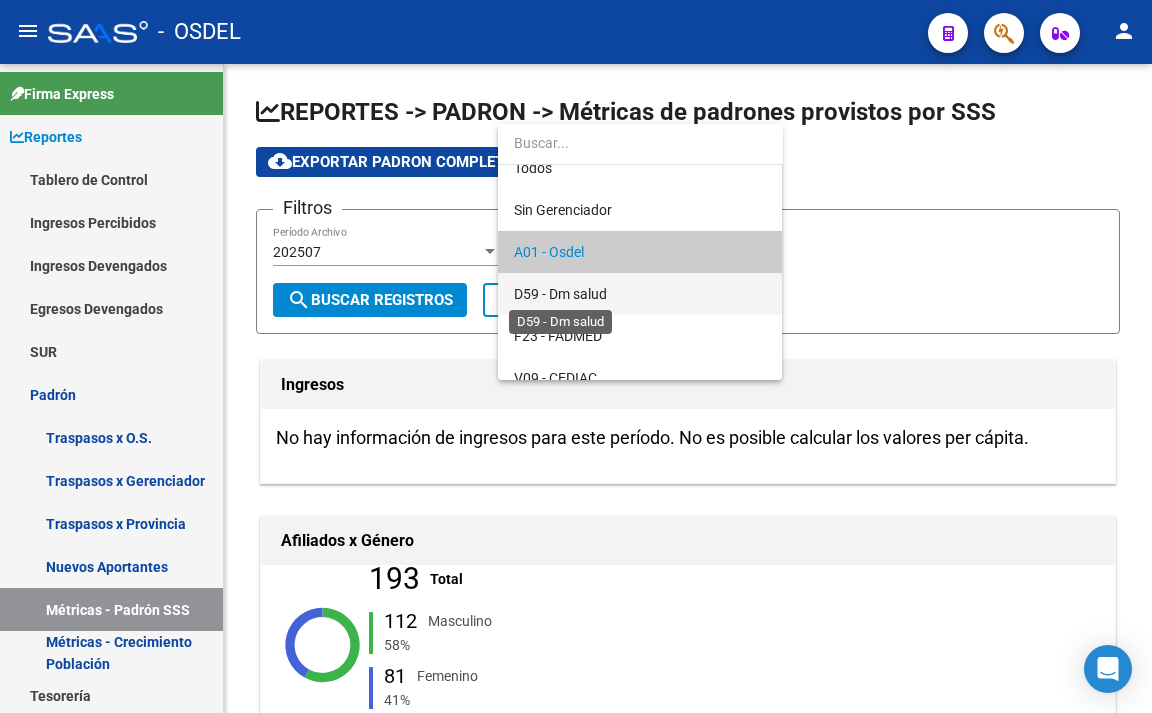 click on "D59 - Dm salud" at bounding box center [560, 294] 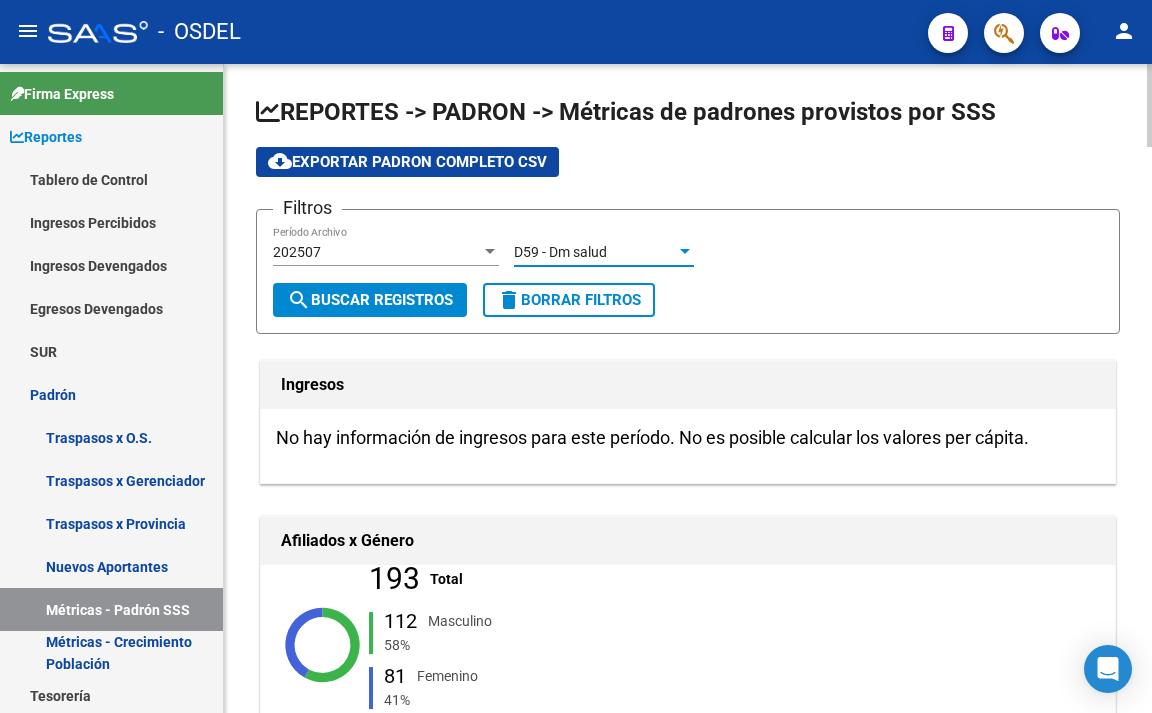 click on "search  Buscar Registros" 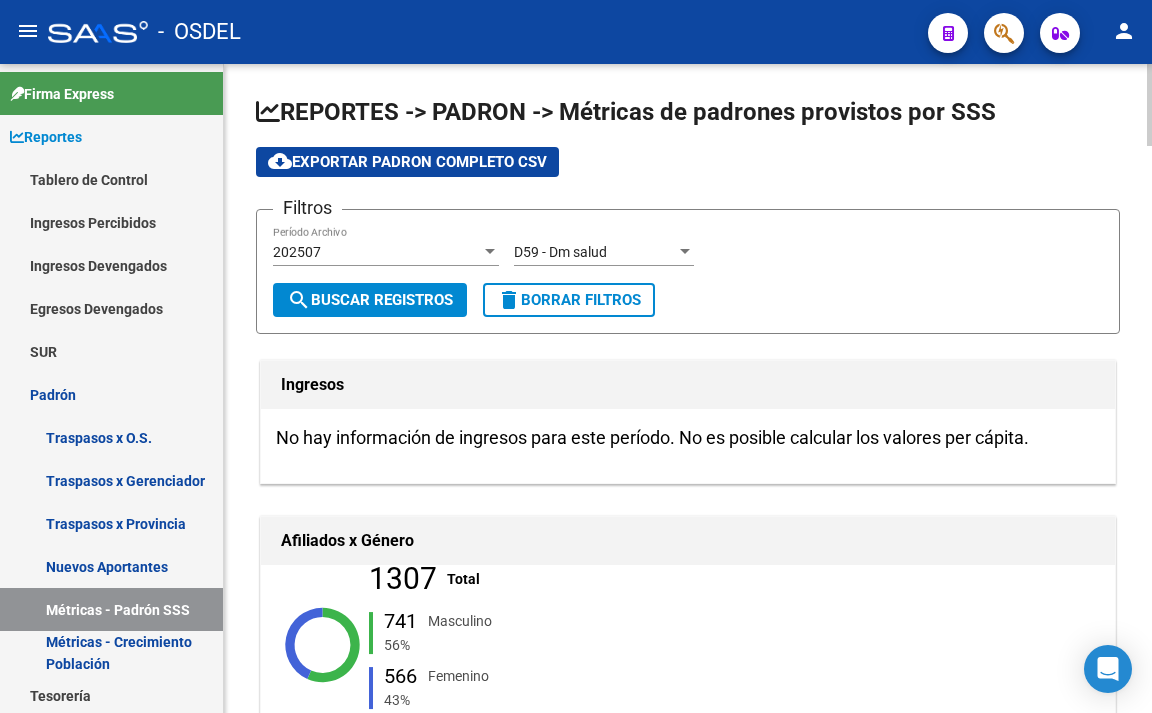 click on "D59 - Dm salud" at bounding box center [595, 252] 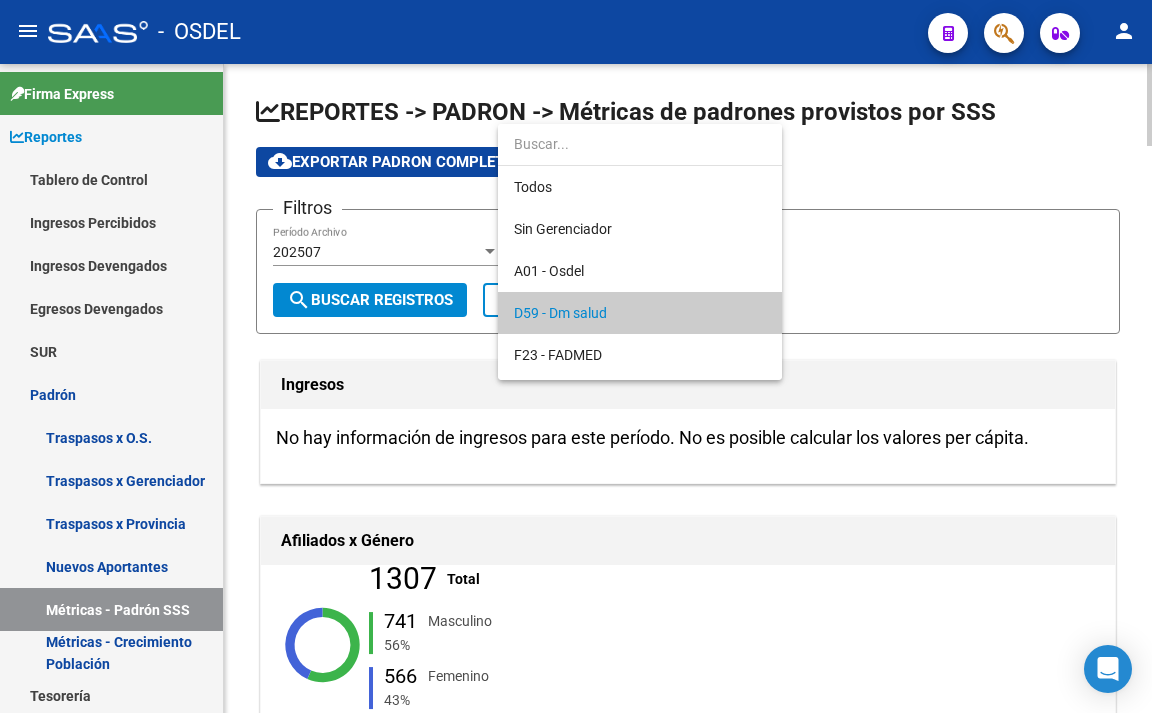 scroll, scrollTop: 61, scrollLeft: 0, axis: vertical 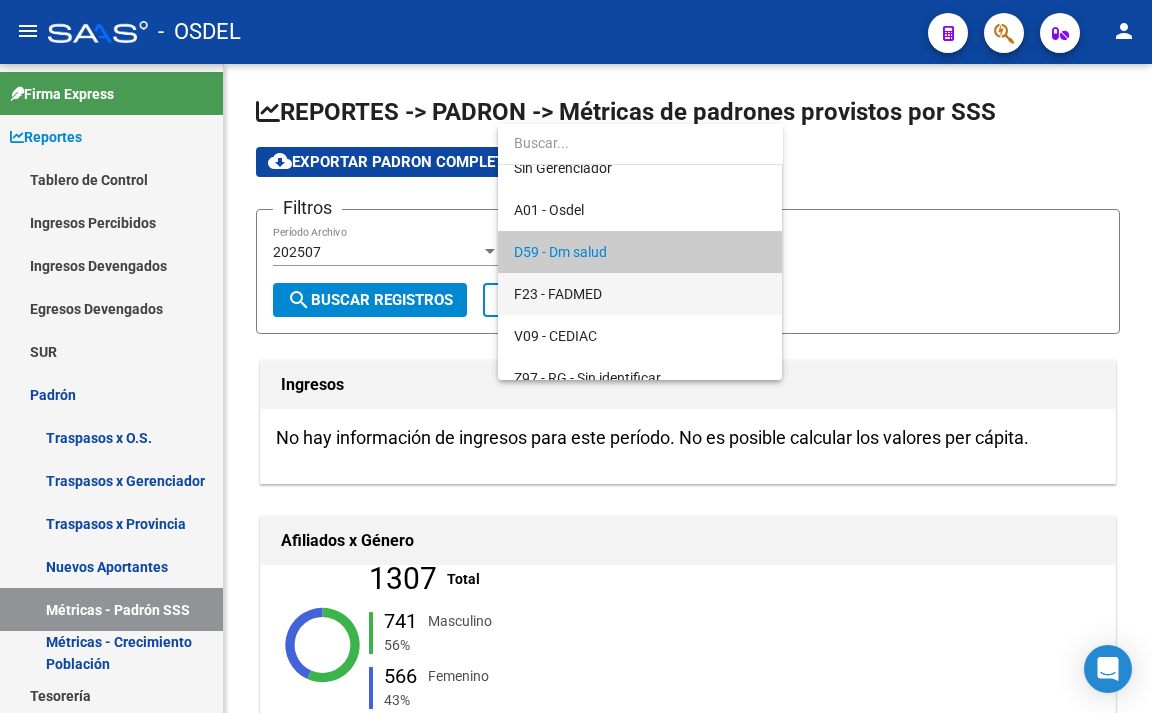 click on "F23 - FADMED" at bounding box center [640, 294] 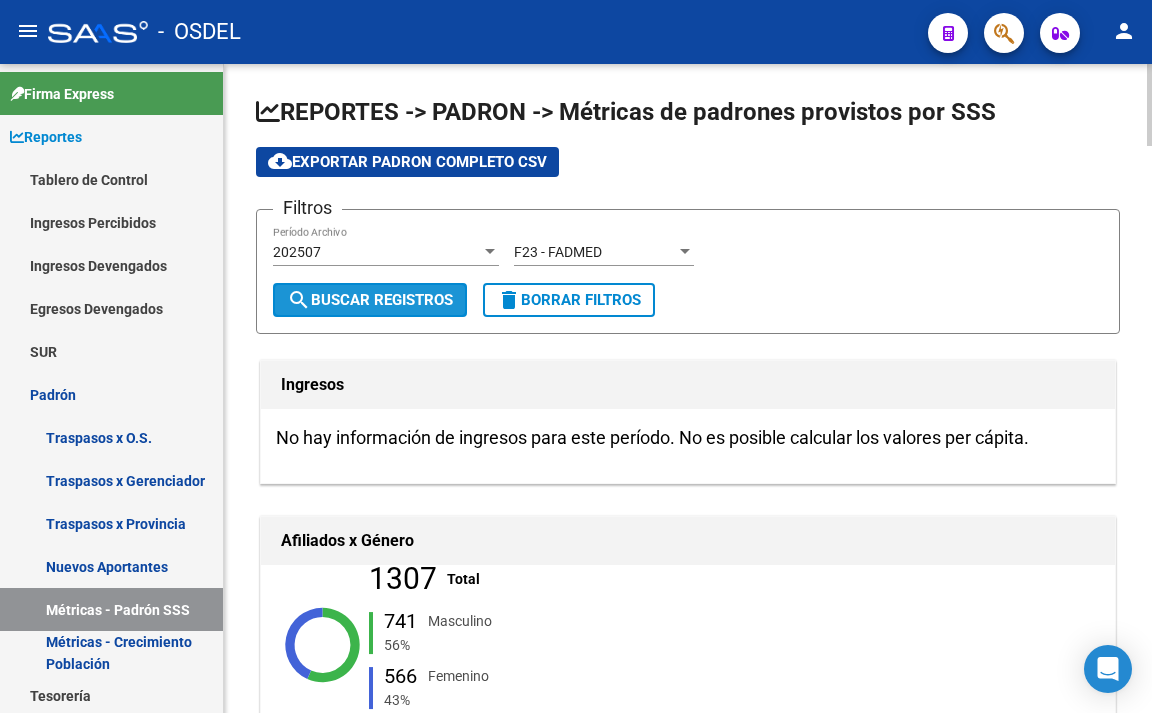 click on "search  Buscar Registros" 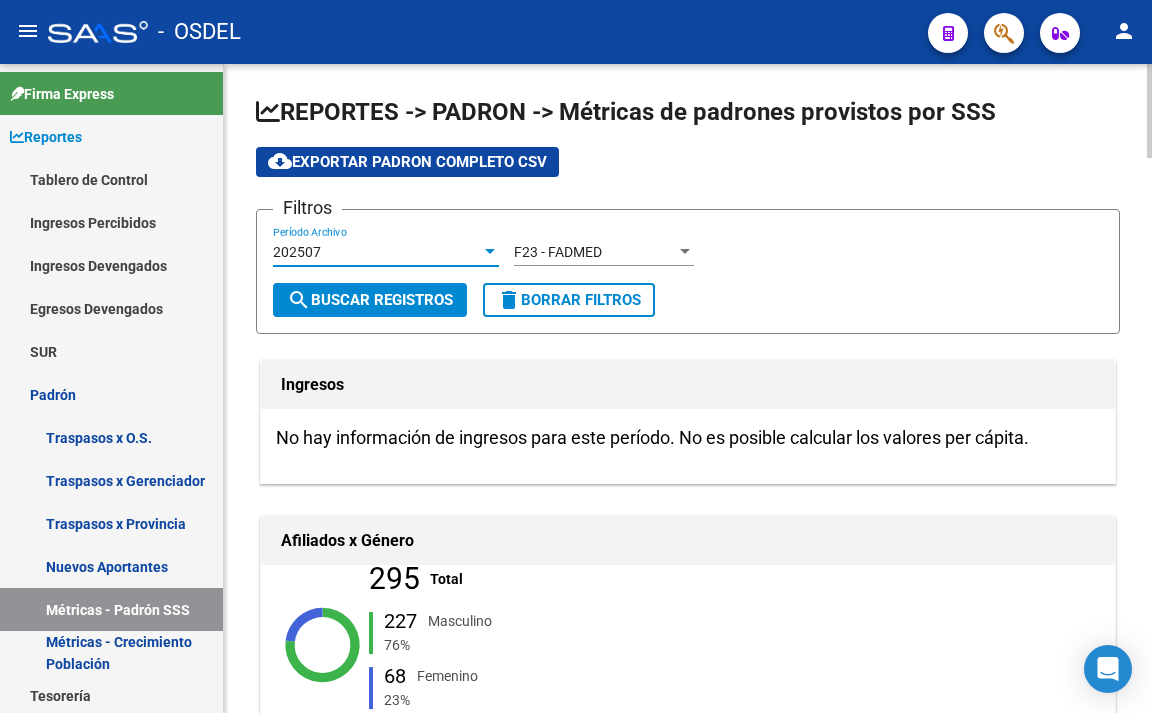 click on "202507" at bounding box center (377, 252) 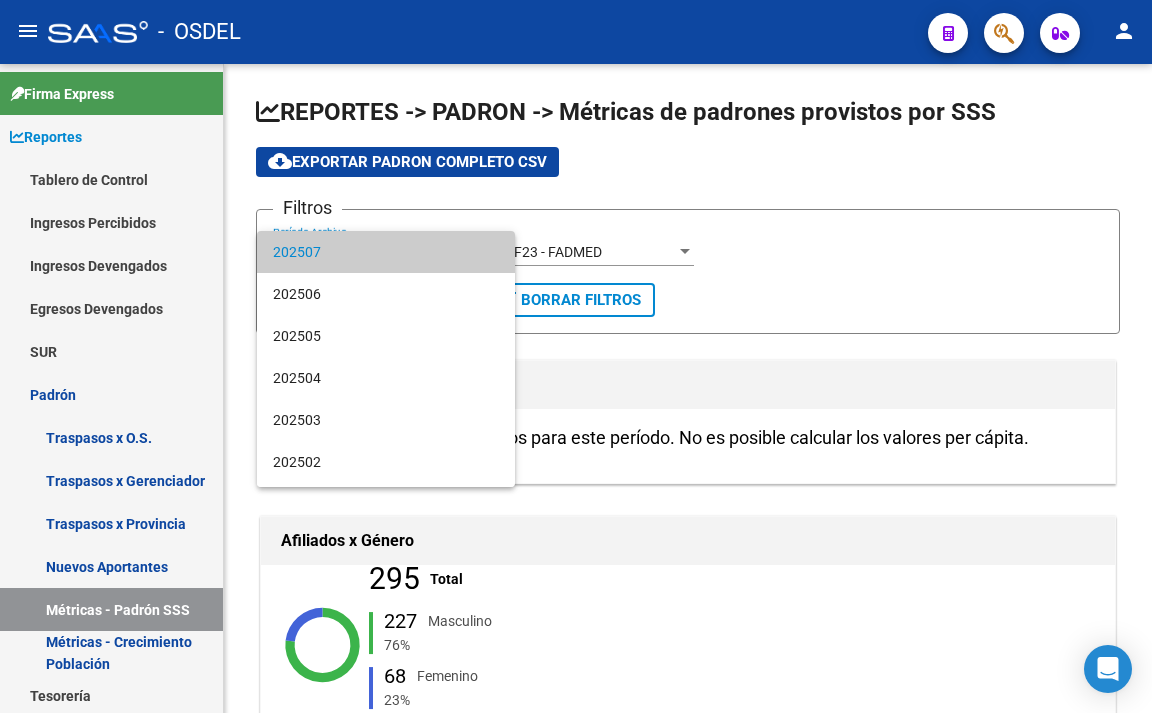 click at bounding box center [576, 356] 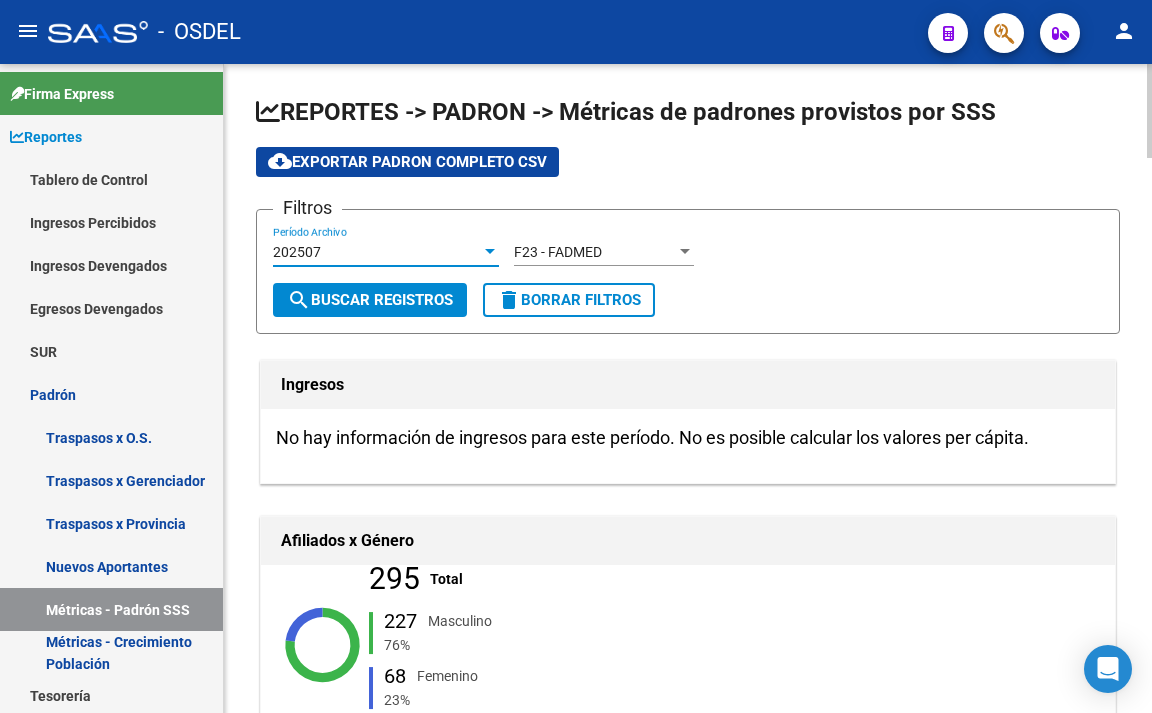 click on "202507" at bounding box center (377, 252) 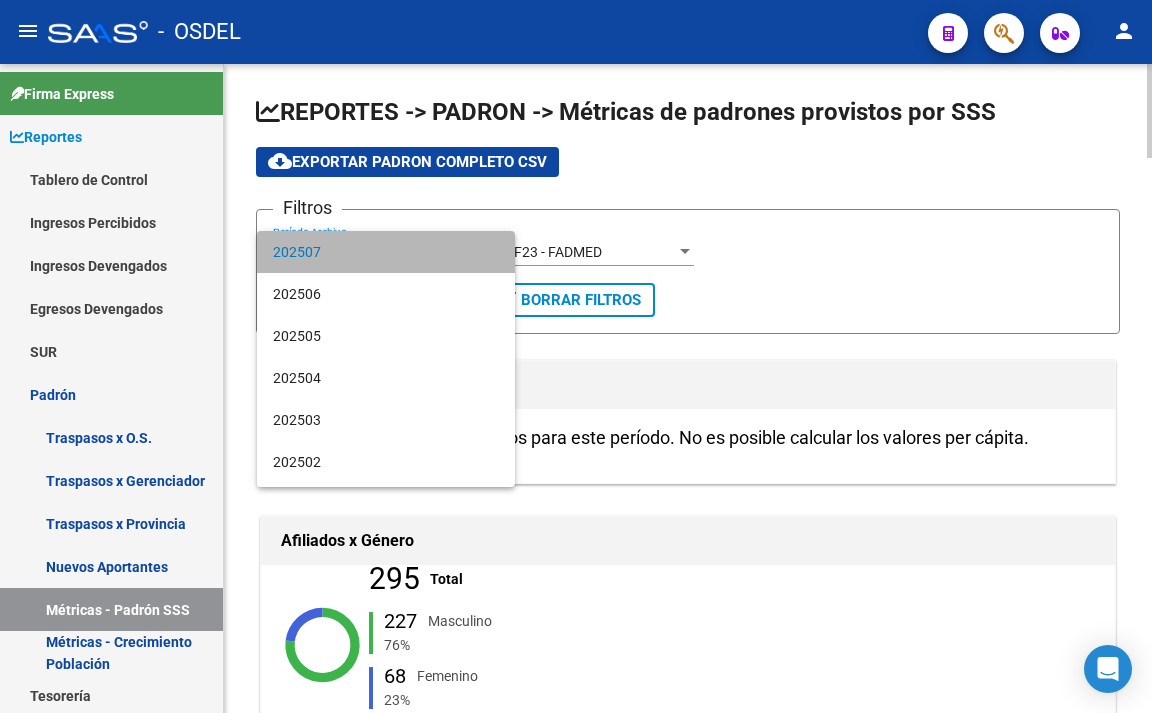 click on "202507" at bounding box center [386, 252] 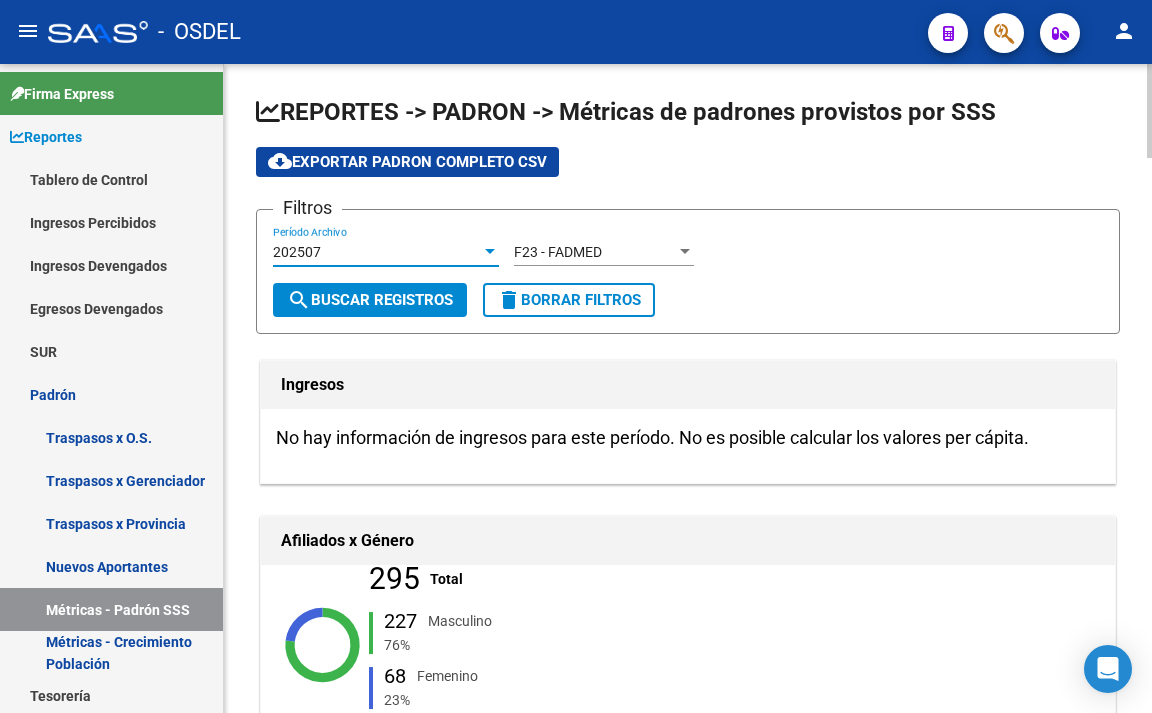 click at bounding box center (490, 252) 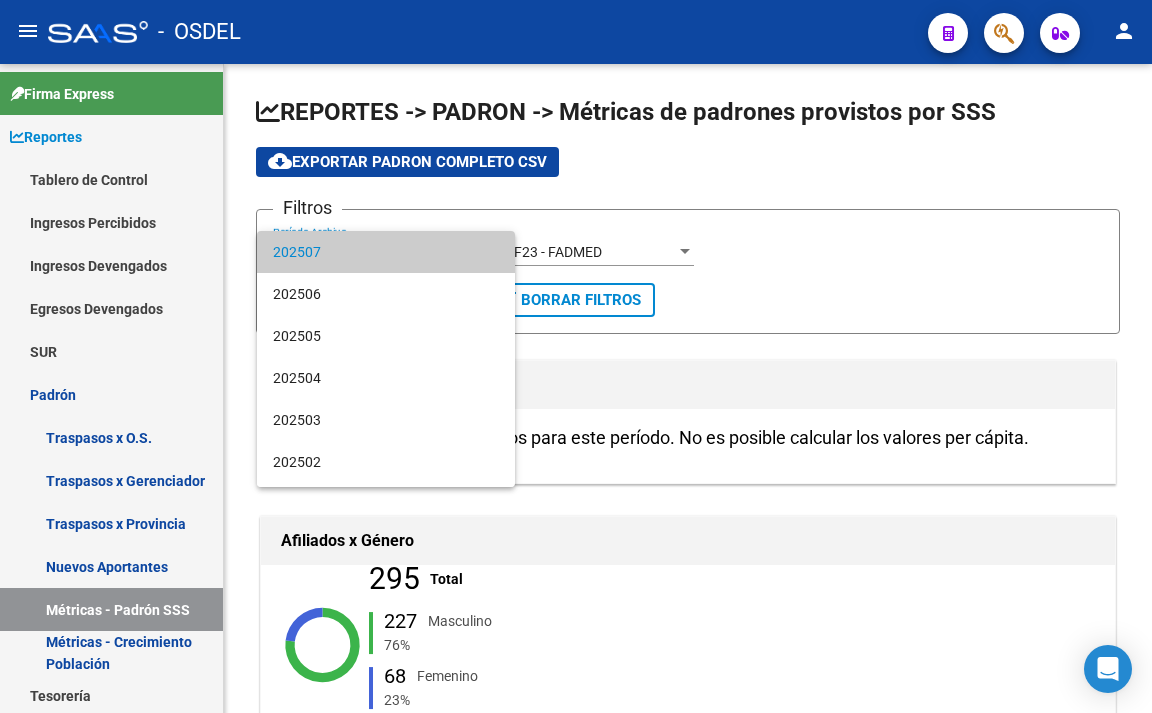 click at bounding box center [576, 356] 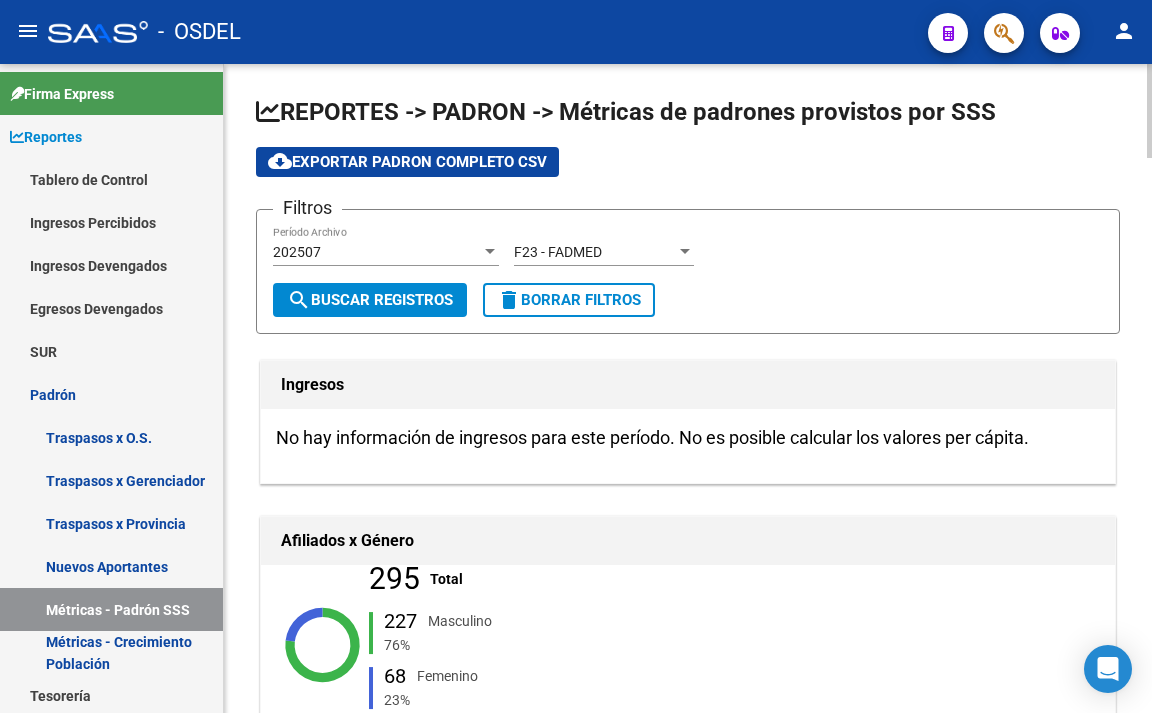 click on "F23 - FADMED" at bounding box center (595, 252) 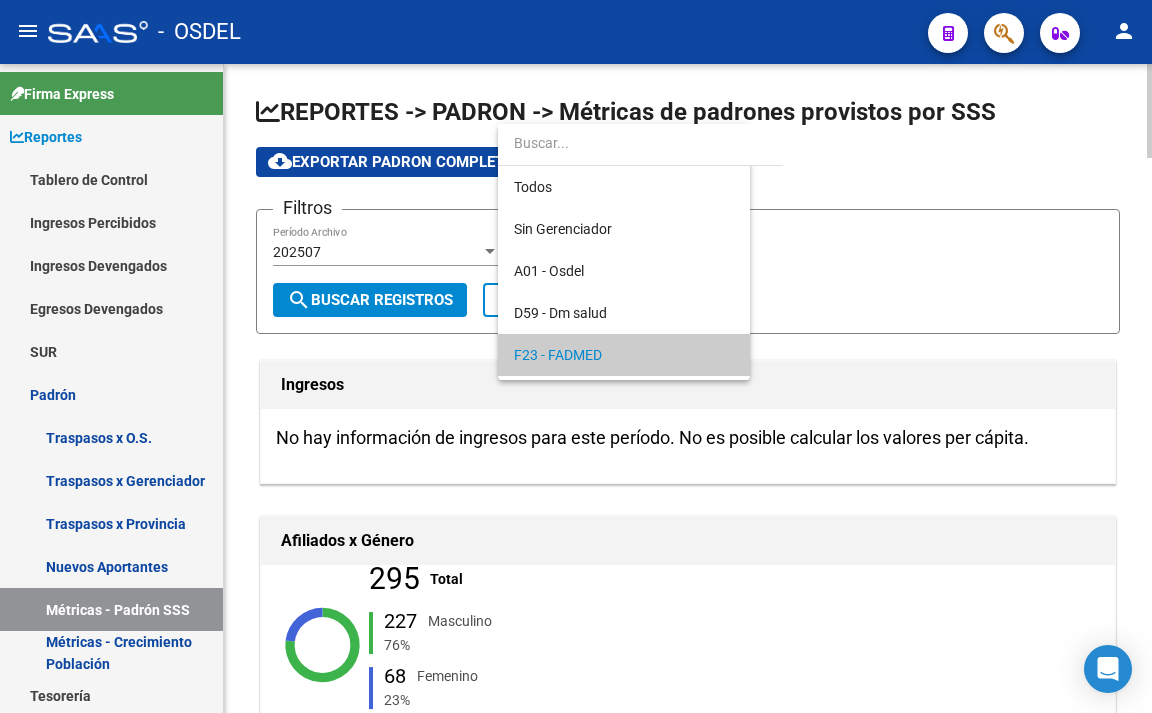 scroll, scrollTop: 103, scrollLeft: 0, axis: vertical 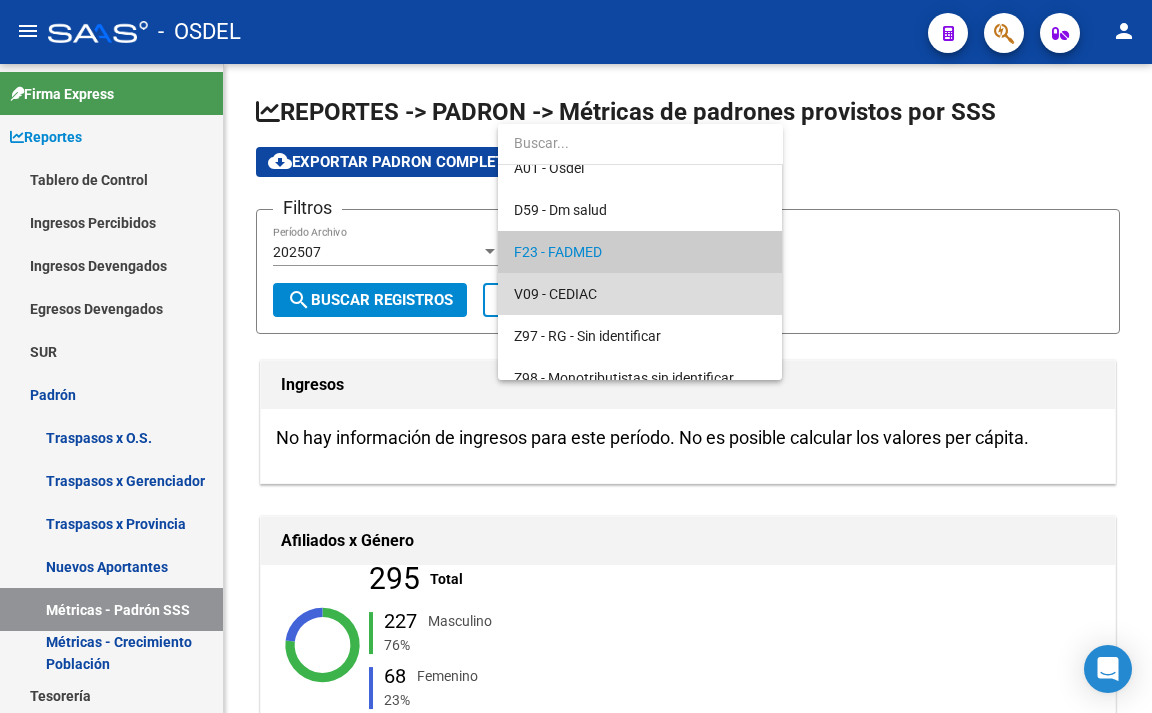 click on "V09 - CEDIAC" at bounding box center [640, 294] 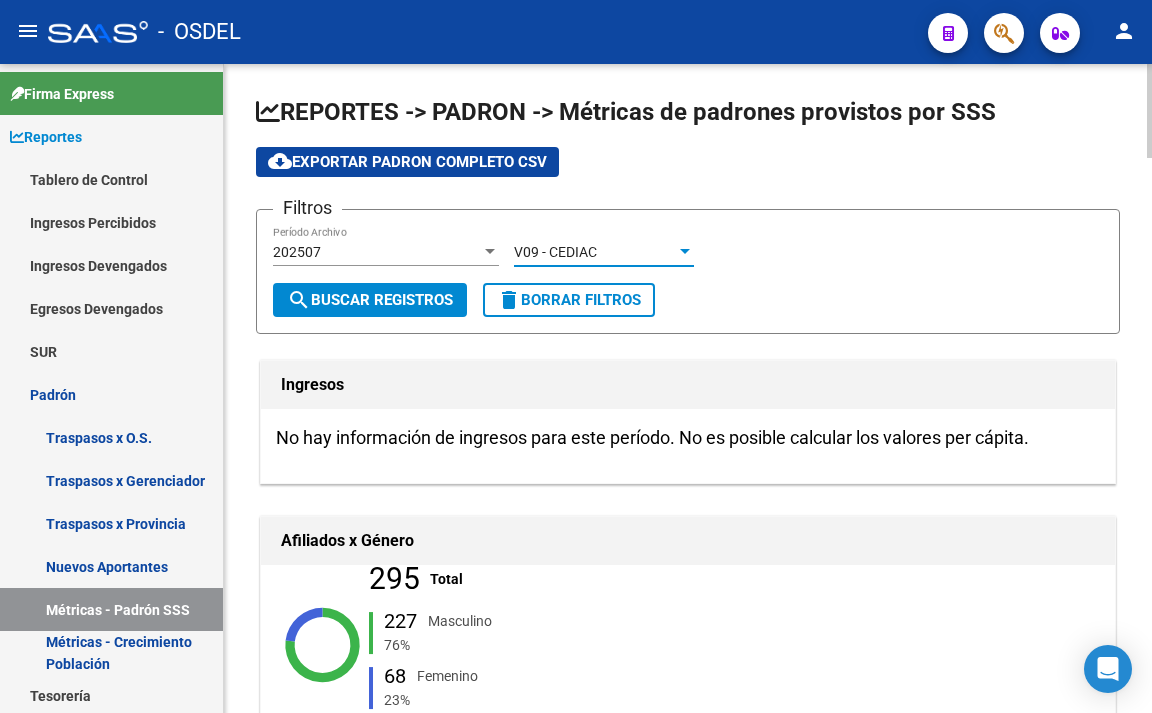 click on "search  Buscar Registros" 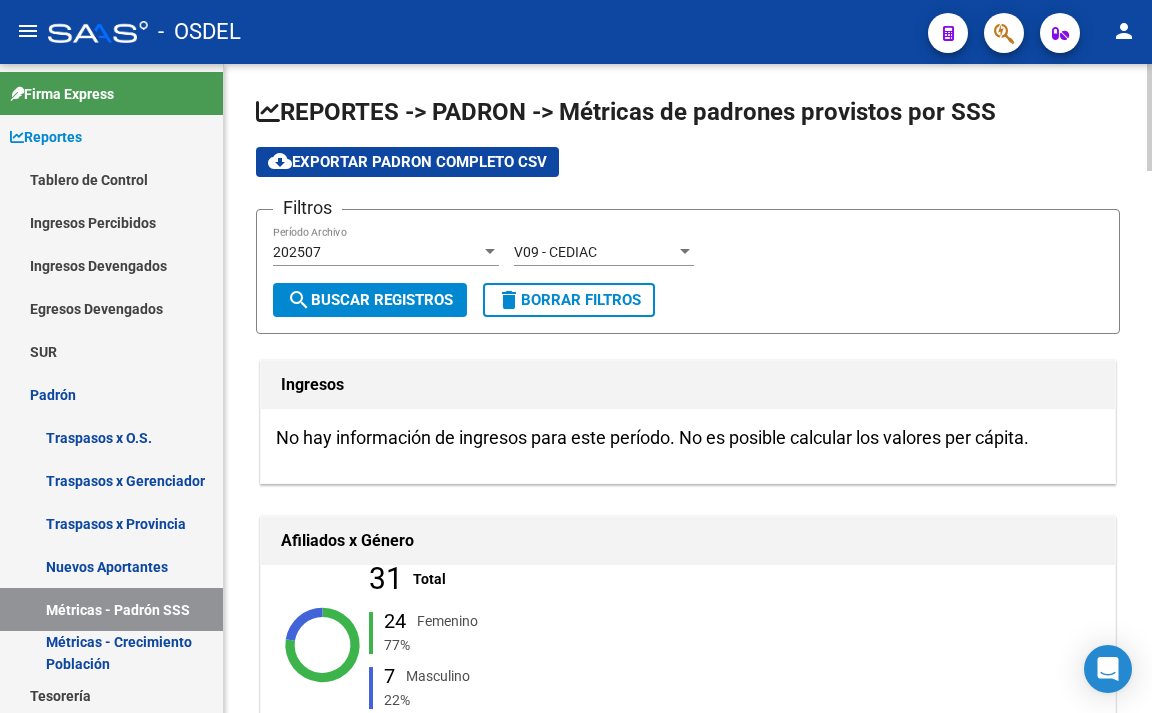 click on "V09 - CEDIAC Seleccionar Gerenciador" 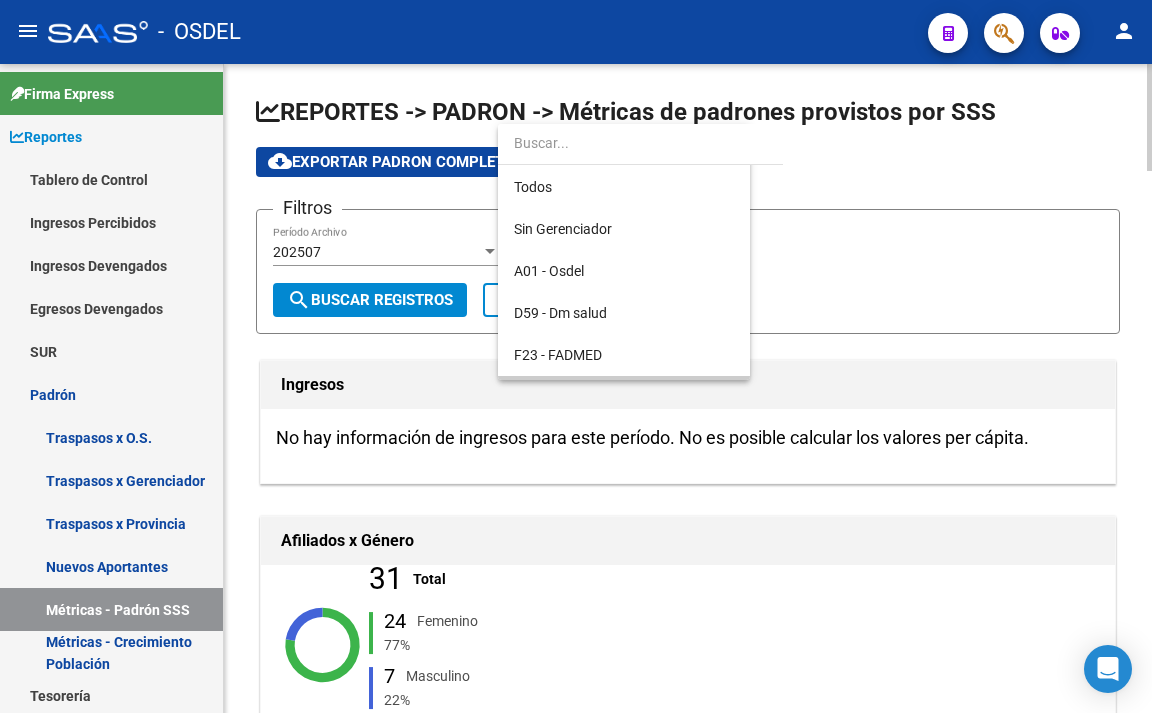 scroll, scrollTop: 145, scrollLeft: 0, axis: vertical 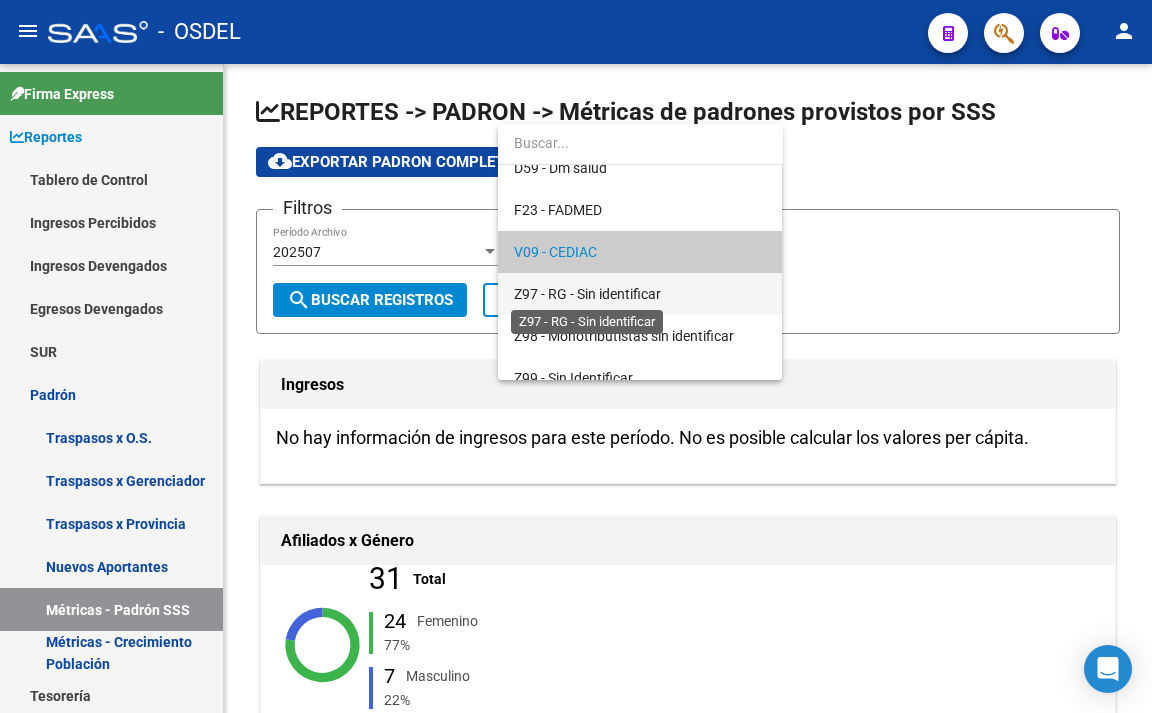 click on "Z97 - RG - Sin identificar" at bounding box center [587, 294] 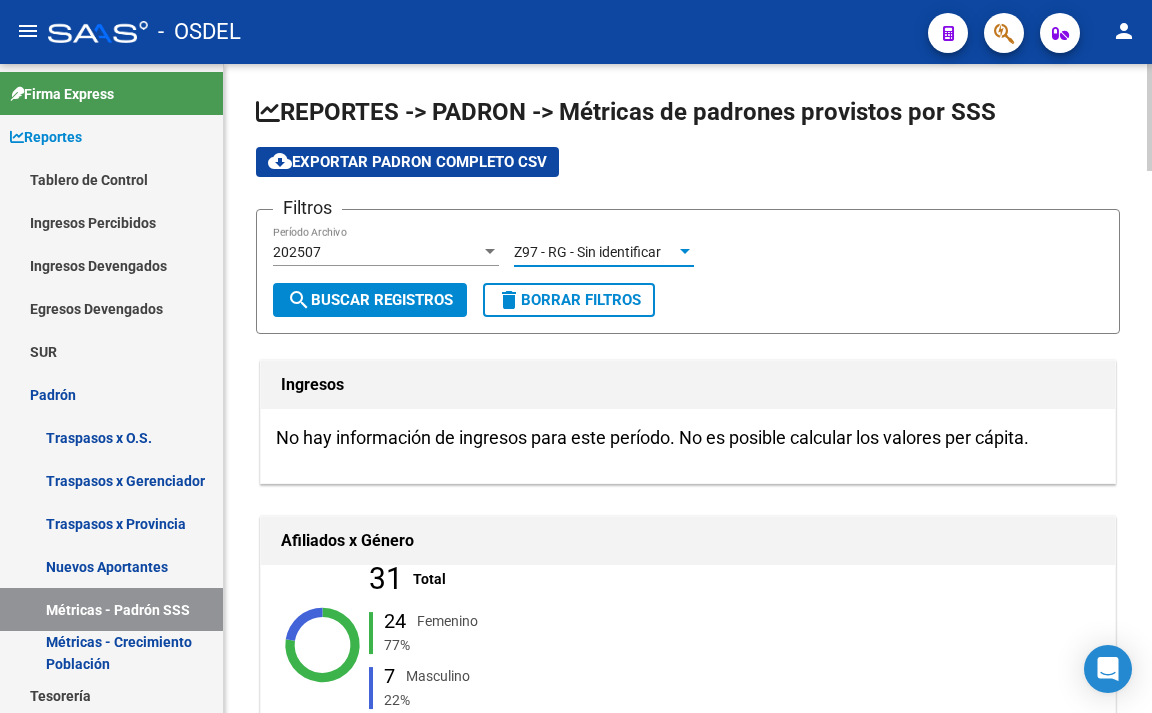 click on "search  Buscar Registros" 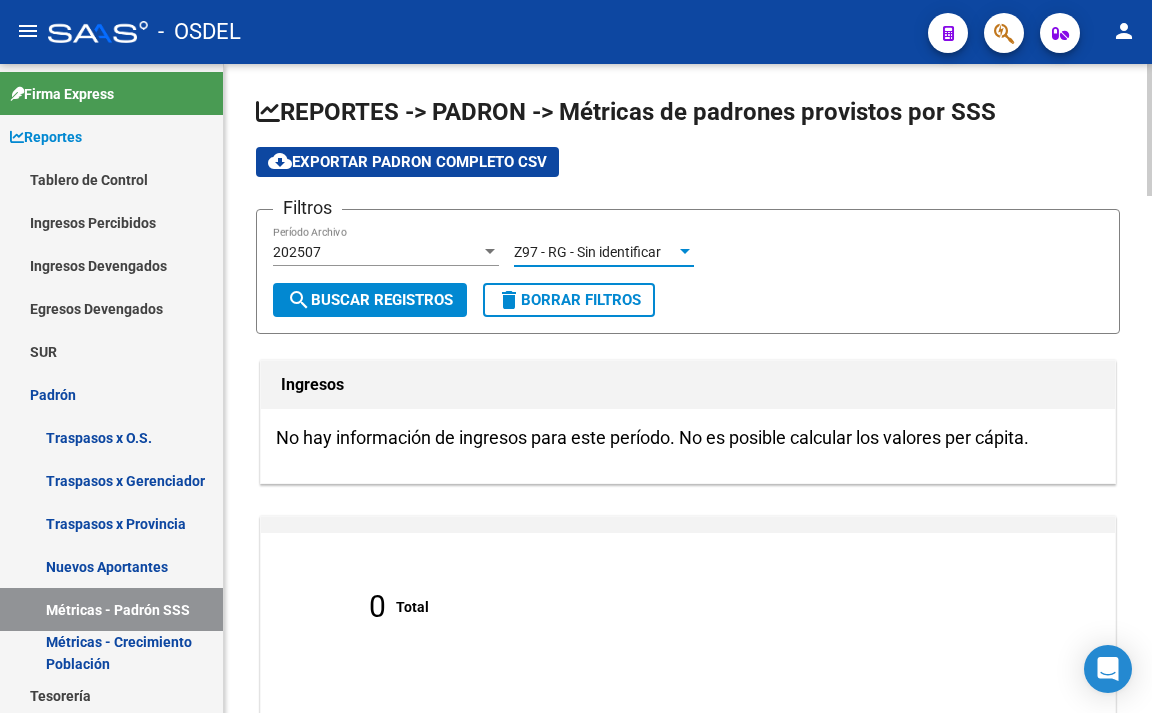 click on "Z97 - RG - Sin identificar" at bounding box center (587, 252) 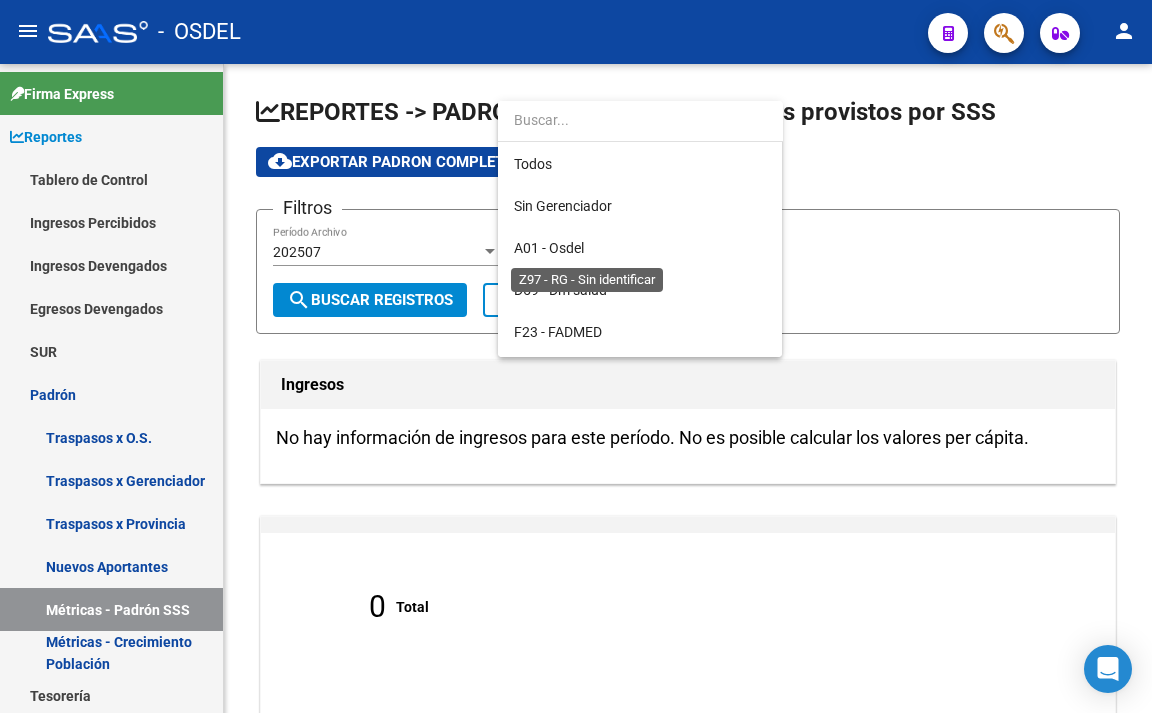 scroll, scrollTop: 164, scrollLeft: 0, axis: vertical 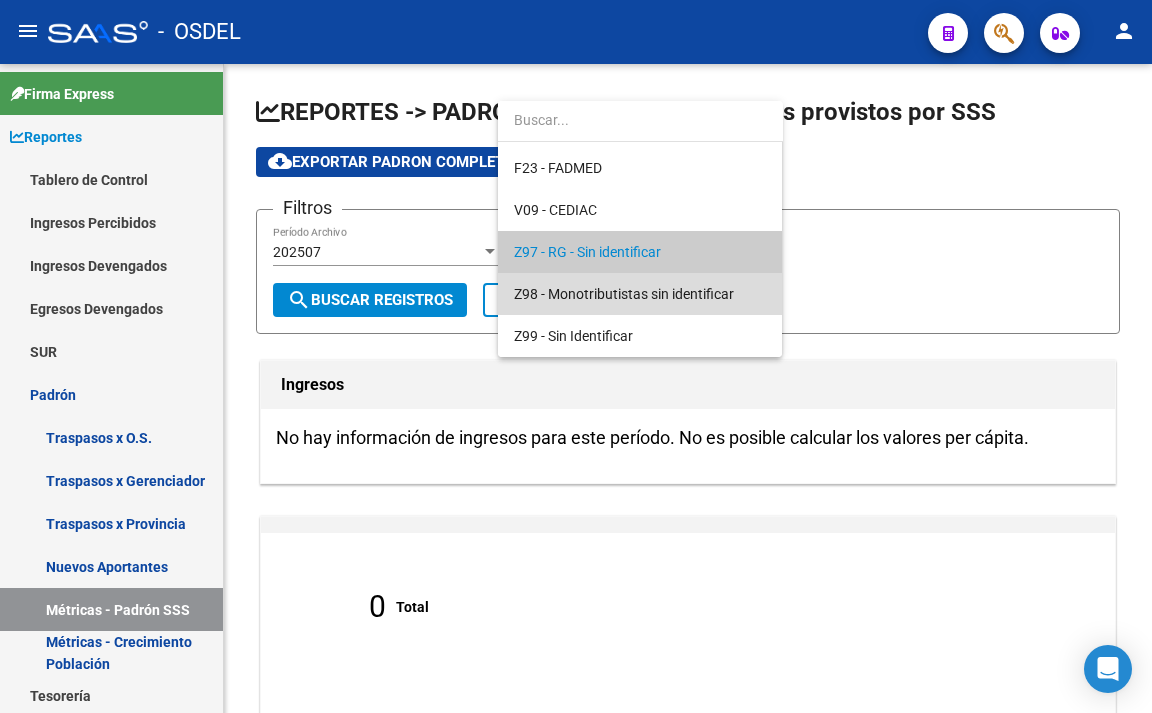 click on "Z98 - Monotributistas sin identificar" at bounding box center [640, 294] 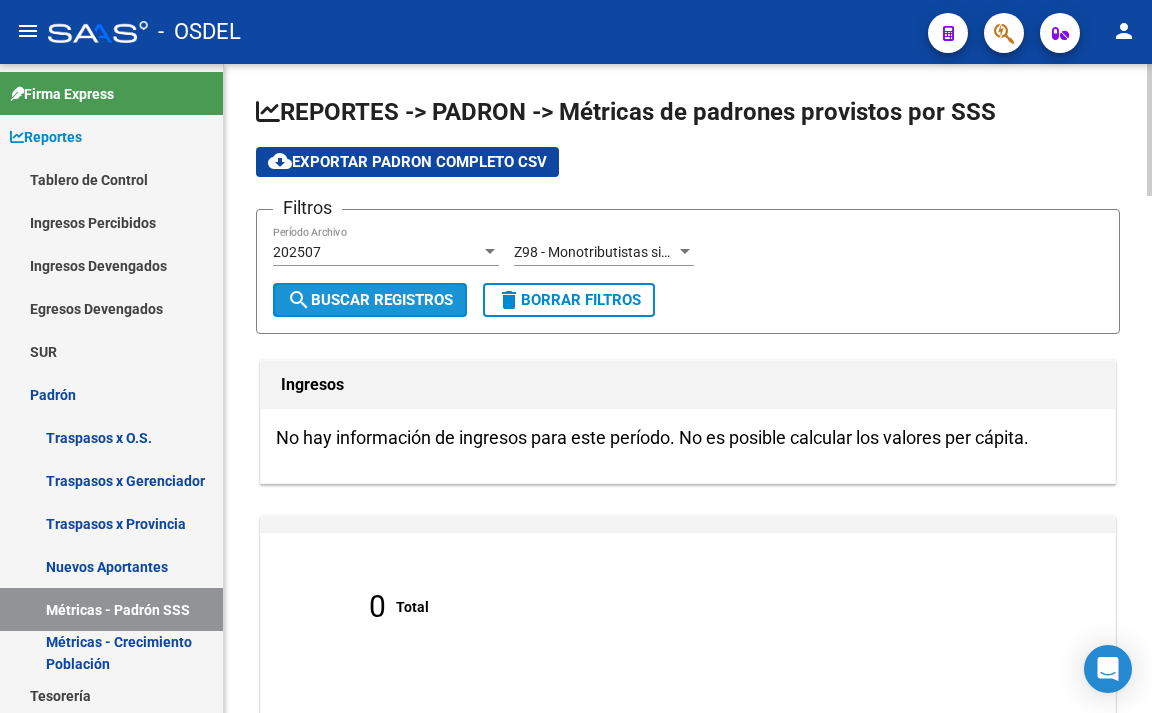 click on "search  Buscar Registros" 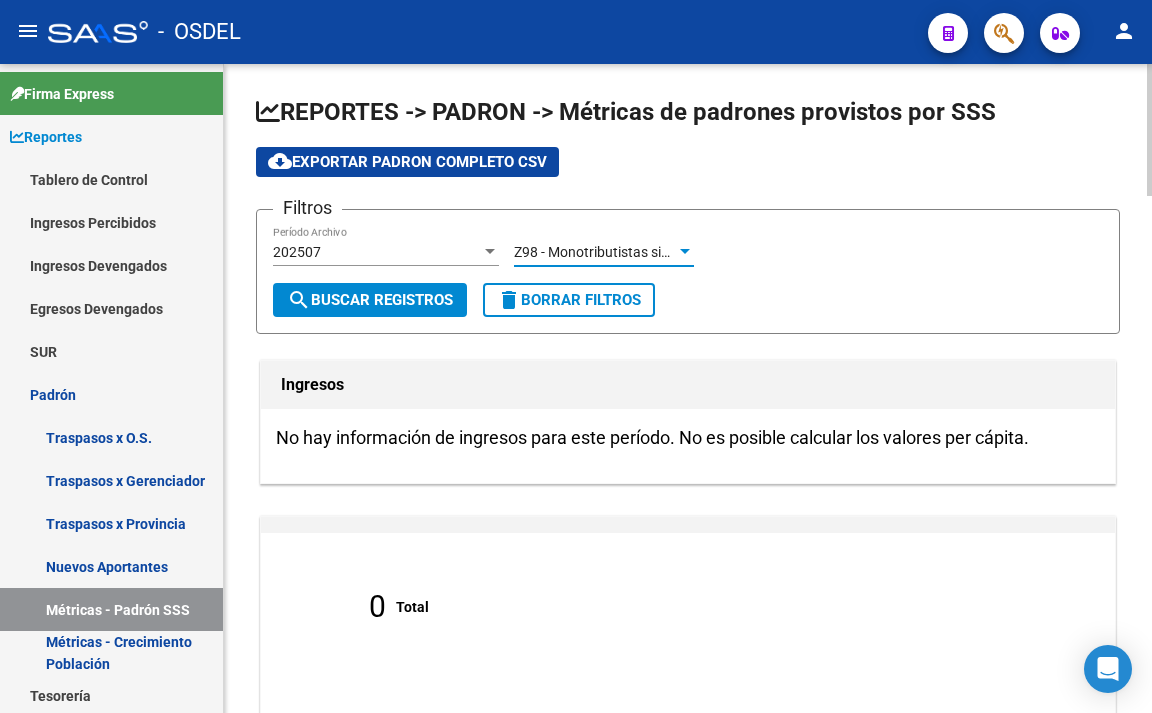 click on "Z98 - Monotributistas sin identificar" at bounding box center (624, 252) 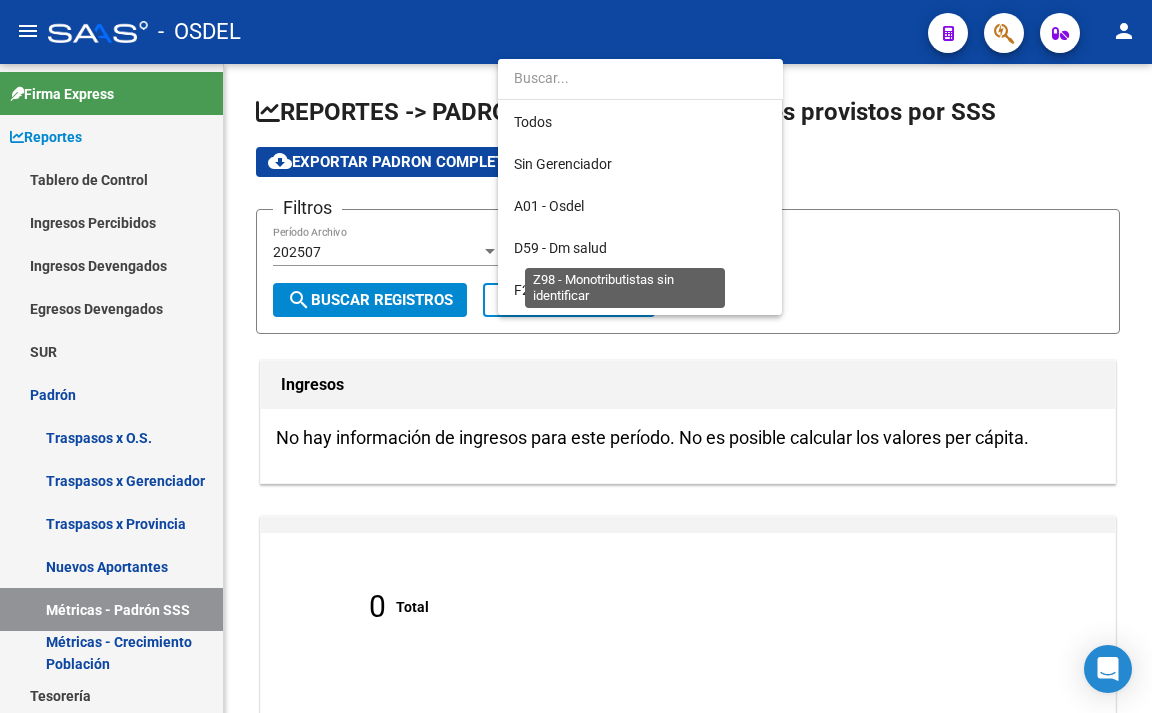 scroll, scrollTop: 164, scrollLeft: 0, axis: vertical 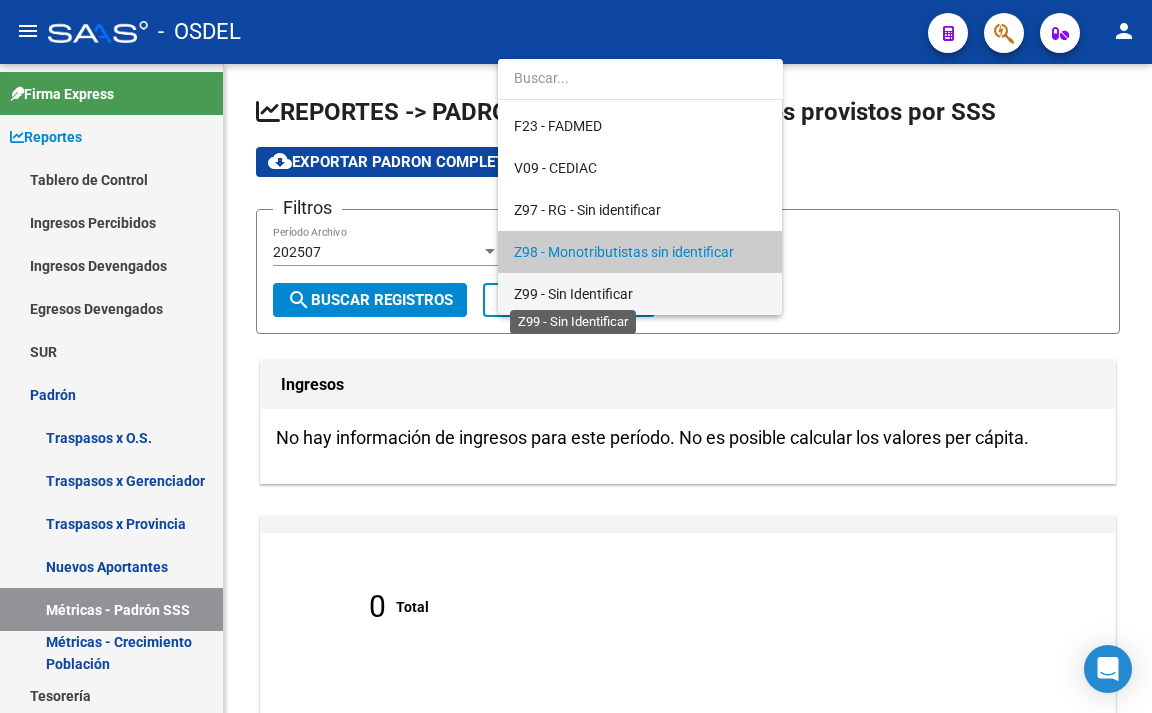 click on "Z99 - Sin Identificar" at bounding box center [573, 294] 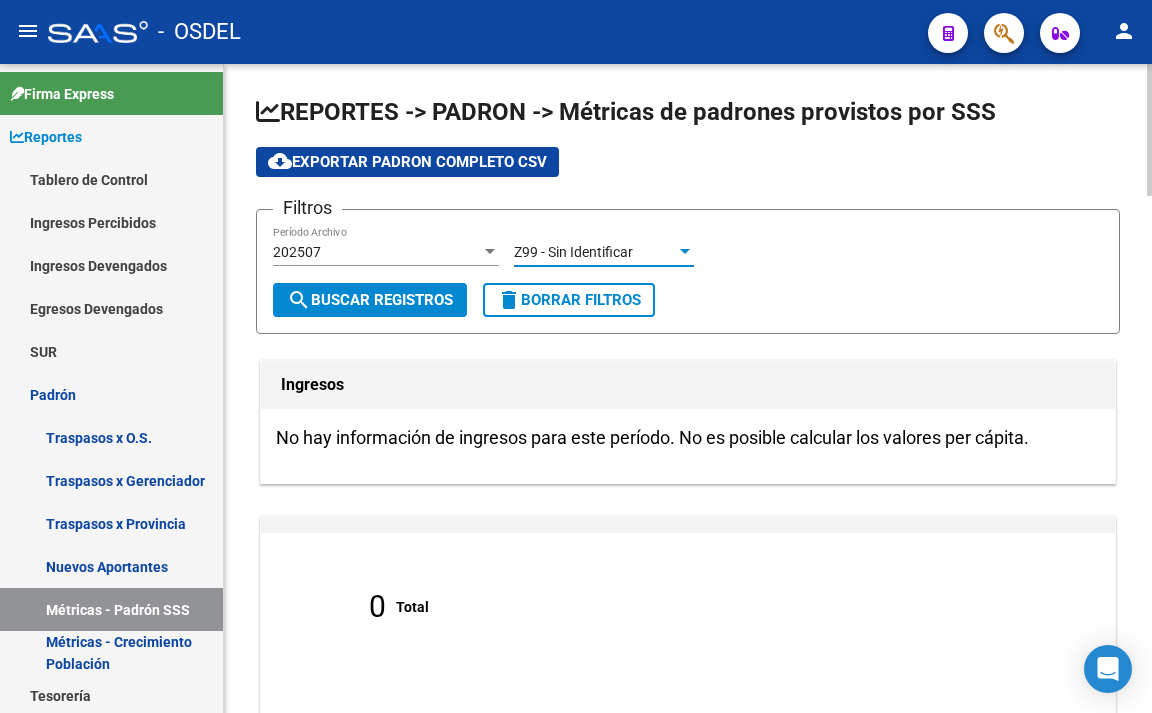 click on "search  Buscar Registros" 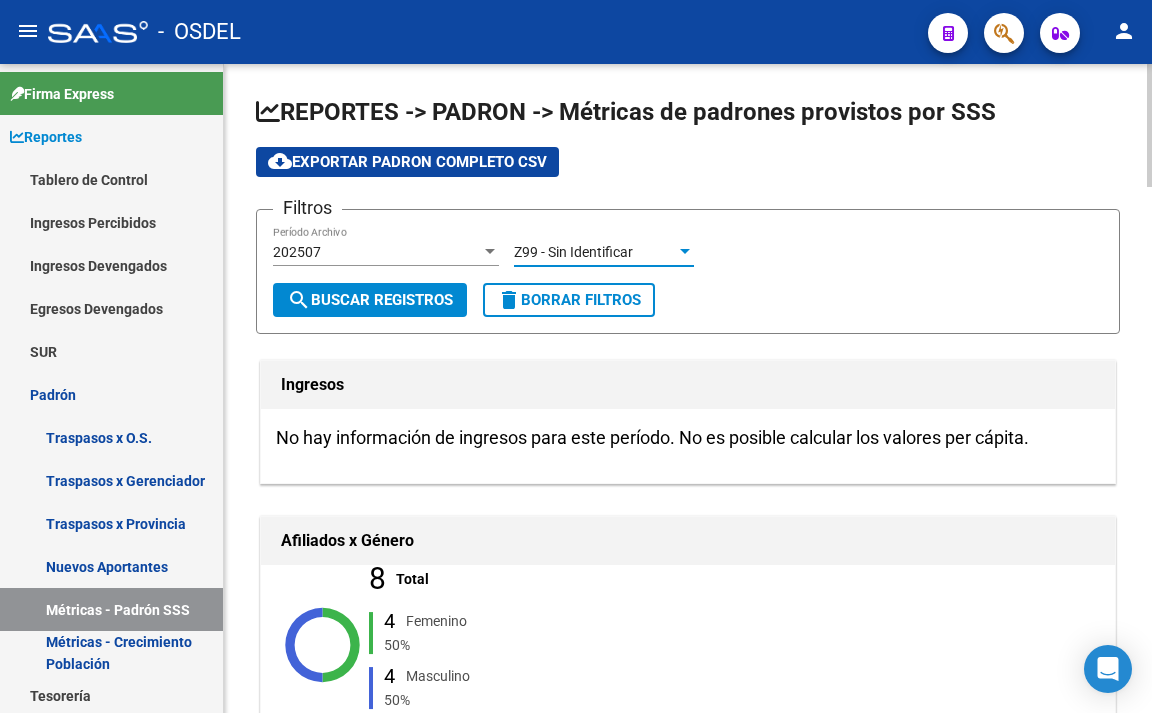 click on "Z99 - Sin Identificar" at bounding box center [595, 252] 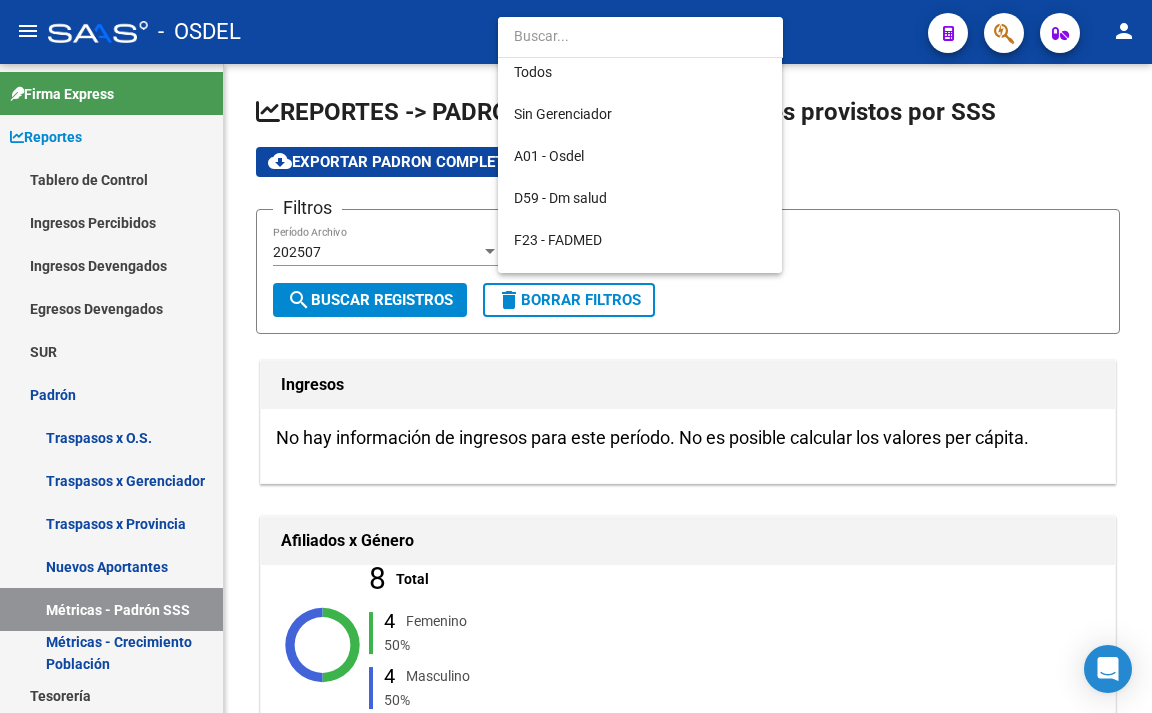 scroll, scrollTop: 0, scrollLeft: 0, axis: both 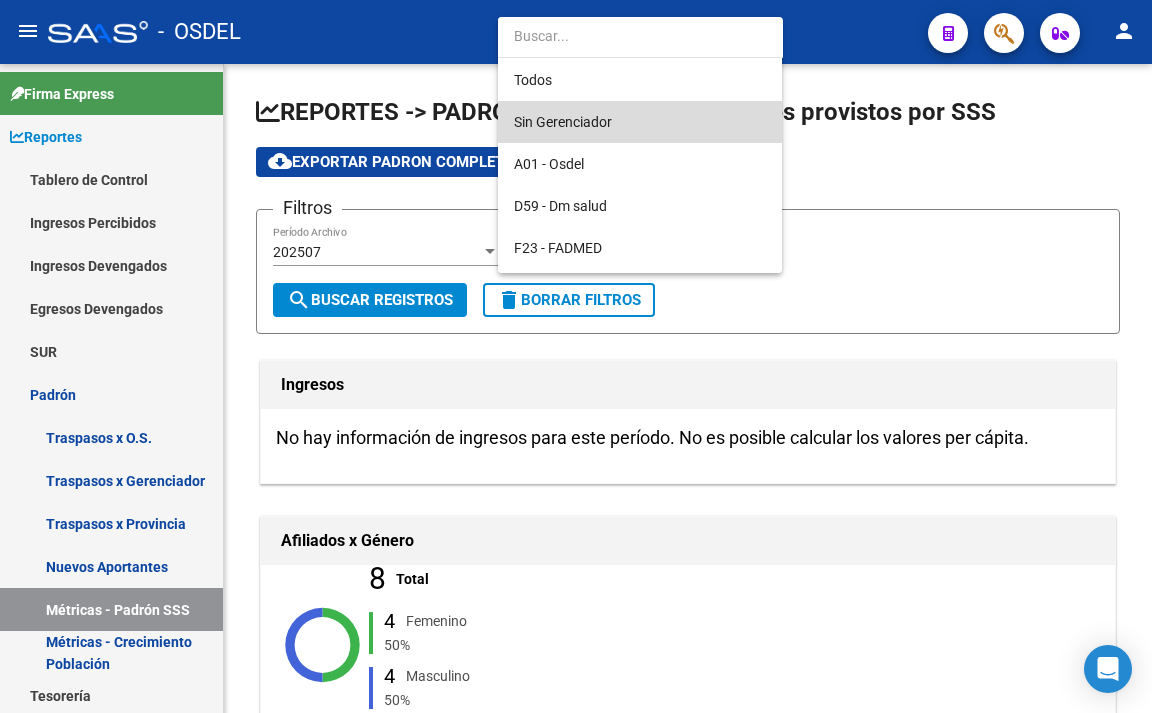 click on "Sin Gerenciador" at bounding box center [640, 122] 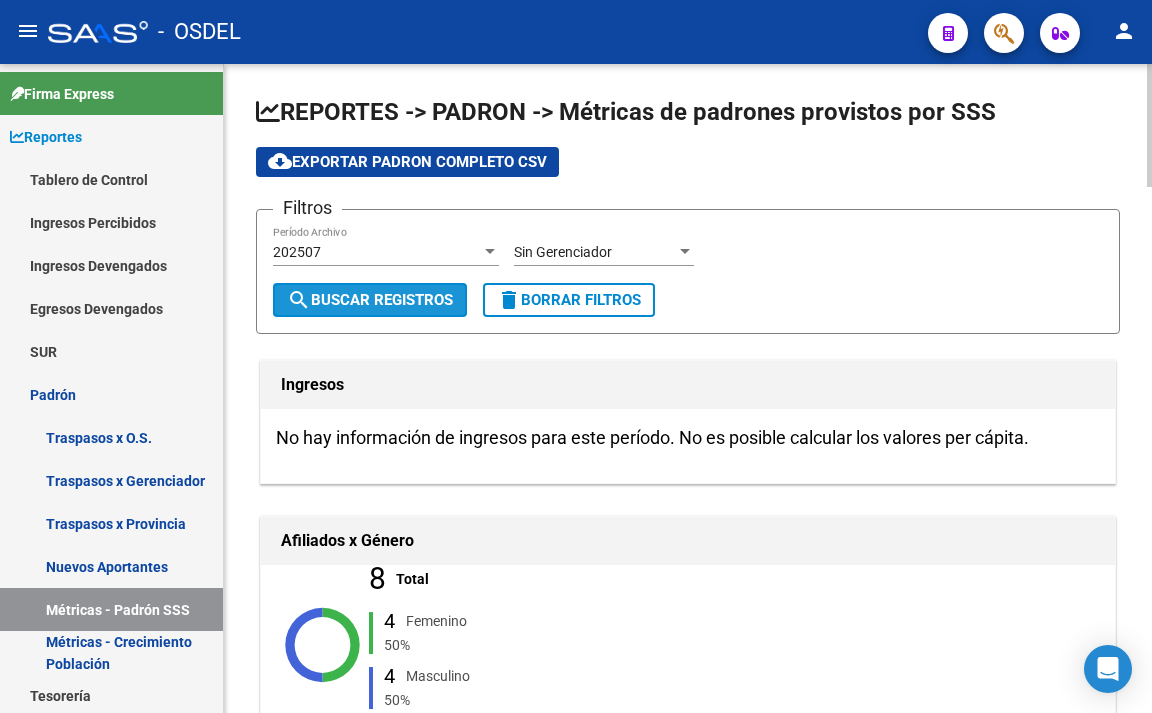 click on "search  Buscar Registros" 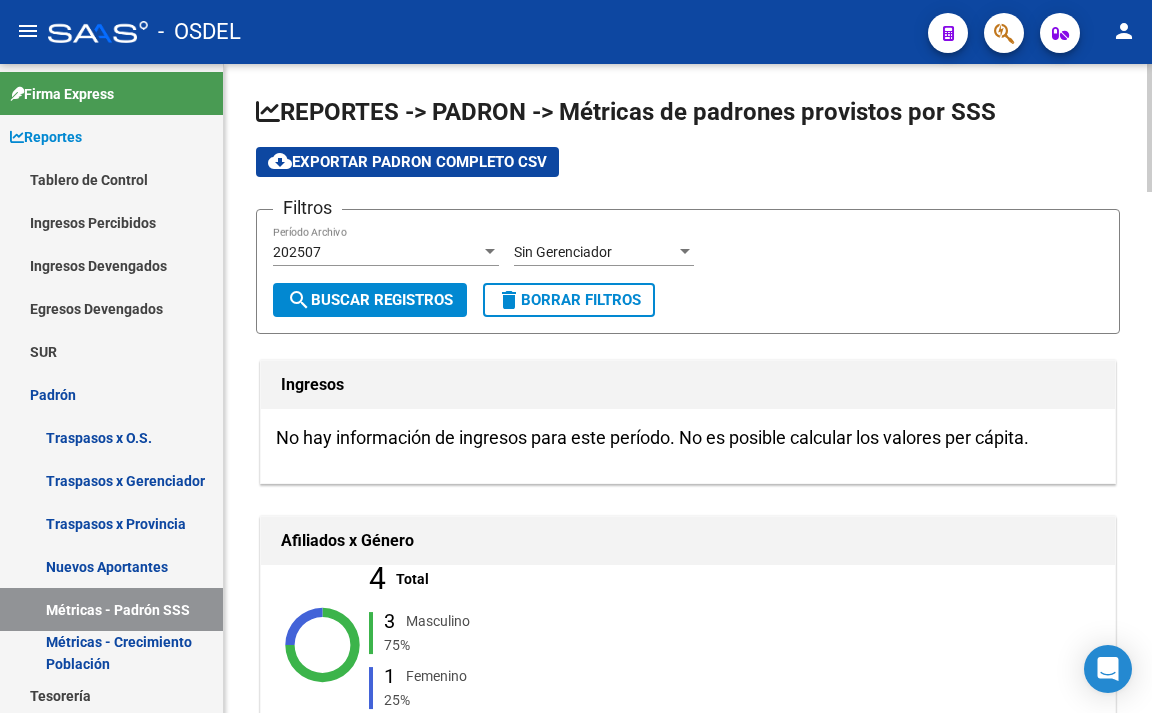click on "Sin Gerenciador Seleccionar Gerenciador" 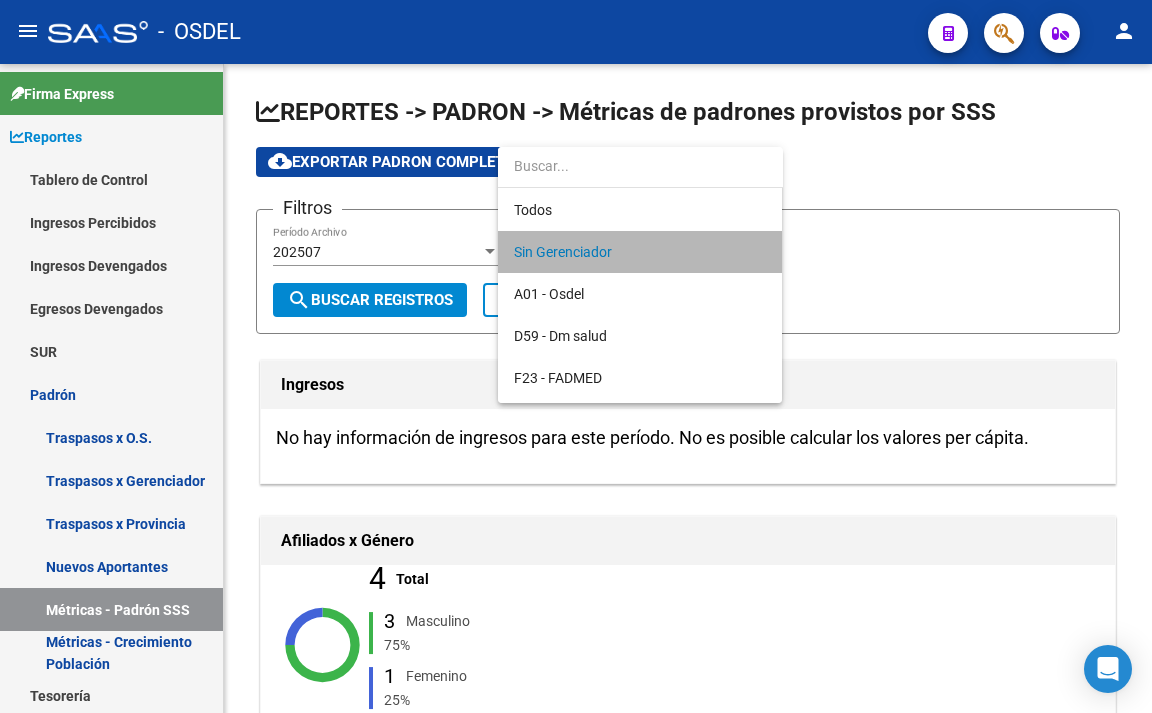 click on "Sin Gerenciador" at bounding box center [640, 252] 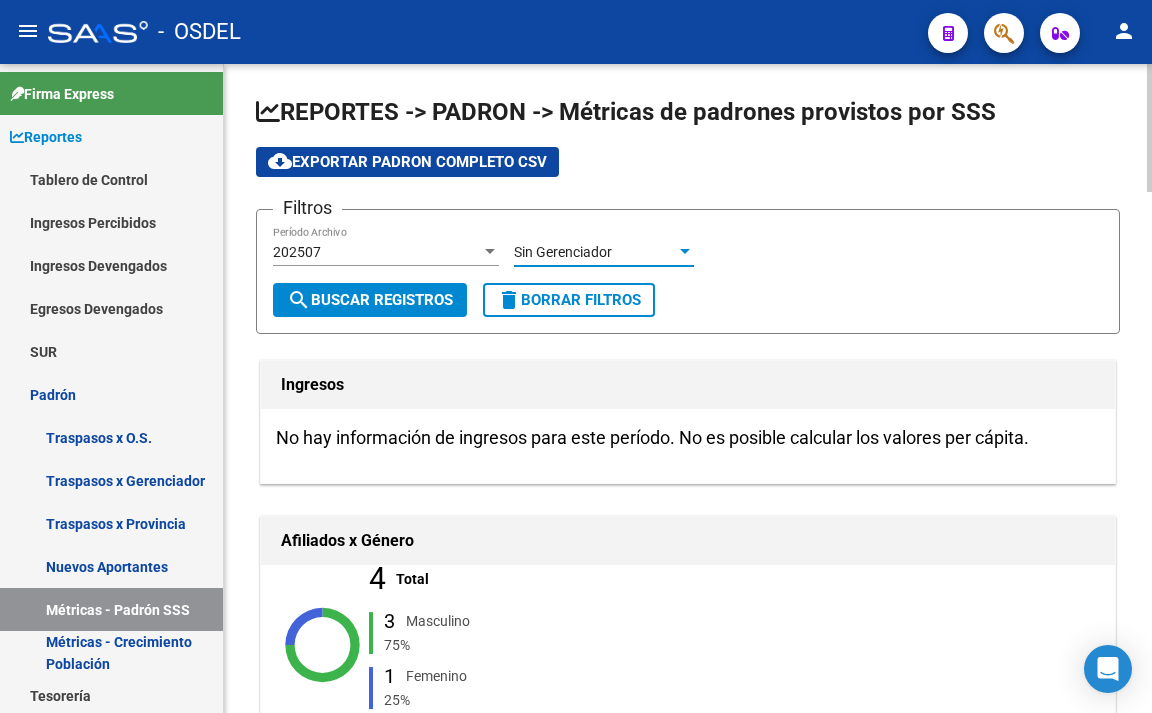 click on "search  Buscar Registros" 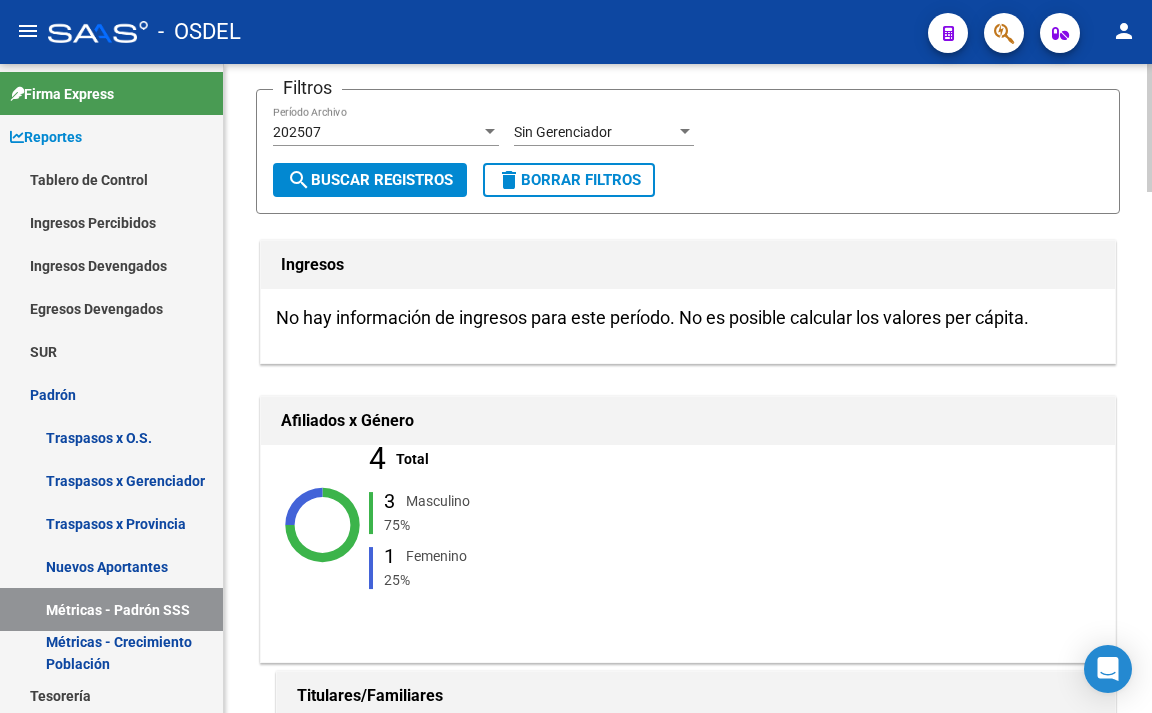 scroll, scrollTop: 0, scrollLeft: 0, axis: both 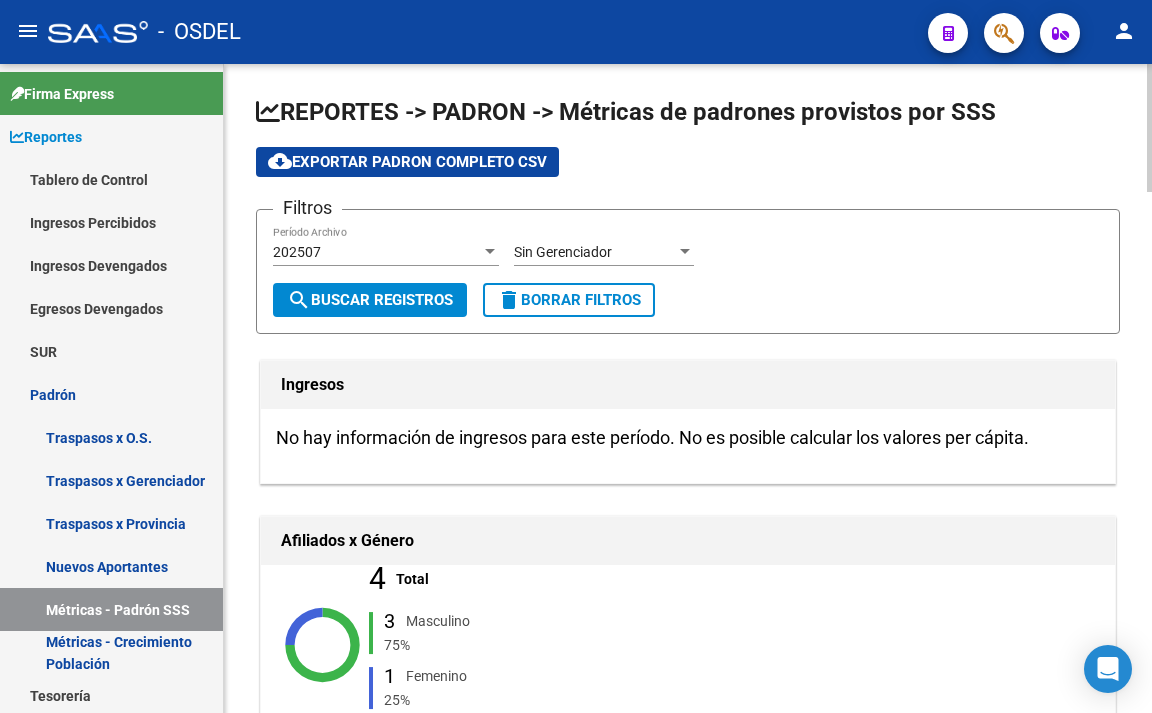 click on "202507 Período Archivo" 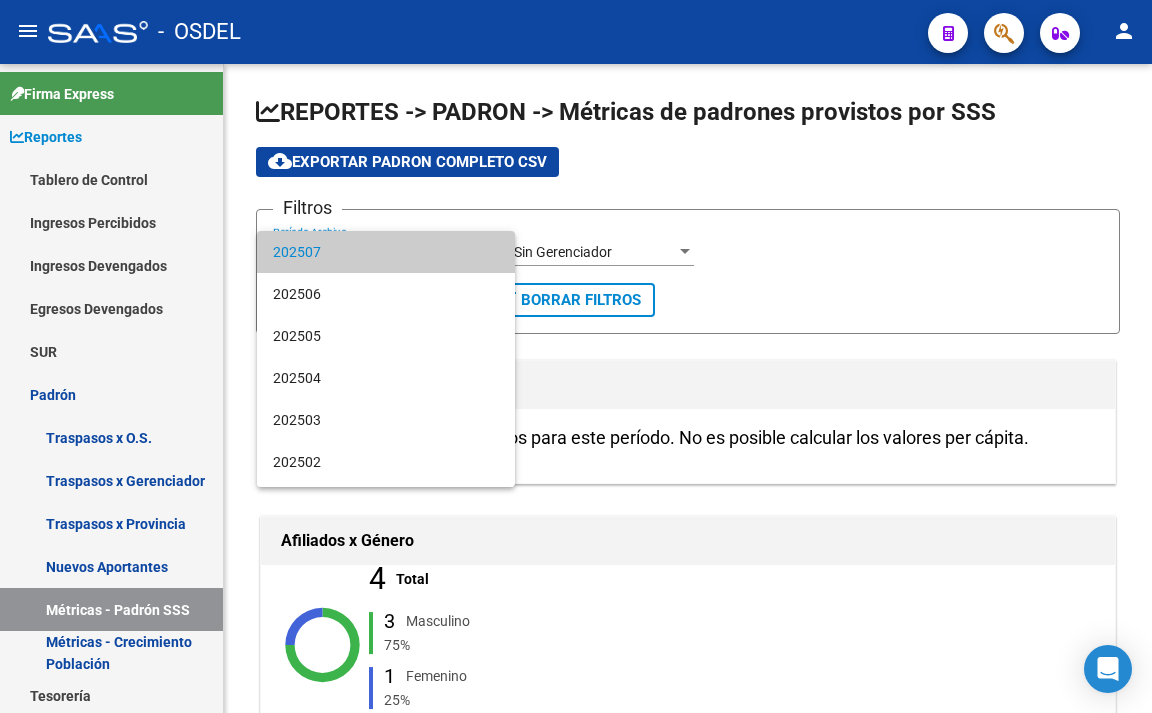 click on "202507" at bounding box center (386, 252) 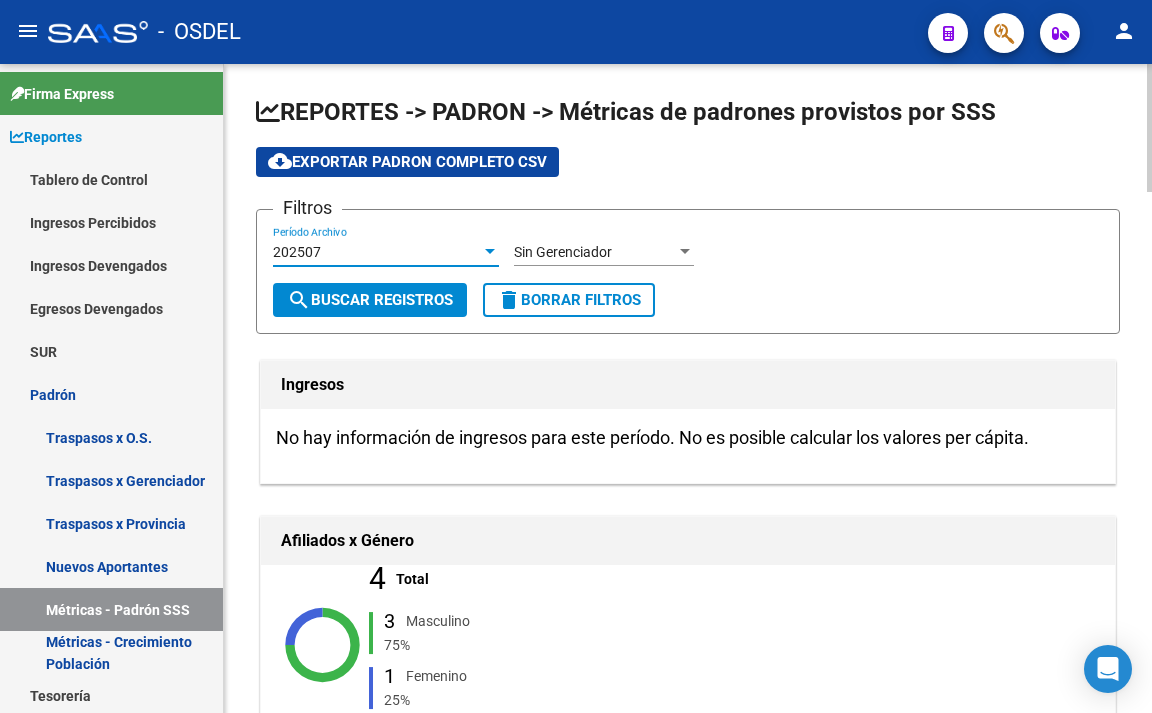 click on "search  Buscar Registros" 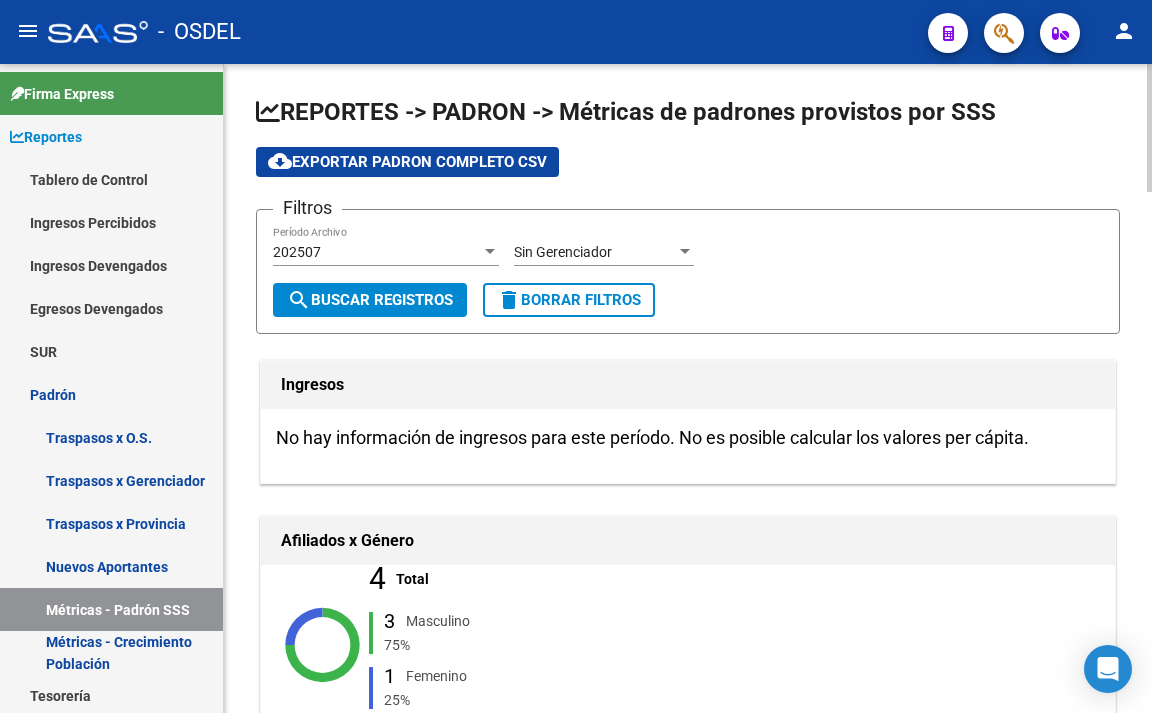 click on "202507" at bounding box center (377, 252) 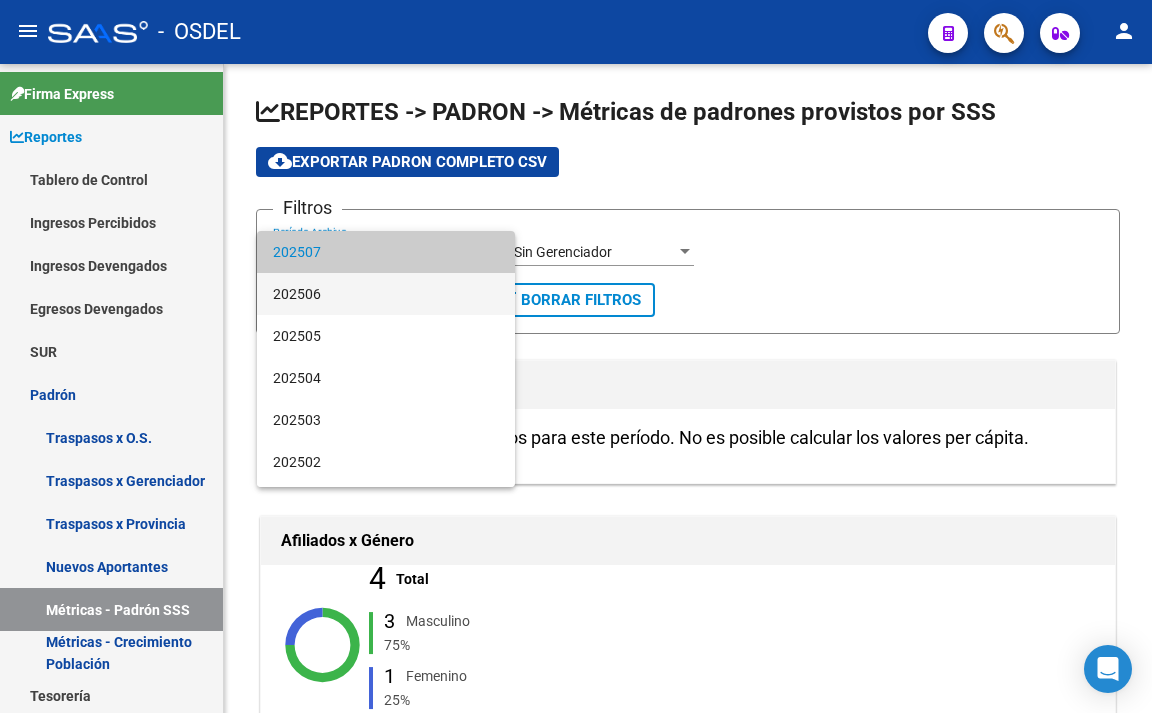 click on "202506" at bounding box center (386, 294) 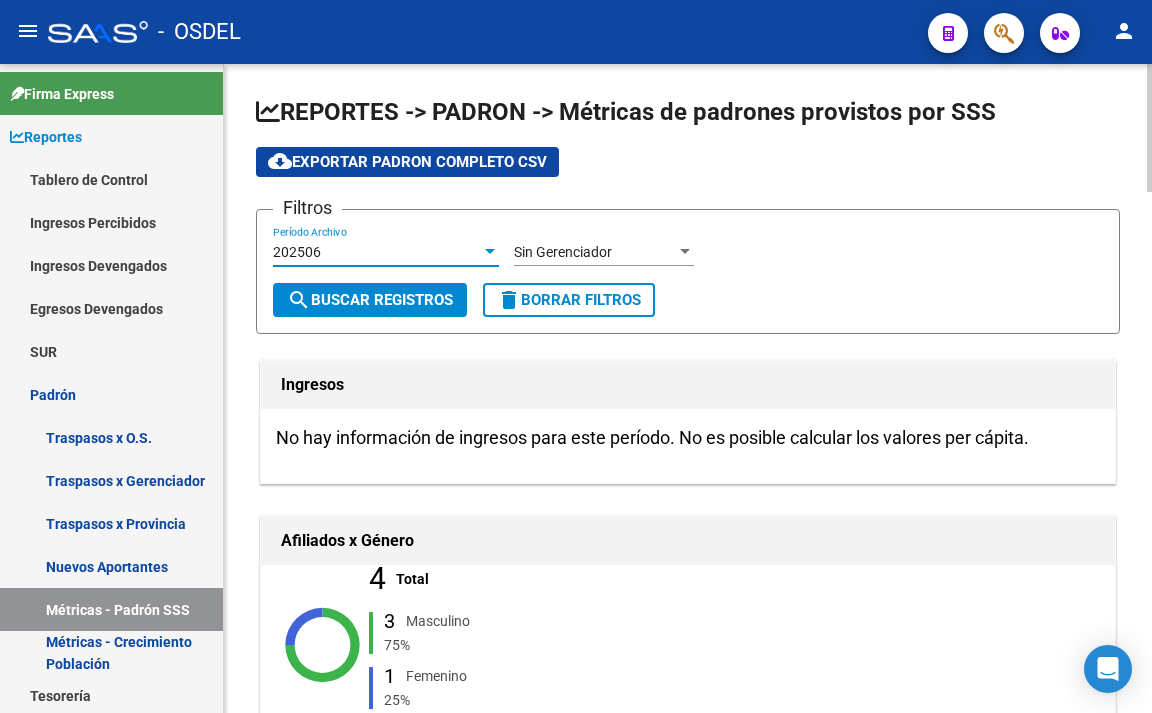 click on "search  Buscar Registros" 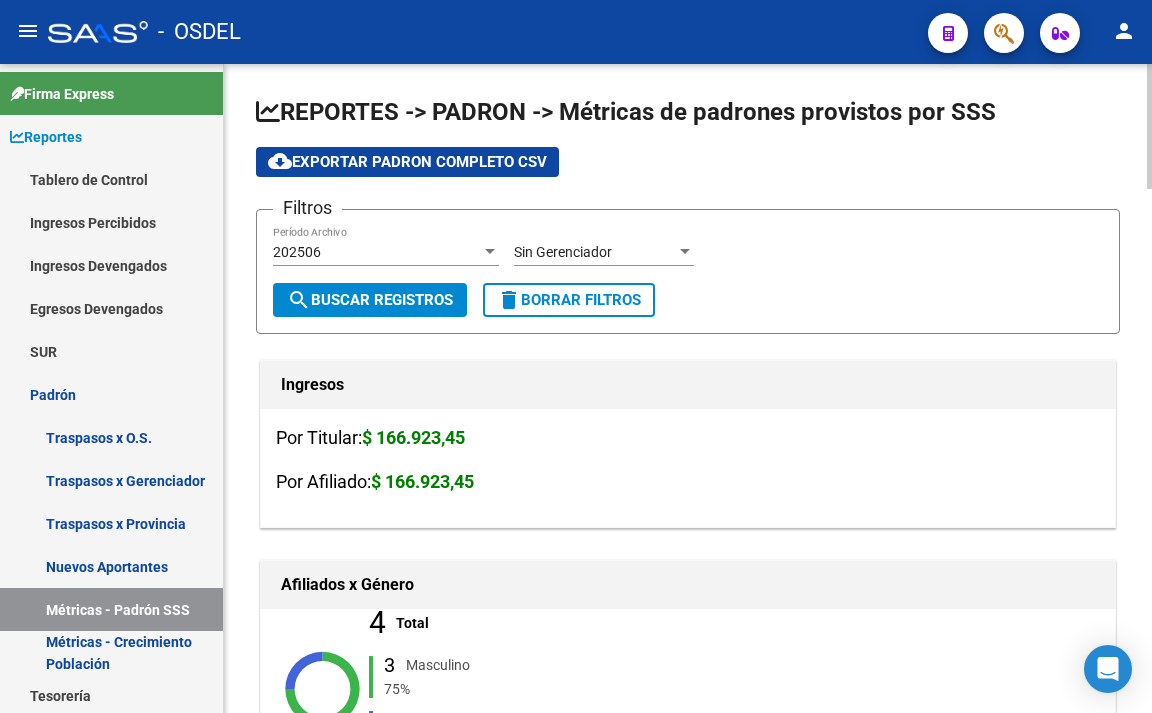 click on "202506 Período Archivo" 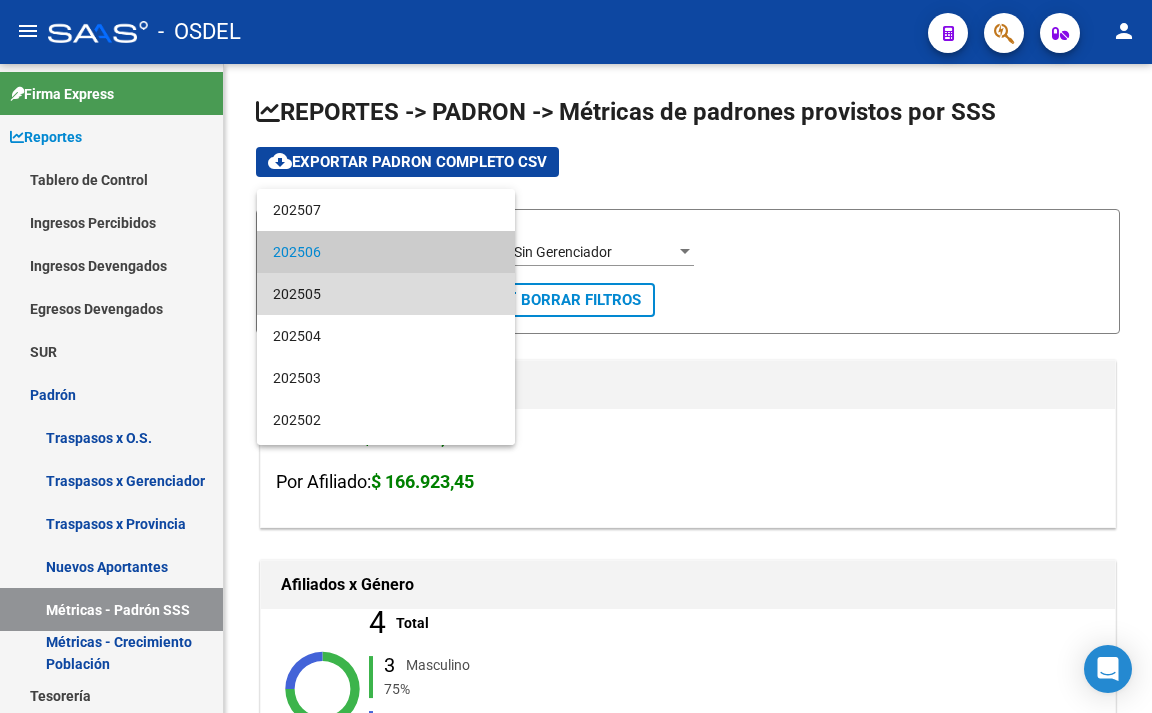 click on "202505" at bounding box center (386, 294) 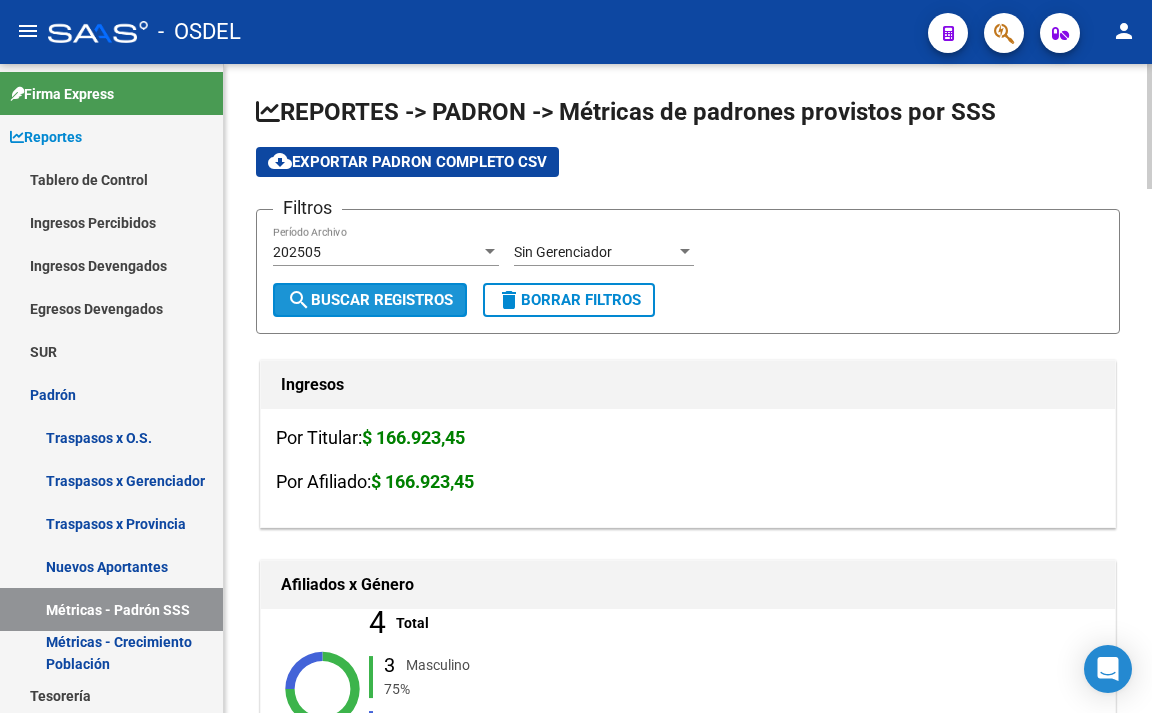 click on "search  Buscar Registros" 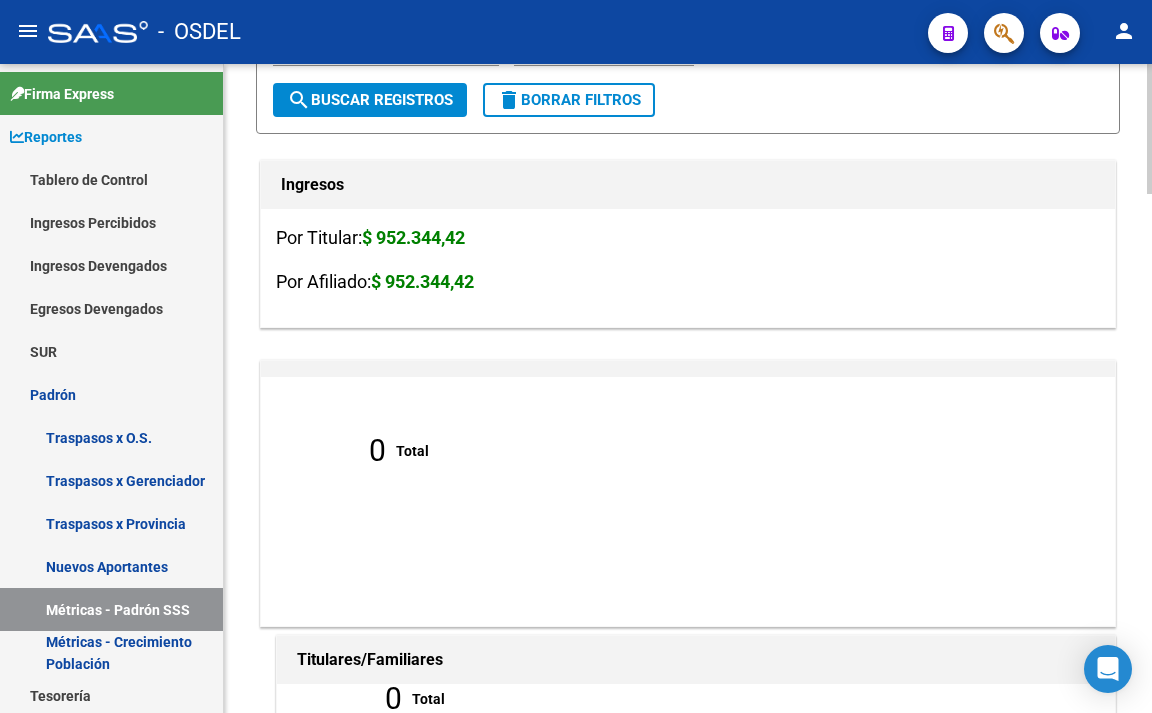 scroll, scrollTop: 0, scrollLeft: 0, axis: both 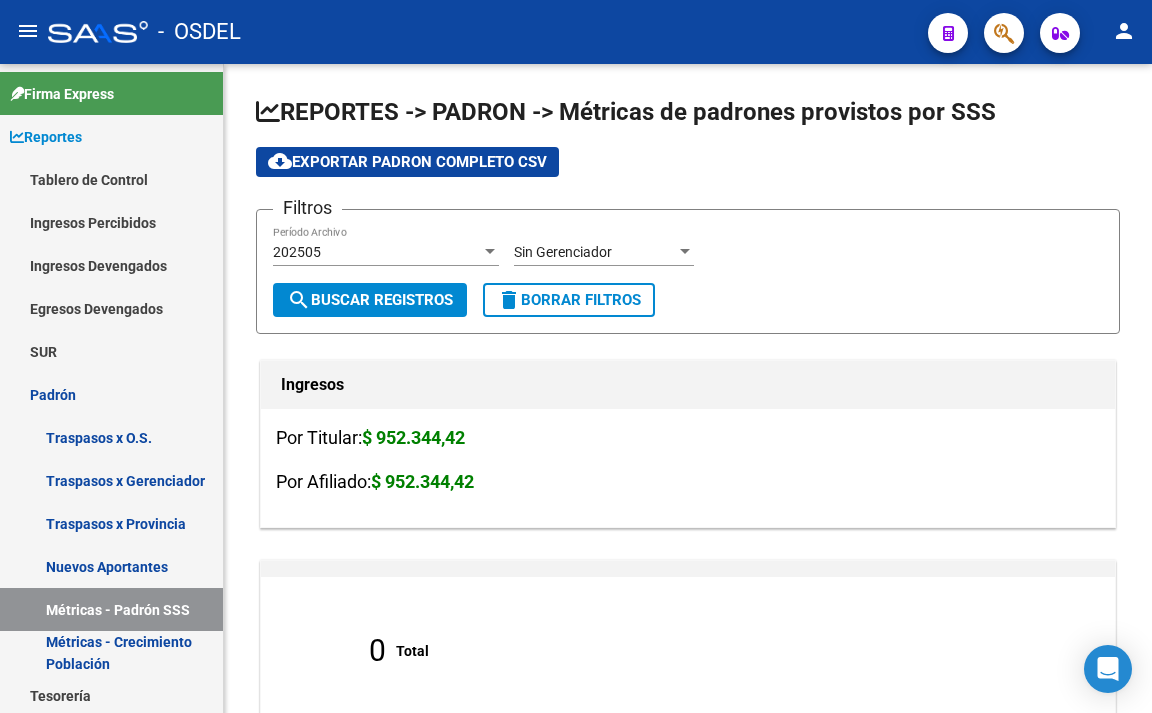 click 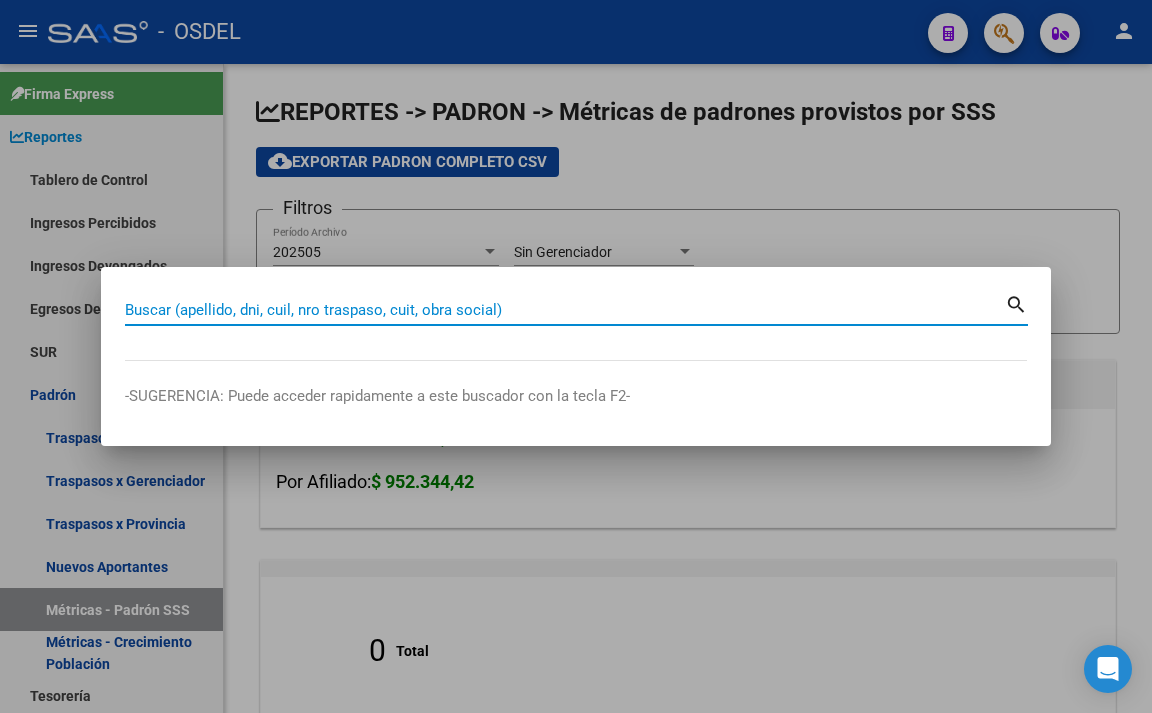 click on "Buscar (apellido, dni, cuil, nro traspaso, cuit, obra social)" at bounding box center [565, 310] 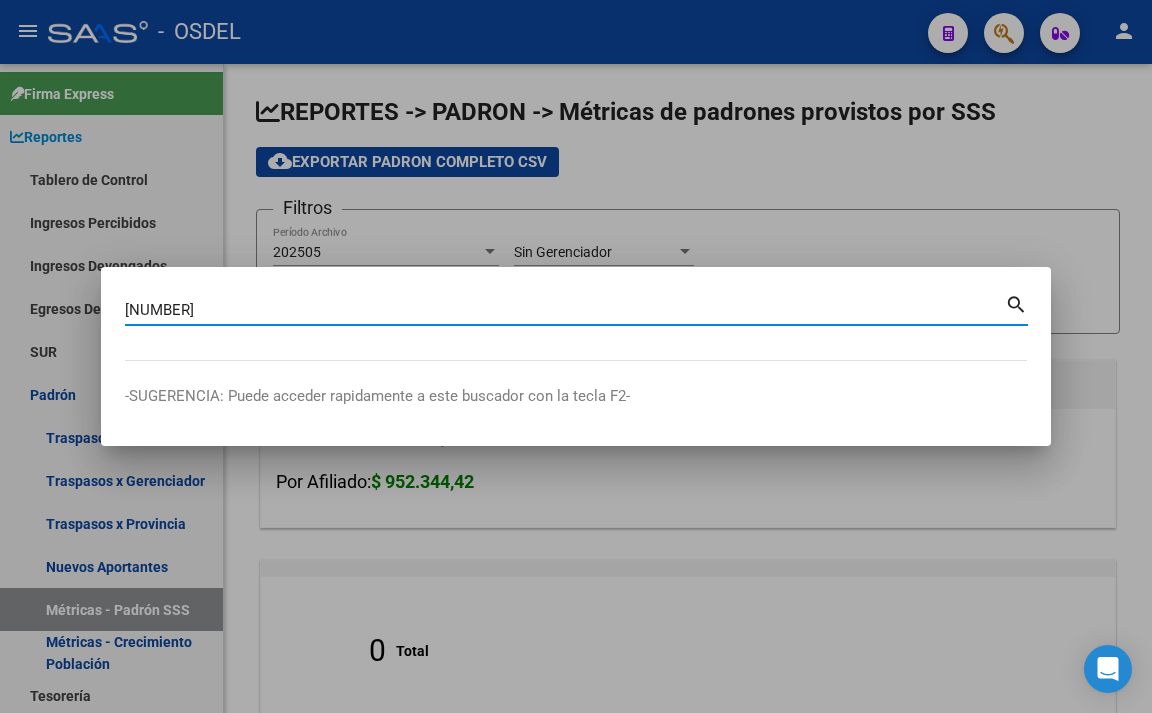 type on "[NUMBER]" 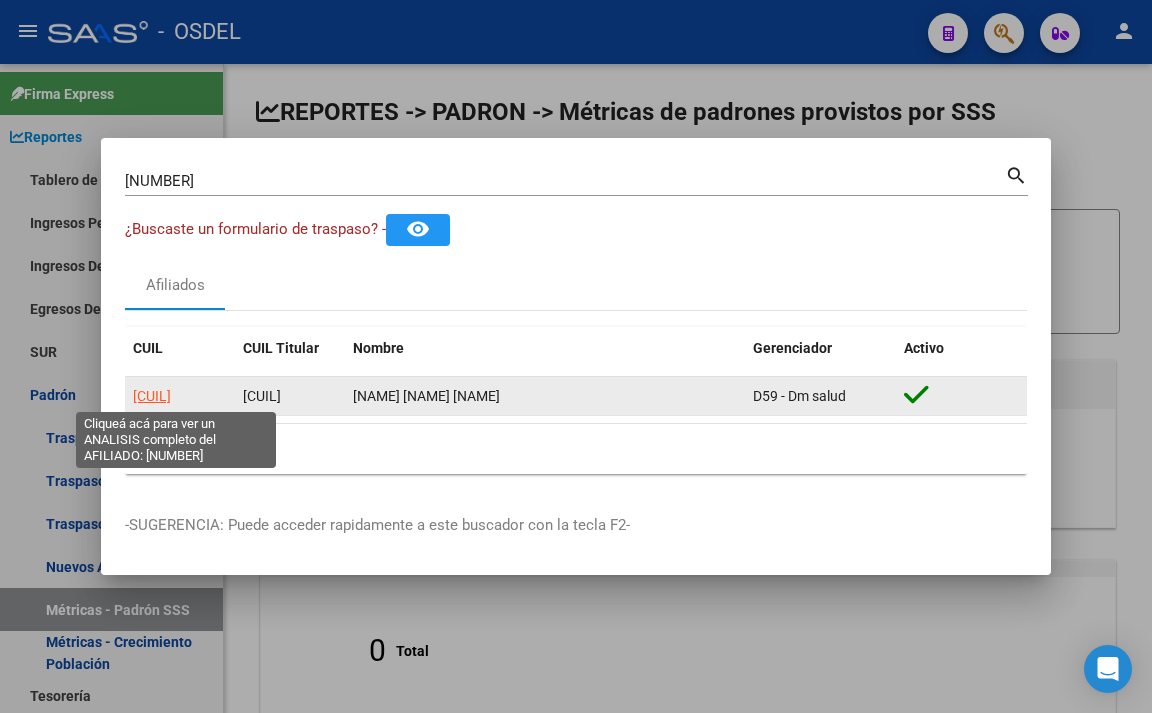 click on "[CUIL]" 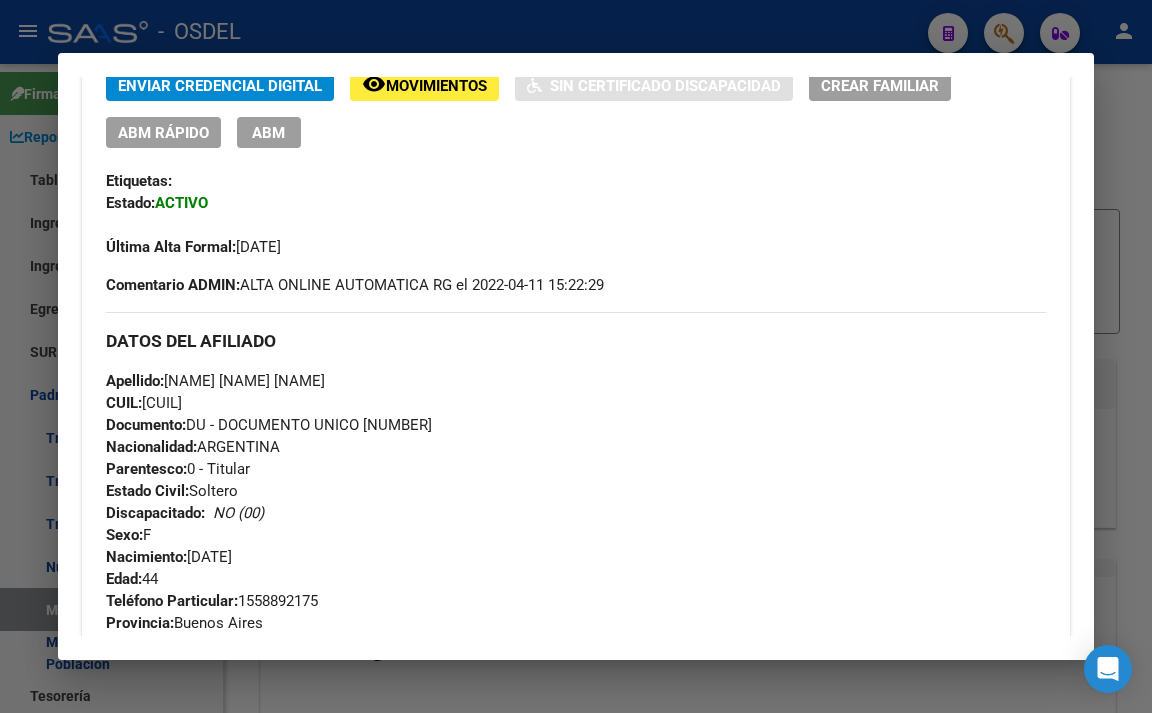 scroll, scrollTop: 445, scrollLeft: 0, axis: vertical 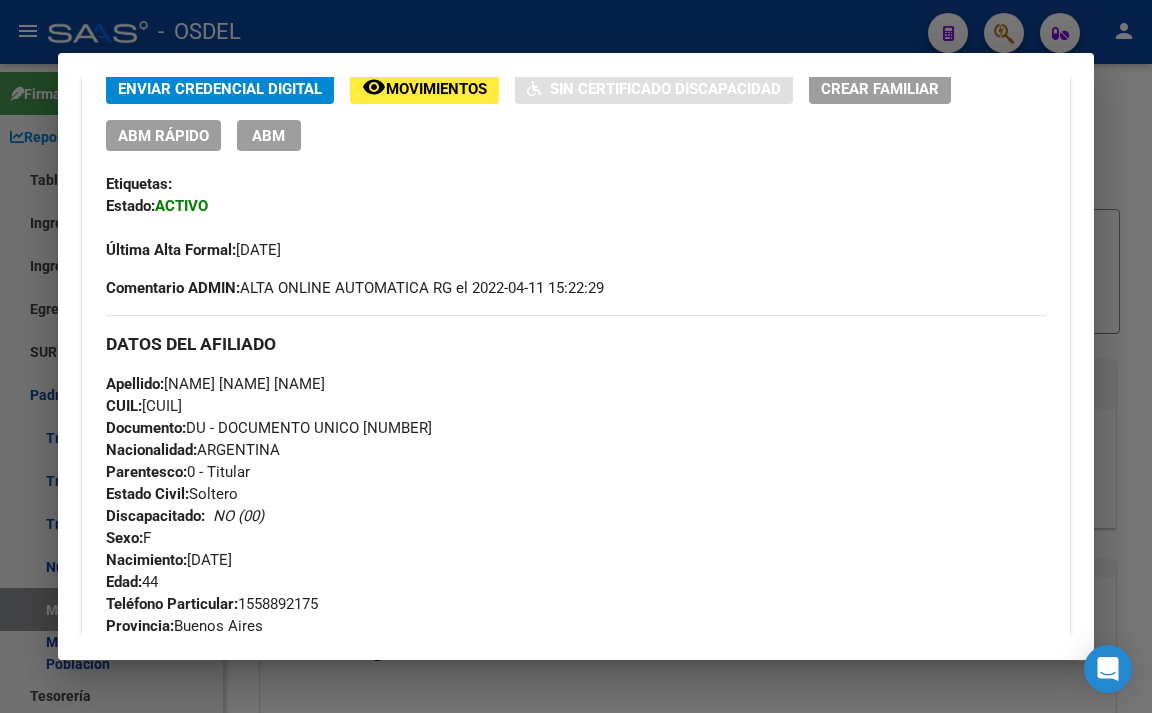 click on "ABM" at bounding box center [268, 136] 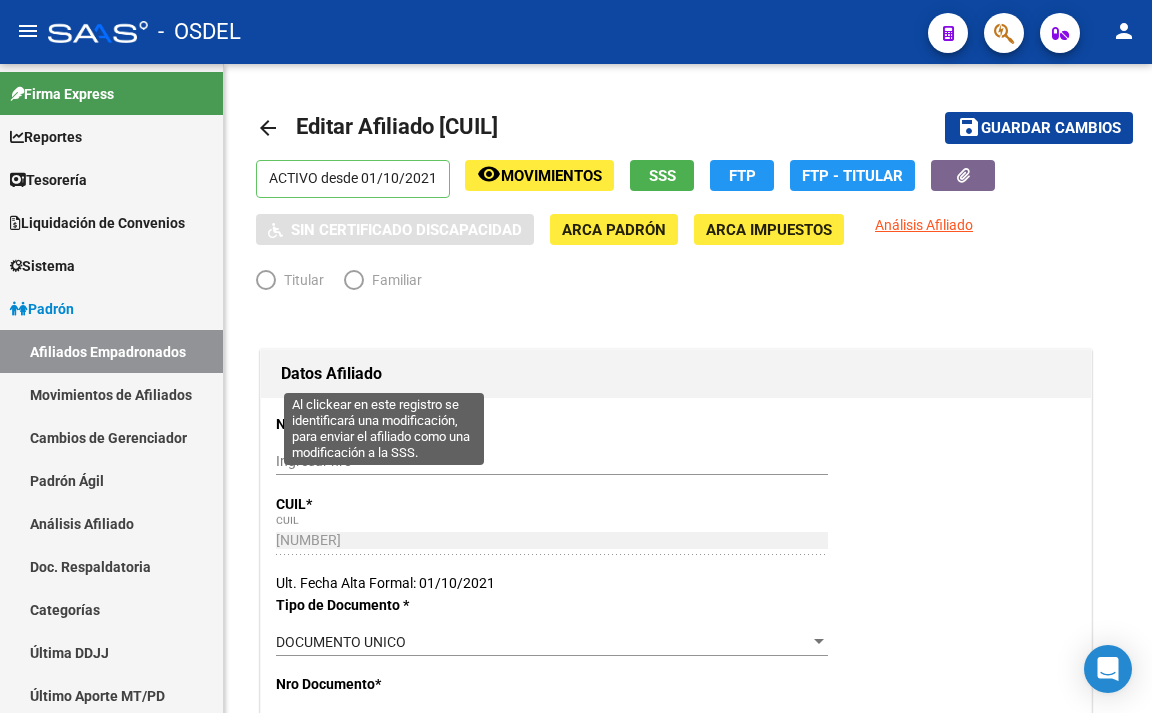 radio on "true" 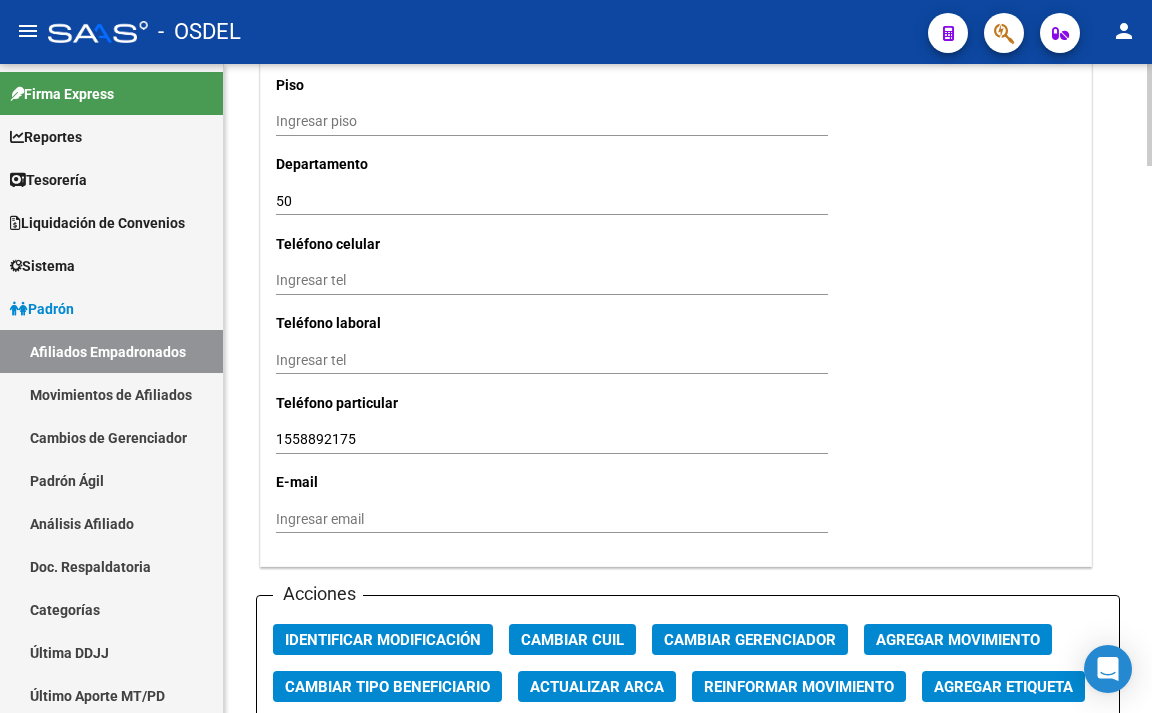 scroll, scrollTop: 1900, scrollLeft: 0, axis: vertical 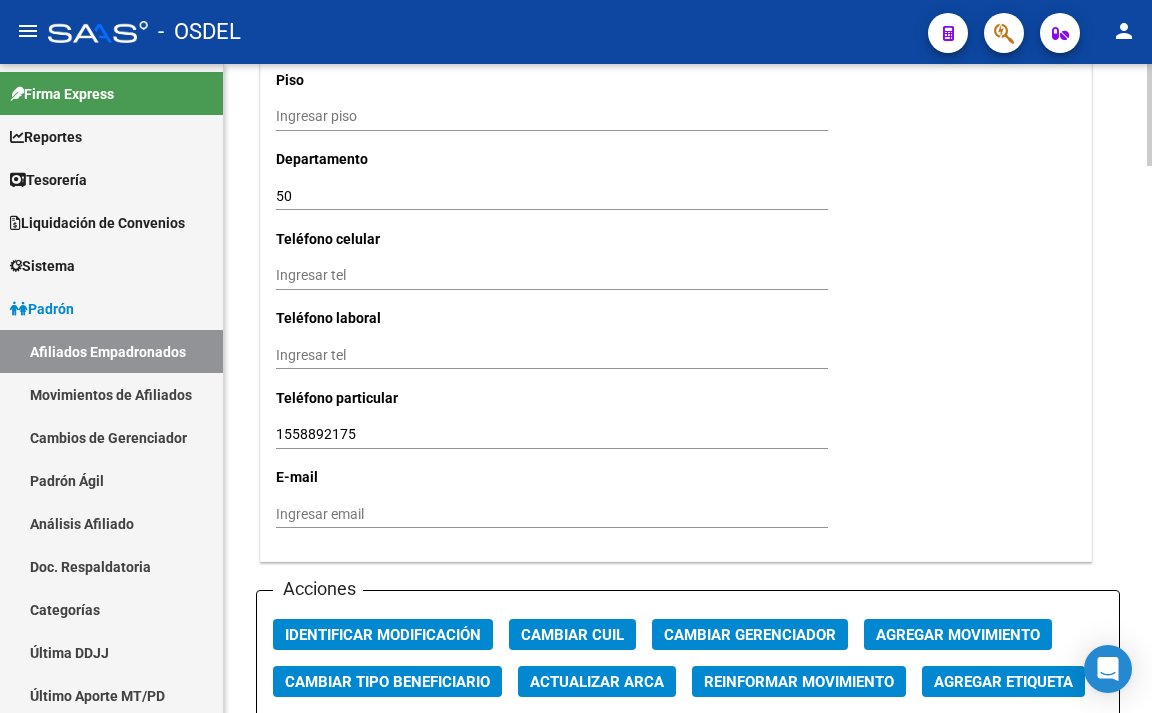 click on "Ingresar email" at bounding box center (552, 514) 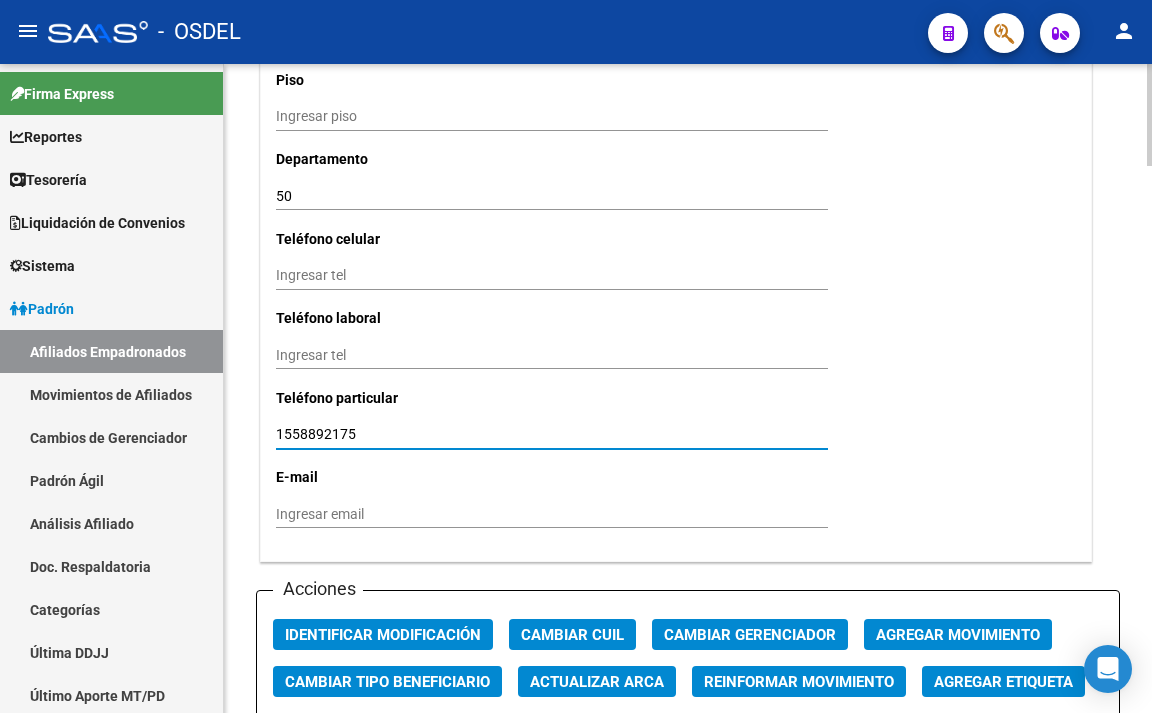 drag, startPoint x: 365, startPoint y: 434, endPoint x: 234, endPoint y: 442, distance: 131.24405 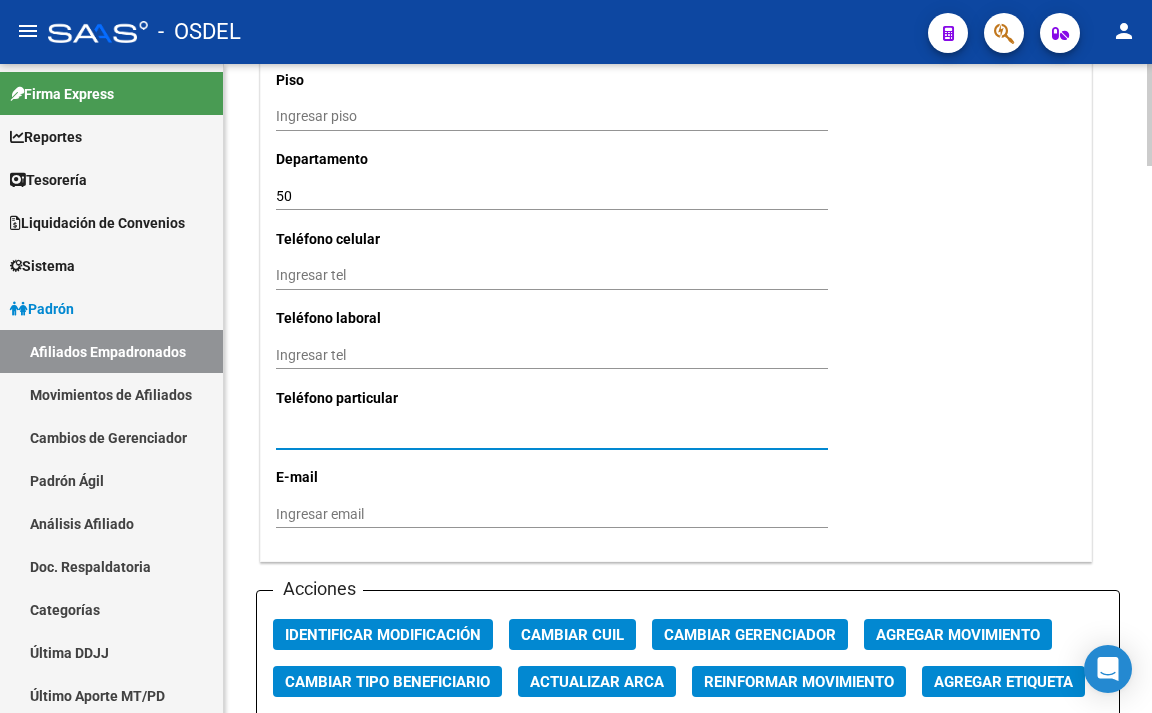 type 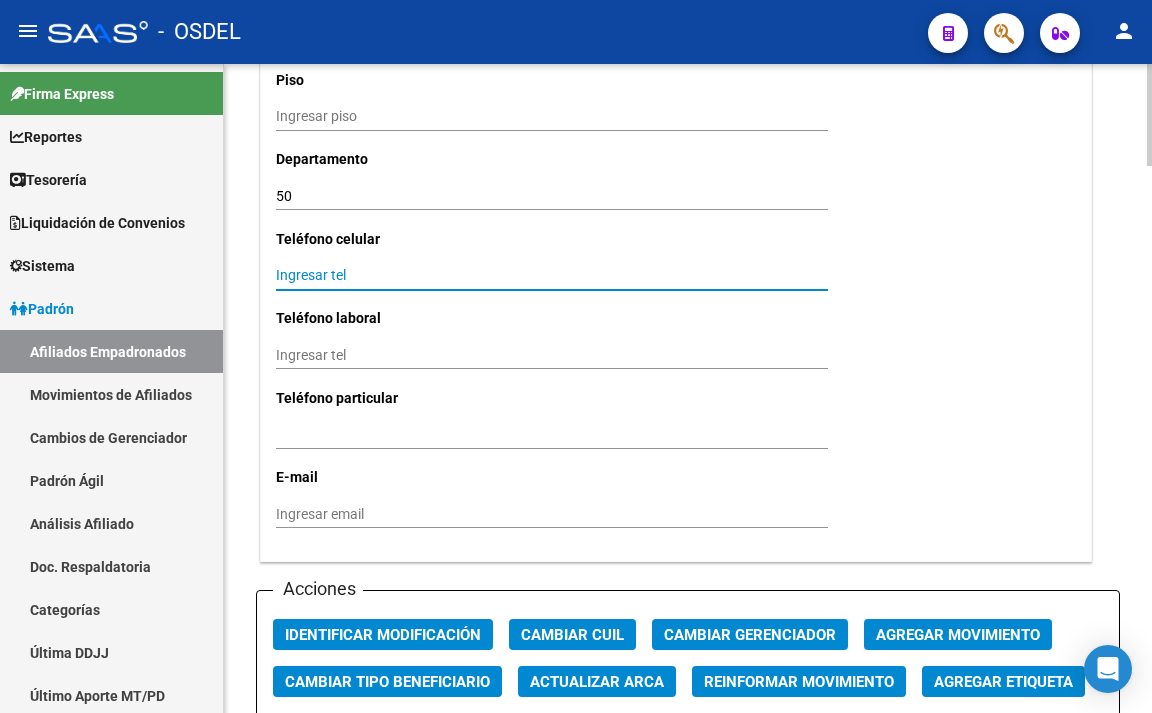 paste on "1558892175" 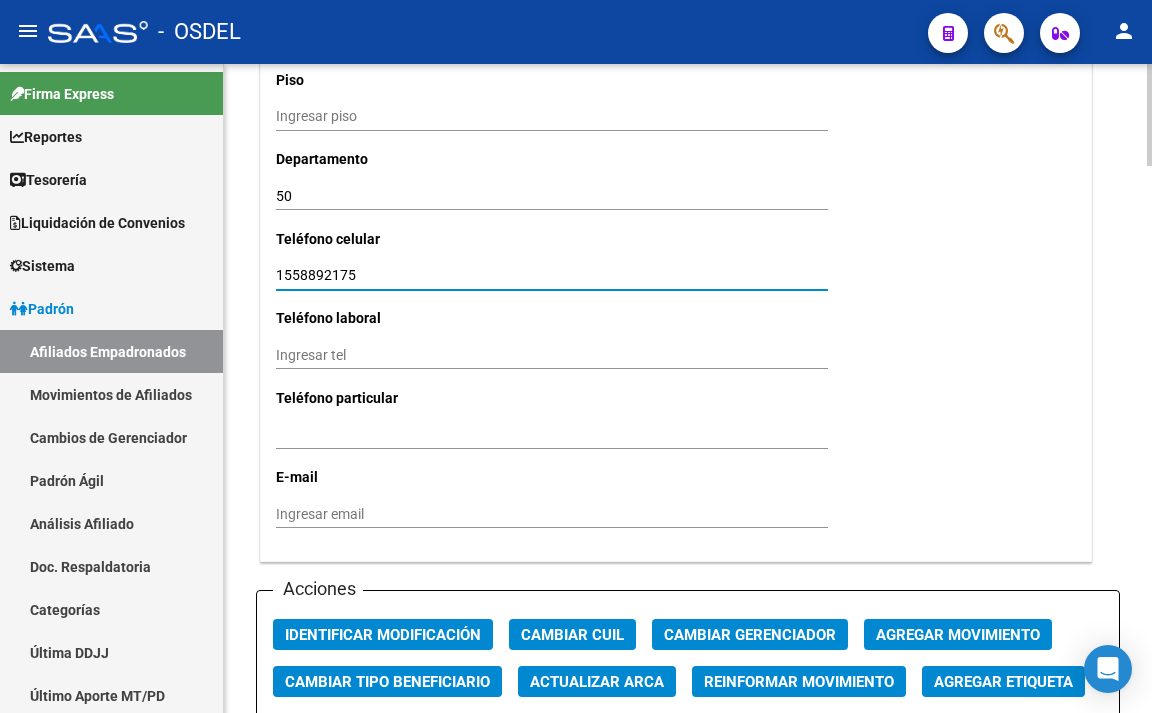 type on "1558892175" 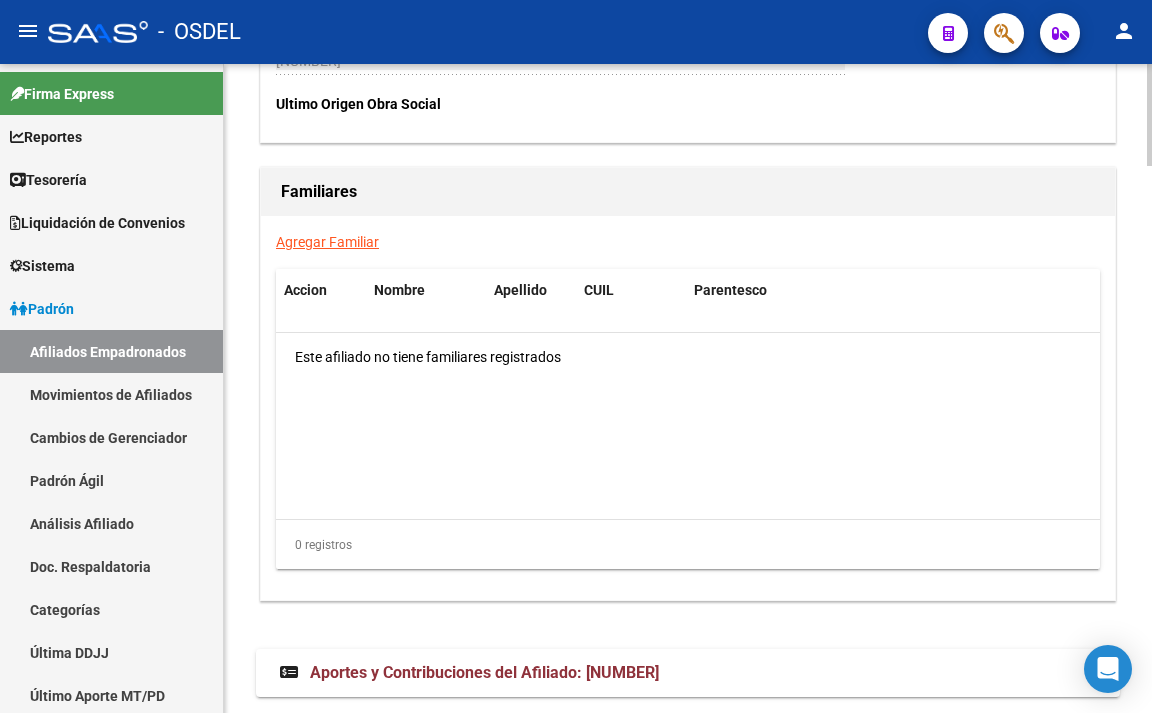 scroll, scrollTop: 3488, scrollLeft: 0, axis: vertical 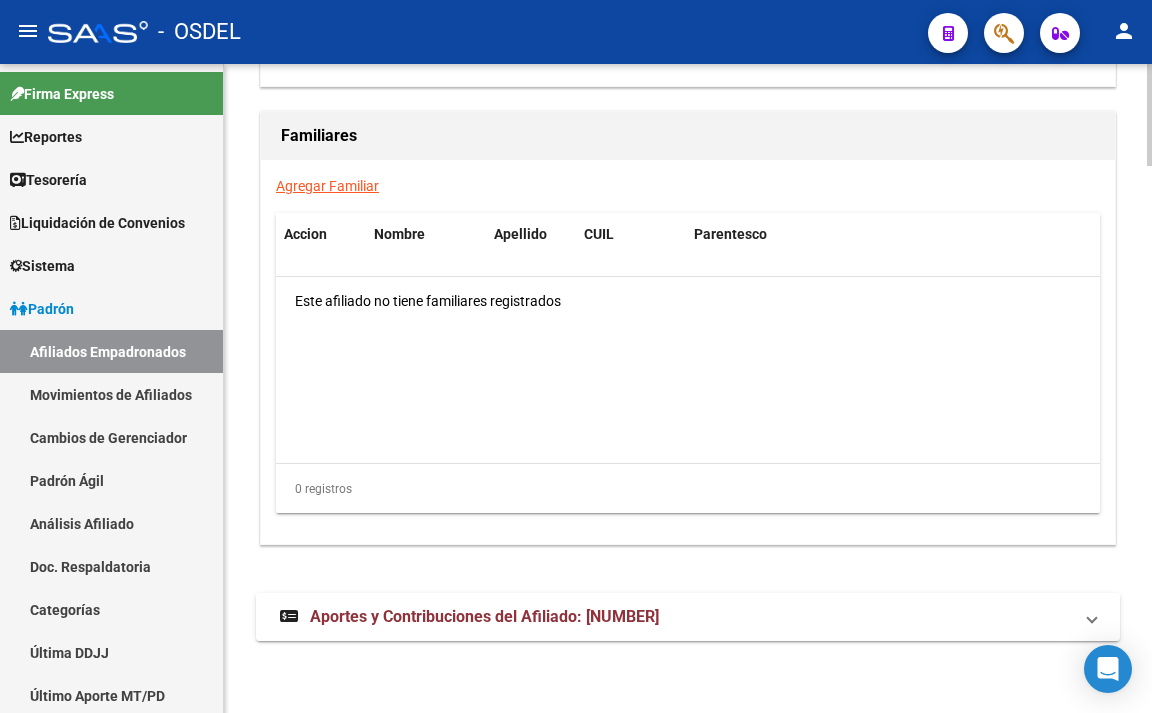 click on "Aportes y Contribuciones del Afiliado: [NUMBER]" at bounding box center [484, 616] 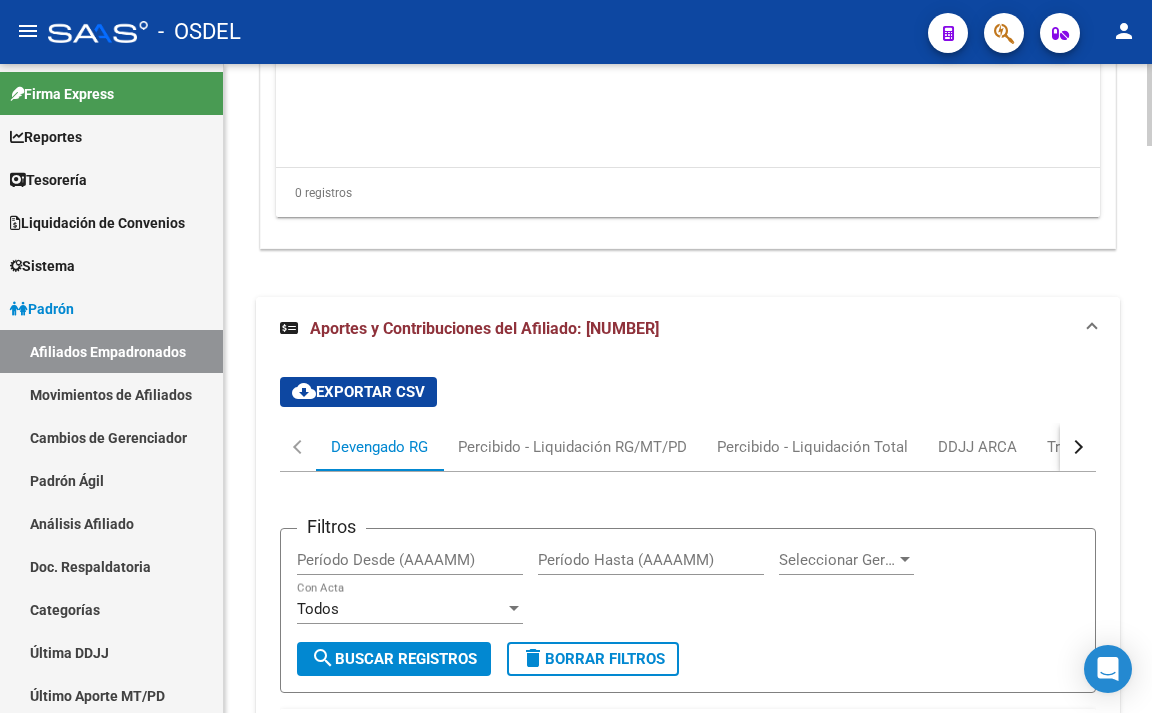 scroll, scrollTop: 3757, scrollLeft: 0, axis: vertical 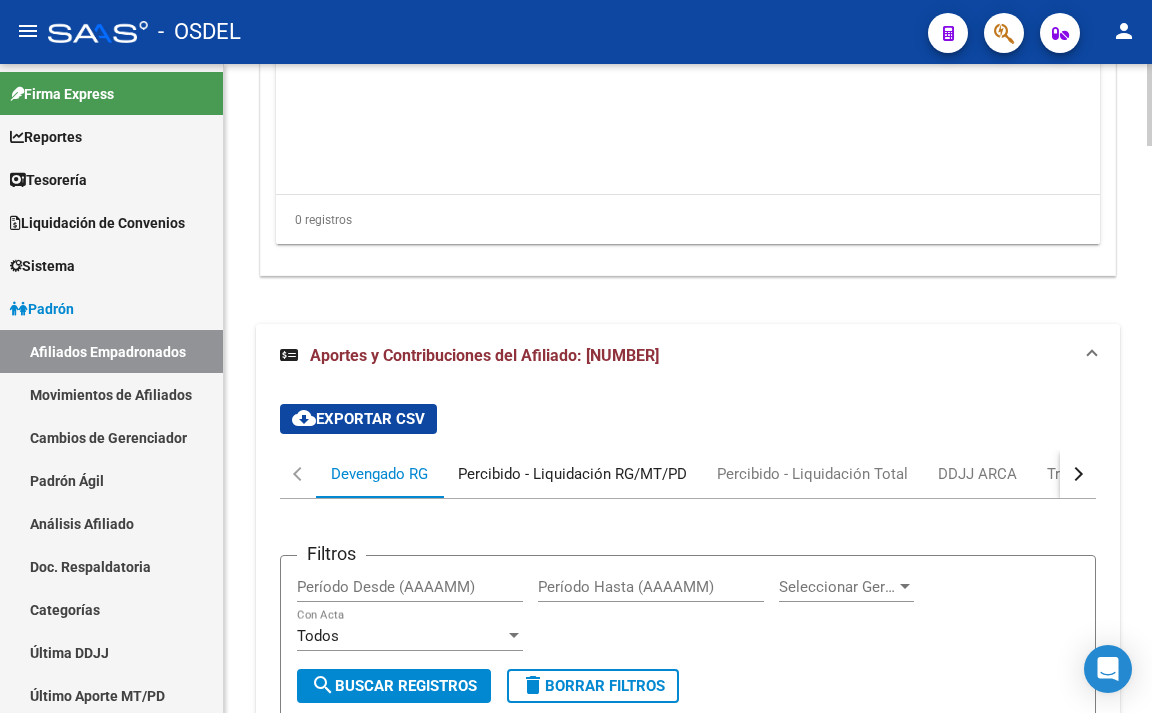 click on "Percibido - Liquidación RG/MT/PD" at bounding box center (572, 474) 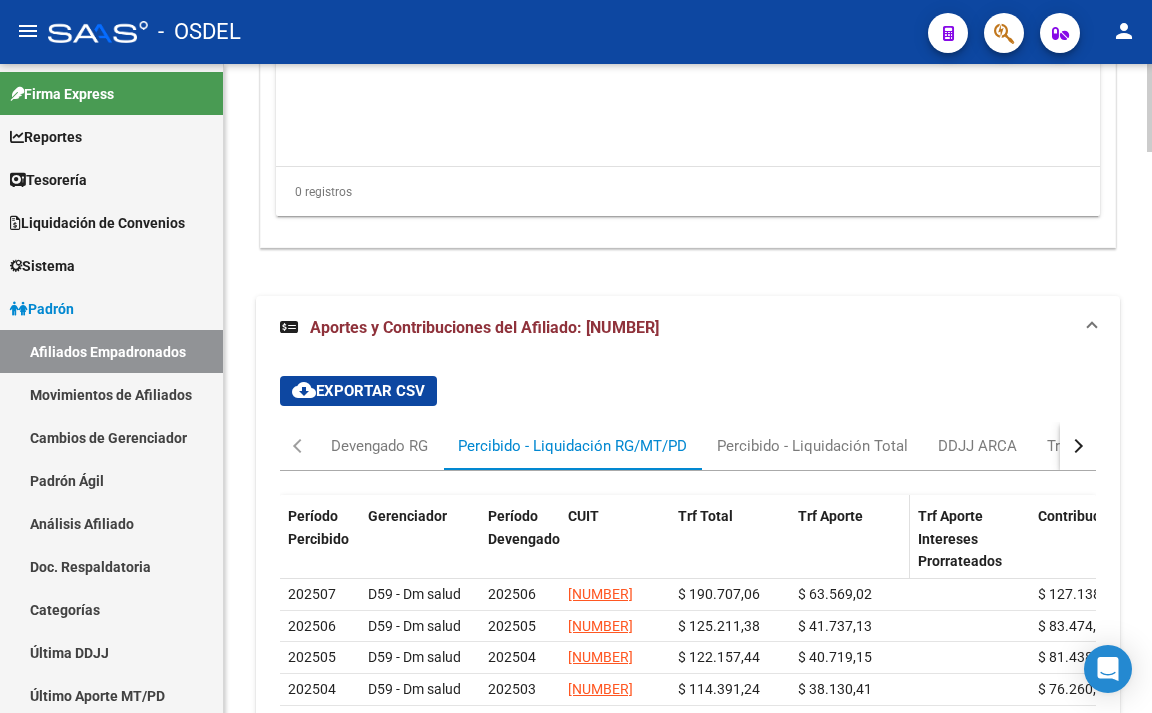 scroll, scrollTop: 4085, scrollLeft: 0, axis: vertical 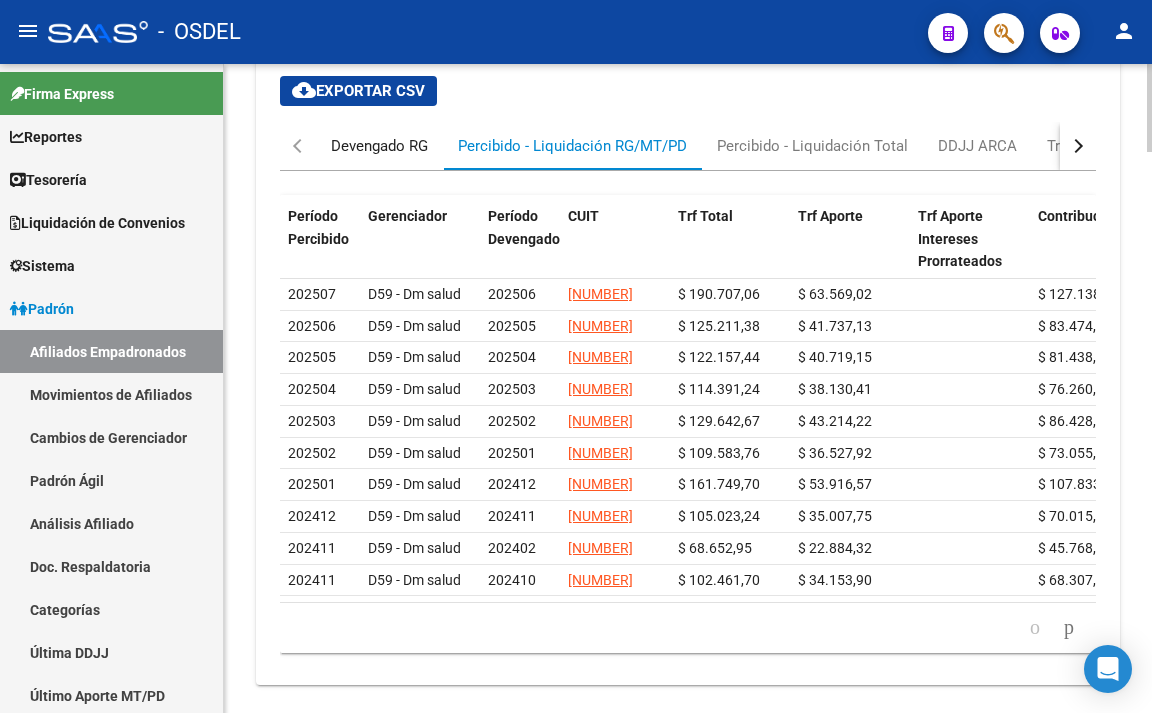 click on "Devengado RG" at bounding box center [379, 146] 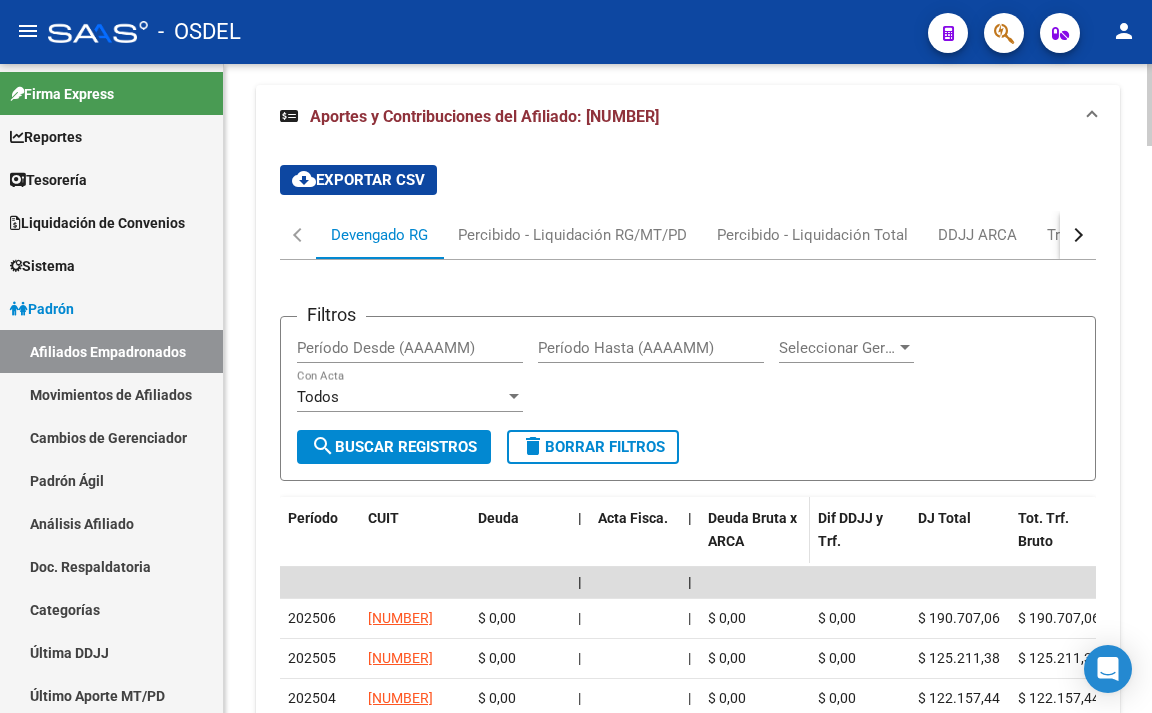scroll, scrollTop: 3966, scrollLeft: 0, axis: vertical 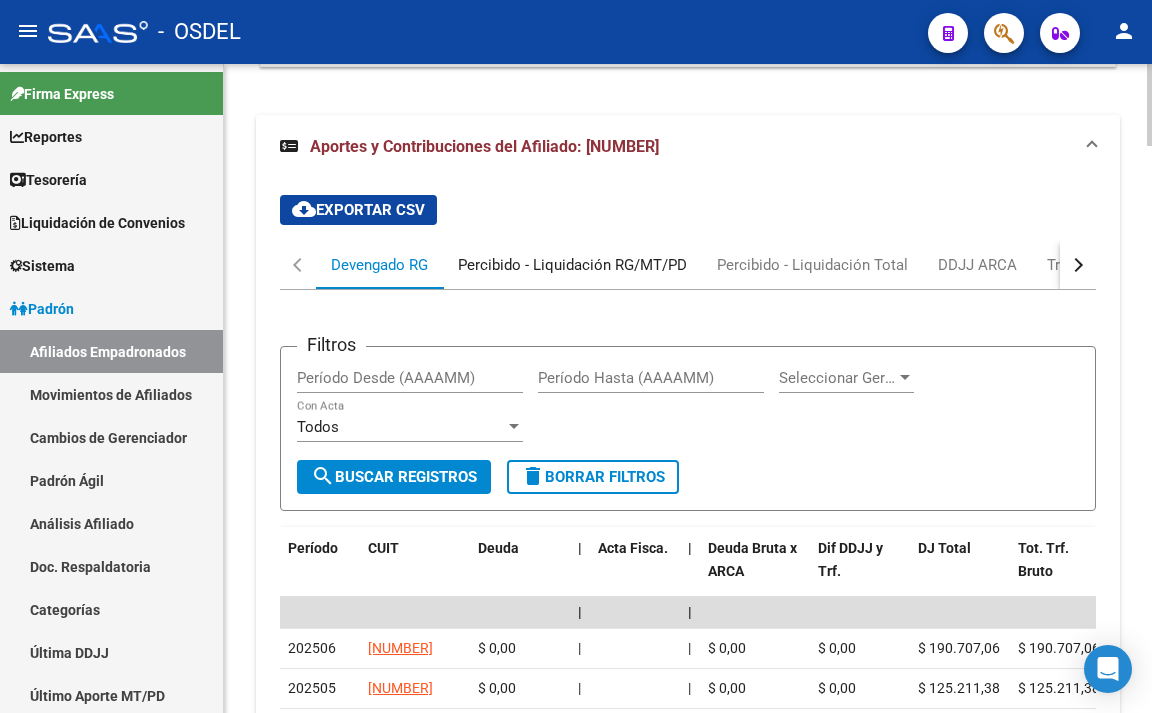 click on "Percibido - Liquidación RG/MT/PD" at bounding box center [572, 265] 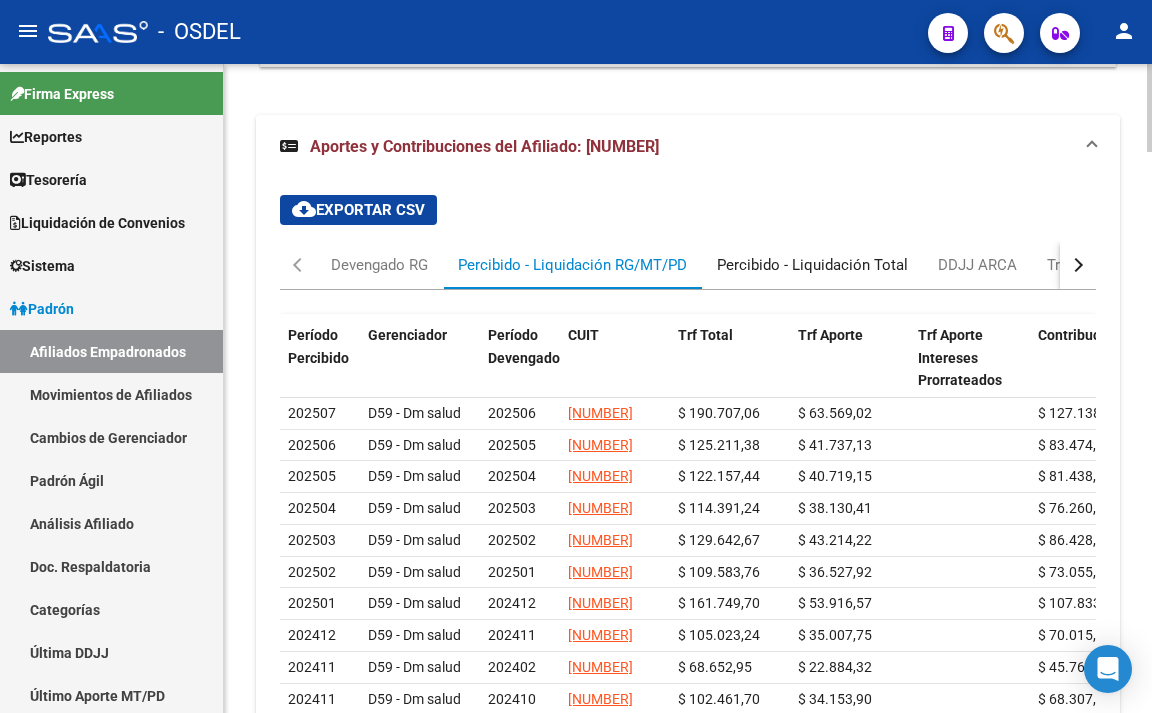 click on "Percibido - Liquidación Total" at bounding box center [812, 265] 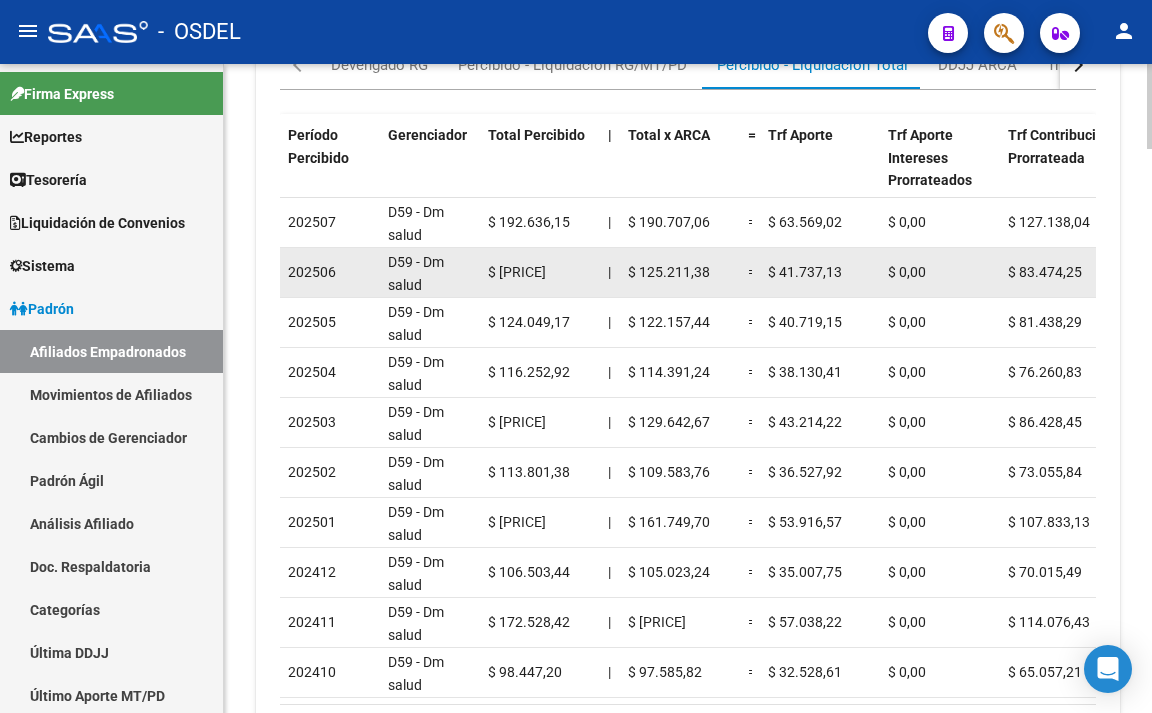 scroll, scrollTop: 4066, scrollLeft: 0, axis: vertical 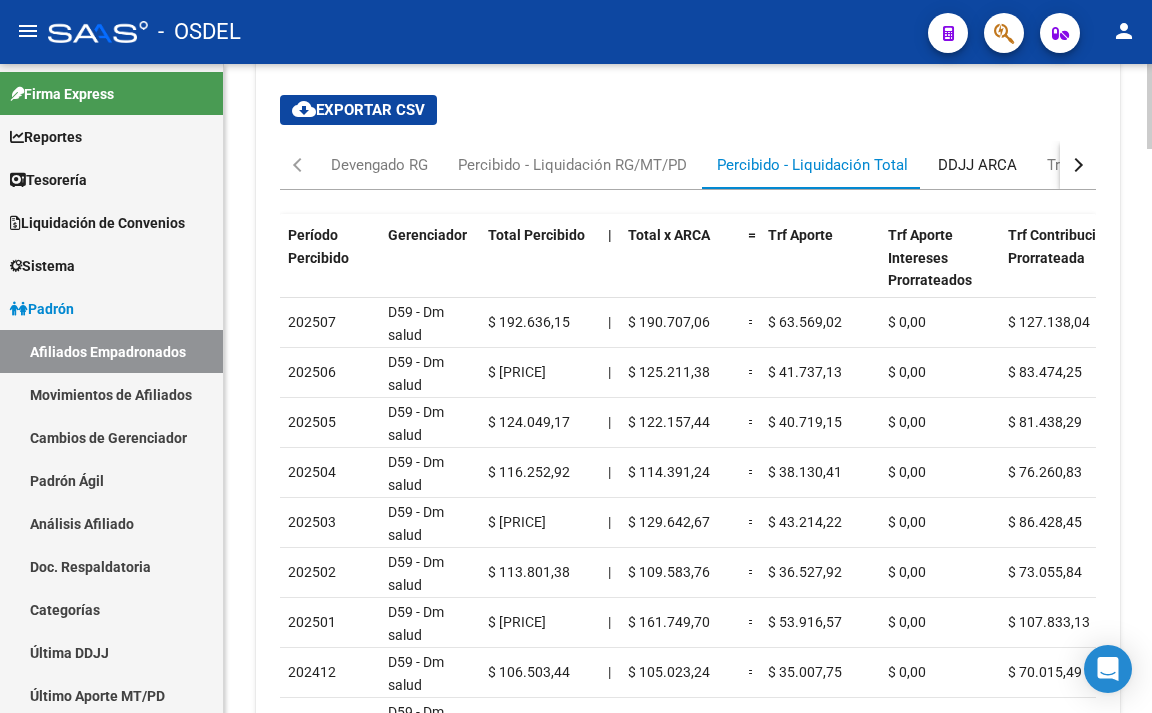 click on "DDJJ ARCA" at bounding box center [977, 165] 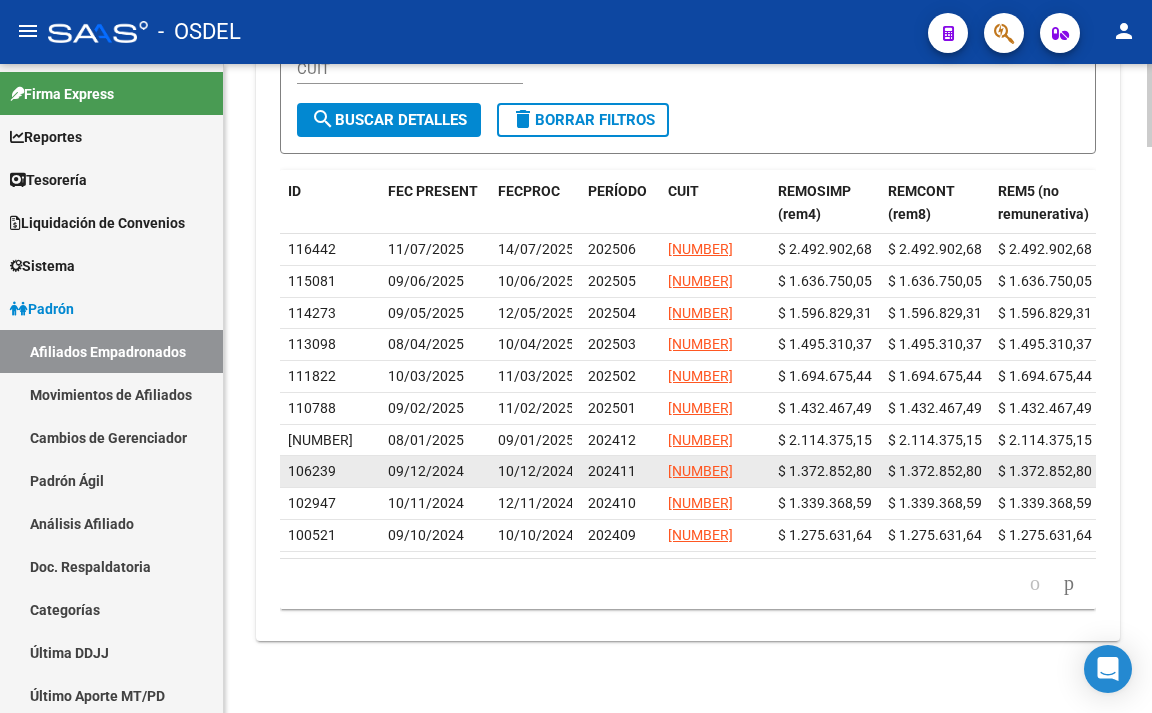 scroll, scrollTop: 4438, scrollLeft: 0, axis: vertical 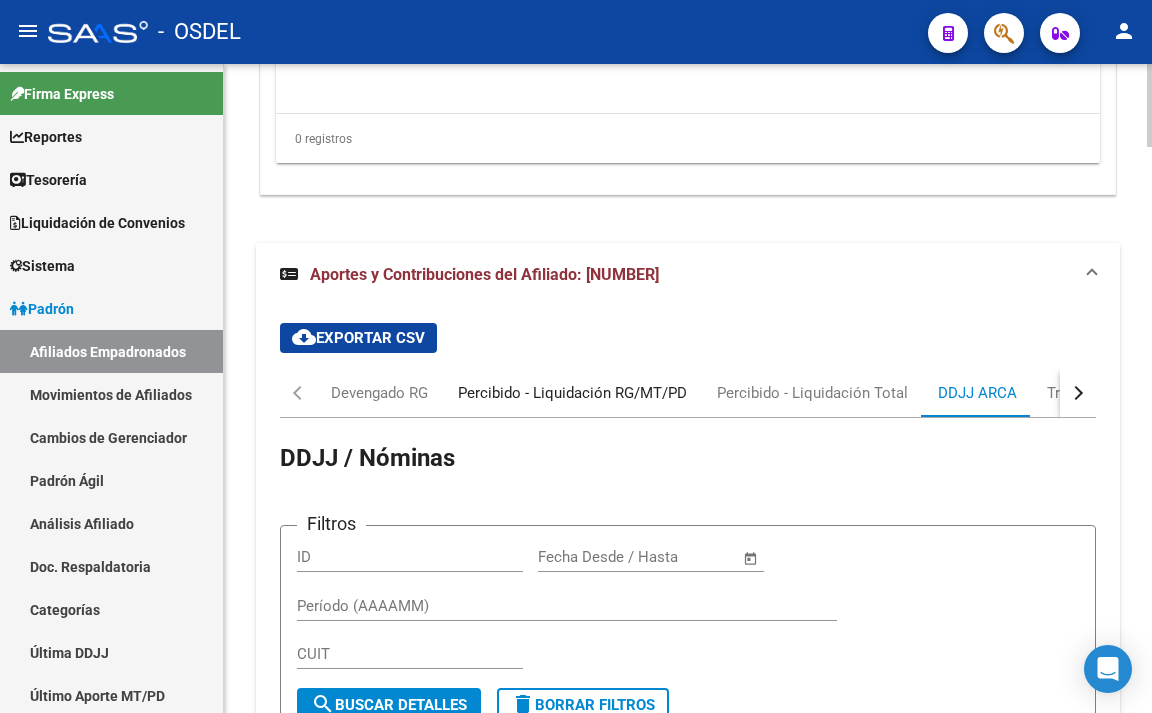 click on "Percibido - Liquidación RG/MT/PD" at bounding box center (572, 393) 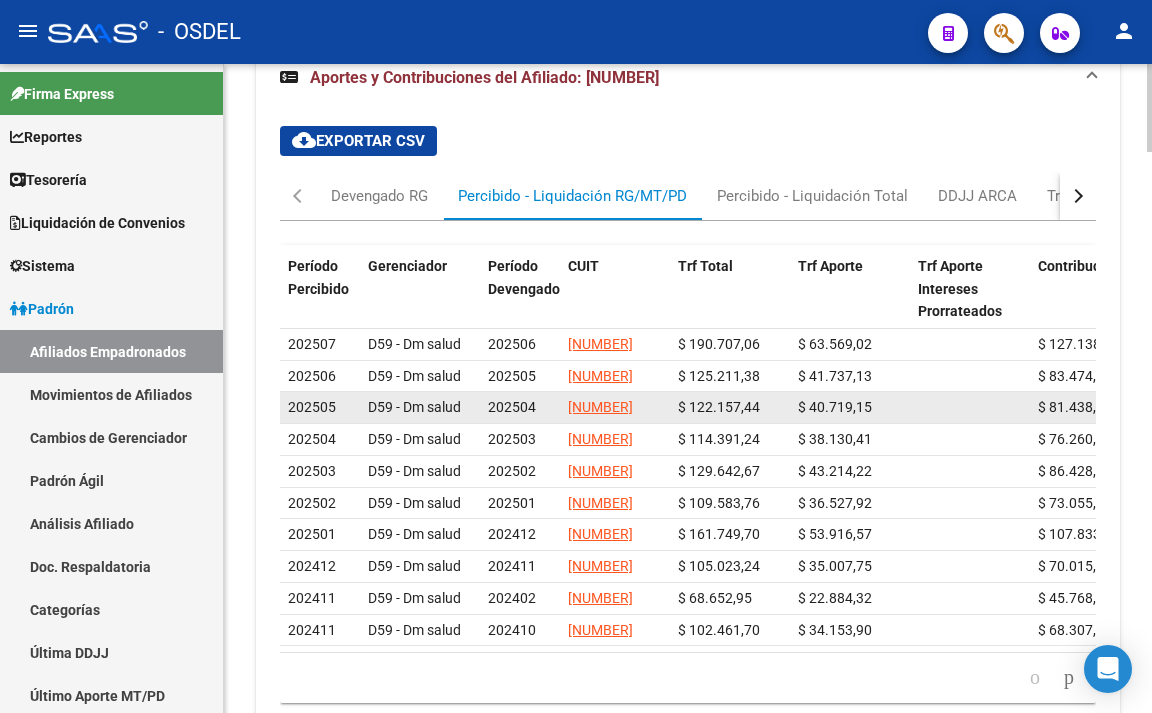 scroll, scrollTop: 4038, scrollLeft: 0, axis: vertical 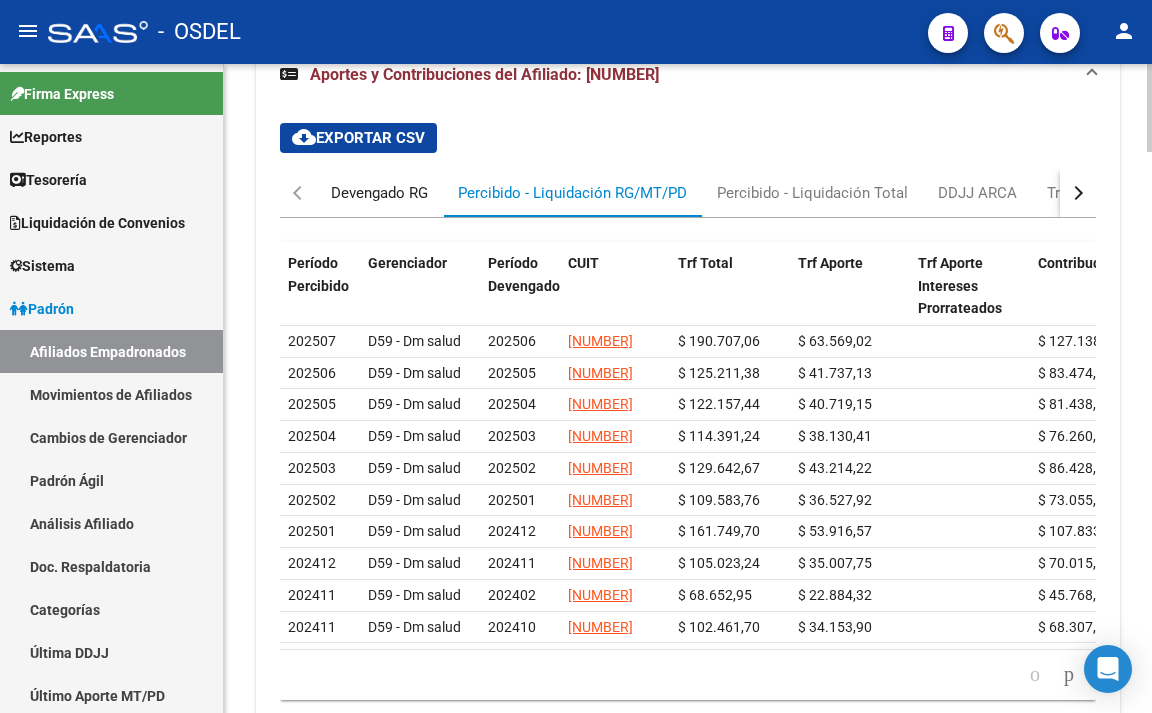 click on "Devengado RG" at bounding box center [379, 193] 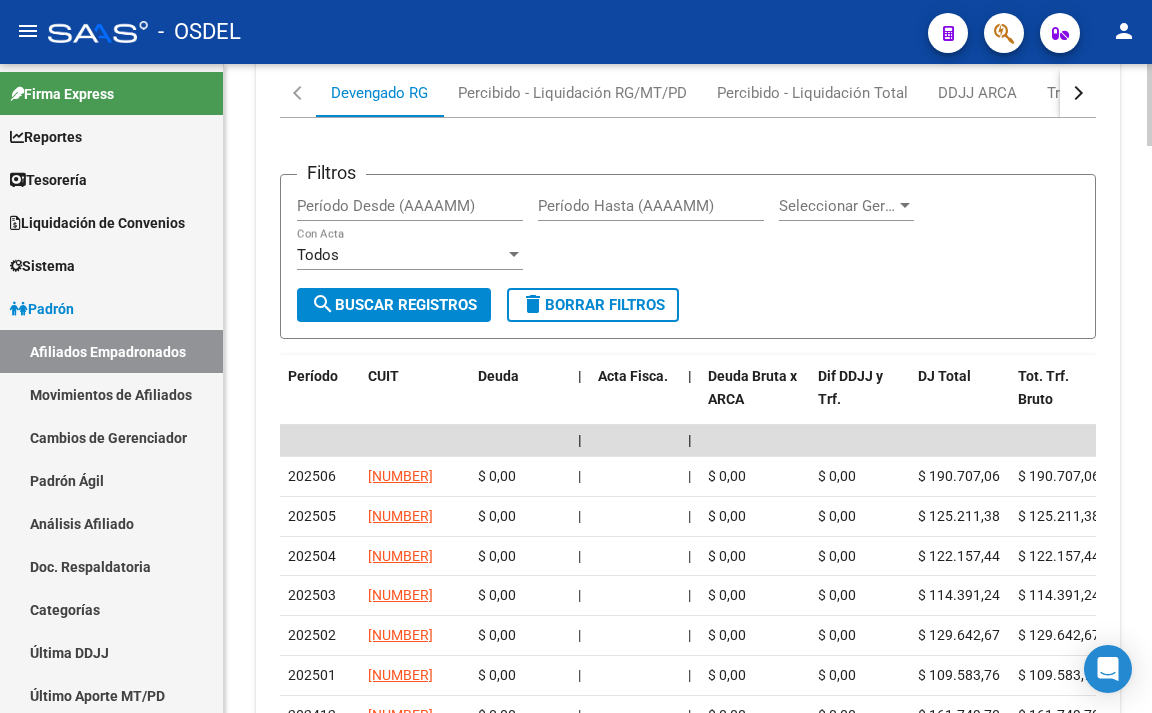 scroll, scrollTop: 4038, scrollLeft: 0, axis: vertical 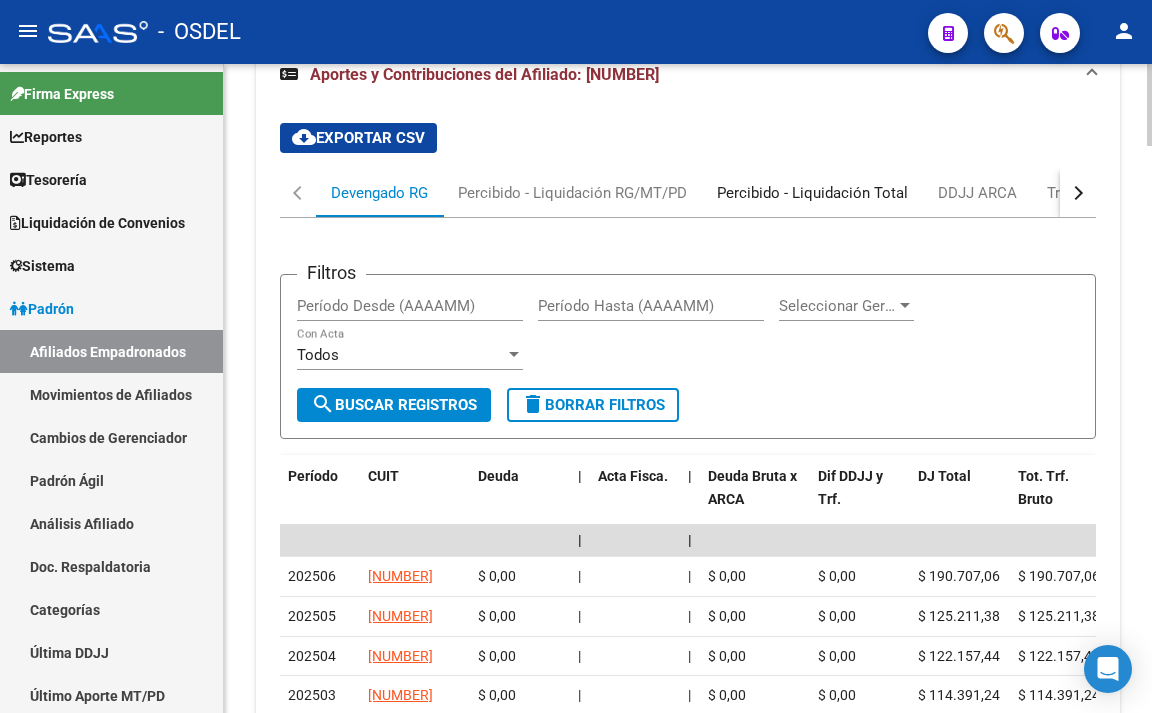 click on "Percibido - Liquidación Total" at bounding box center (812, 193) 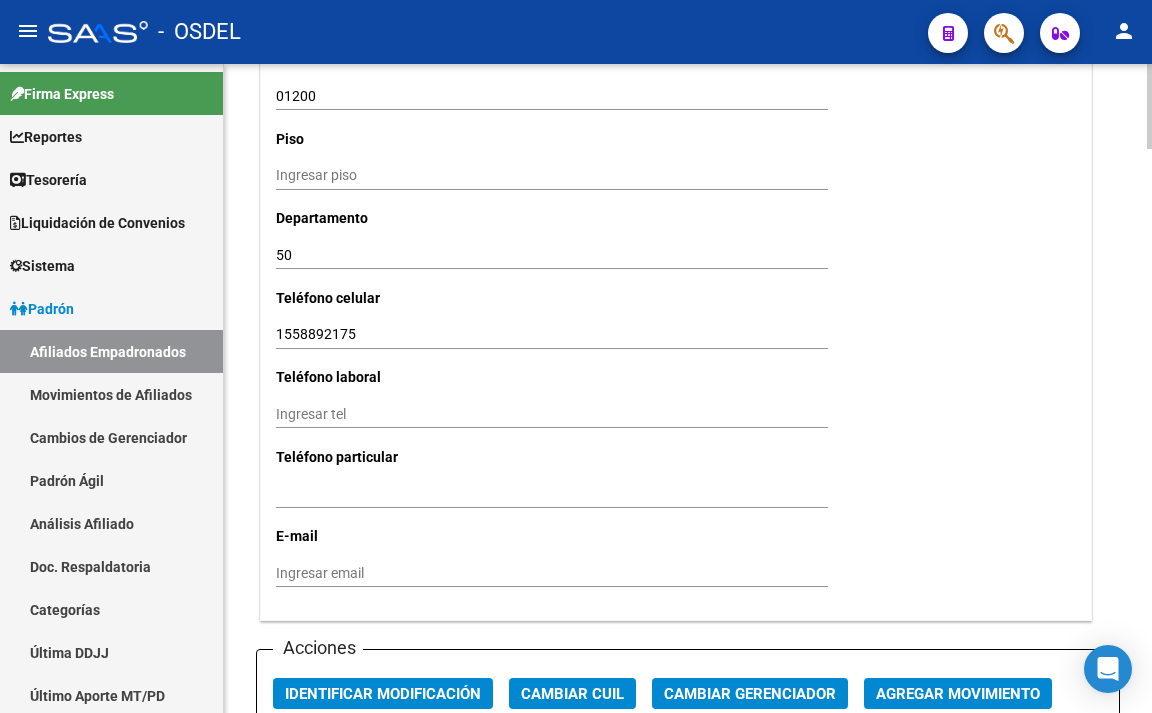 scroll, scrollTop: 1838, scrollLeft: 0, axis: vertical 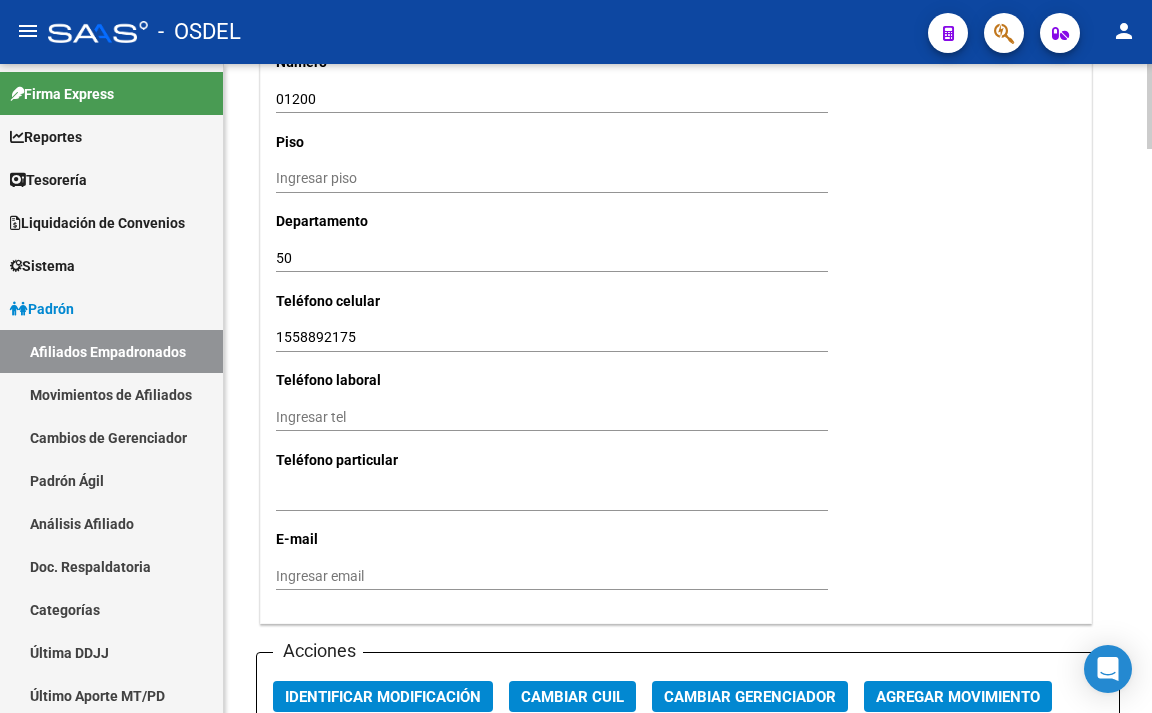 click on "Ingresar email" at bounding box center [552, 576] 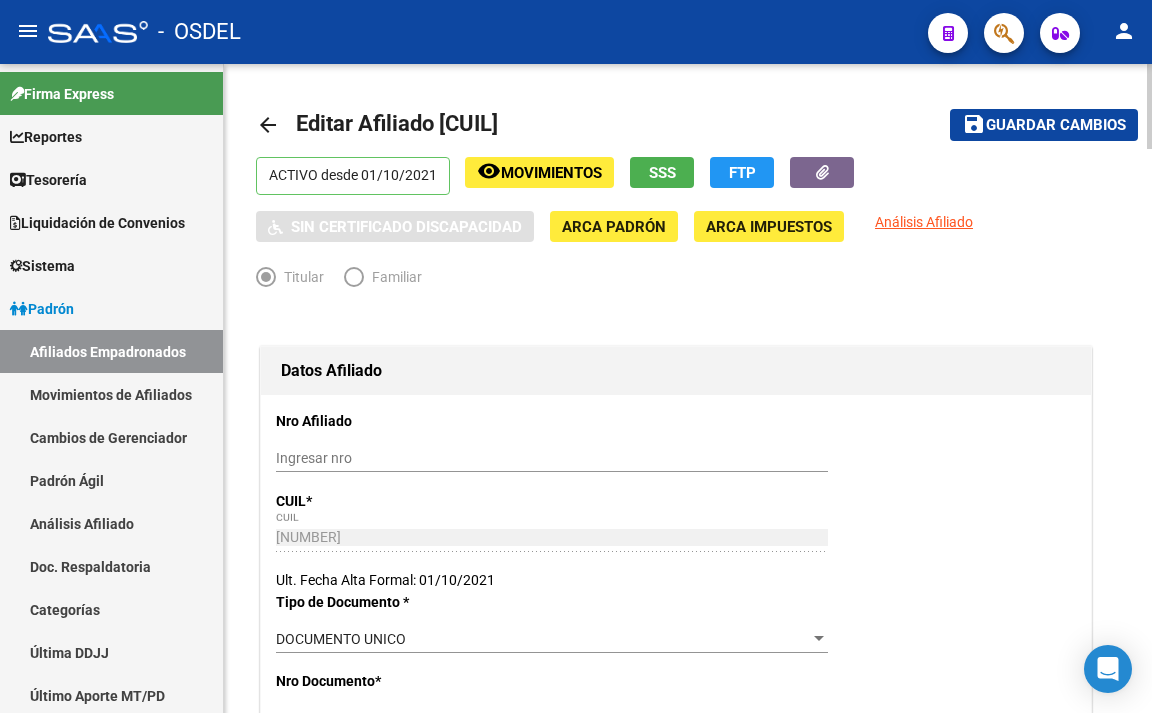 scroll, scrollTop: 0, scrollLeft: 0, axis: both 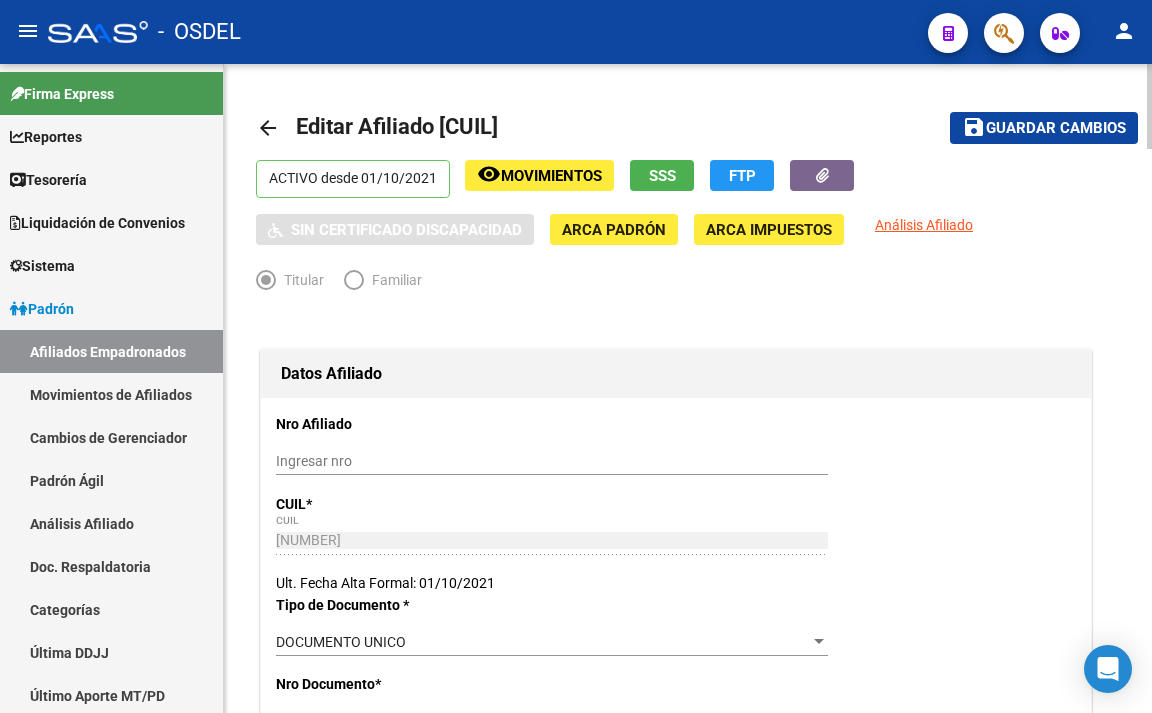 type on "[EMAIL]" 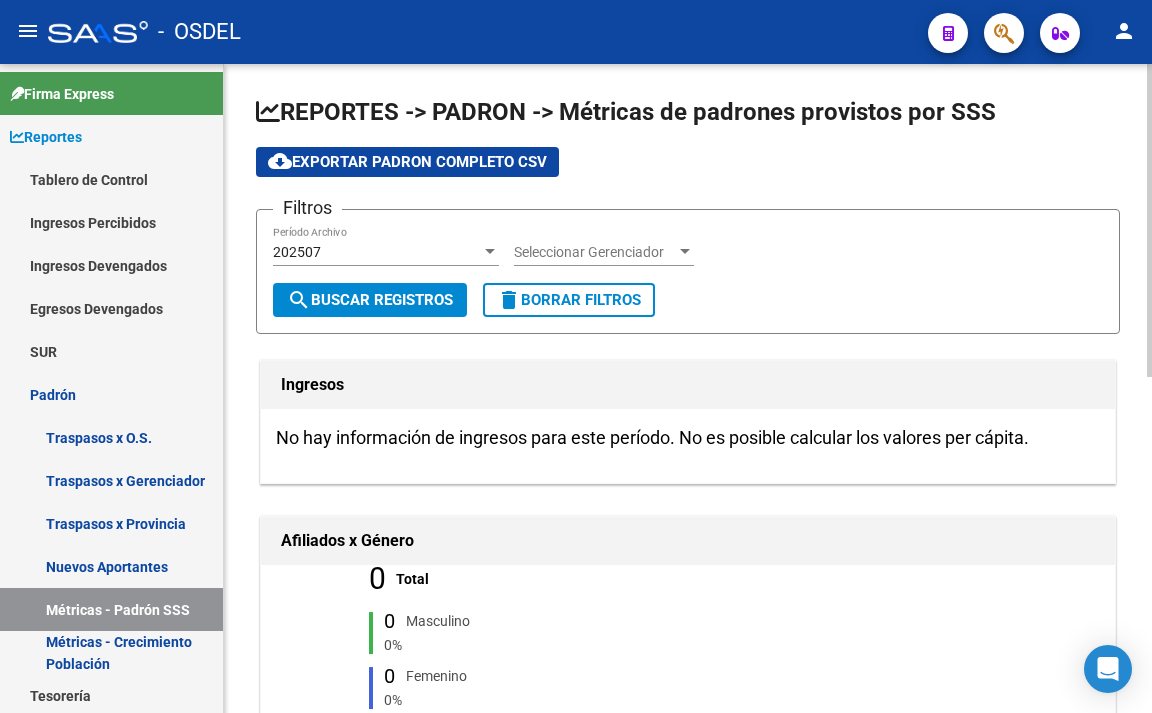 click 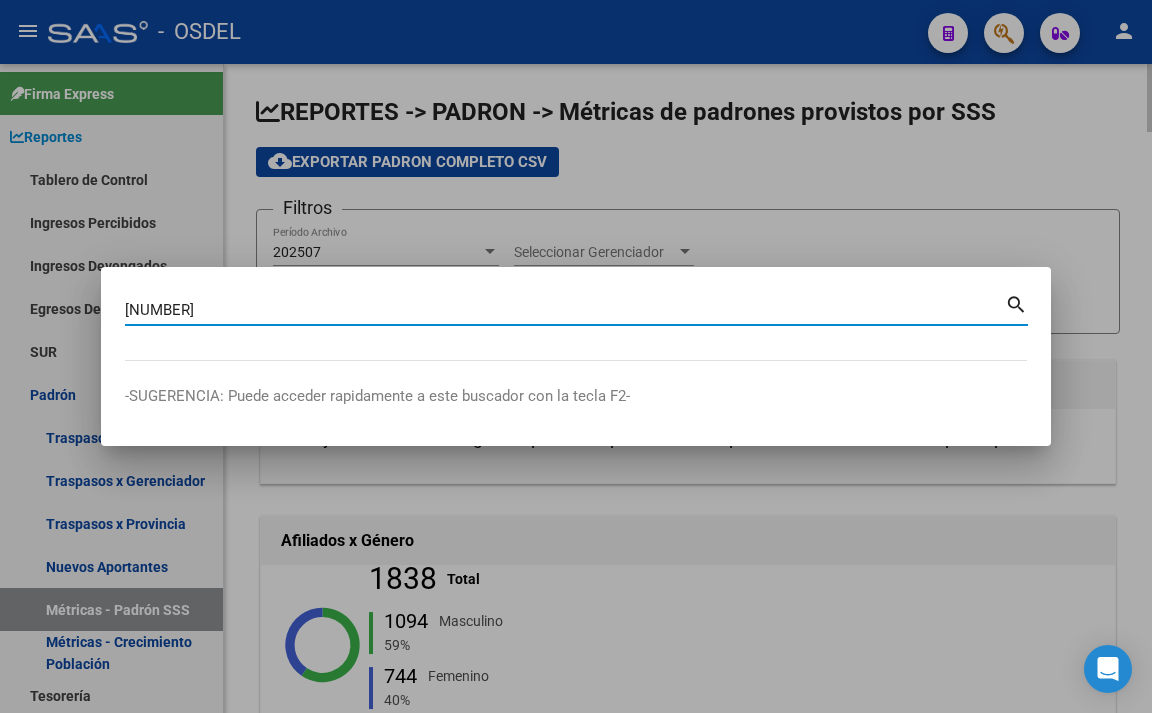 type on "[NUMBER]" 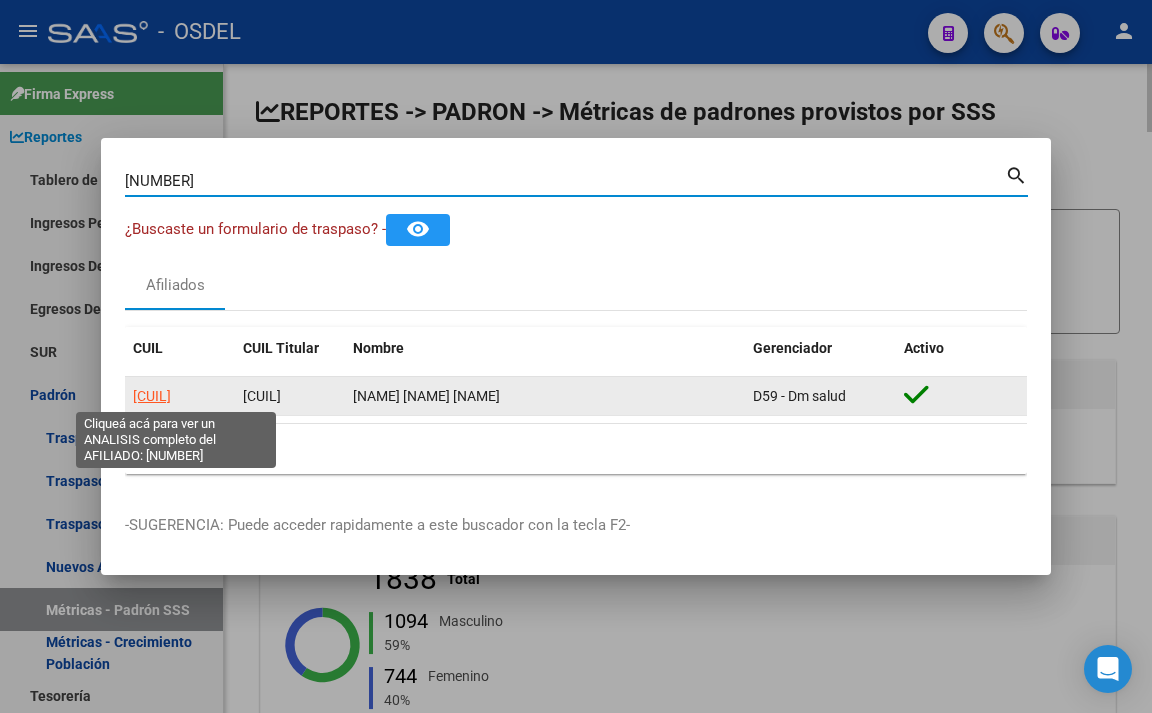 click on "[CUIL]" 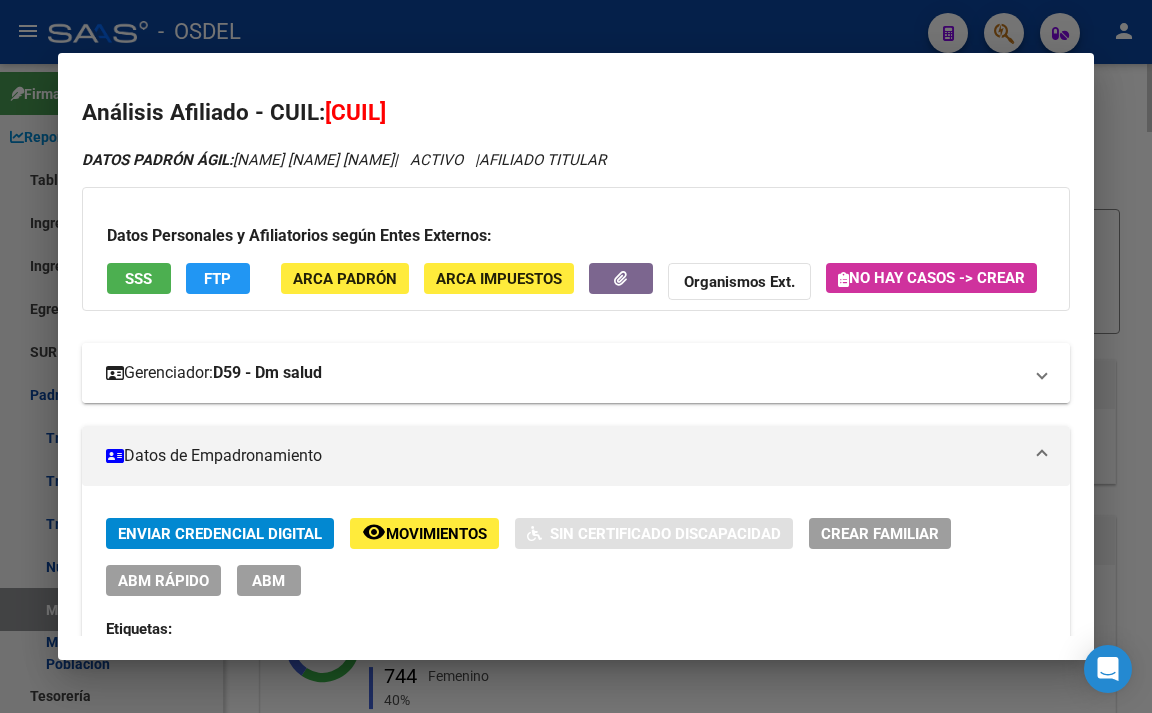 scroll, scrollTop: 100, scrollLeft: 0, axis: vertical 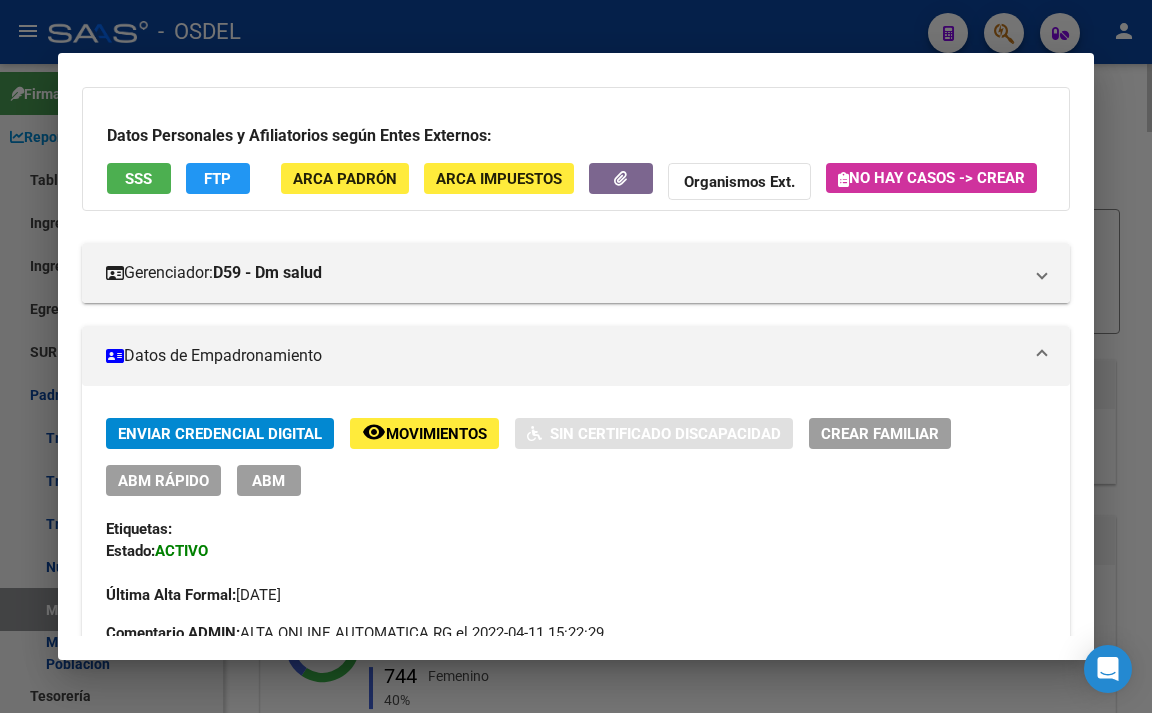 click on "Enviar Credencial Digital" at bounding box center (220, 434) 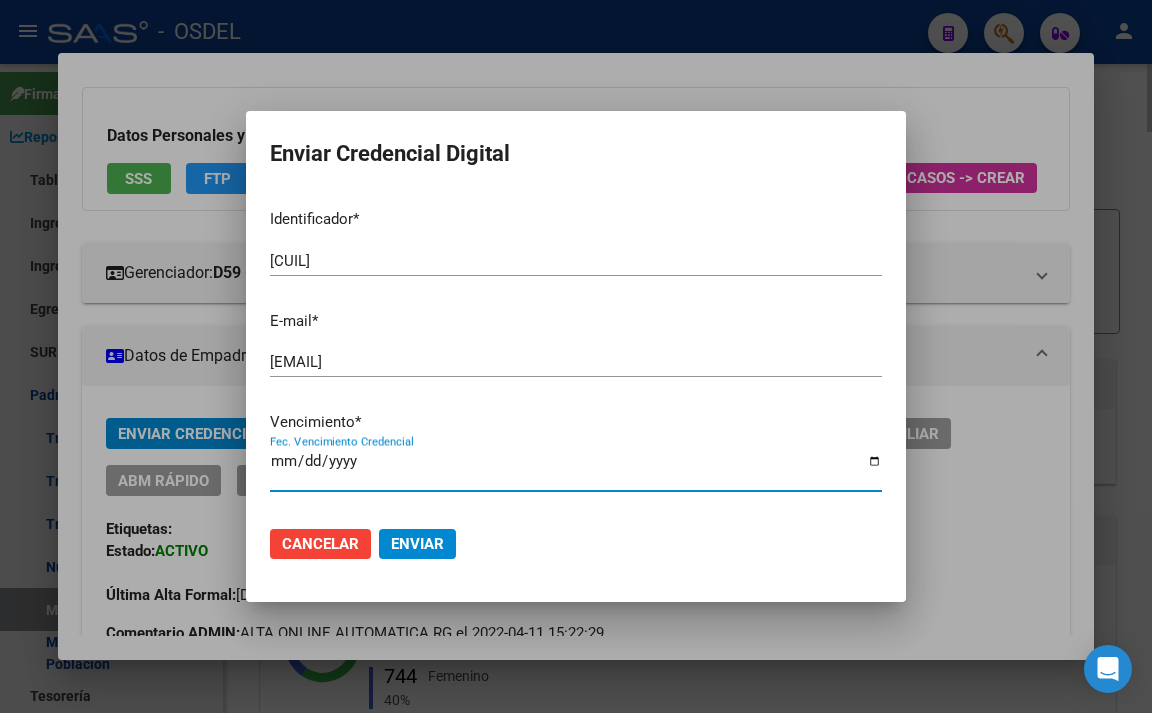 click on "Fec. Vencimiento Credencial" at bounding box center (576, 469) 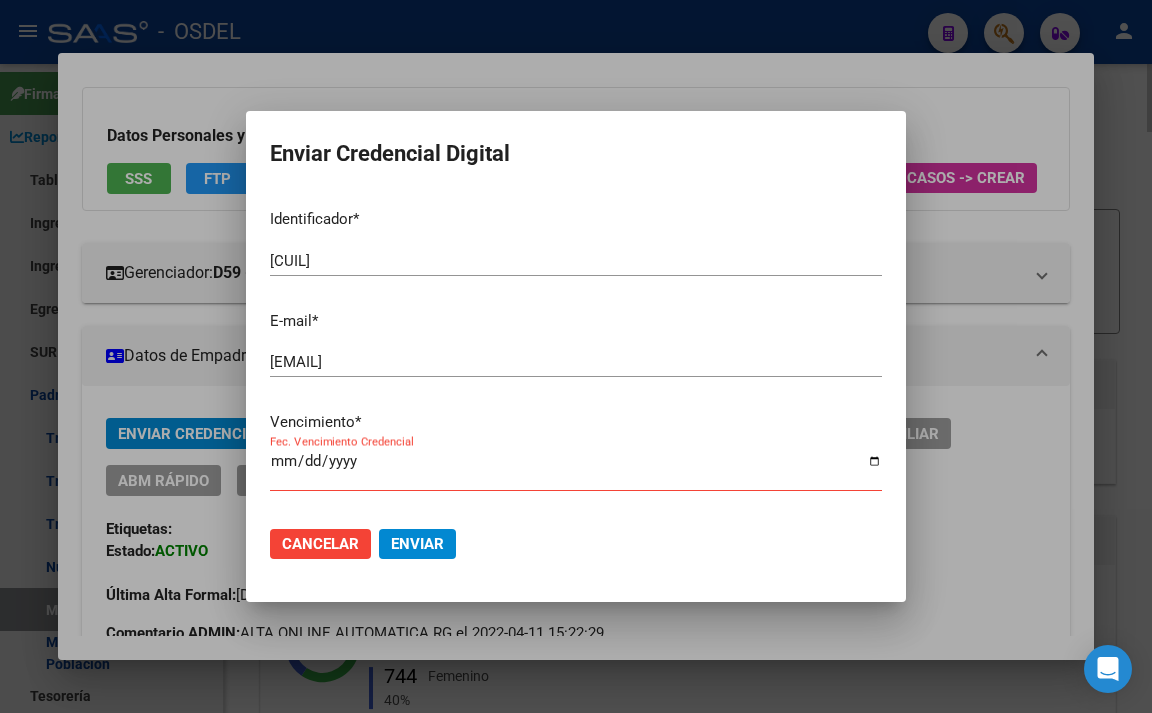 click on "Fec. Vencimiento Credencial" at bounding box center (576, 469) 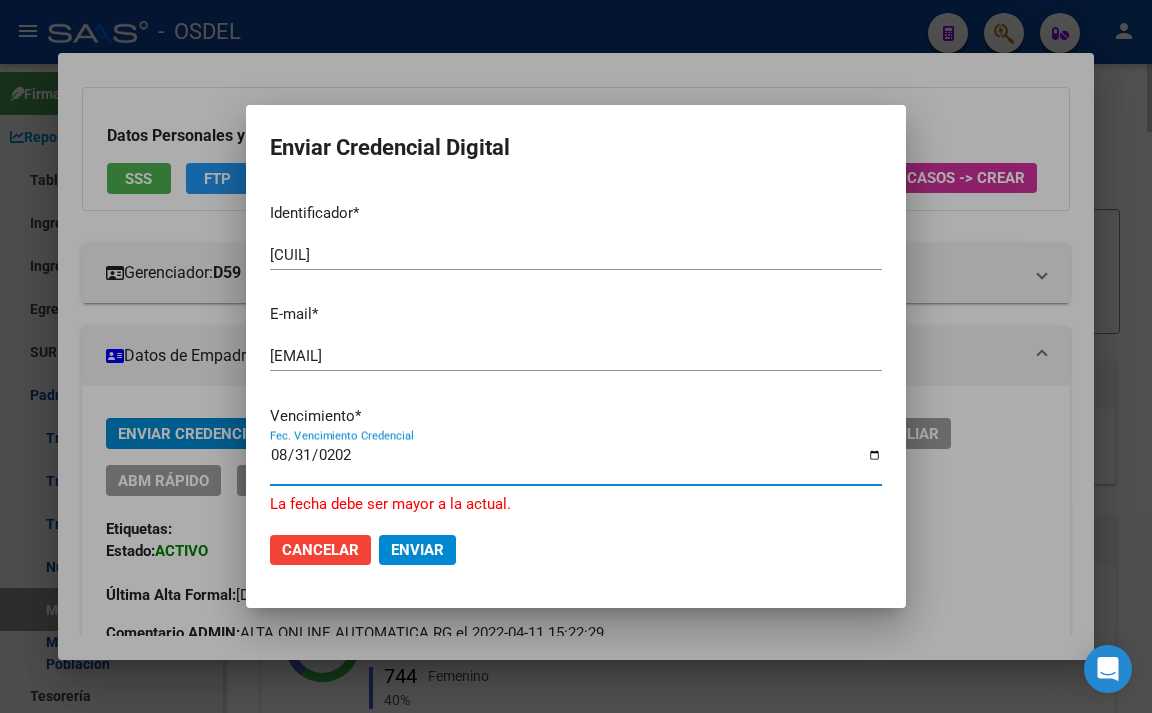 type on "2025-08-31" 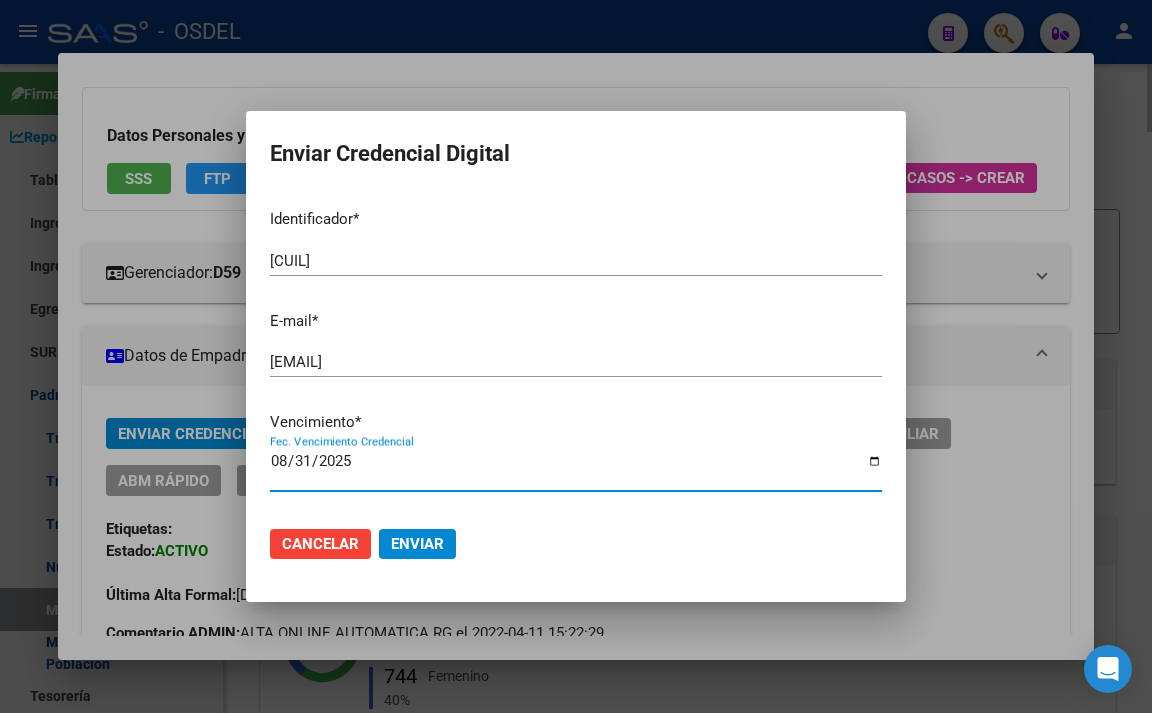 click on "Enviar" 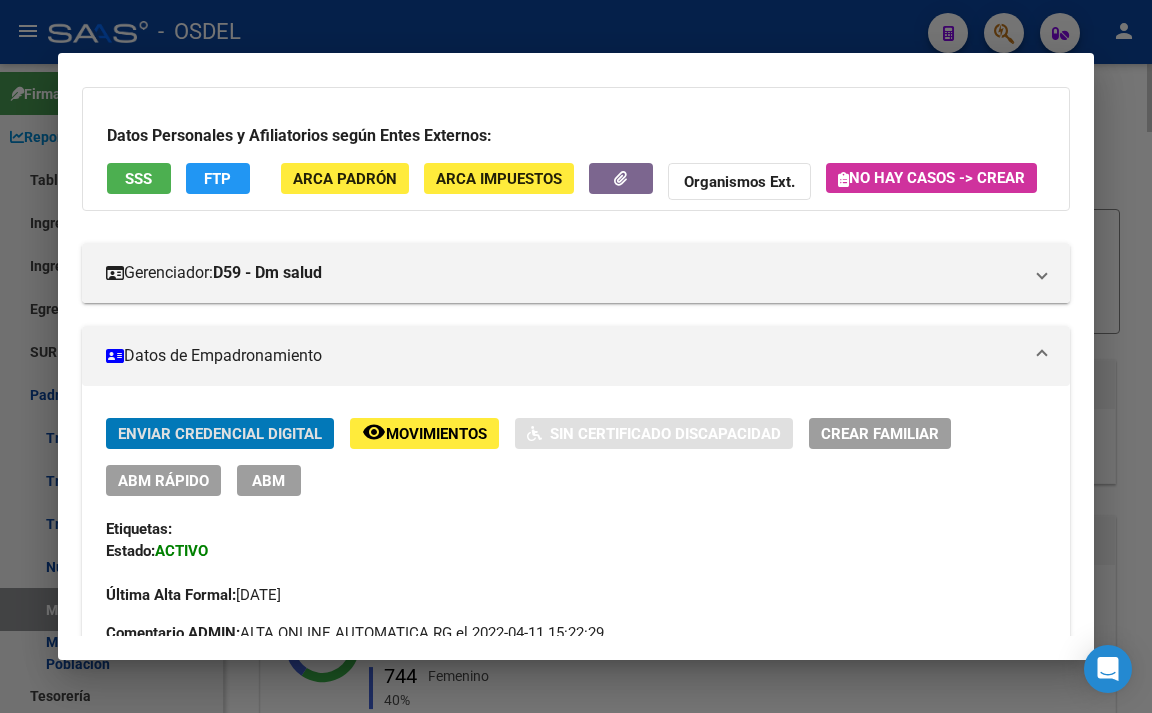 click on "Enviar Credencial Digital" at bounding box center [220, 434] 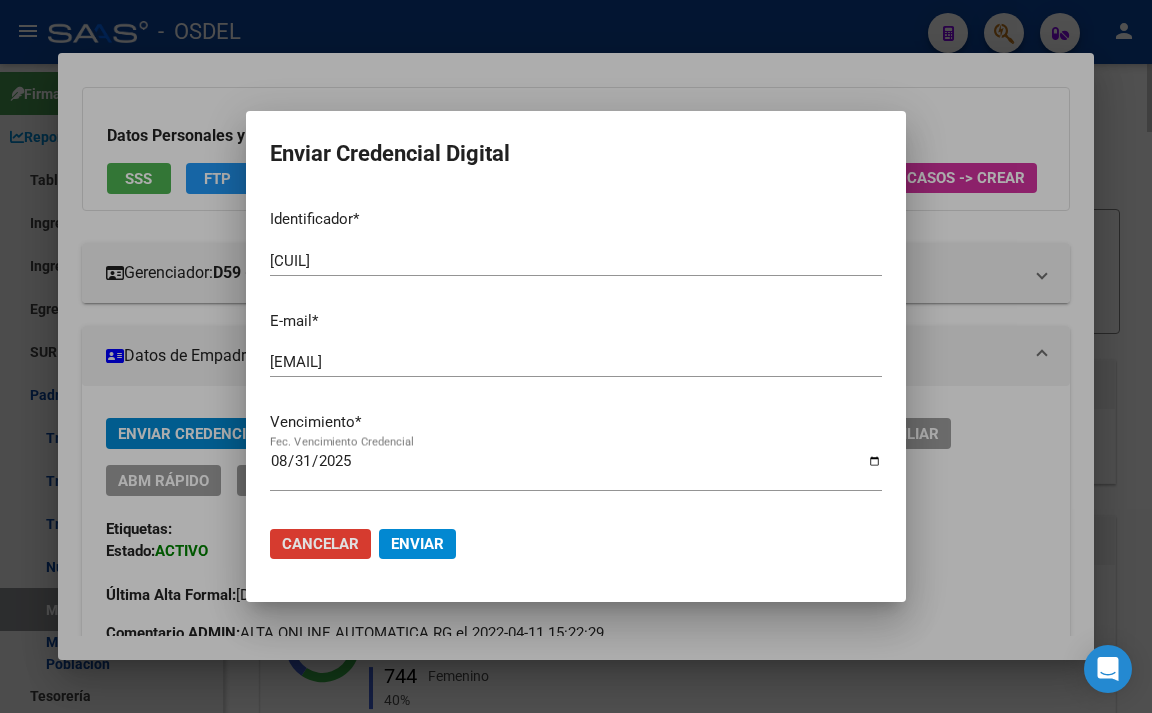 click on "Enviar" 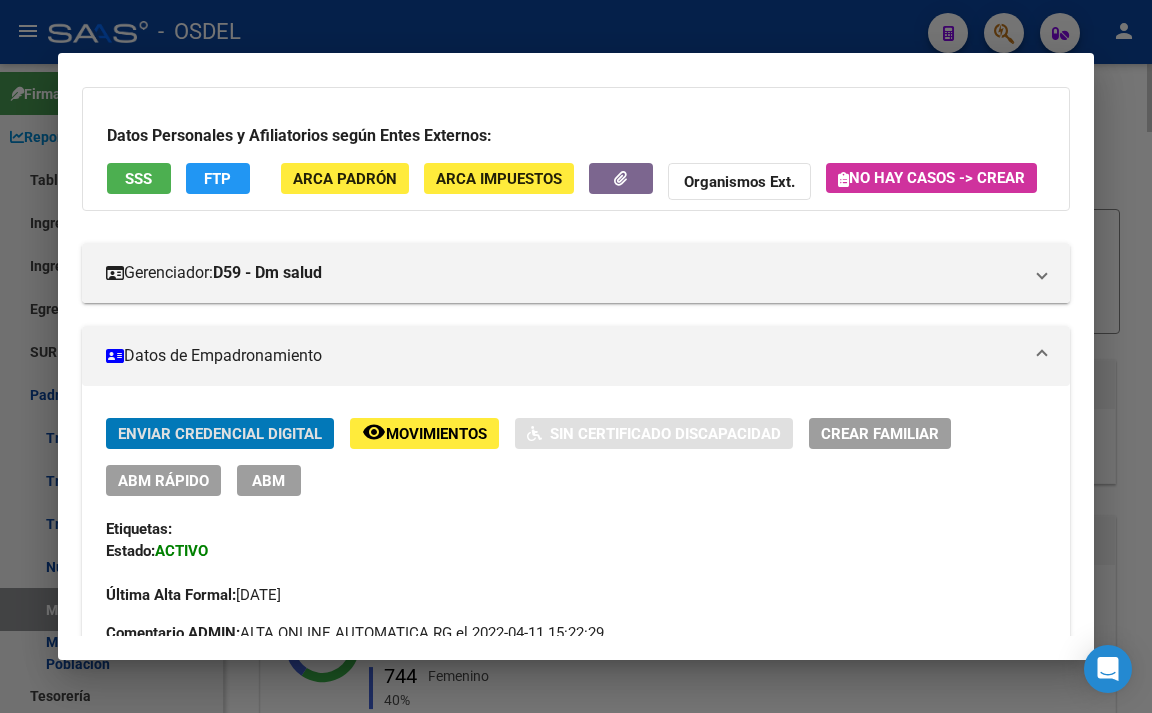 click on "Enviar Credencial Digital" at bounding box center (220, 433) 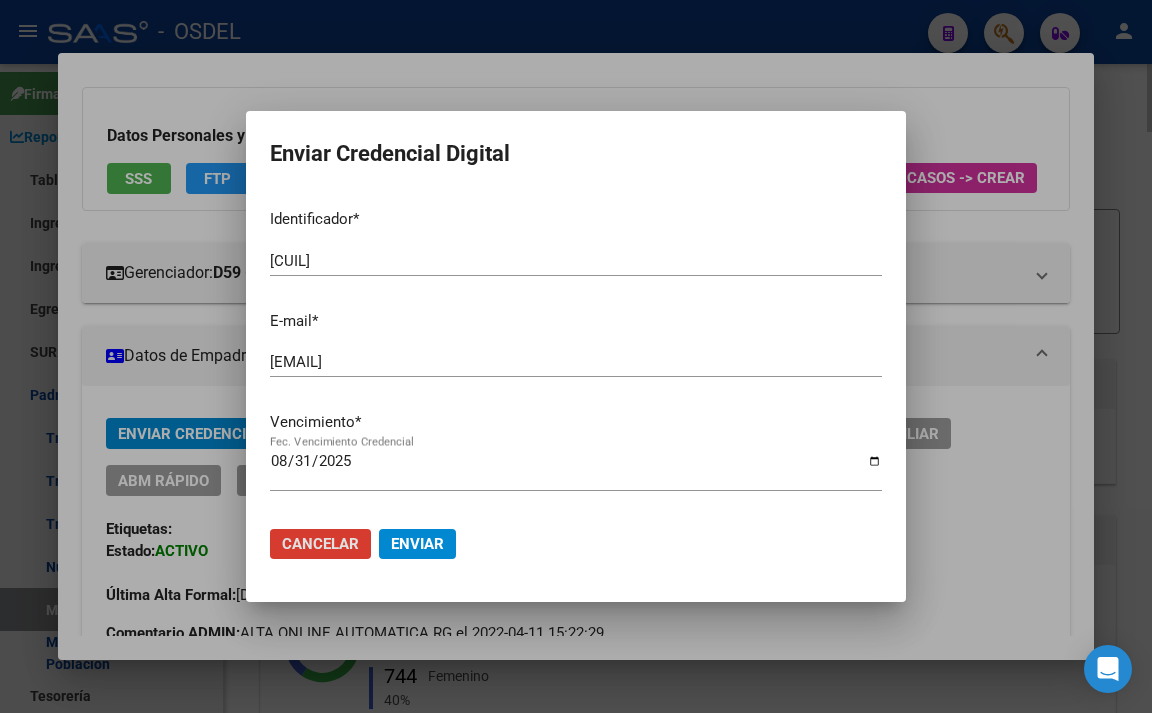 click on "[EMAIL]" at bounding box center [576, 362] 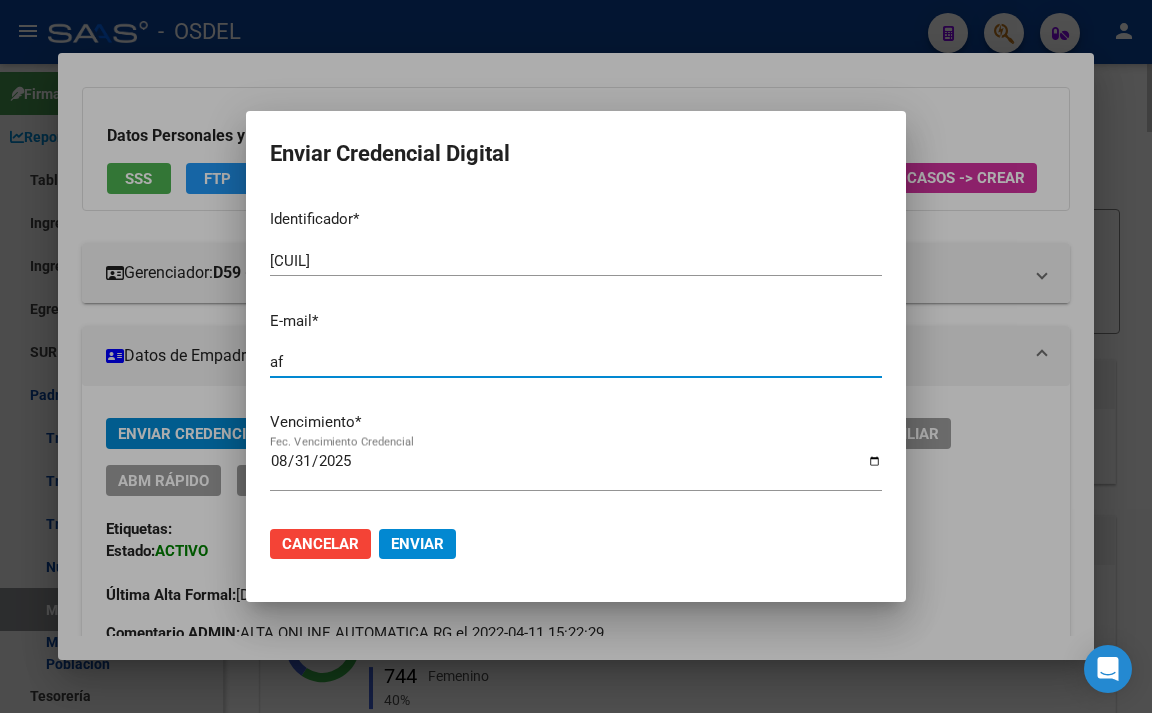 type on "a" 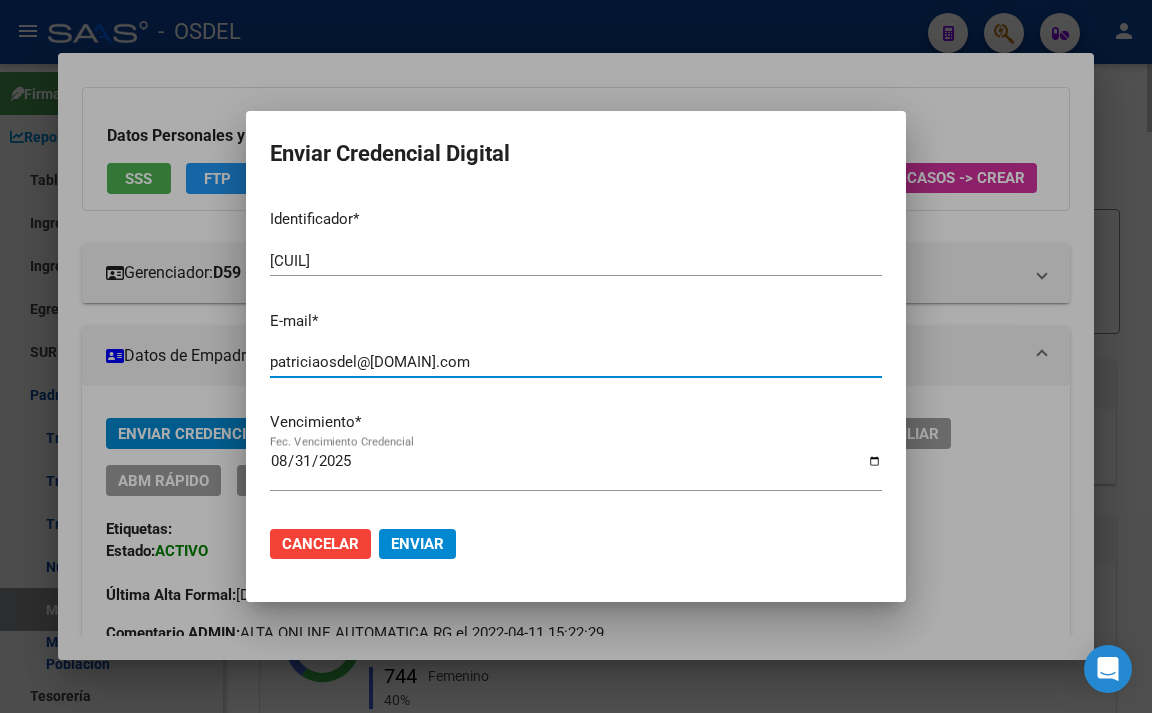 type on "patriciaosdel@[DOMAIN].com" 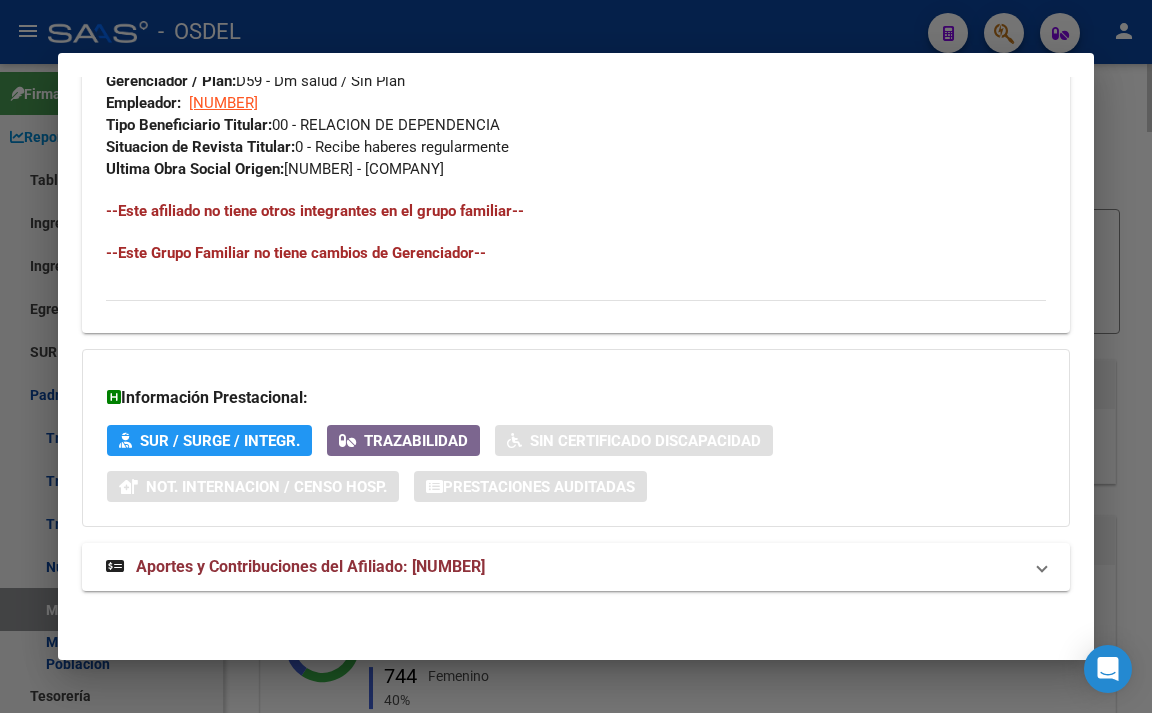 scroll, scrollTop: 1241, scrollLeft: 0, axis: vertical 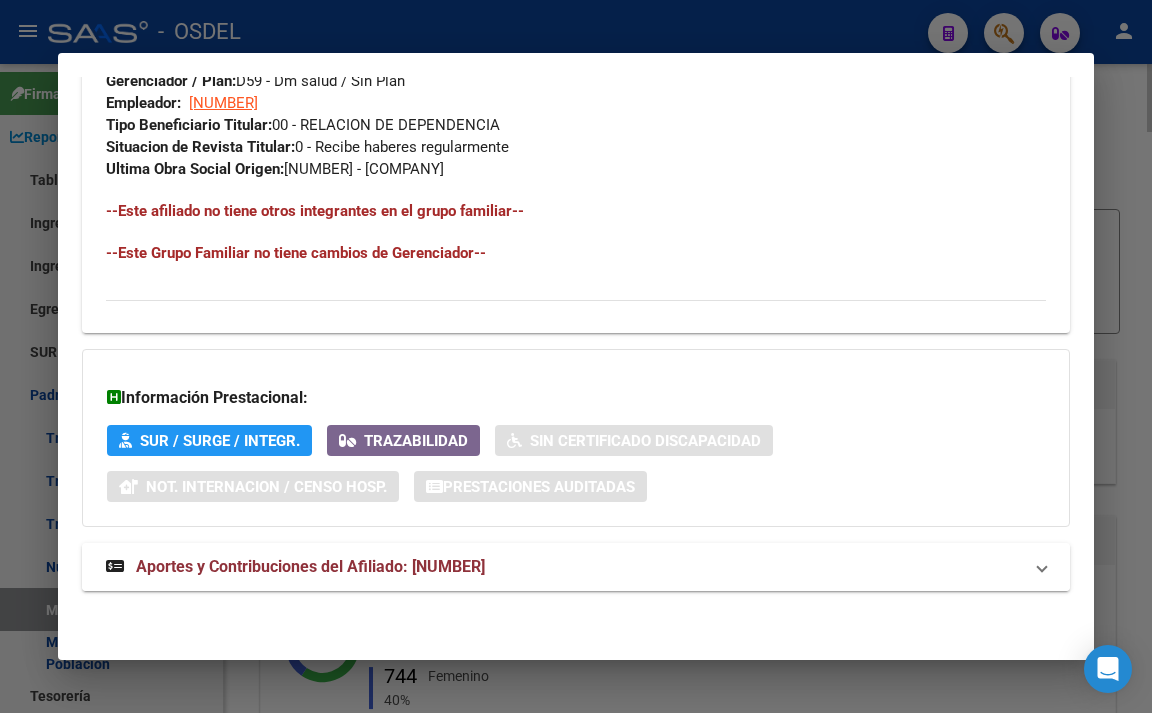click on "Aportes y Contribuciones del Afiliado: [NUMBER]" at bounding box center [310, 566] 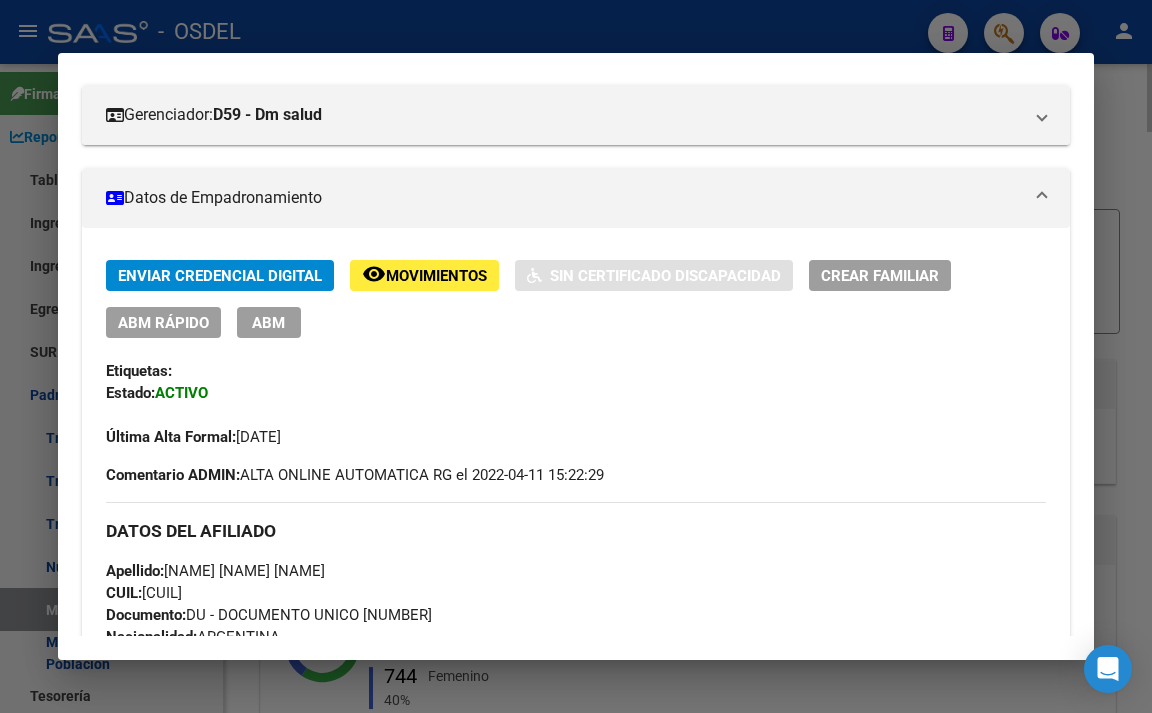scroll, scrollTop: 0, scrollLeft: 0, axis: both 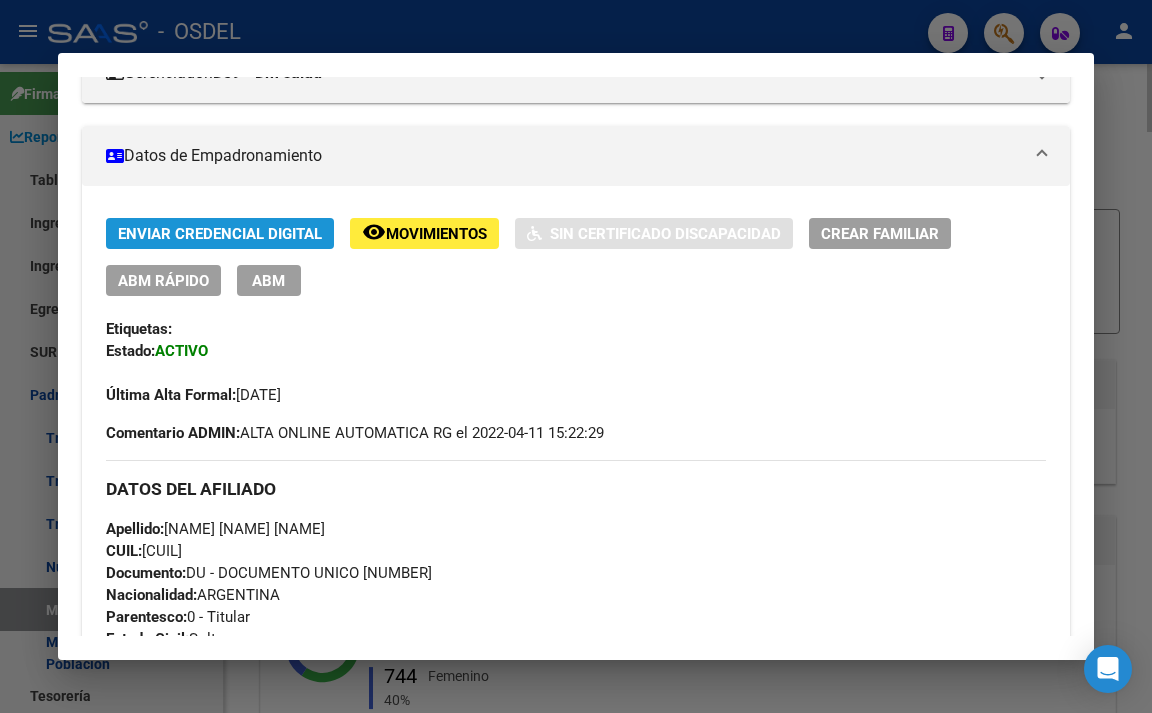 click on "Enviar Credencial Digital" at bounding box center [220, 234] 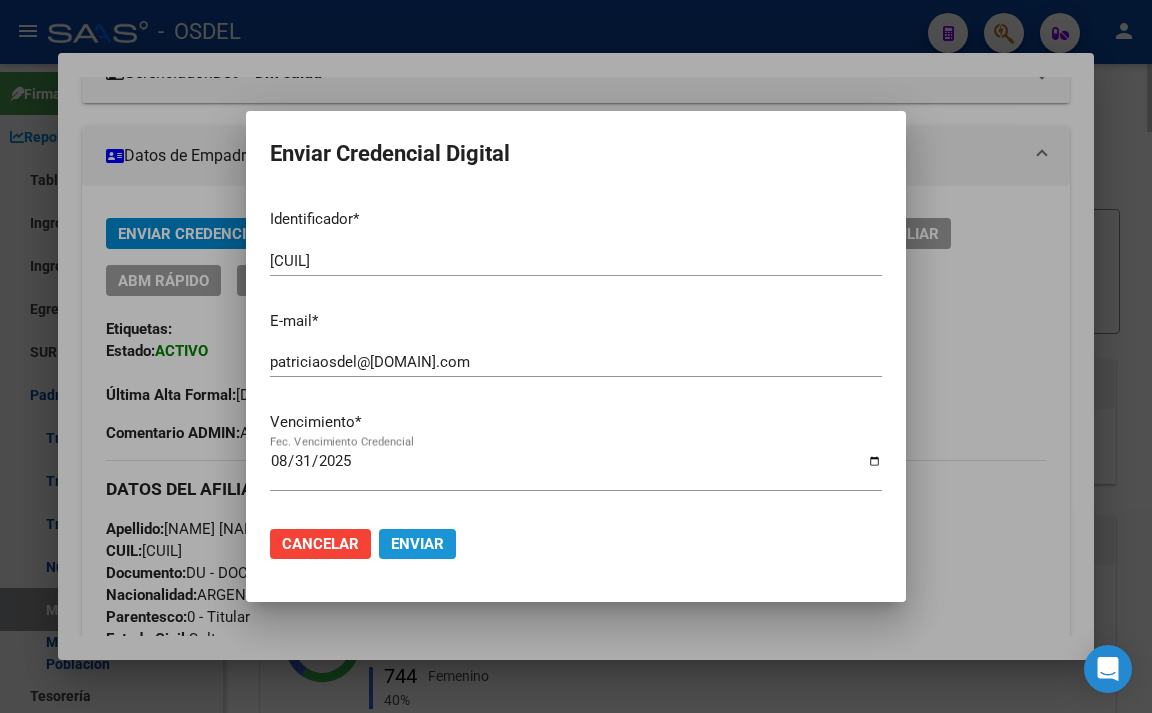 click on "Enviar" 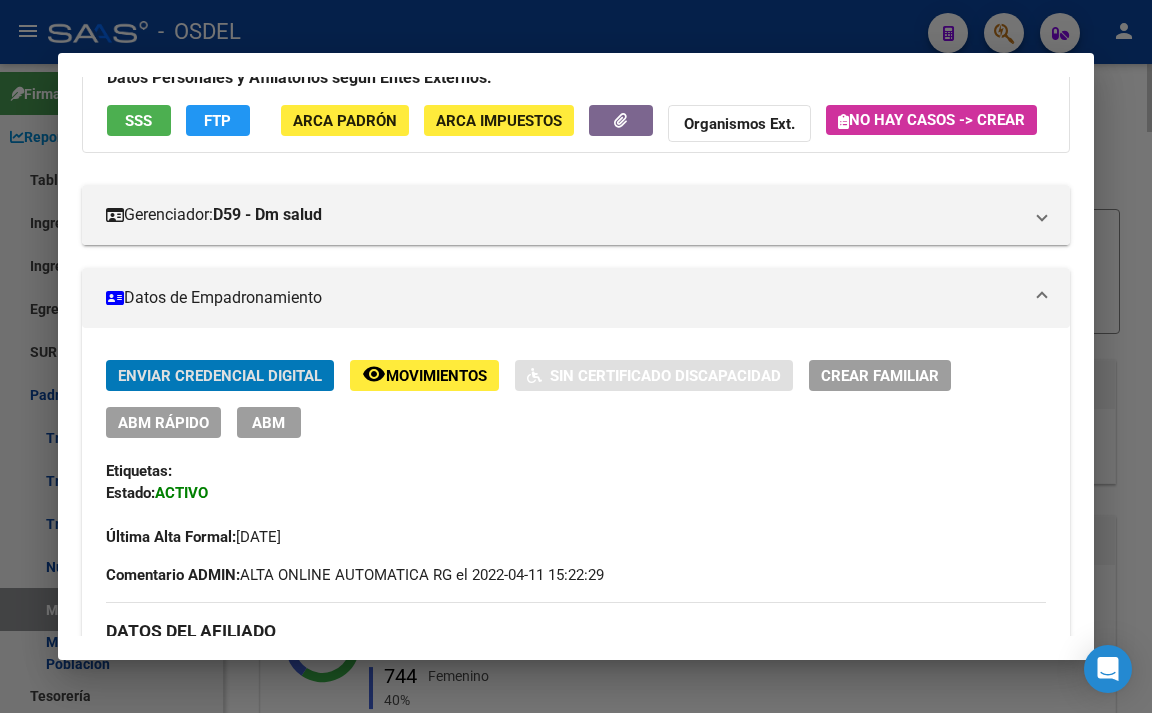 scroll, scrollTop: 200, scrollLeft: 0, axis: vertical 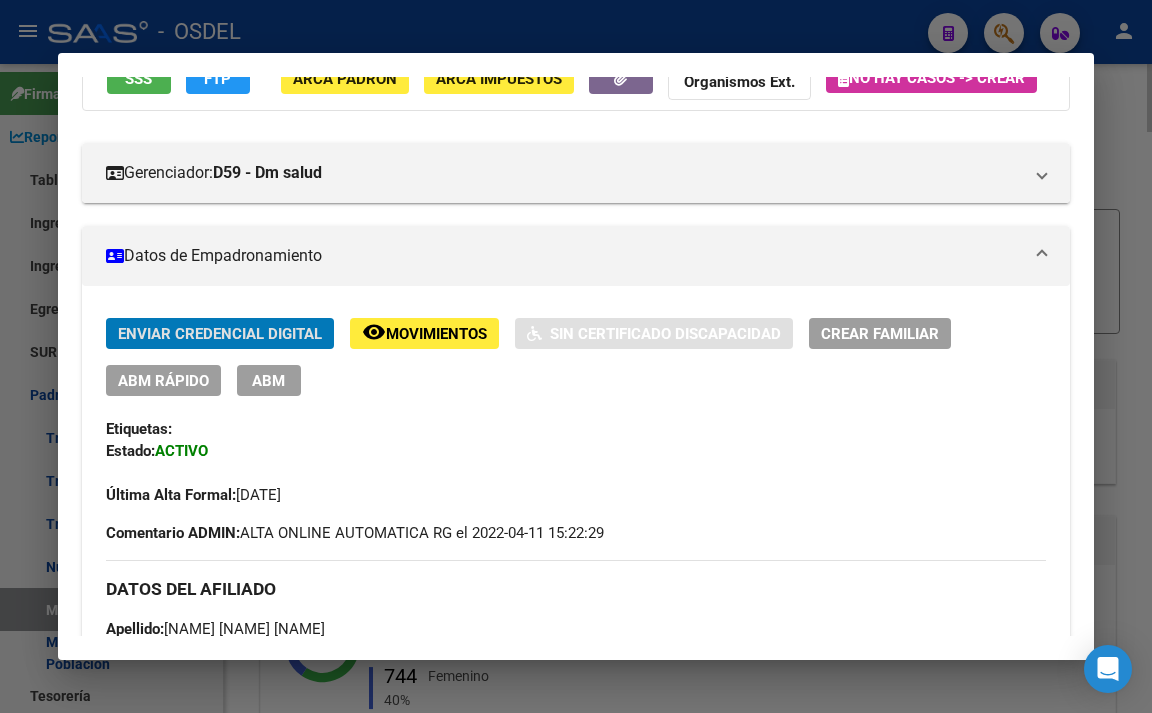 click on "Enviar Credencial Digital" at bounding box center (220, 334) 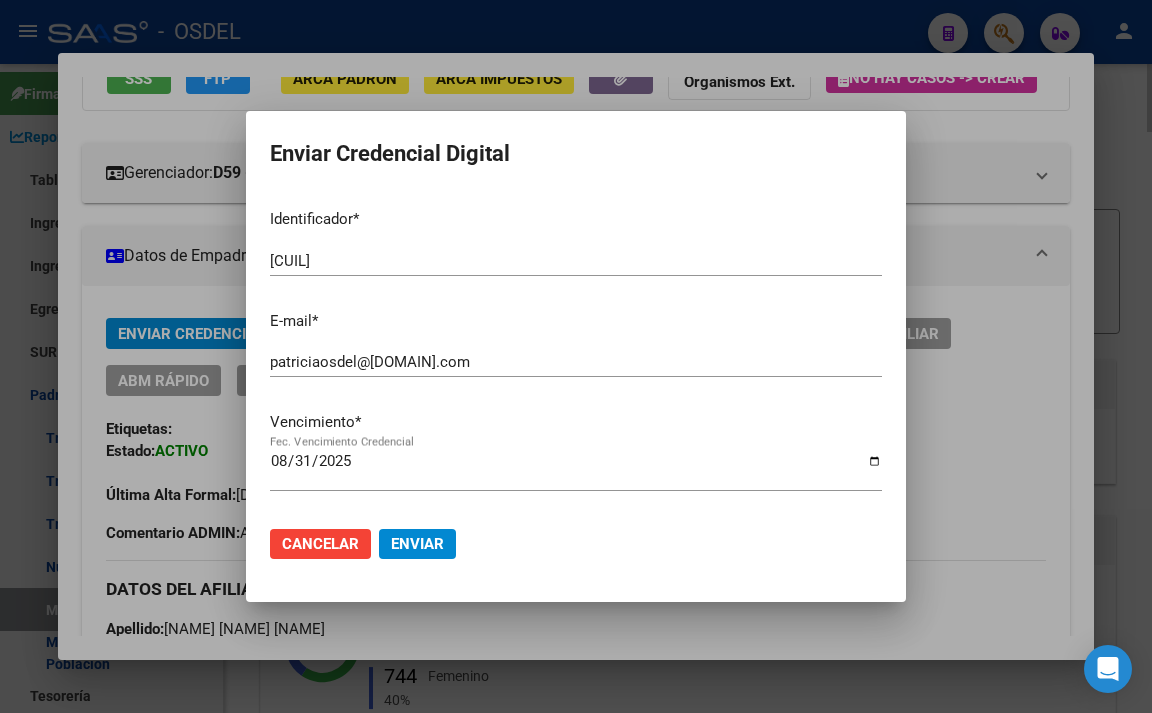 drag, startPoint x: 467, startPoint y: 352, endPoint x: 358, endPoint y: 370, distance: 110.47624 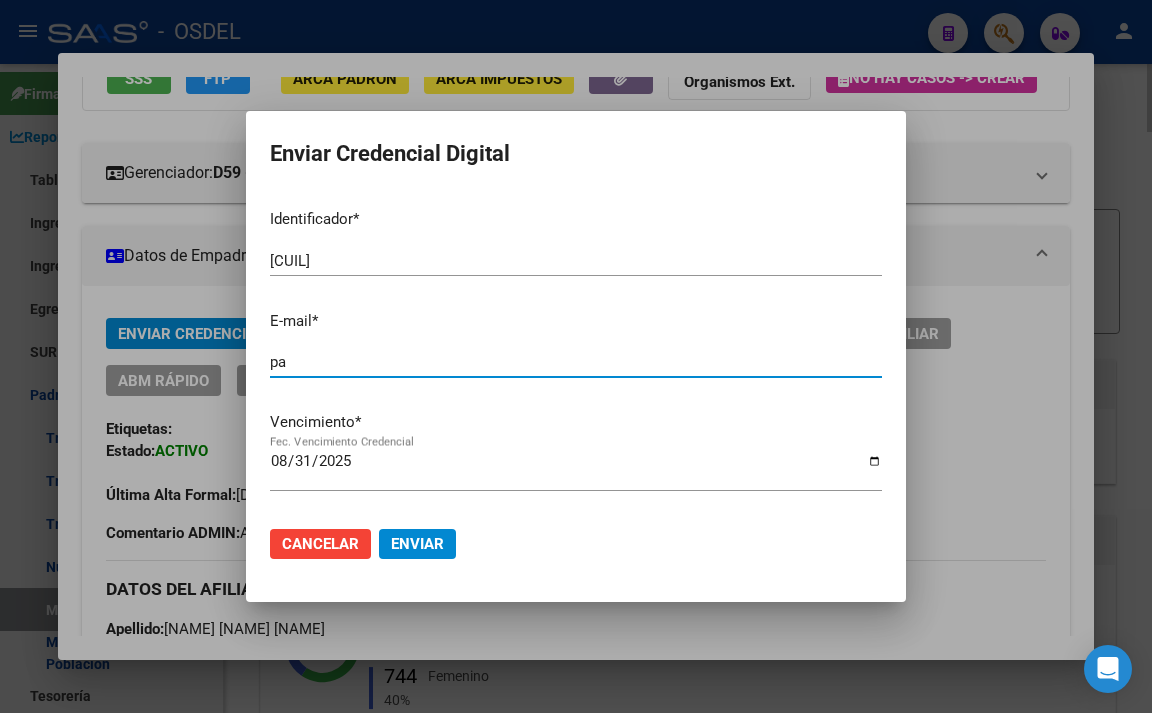 type on "p" 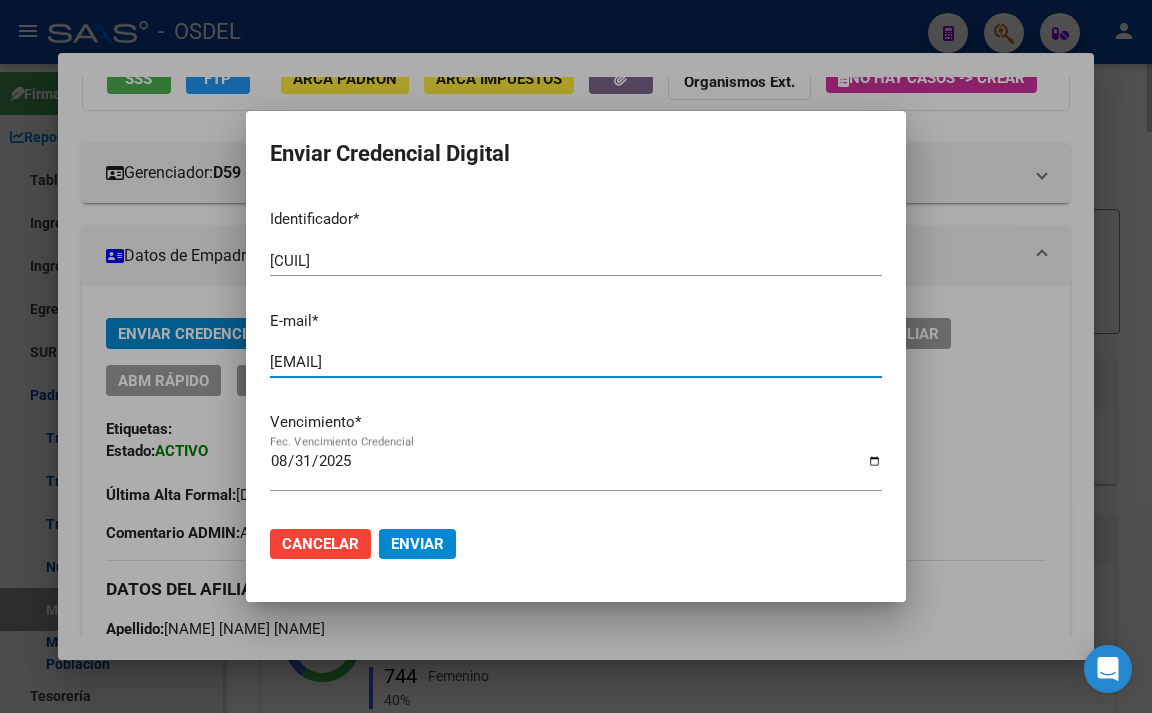 type on "[EMAIL]" 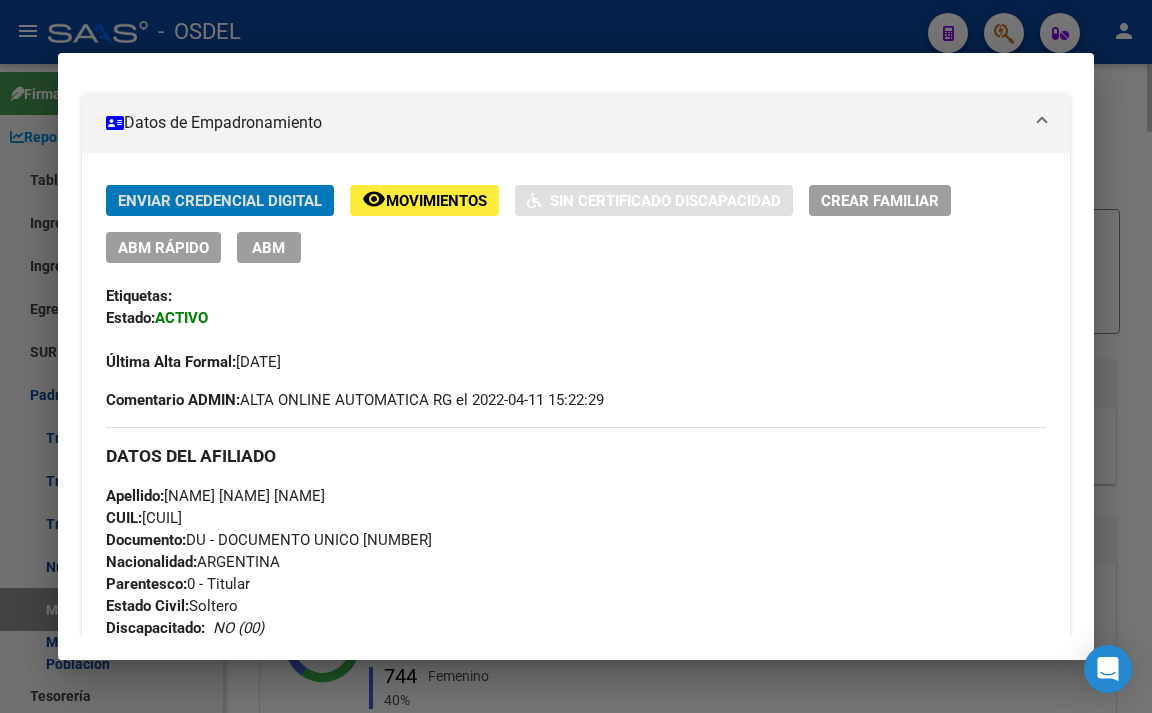 scroll, scrollTop: 300, scrollLeft: 0, axis: vertical 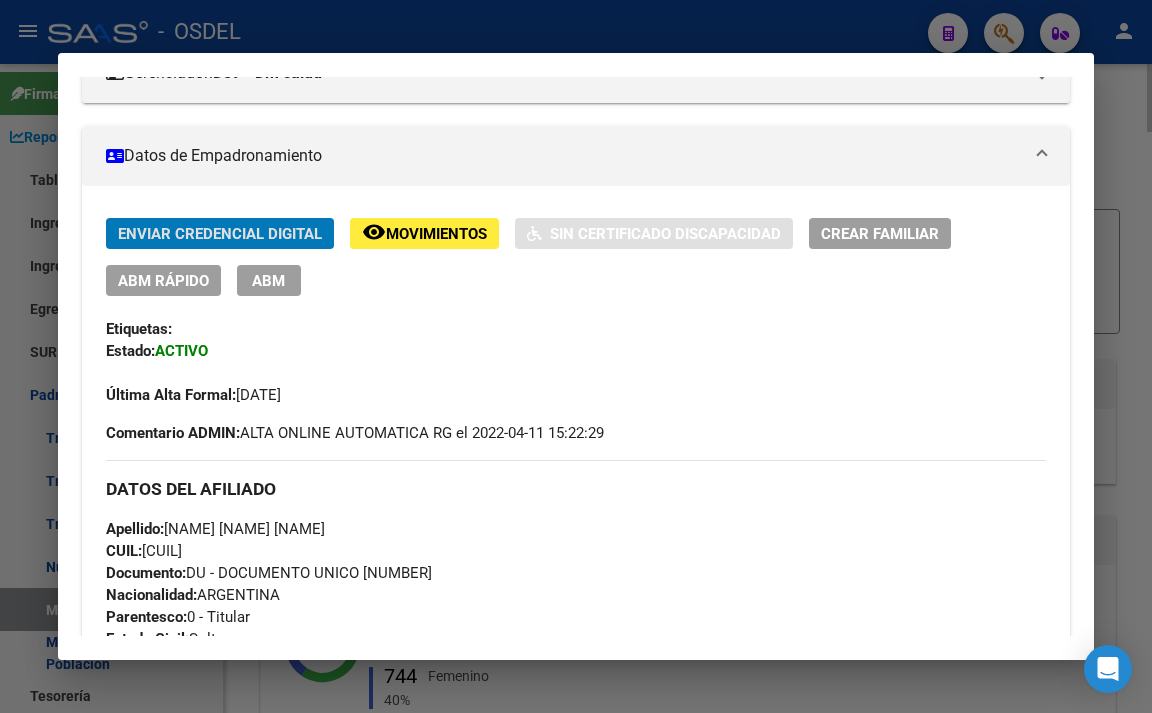 click on "ABM" at bounding box center (268, 281) 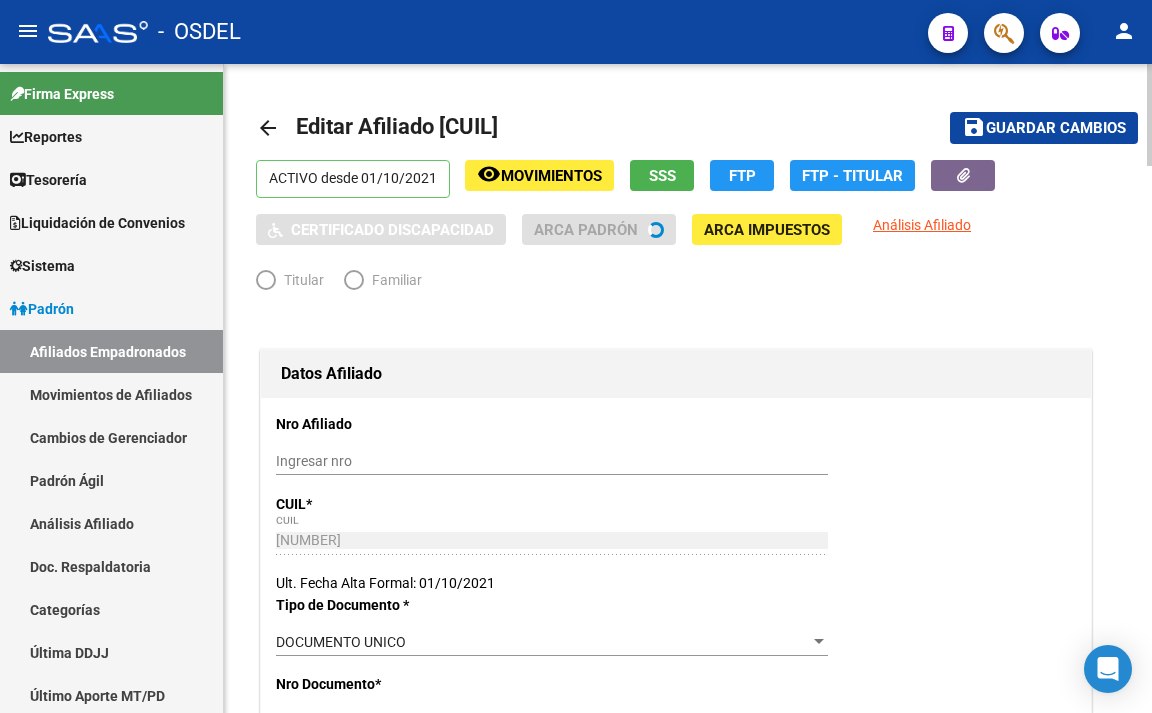 radio on "true" 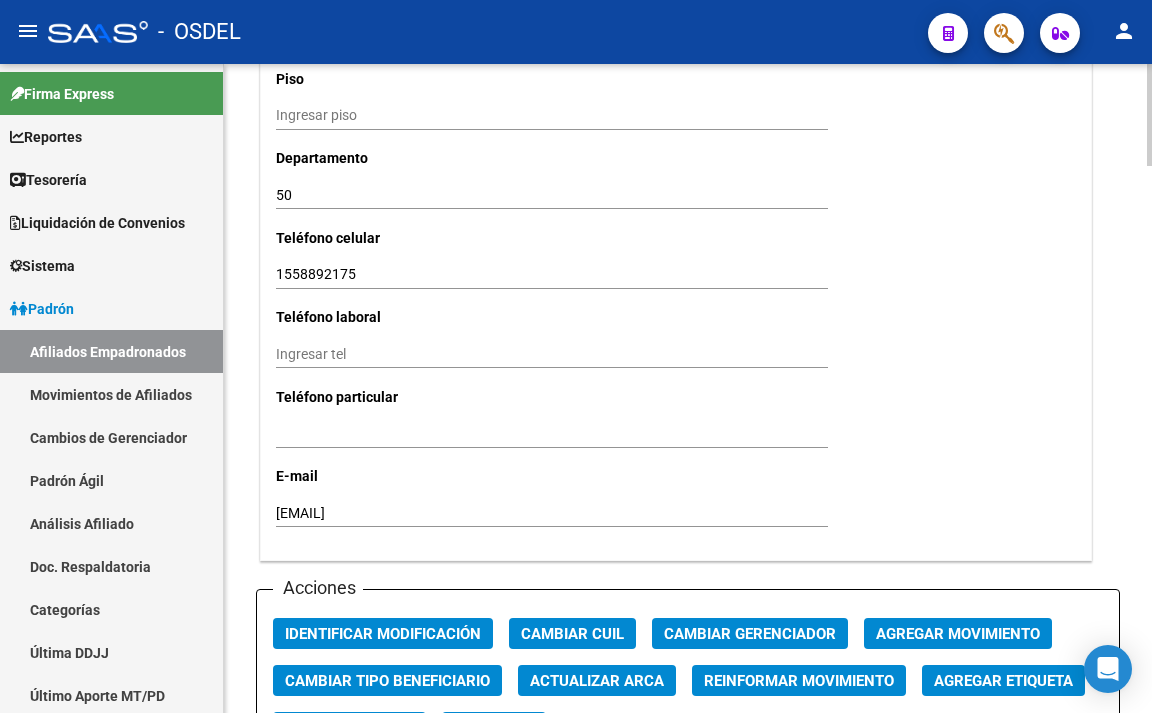 scroll, scrollTop: 2000, scrollLeft: 0, axis: vertical 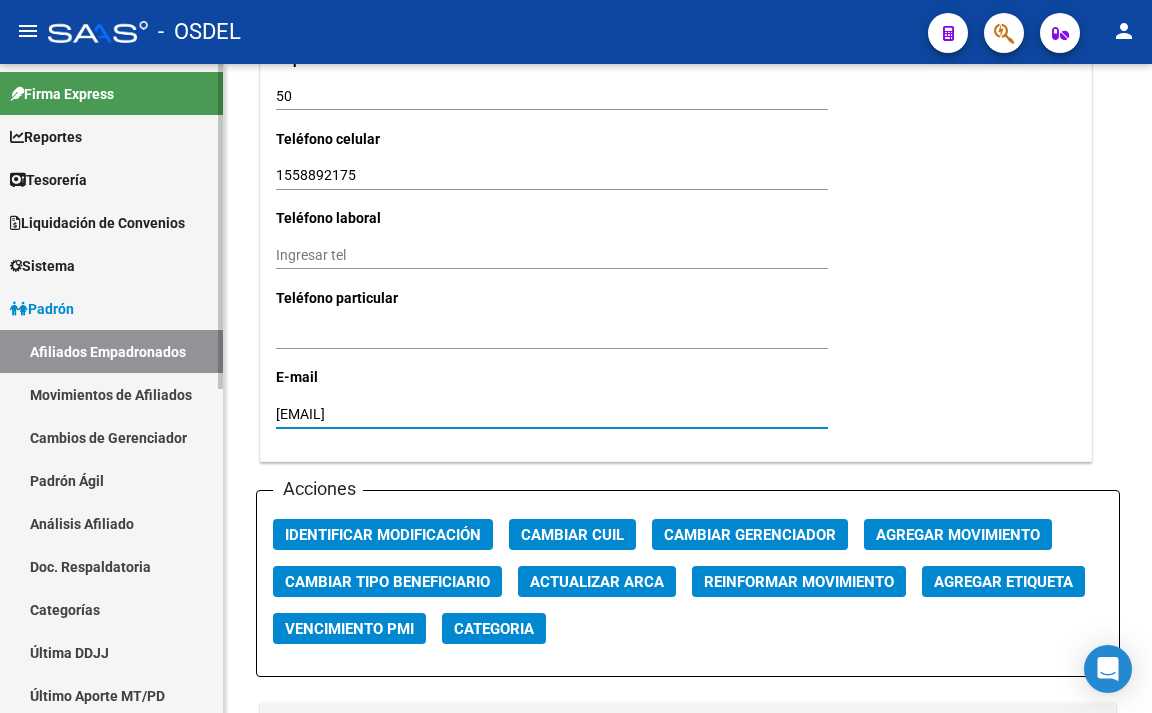 drag, startPoint x: 451, startPoint y: 416, endPoint x: 208, endPoint y: 414, distance: 243.00822 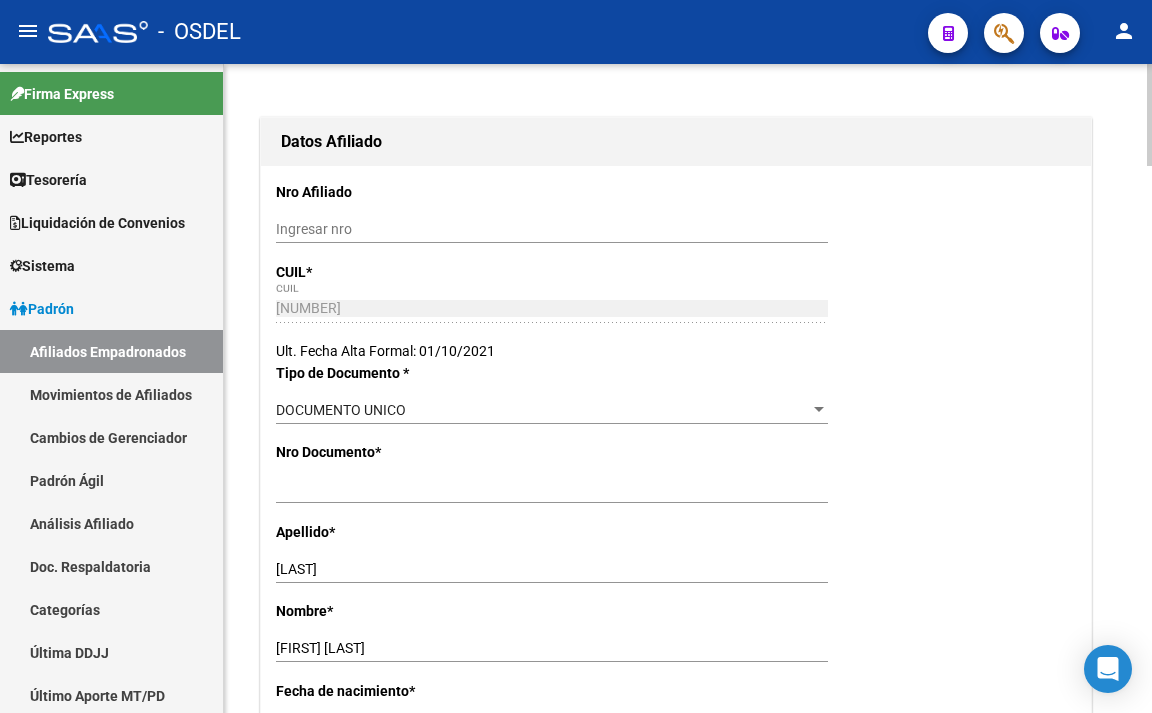 scroll, scrollTop: 0, scrollLeft: 0, axis: both 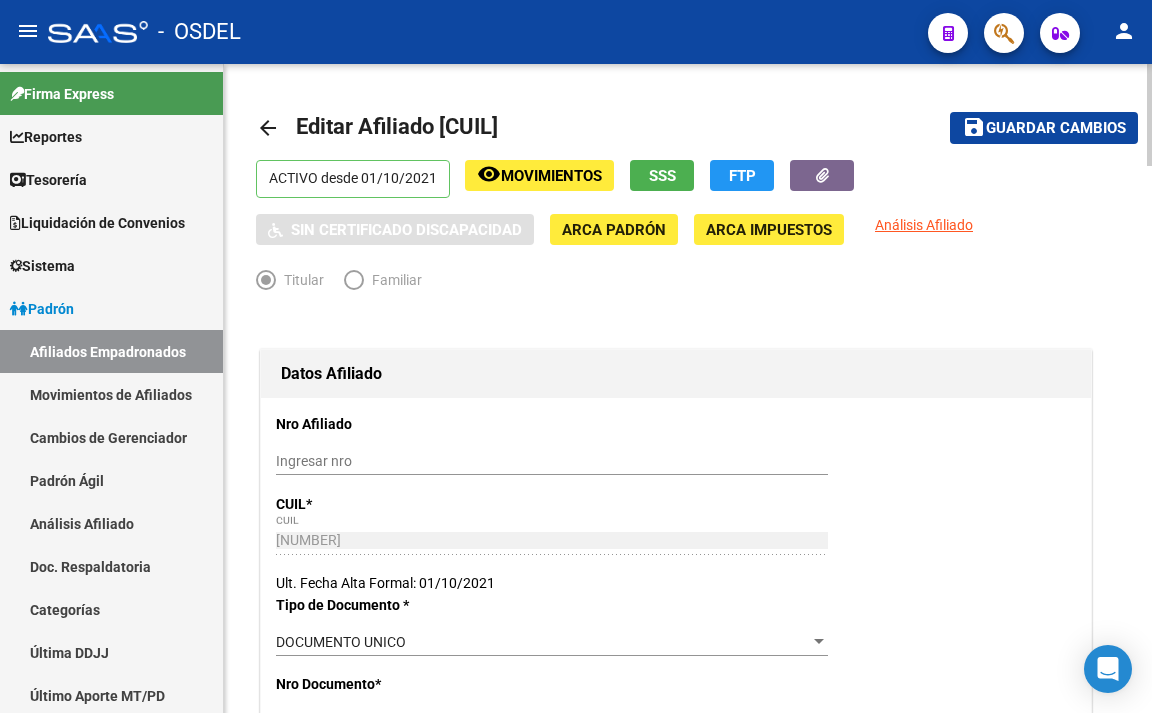 type on "[EMAIL]" 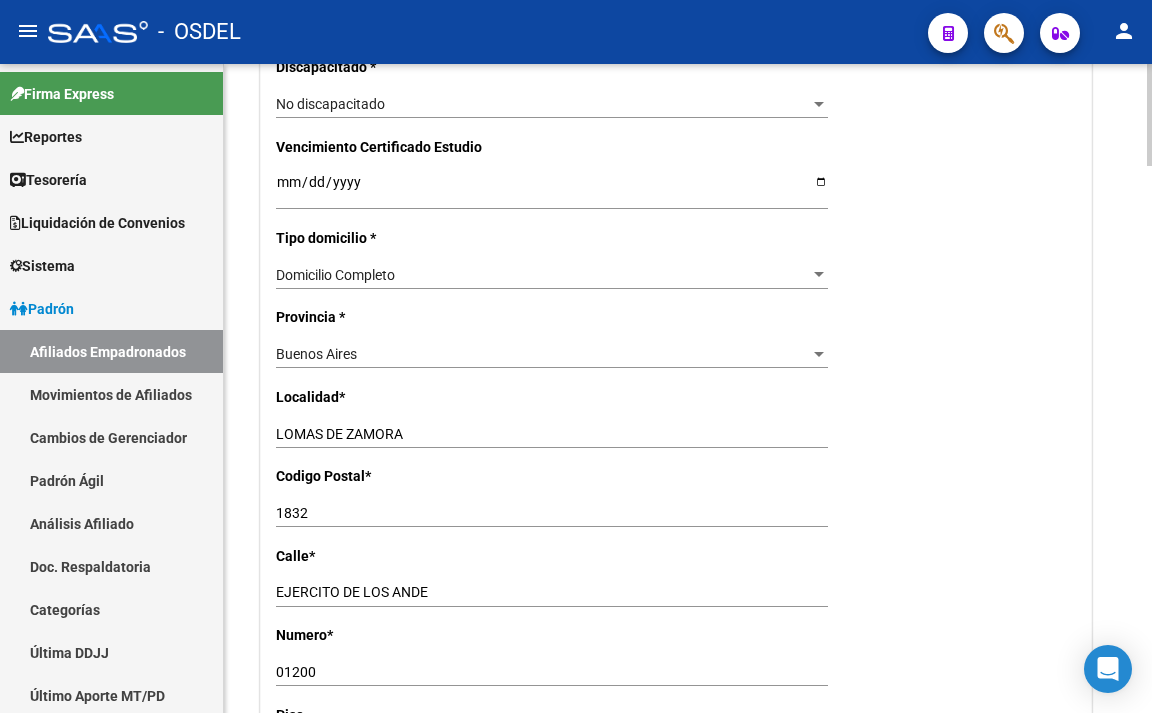 scroll, scrollTop: 1400, scrollLeft: 0, axis: vertical 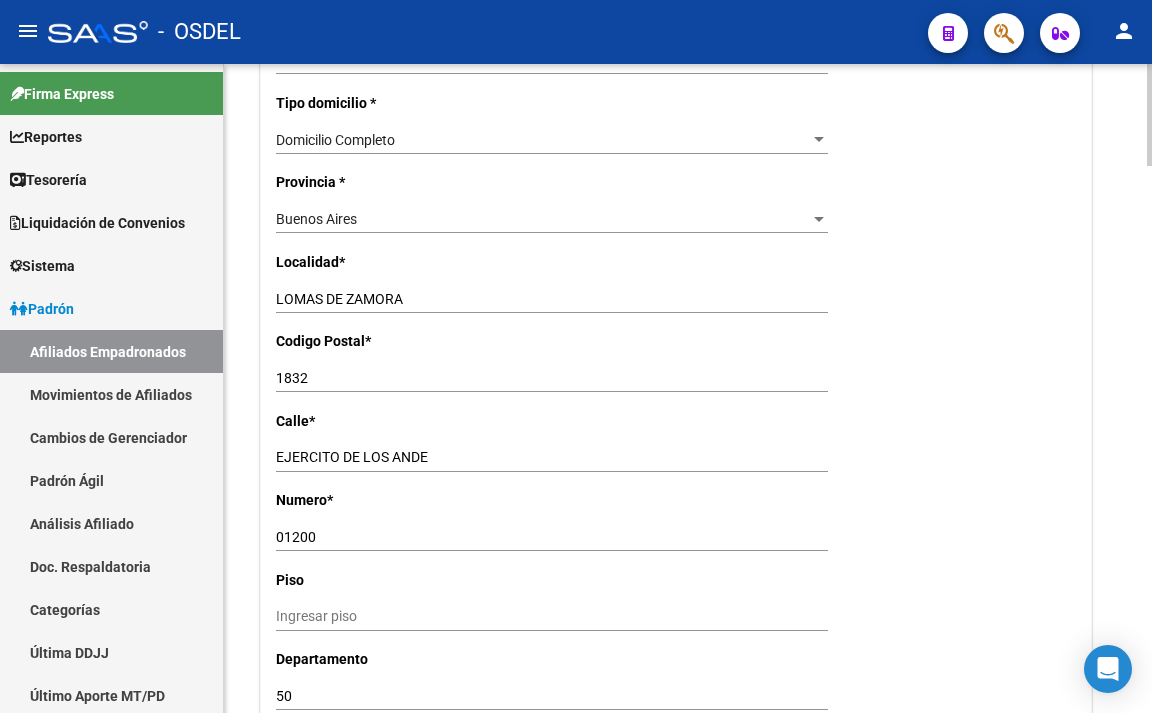 drag, startPoint x: 435, startPoint y: 448, endPoint x: 435, endPoint y: 460, distance: 12 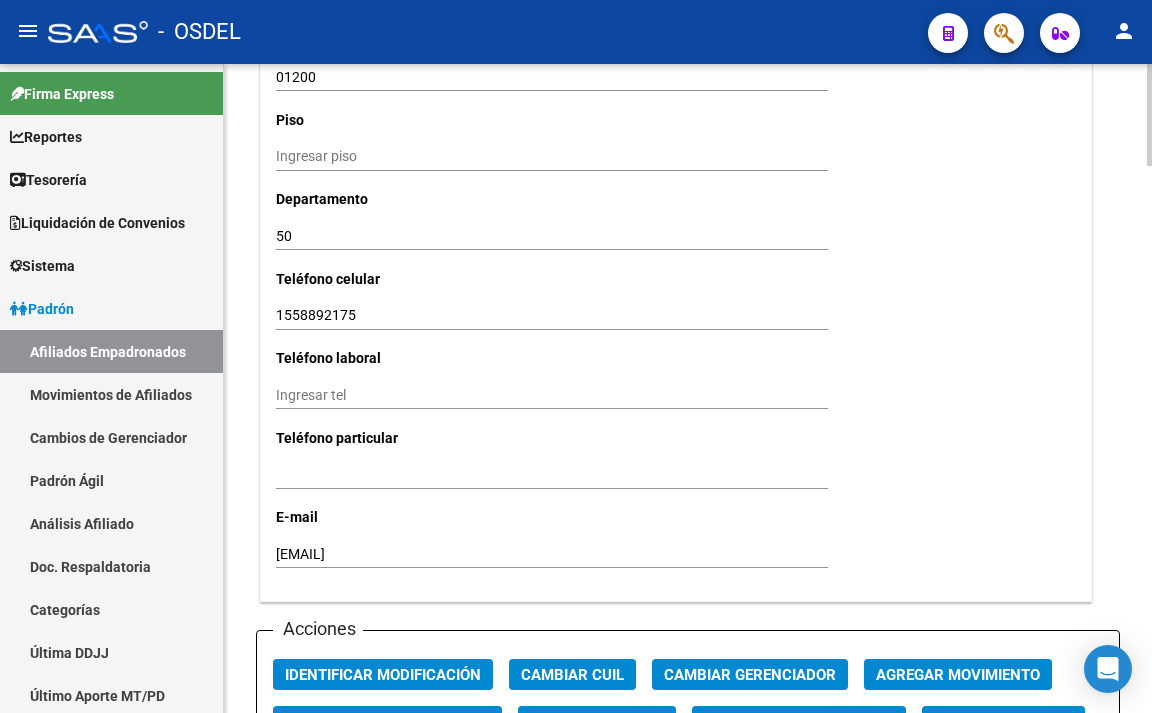 scroll, scrollTop: 1900, scrollLeft: 0, axis: vertical 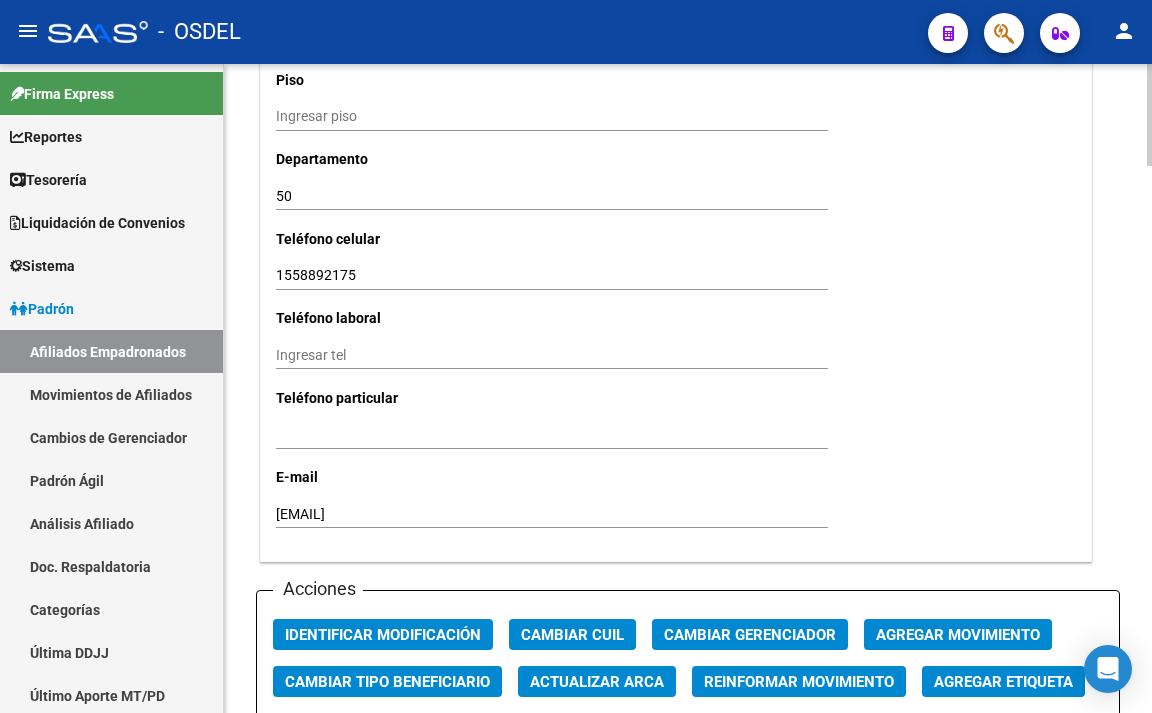type on "EJERCITO DE LOS ANDES" 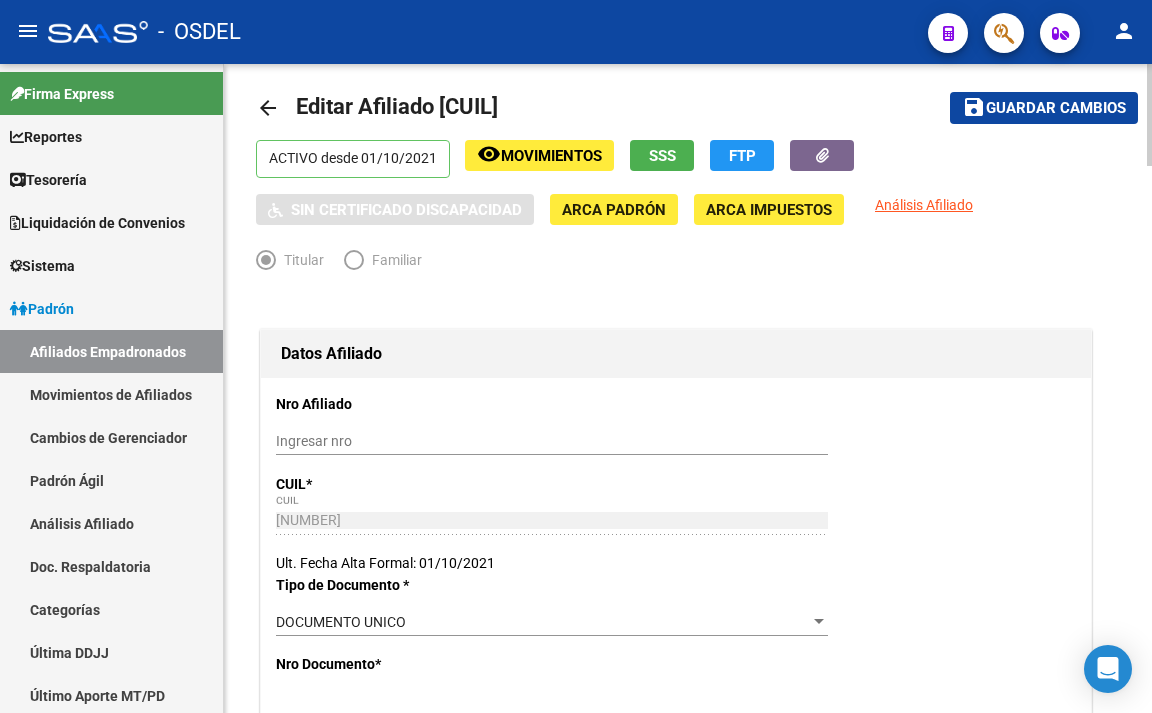 scroll, scrollTop: 0, scrollLeft: 0, axis: both 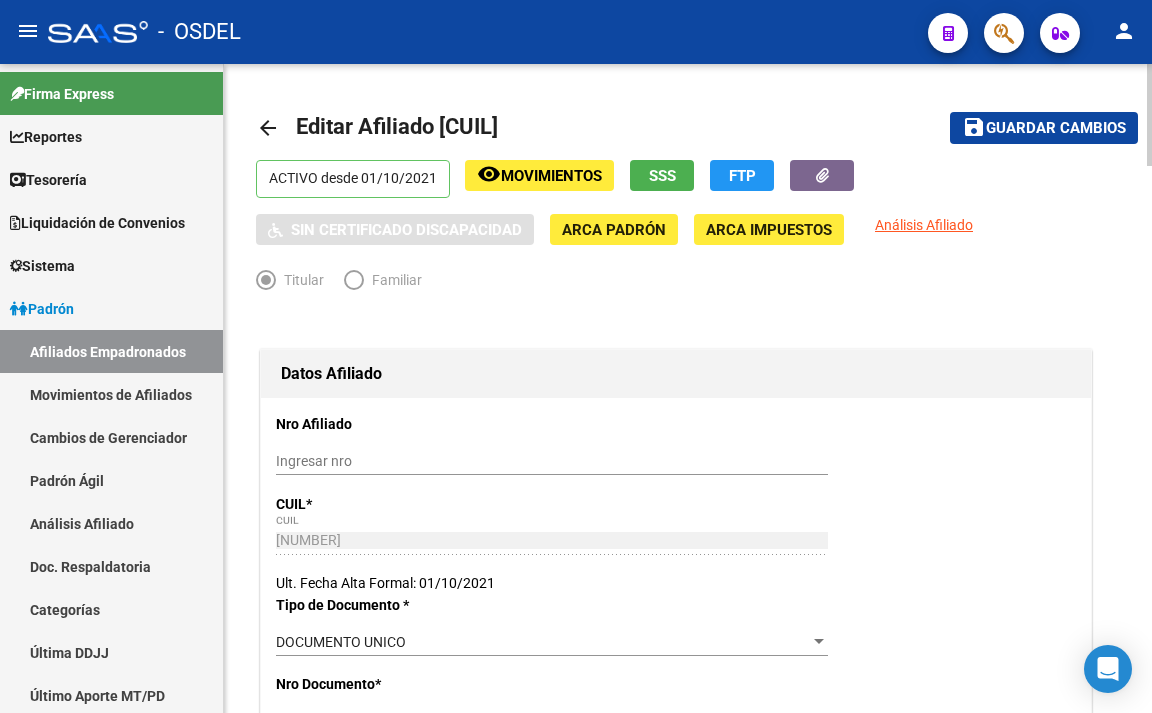 click on "Guardar cambios" 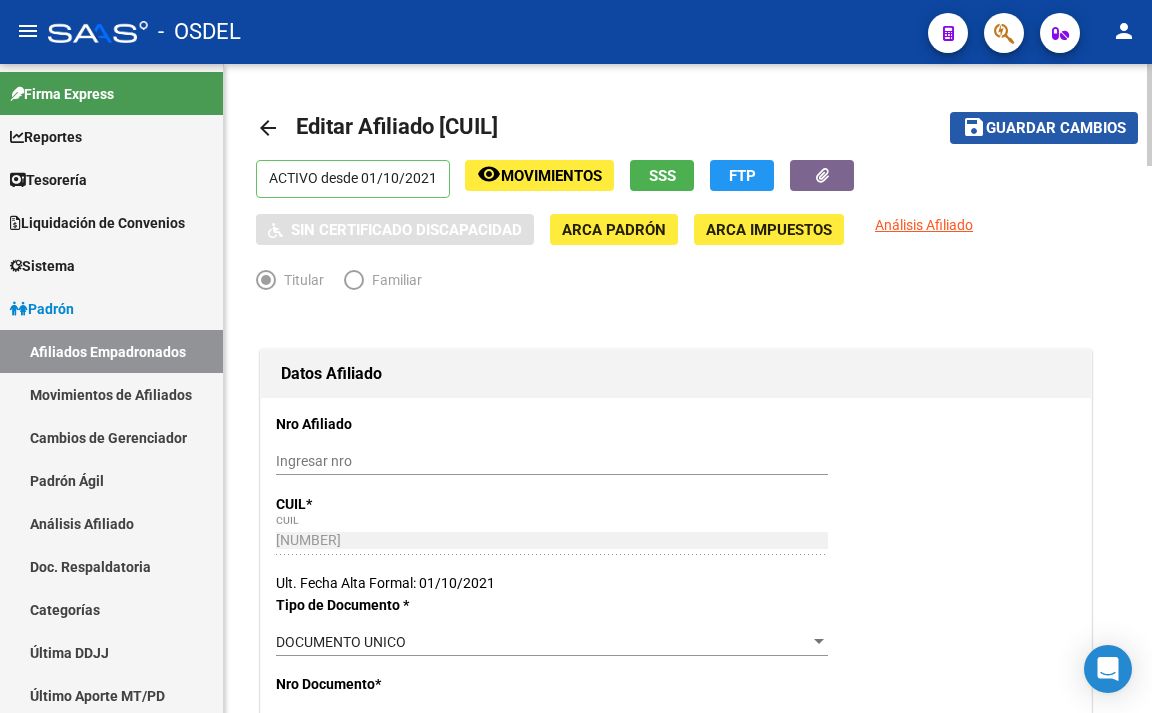 click on "Guardar cambios" 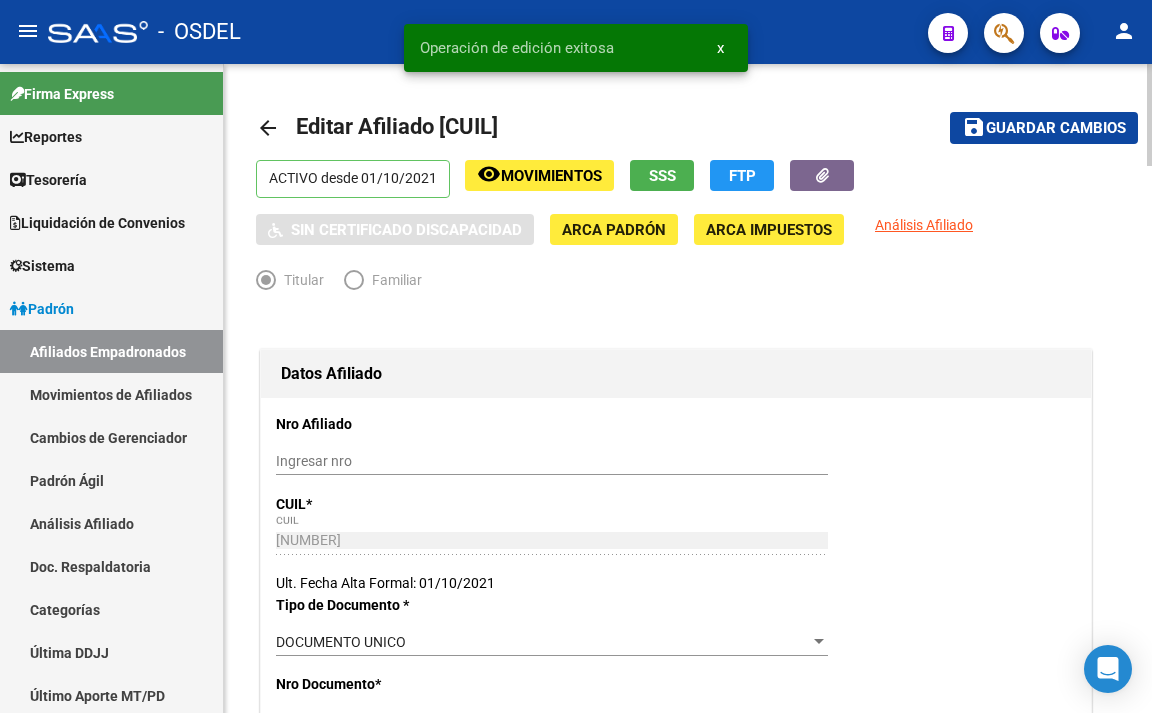 click on "arrow_back" 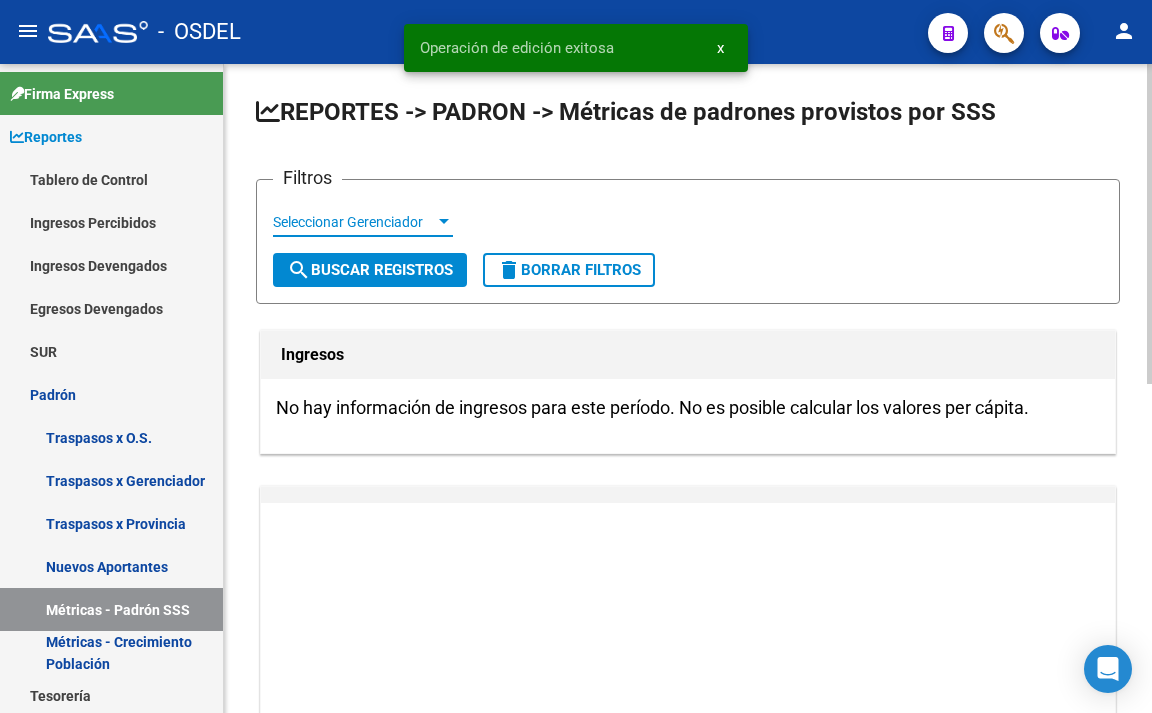 click on "Seleccionar Gerenciador" at bounding box center (354, 222) 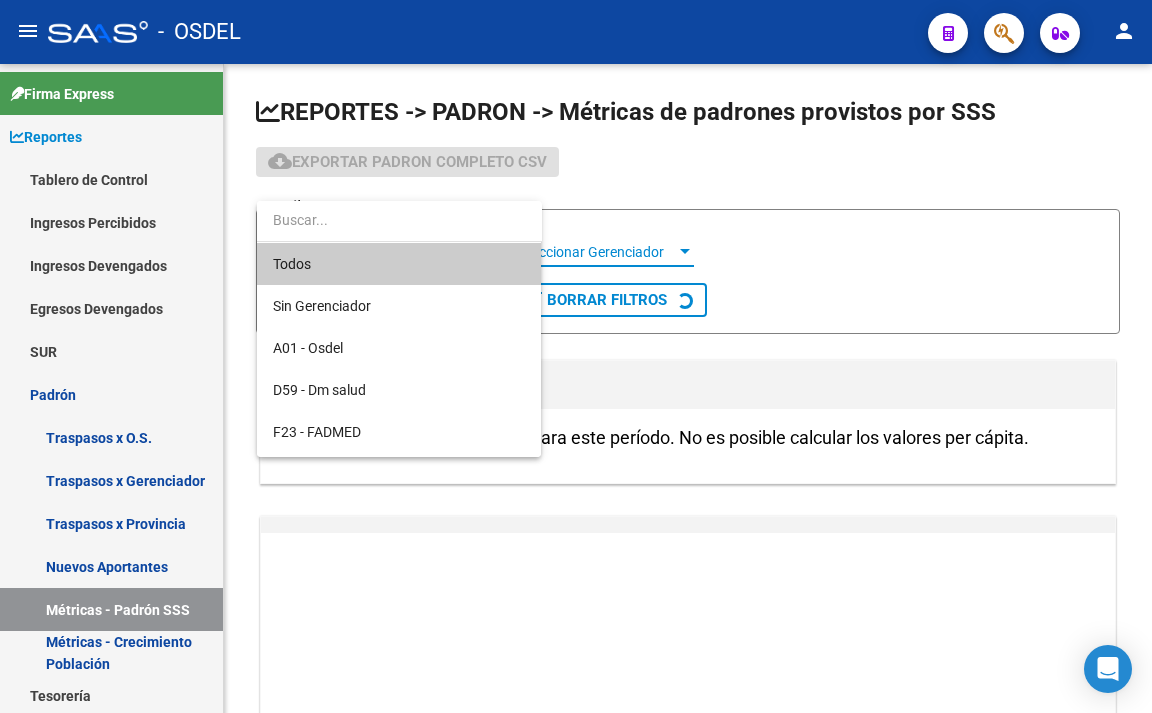 click at bounding box center (576, 356) 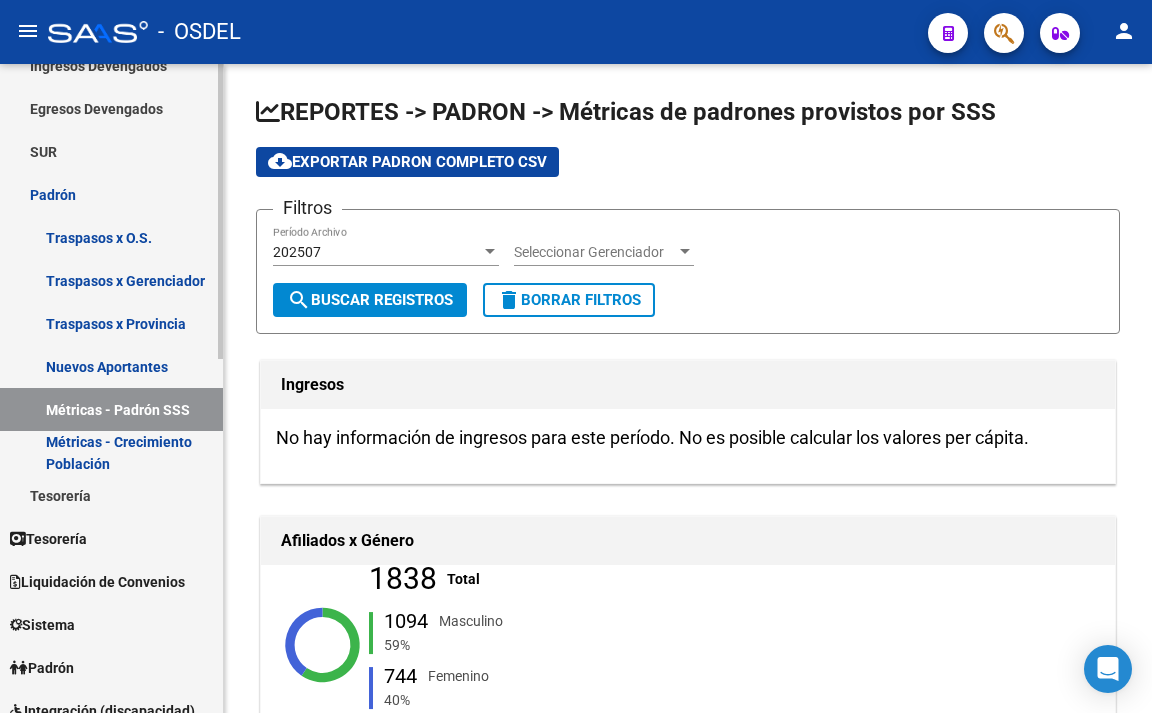 scroll, scrollTop: 300, scrollLeft: 0, axis: vertical 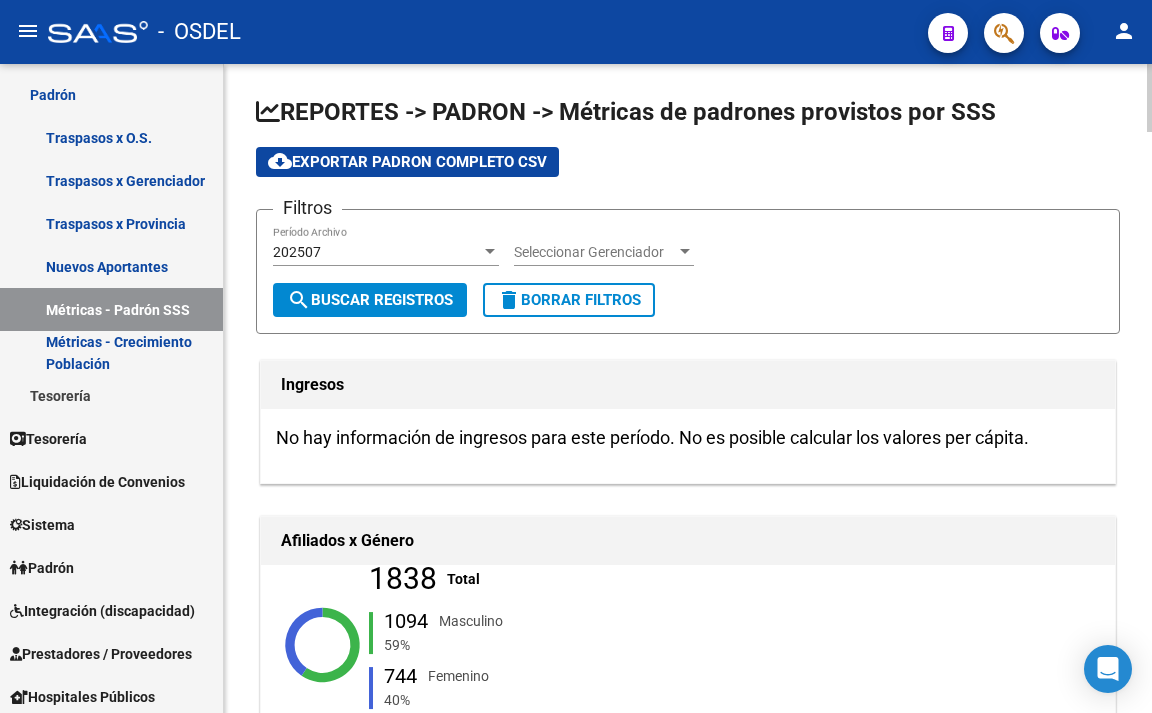 click on "202507 Período Archivo" 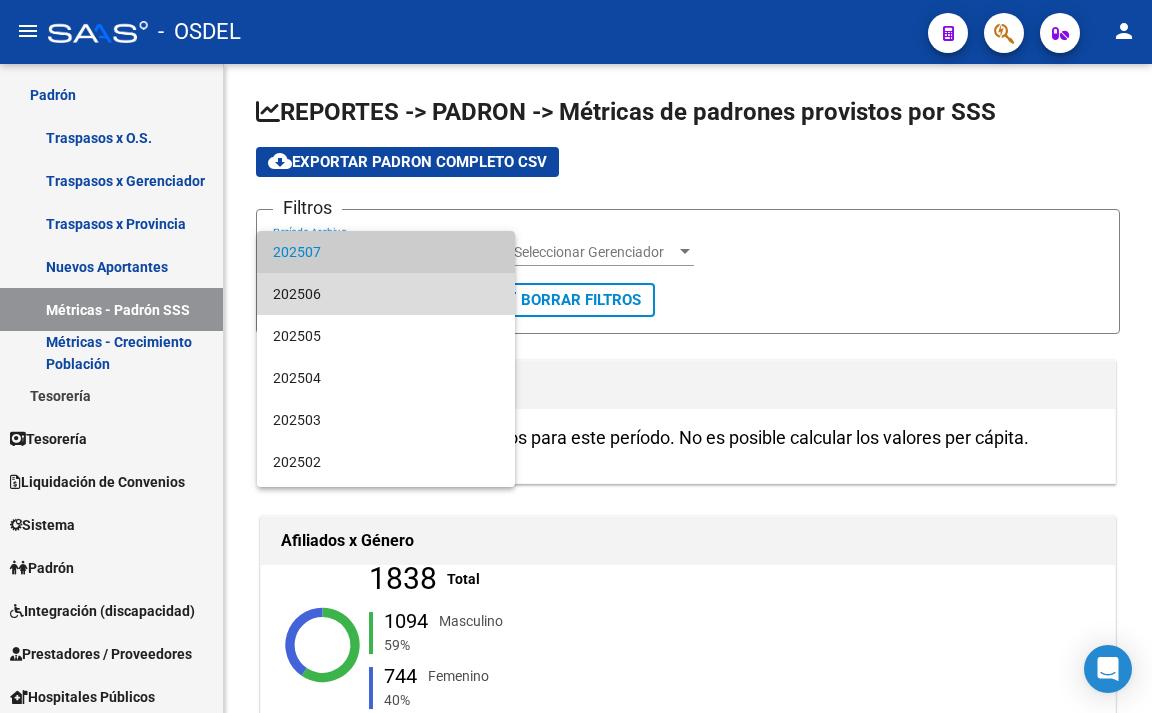 click on "202506" at bounding box center [386, 294] 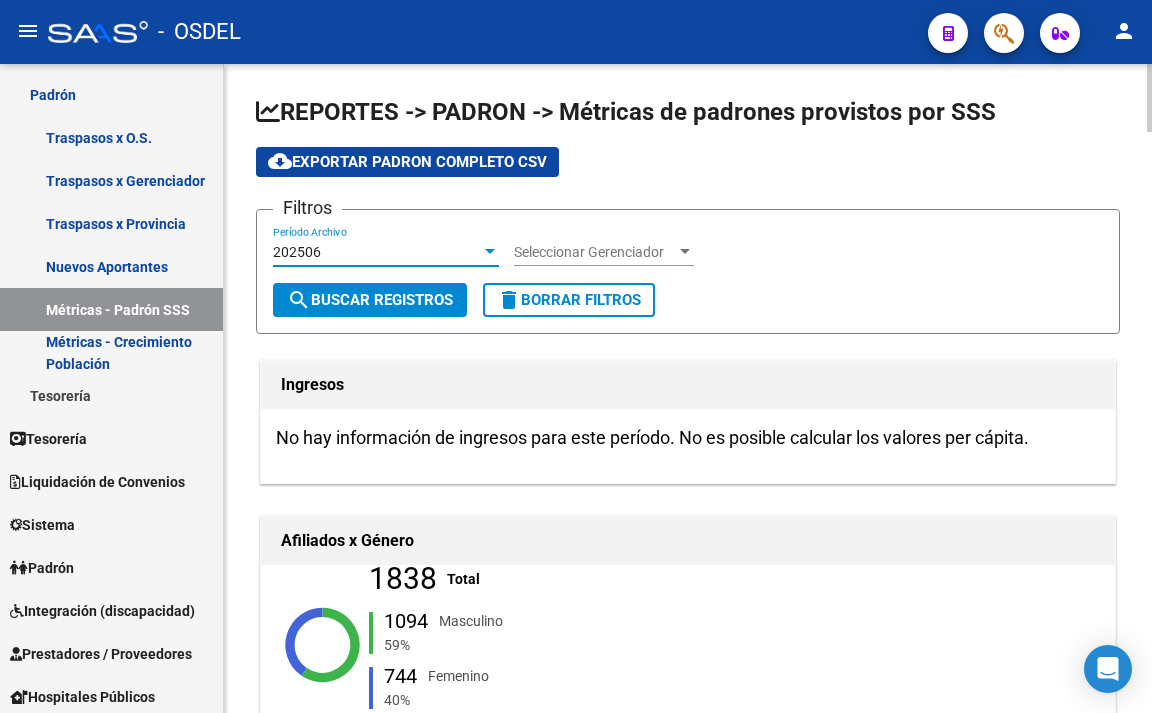 click on "search  Buscar Registros" 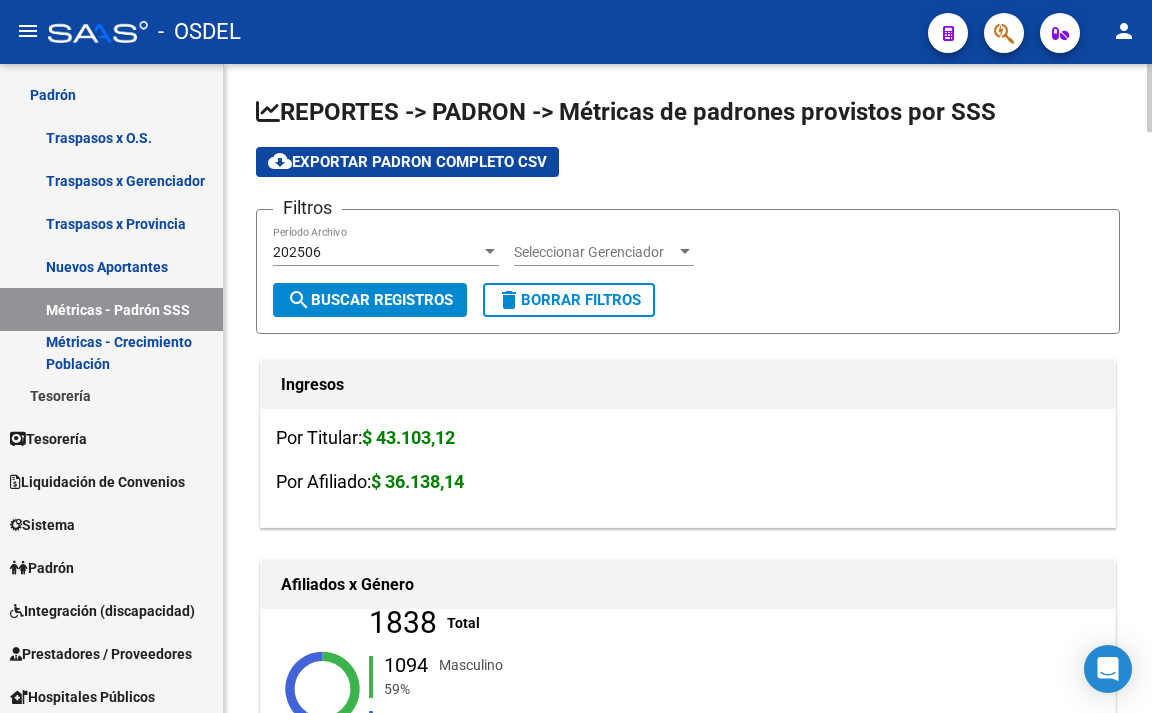 click on "202506 Período Archivo" 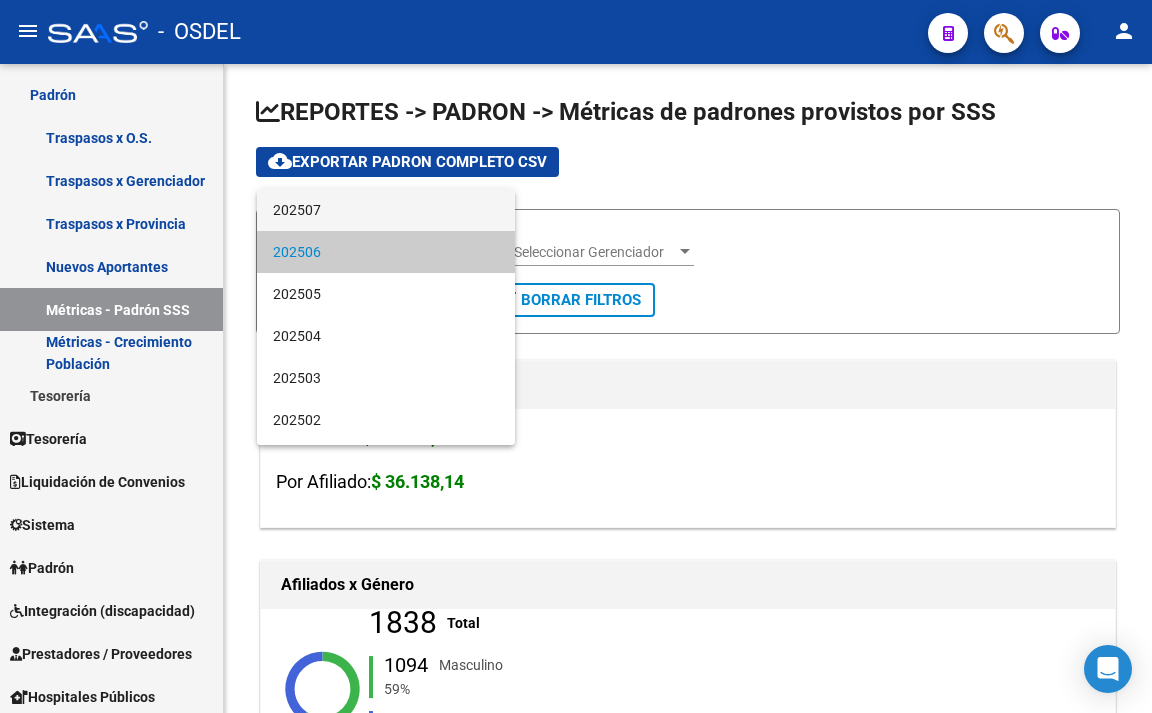 click on "202507" at bounding box center (386, 210) 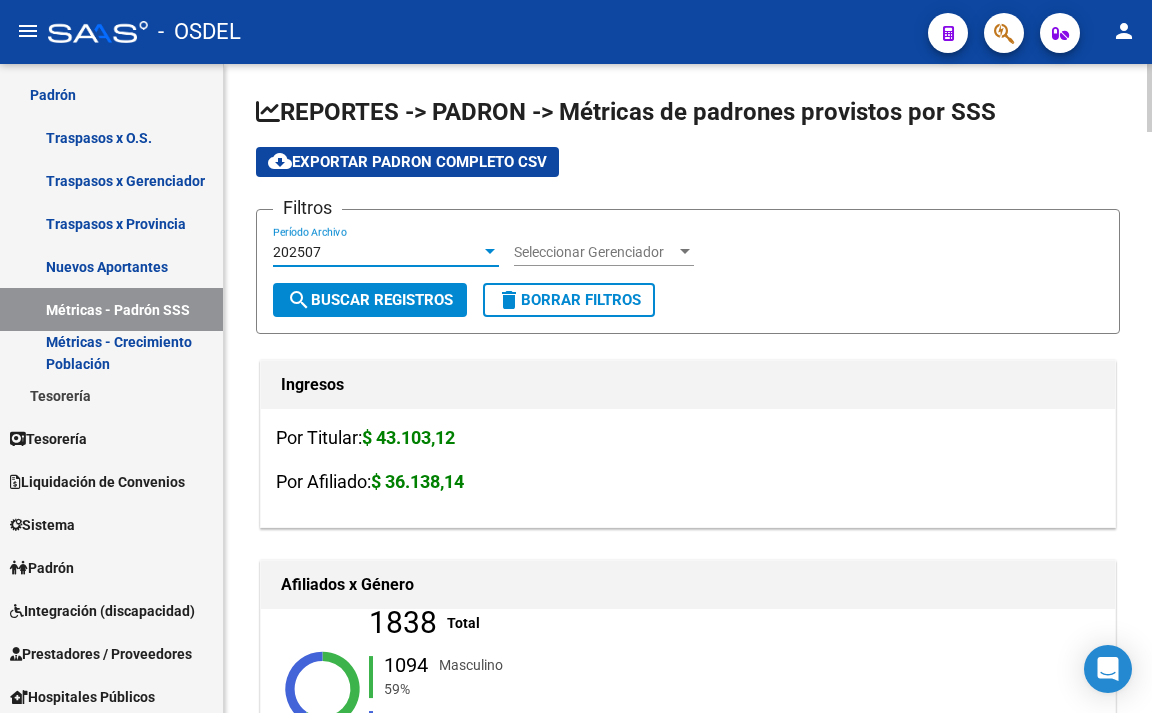 click on "search  Buscar Registros" 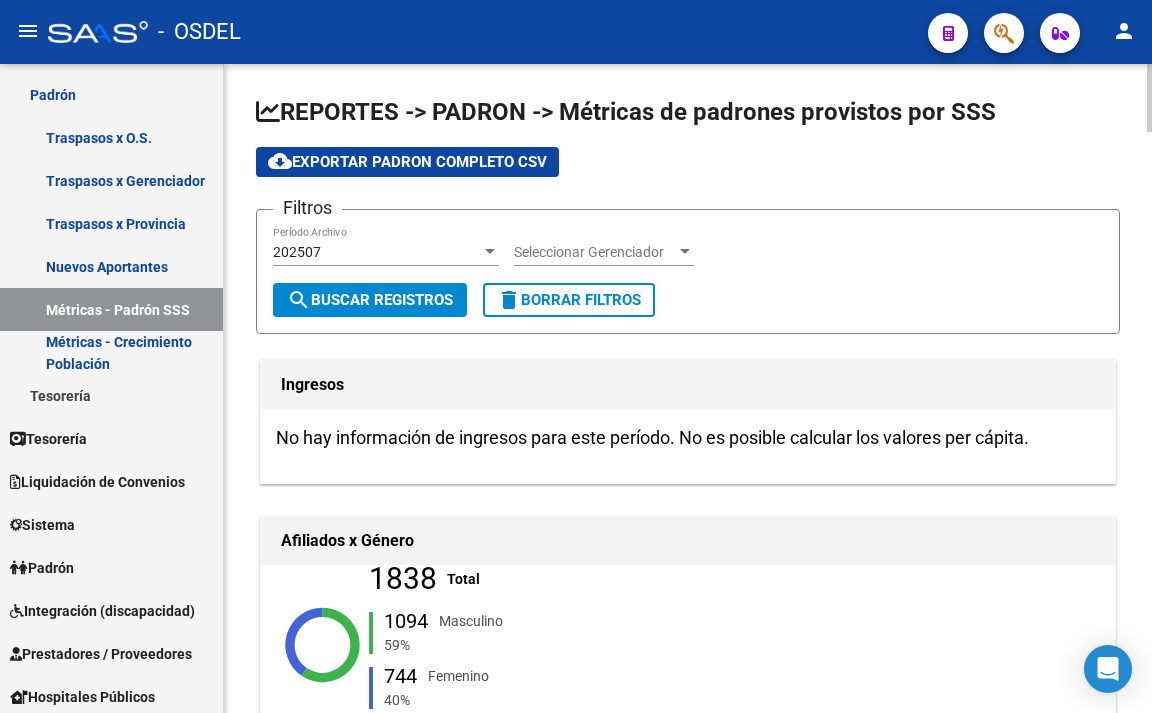 click on "202507" at bounding box center [377, 252] 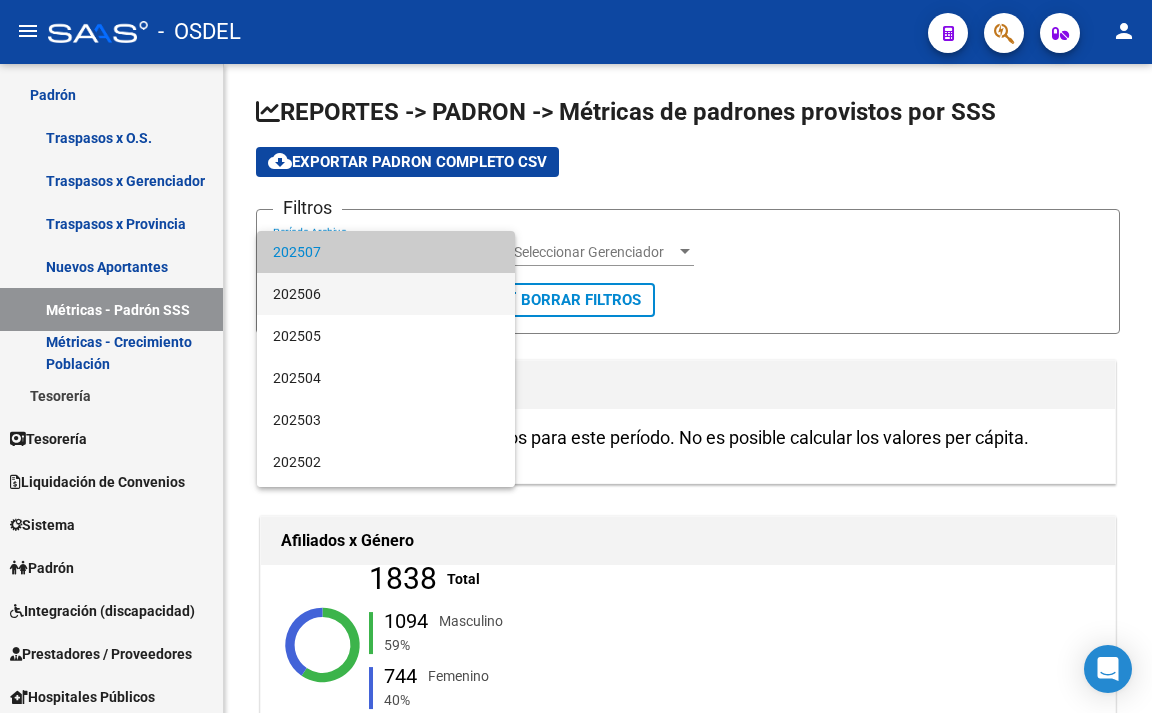 click on "202506" at bounding box center (386, 294) 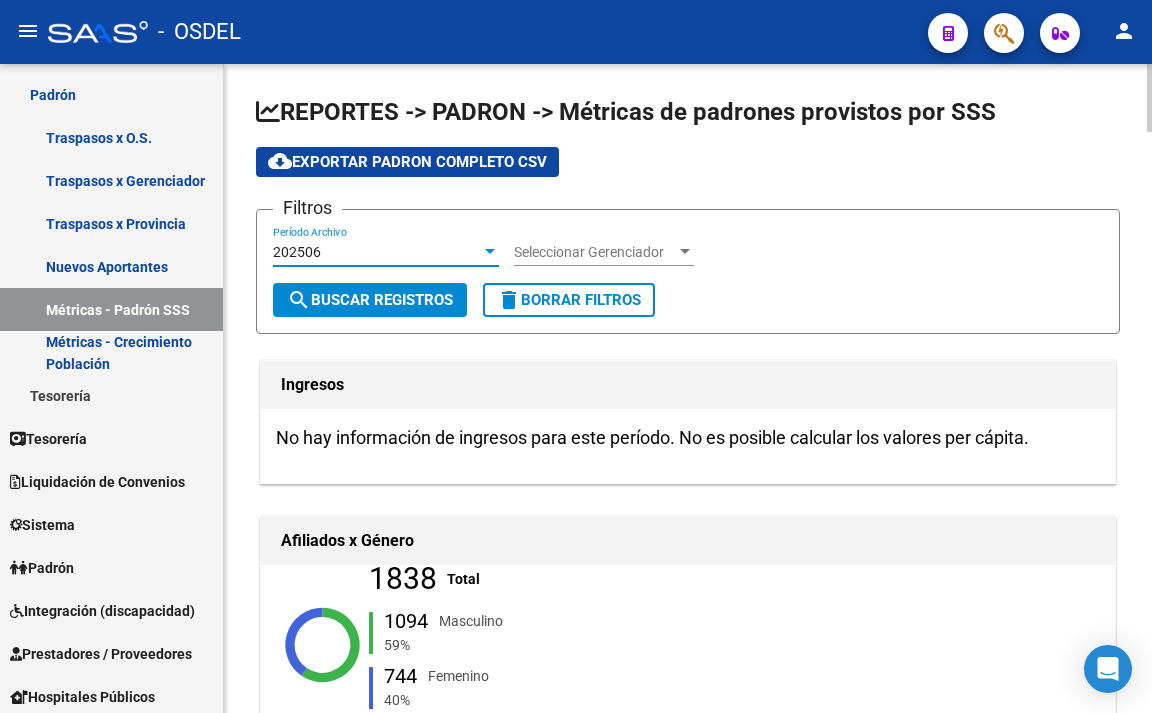 click on "search  Buscar Registros" 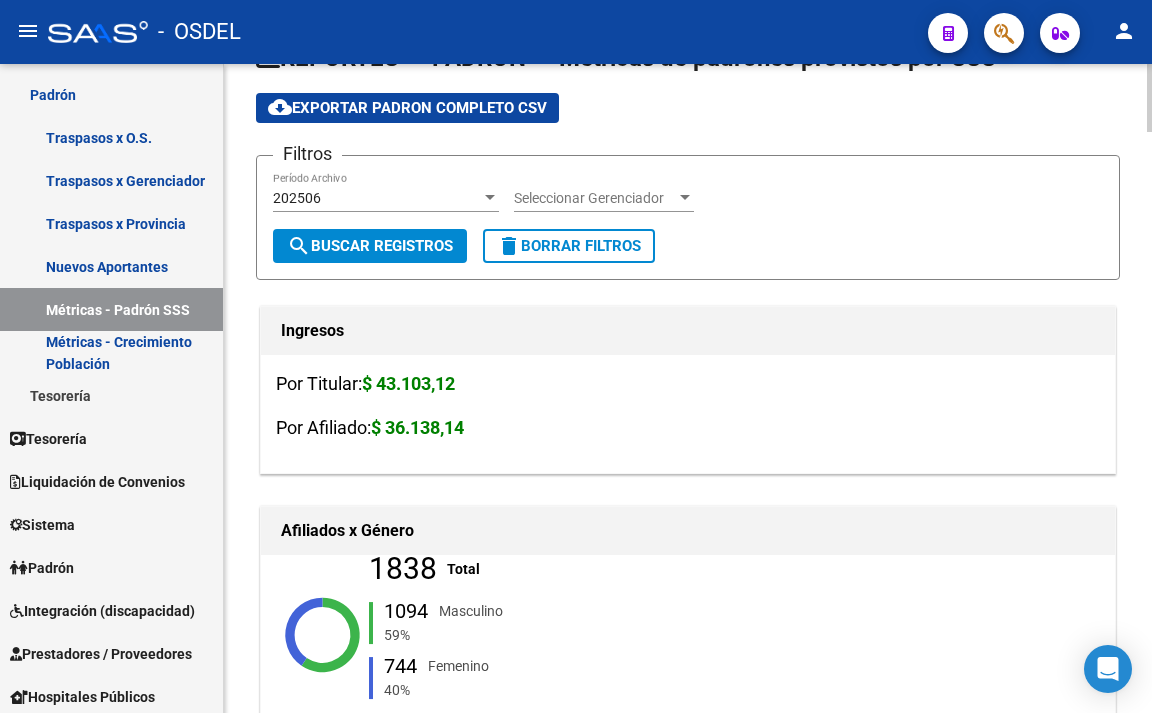 scroll, scrollTop: 0, scrollLeft: 0, axis: both 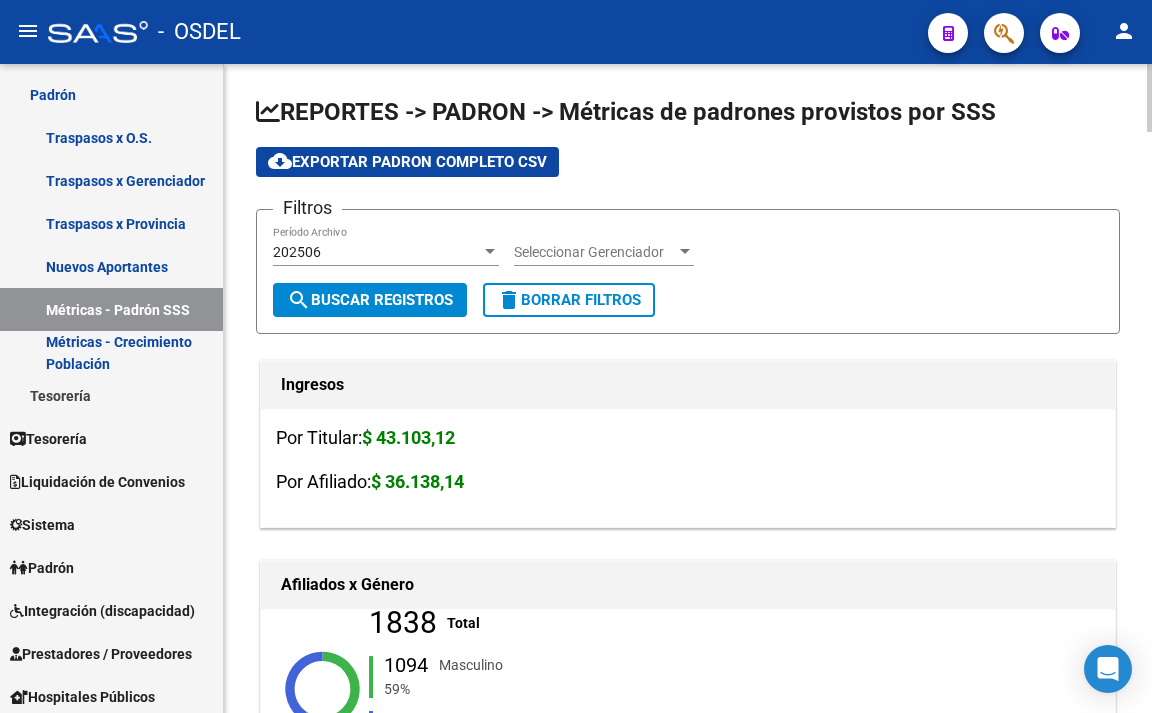 click on "search  Buscar Registros" 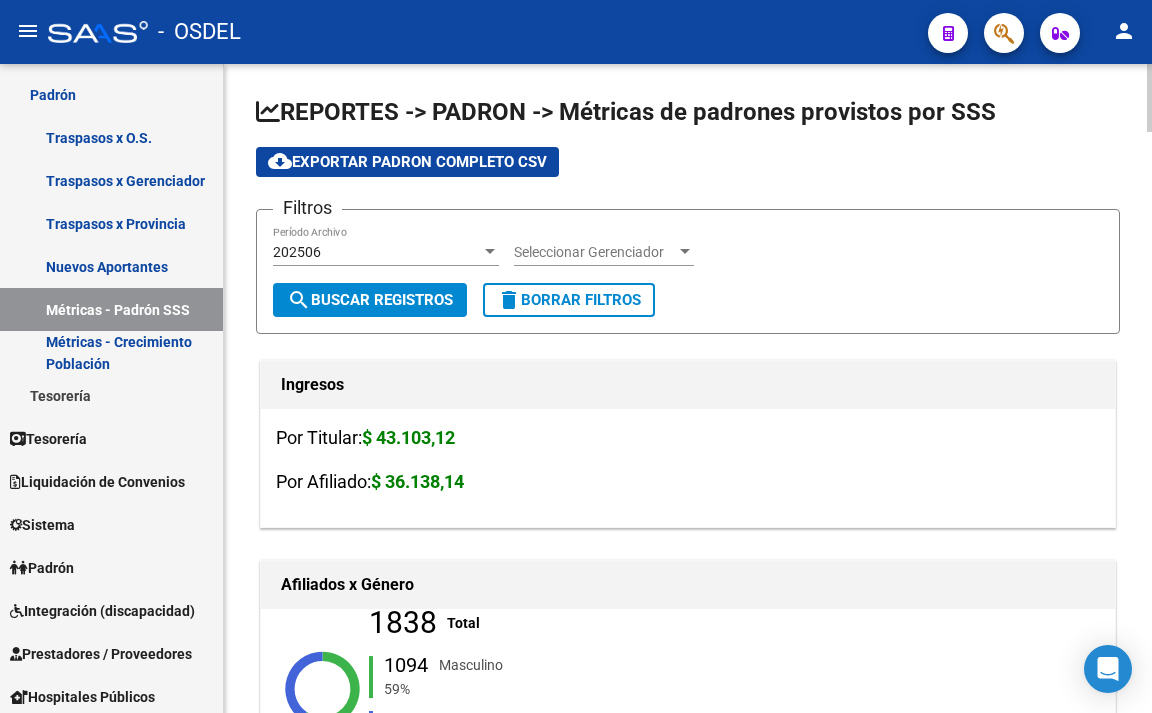 click on "202506" at bounding box center (377, 252) 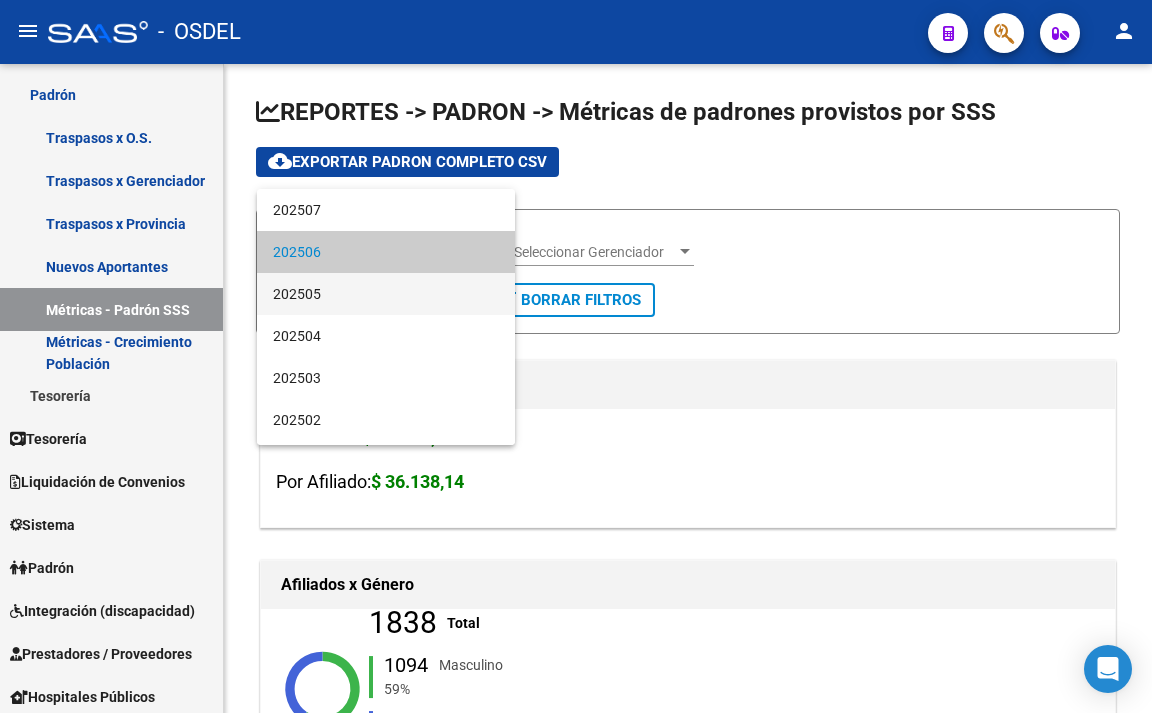 click on "202505" at bounding box center [386, 294] 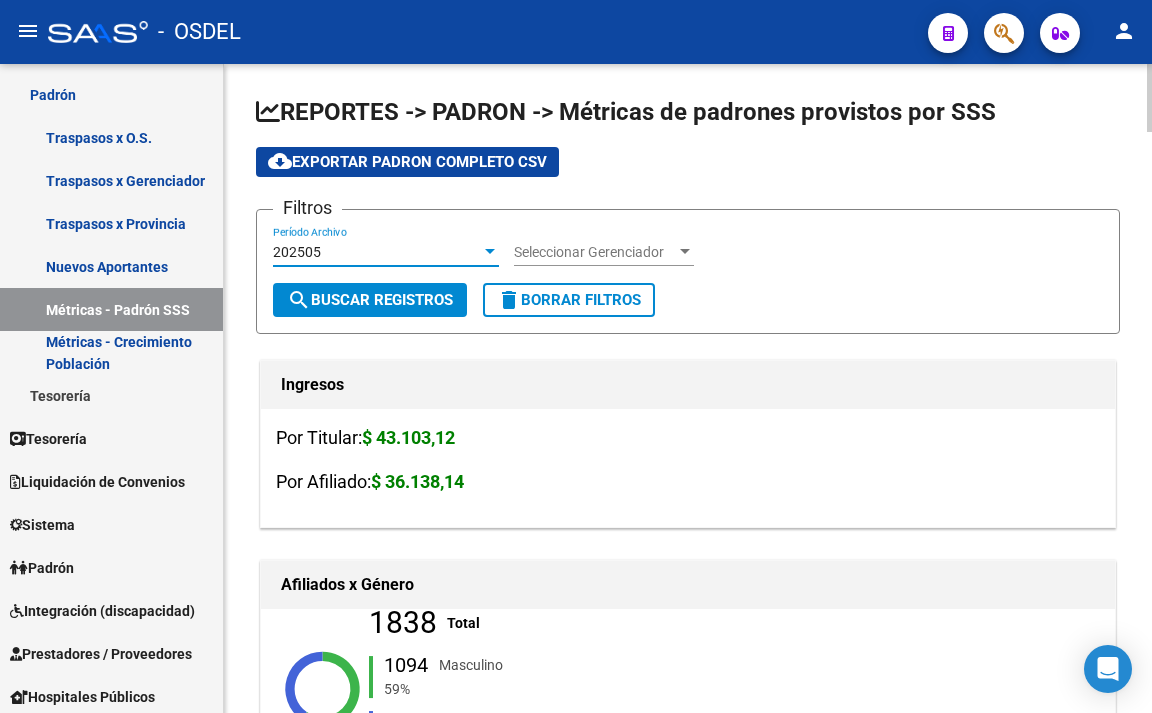 click on "search  Buscar Registros" 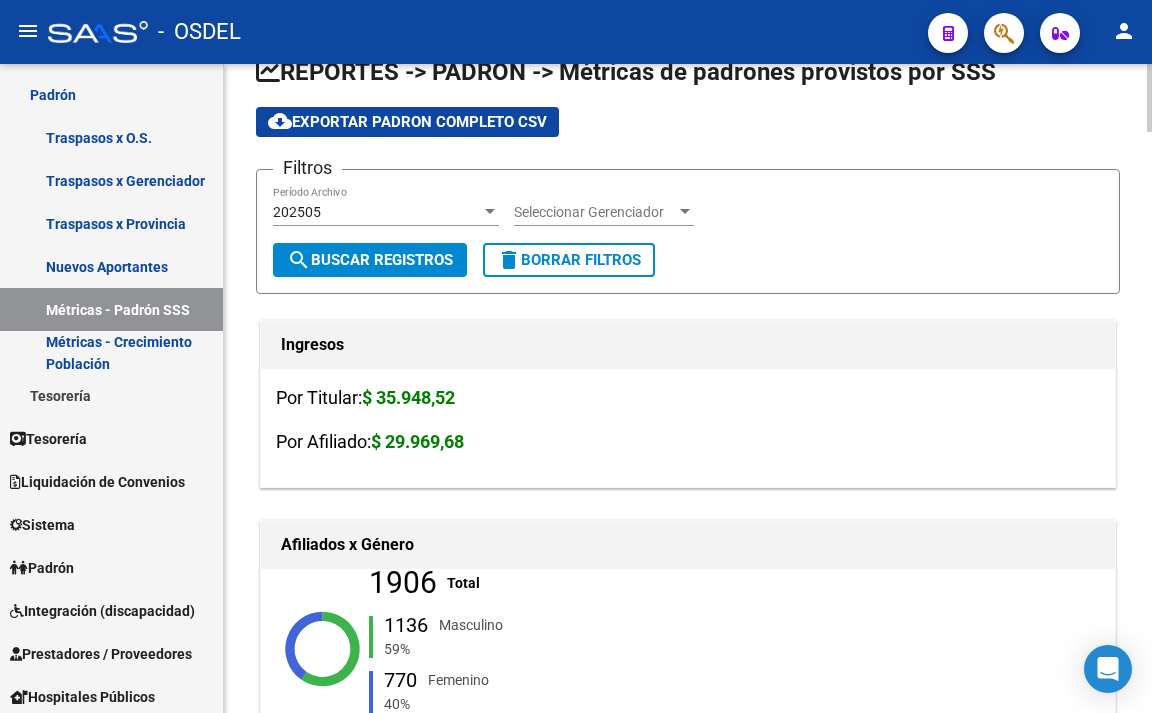 scroll, scrollTop: 0, scrollLeft: 0, axis: both 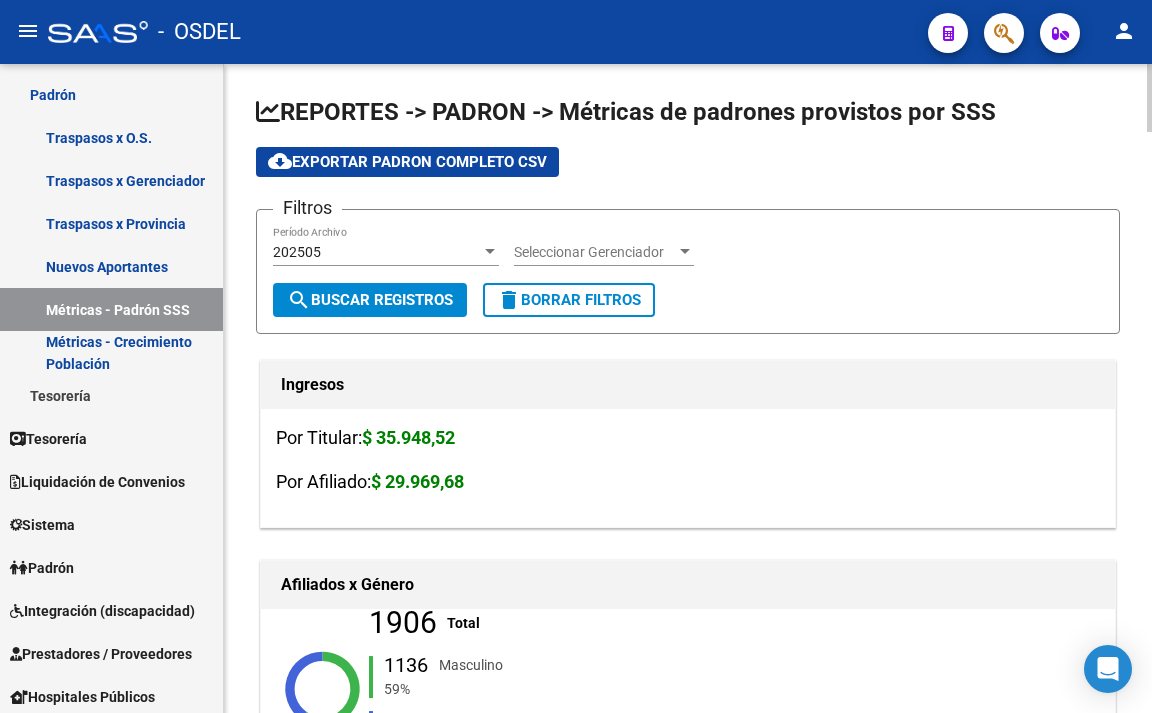 click on "Seleccionar Gerenciador" at bounding box center (595, 252) 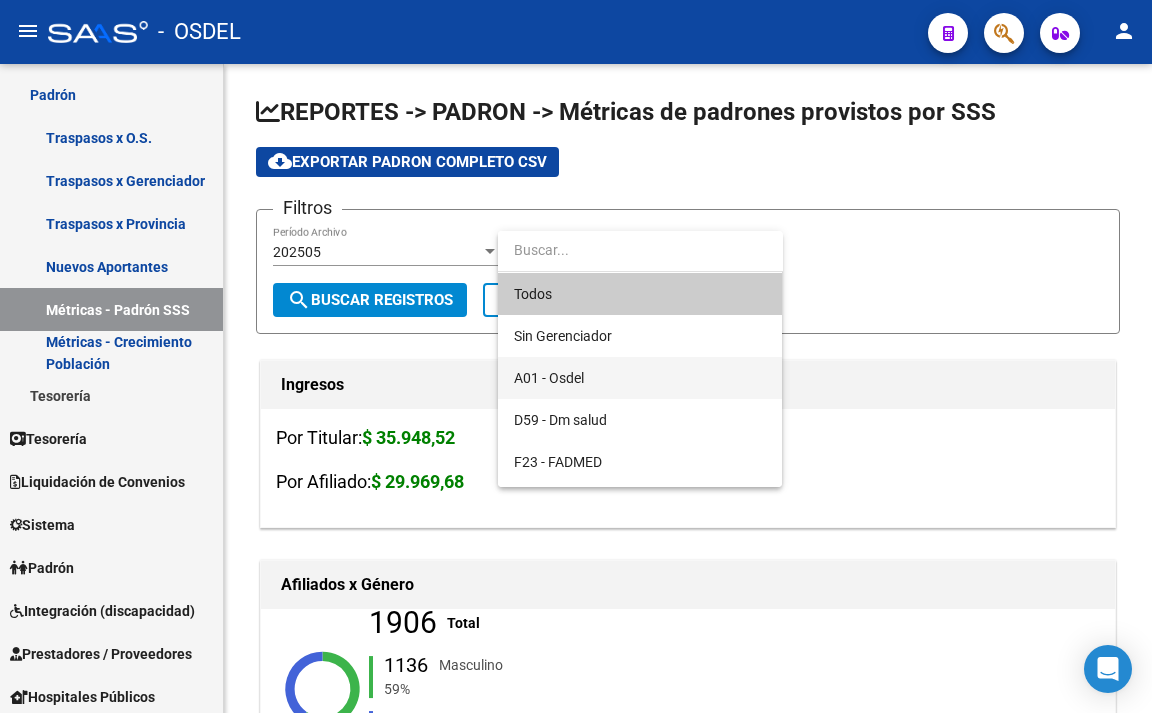 click on "A01 - Osdel" at bounding box center (640, 378) 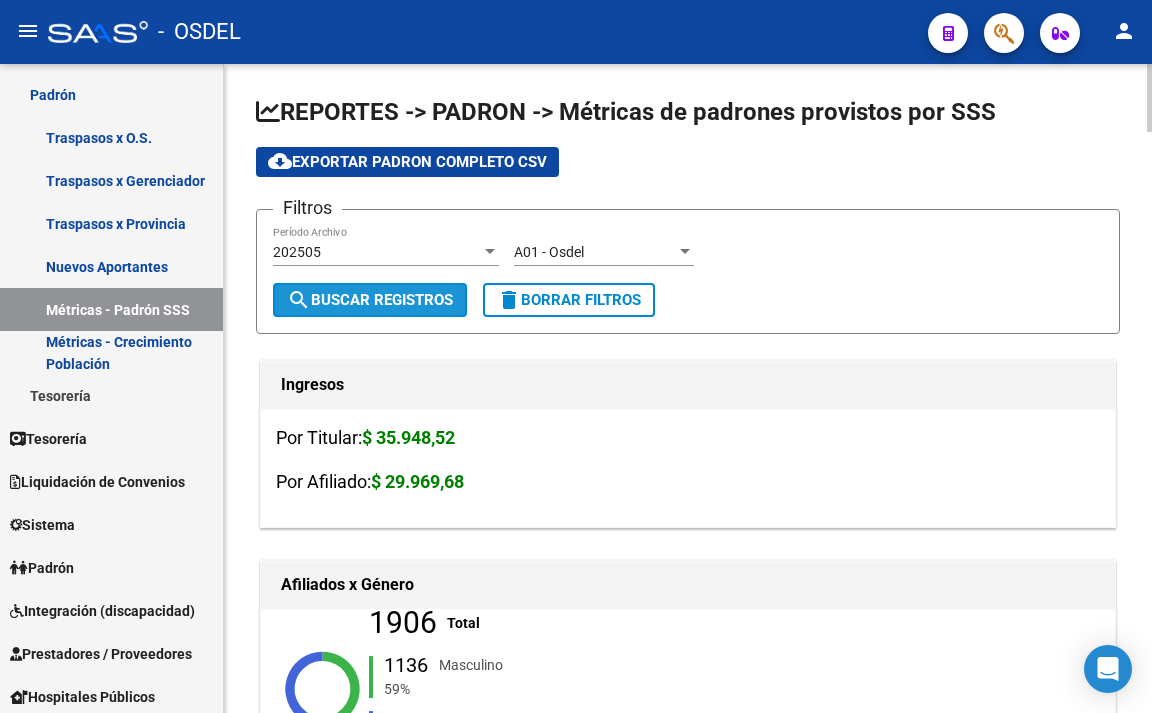 click on "search  Buscar Registros" 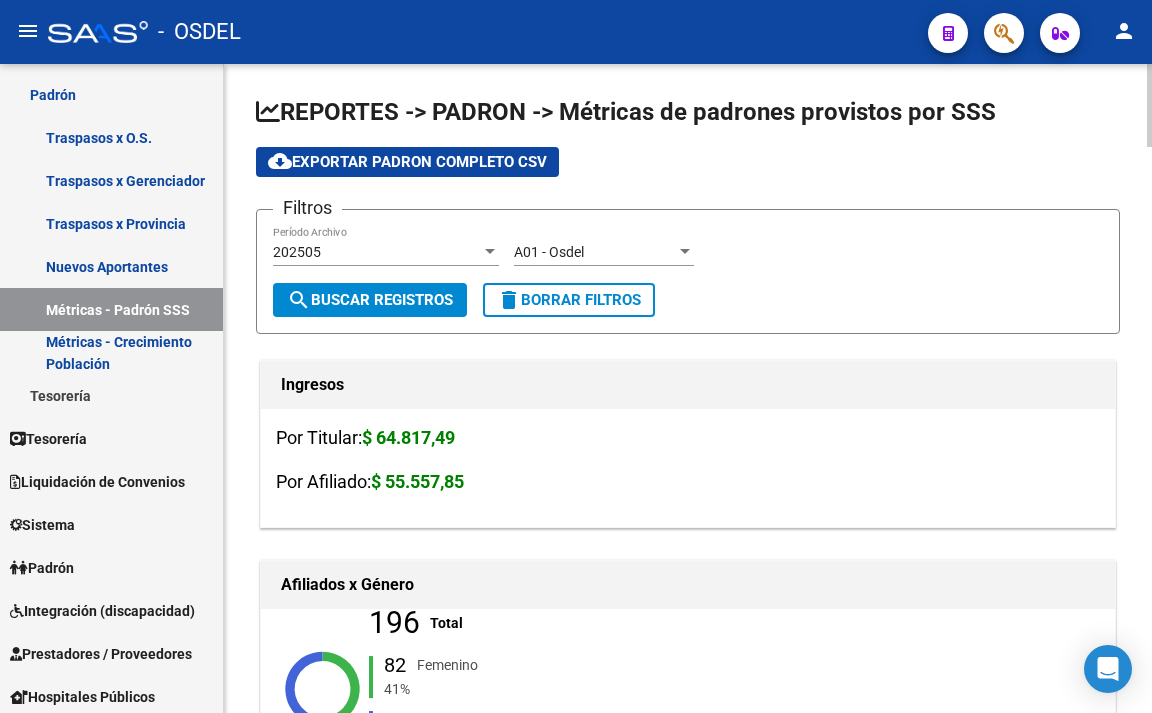 click on "A01 - Osdel Seleccionar Gerenciador" 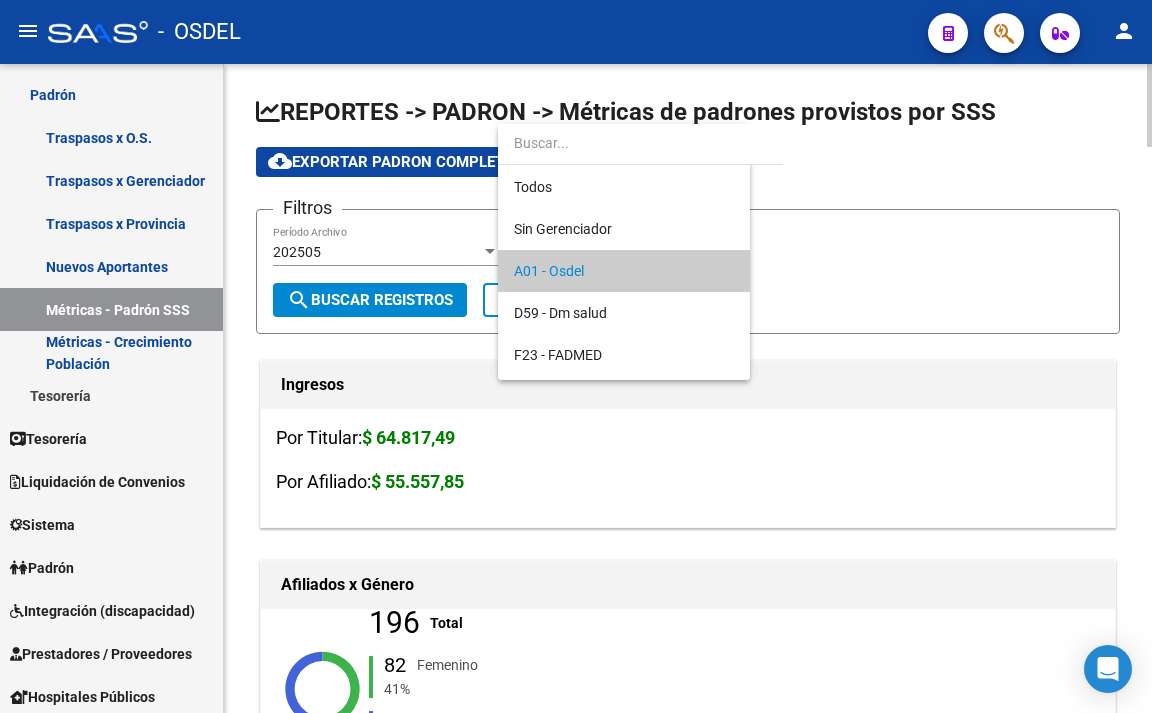 scroll, scrollTop: 19, scrollLeft: 0, axis: vertical 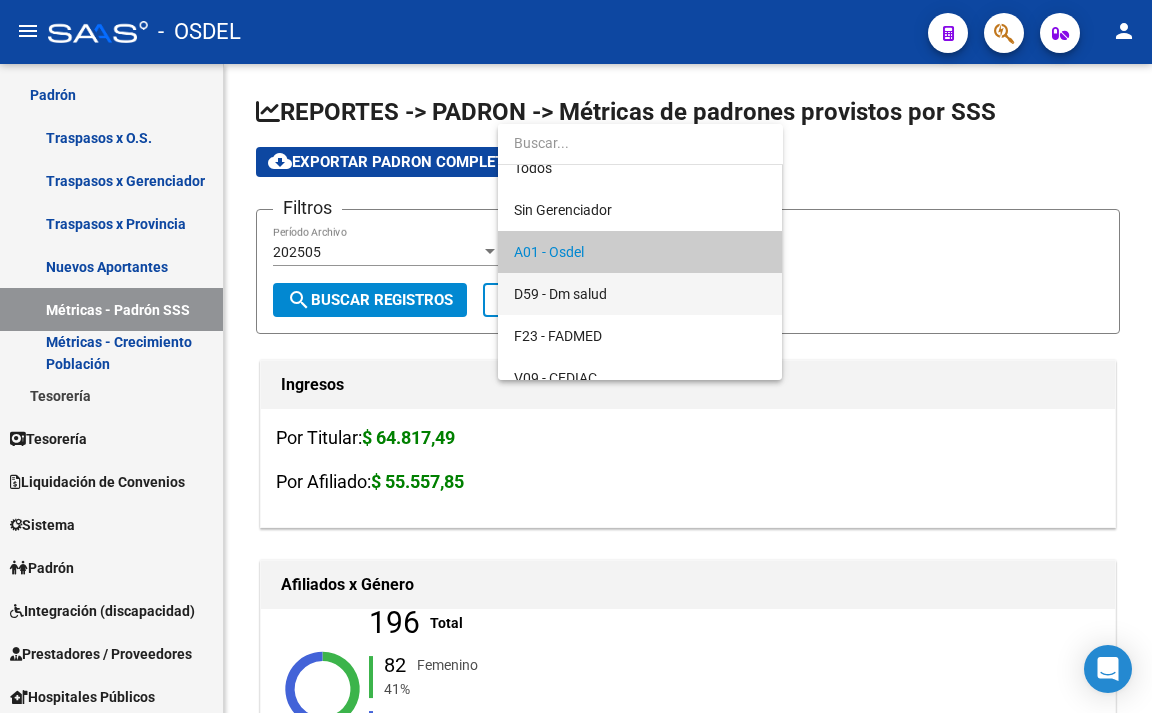click on "D59 - Dm salud" at bounding box center (640, 294) 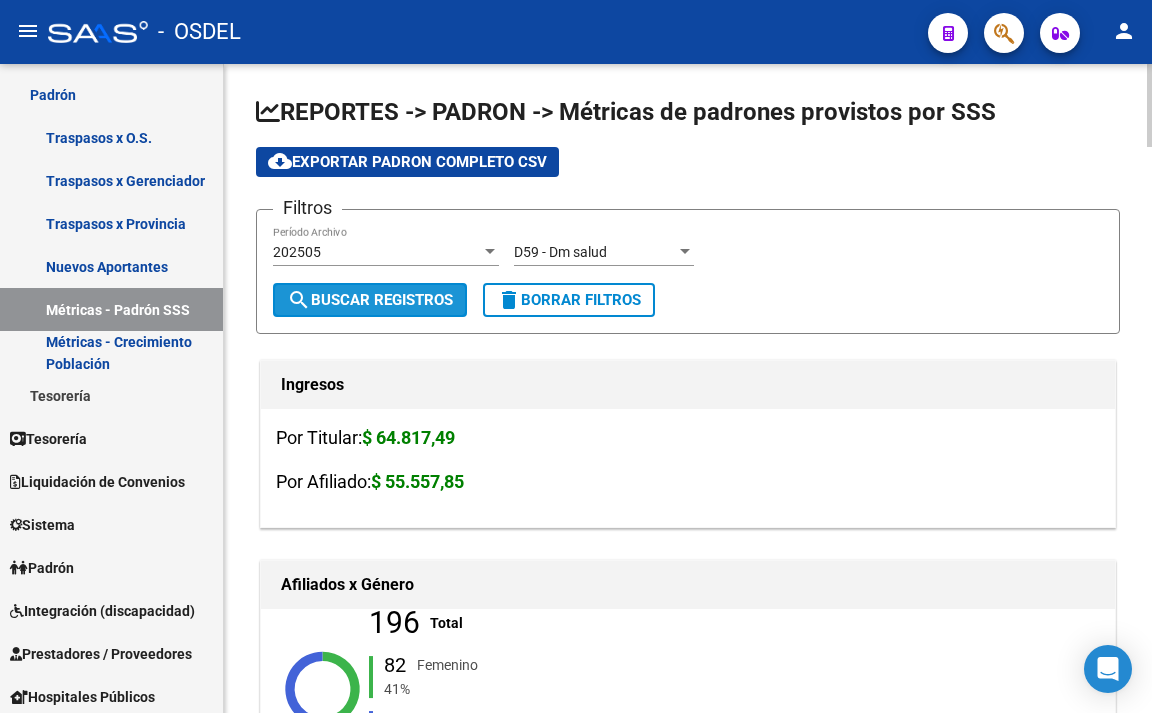 click on "search  Buscar Registros" 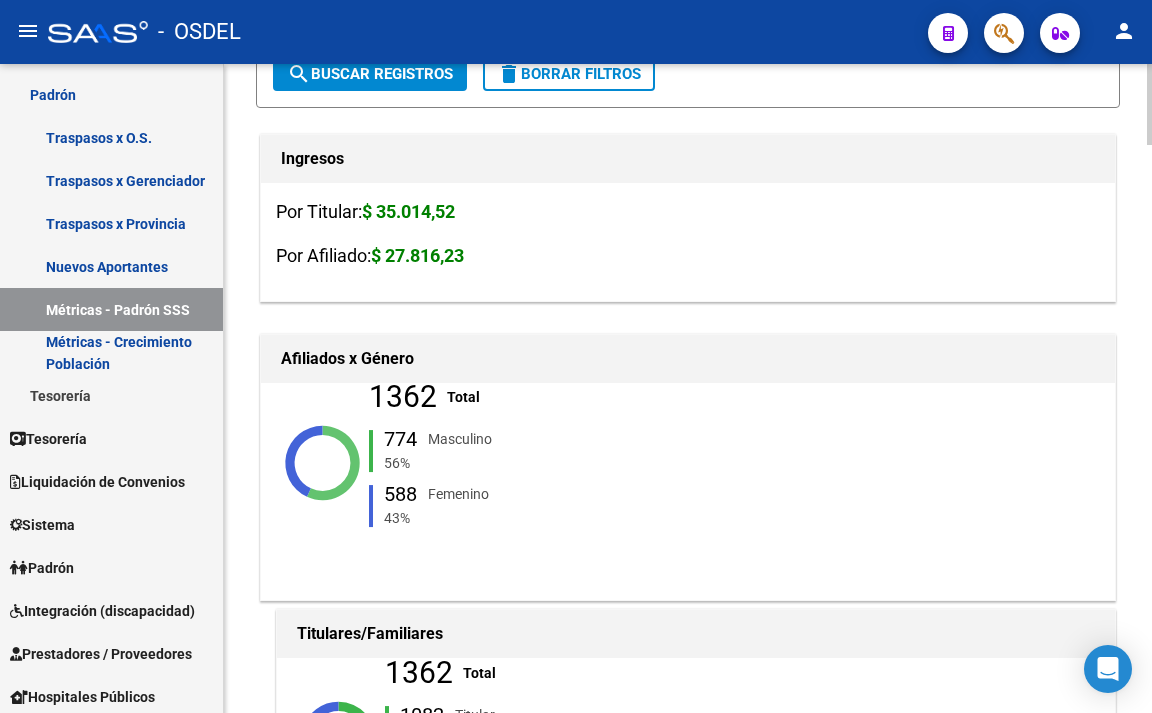 scroll, scrollTop: 100, scrollLeft: 0, axis: vertical 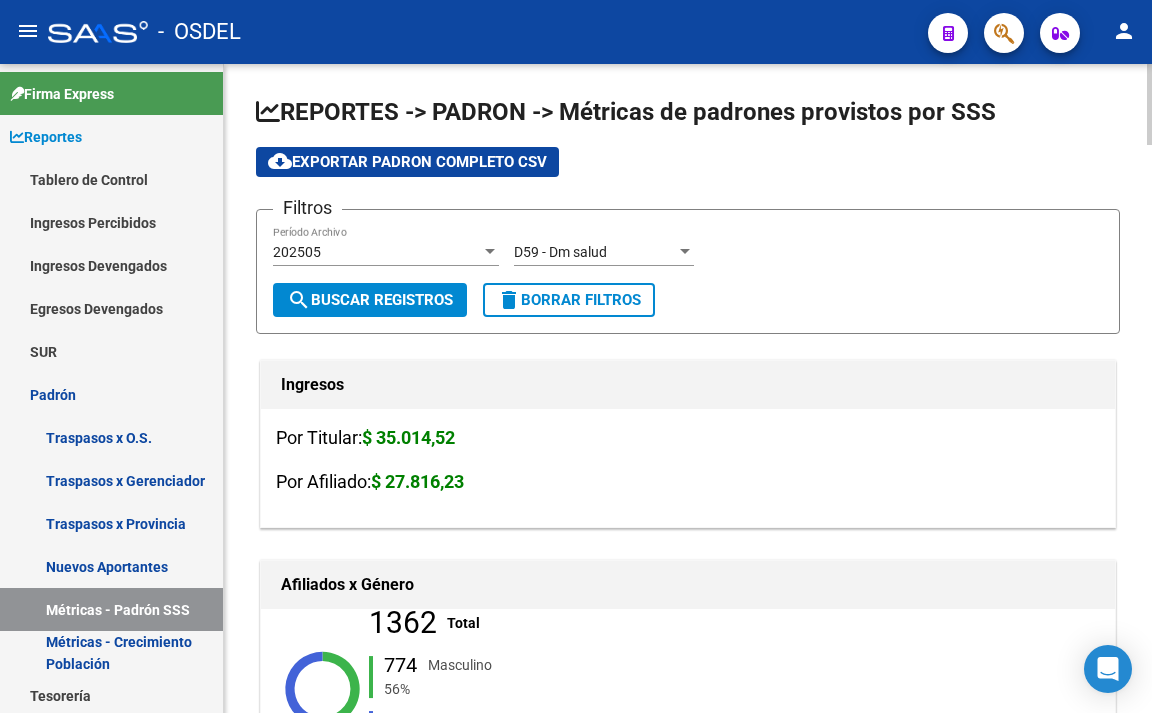 click on "D59 - Dm salud" at bounding box center [560, 252] 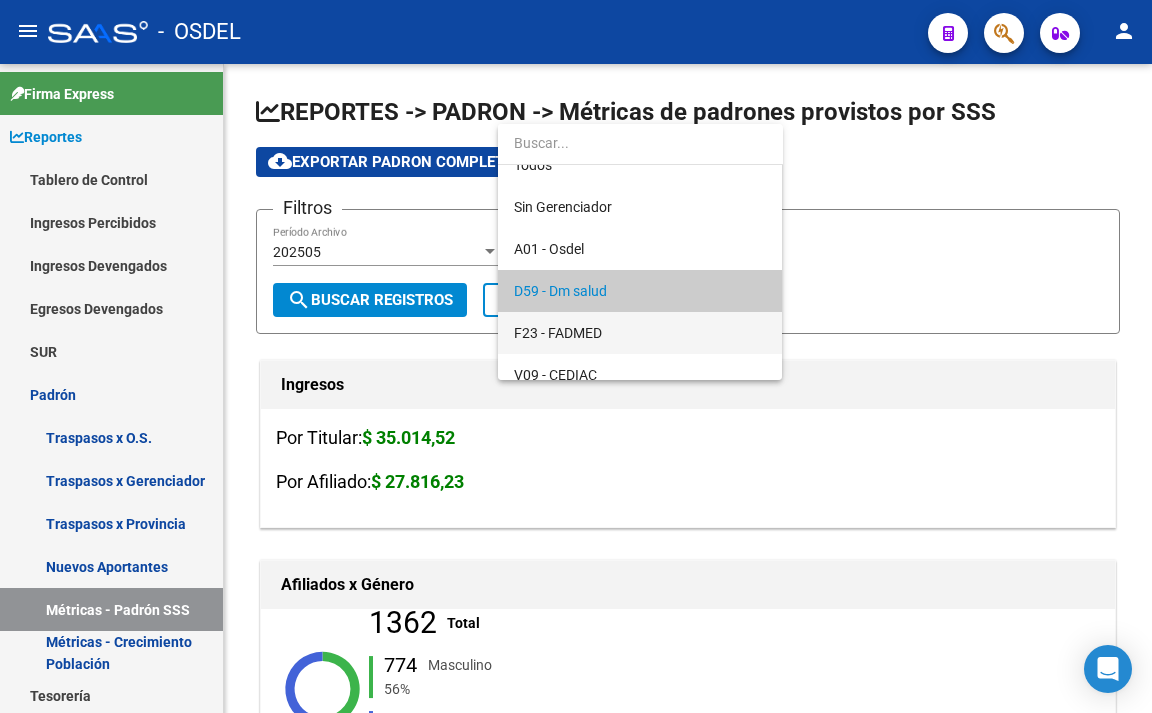 scroll, scrollTop: 0, scrollLeft: 0, axis: both 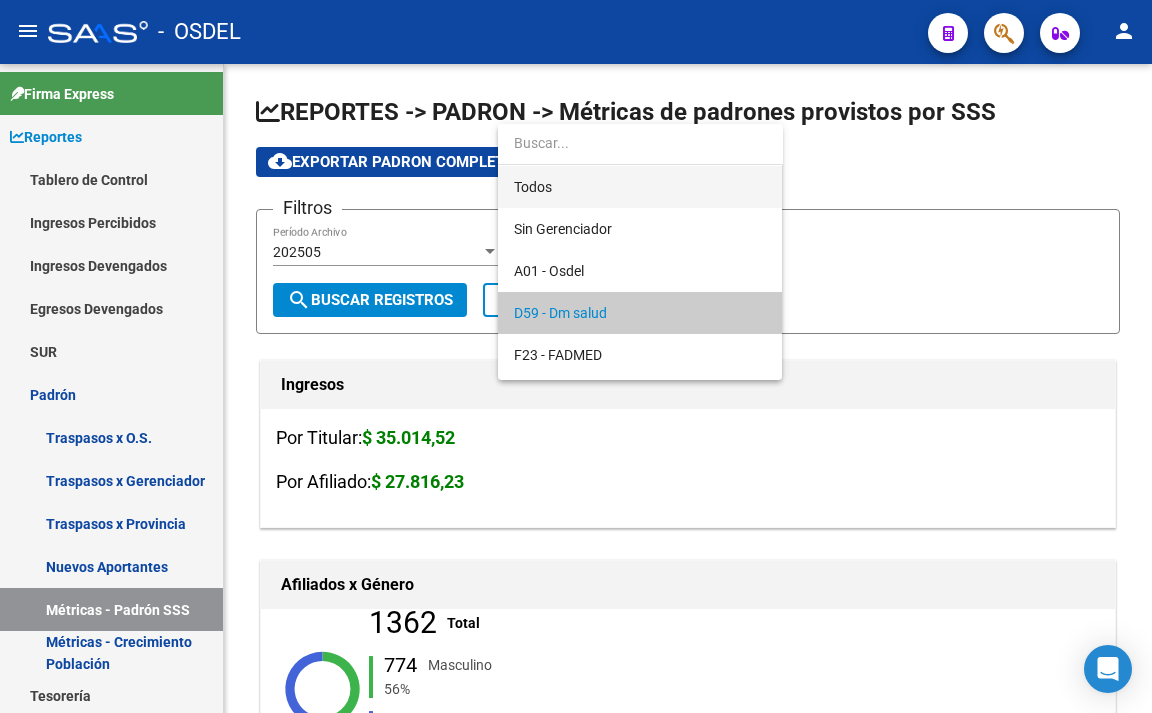 click on "Todos" at bounding box center [640, 187] 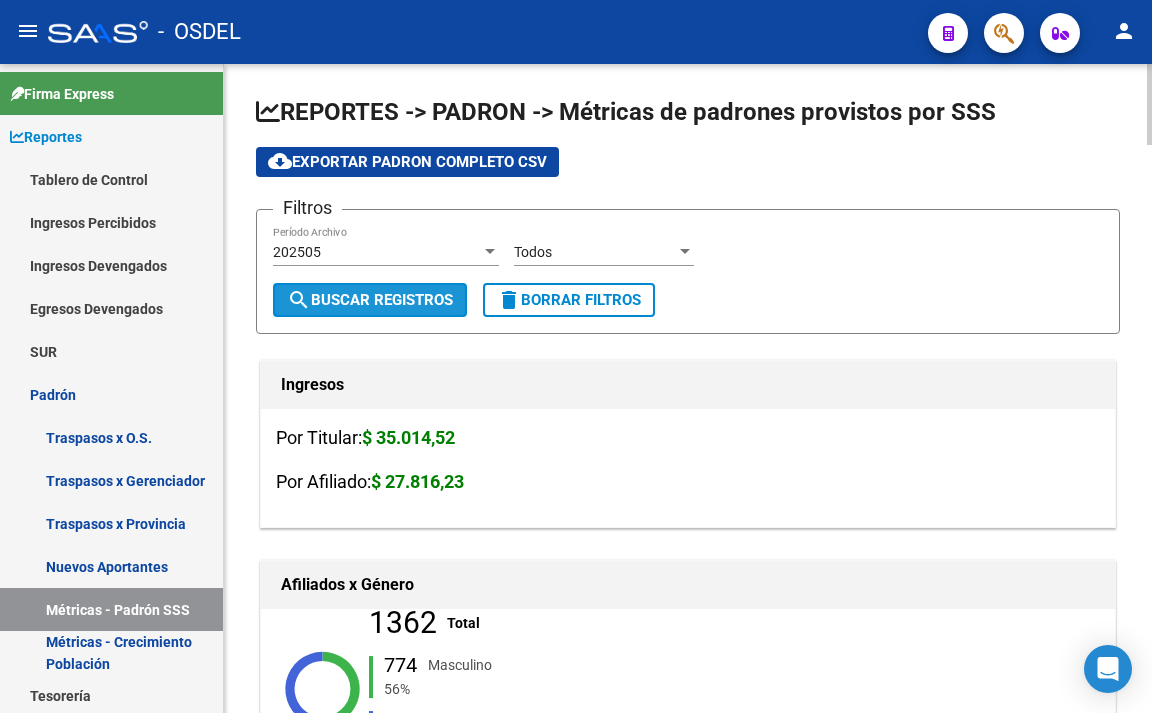 click on "search  Buscar Registros" 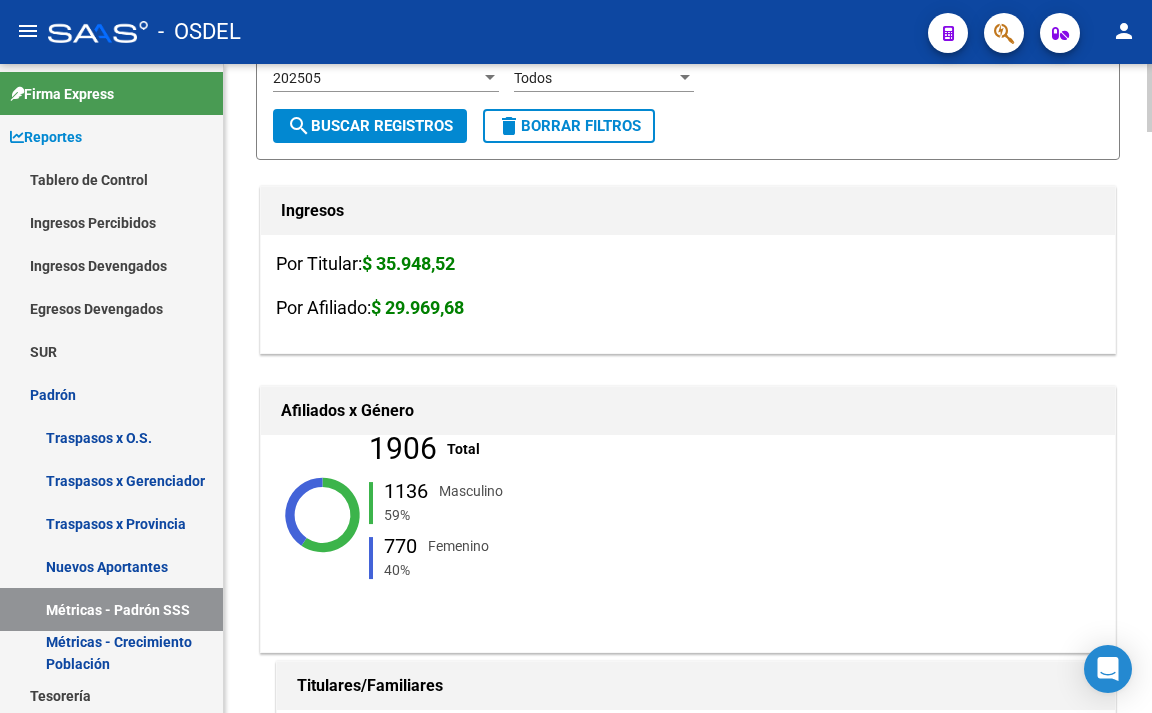 scroll, scrollTop: 0, scrollLeft: 0, axis: both 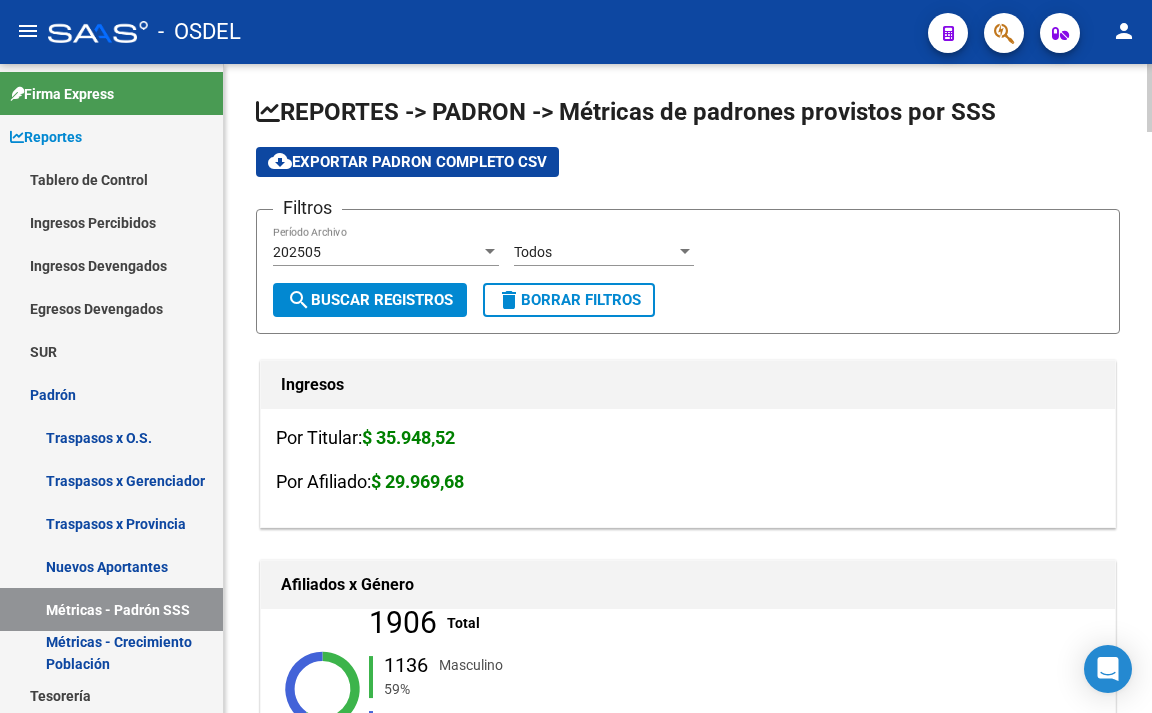click on "Todos Seleccionar Gerenciador" 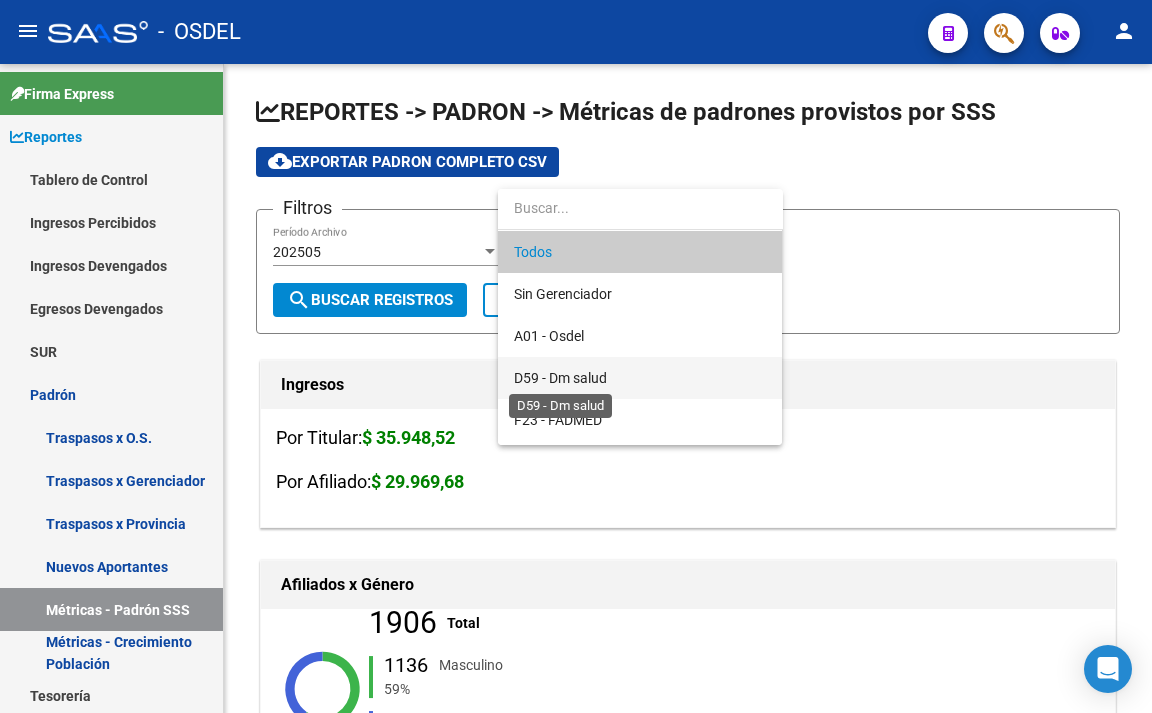 click on "D59 - Dm salud" at bounding box center [560, 378] 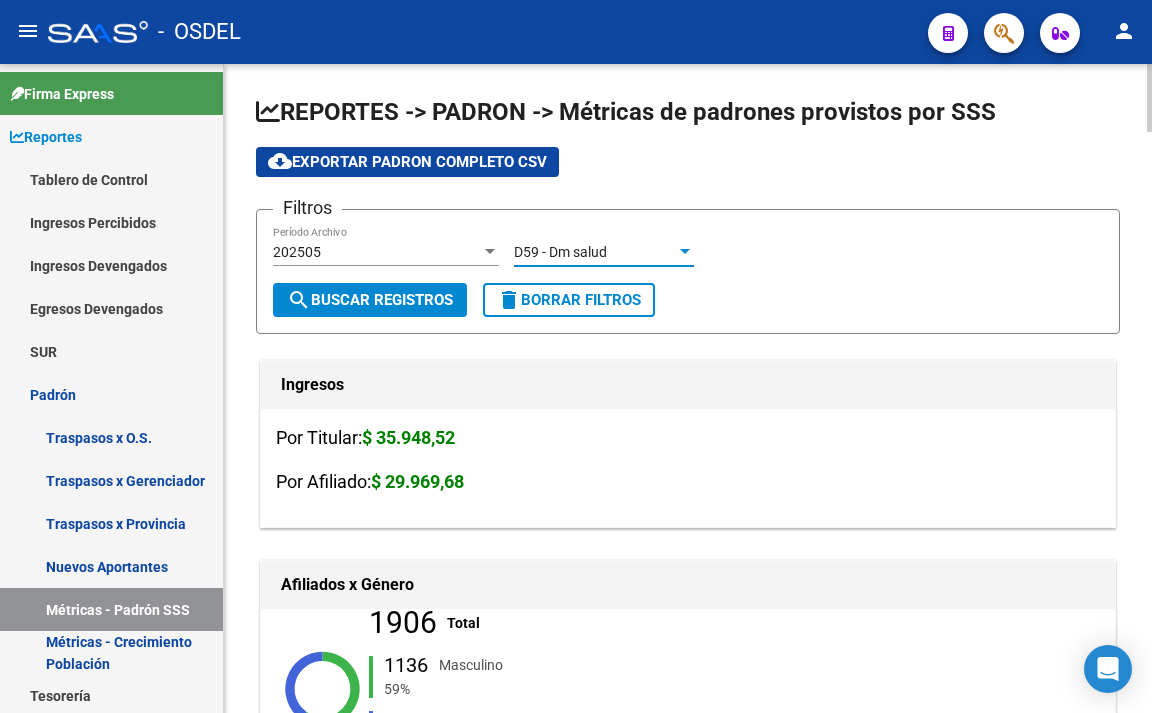 click on "search  Buscar Registros" 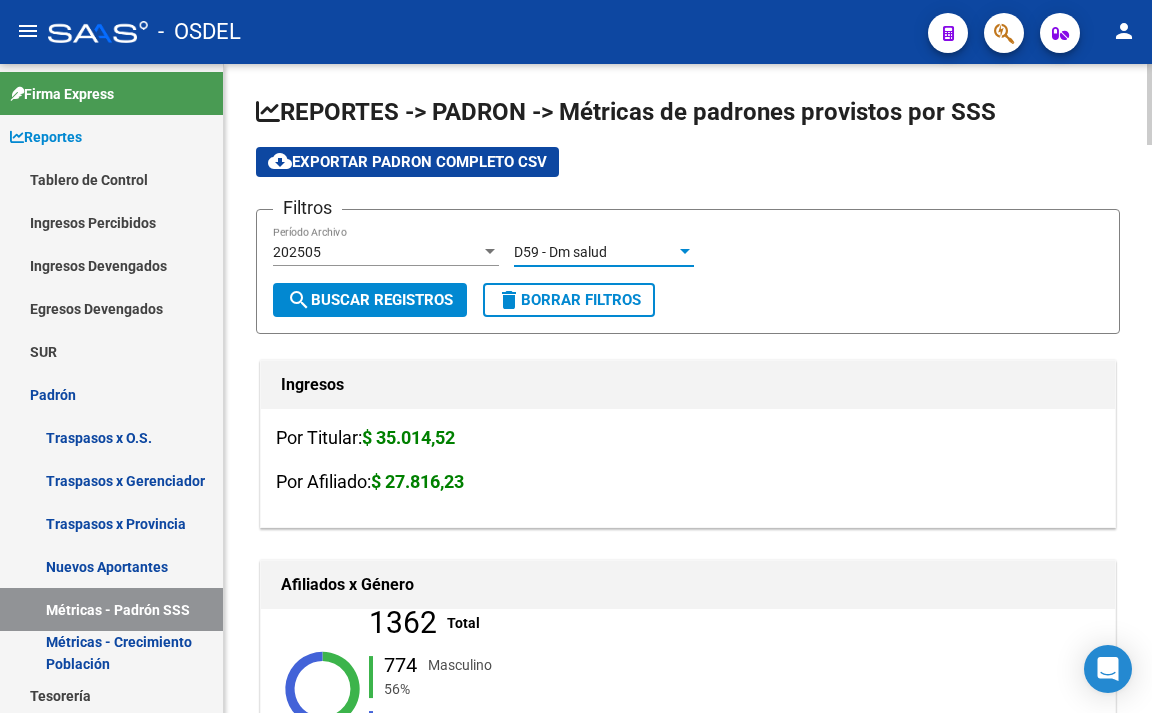 click on "D59 - Dm salud" at bounding box center (595, 252) 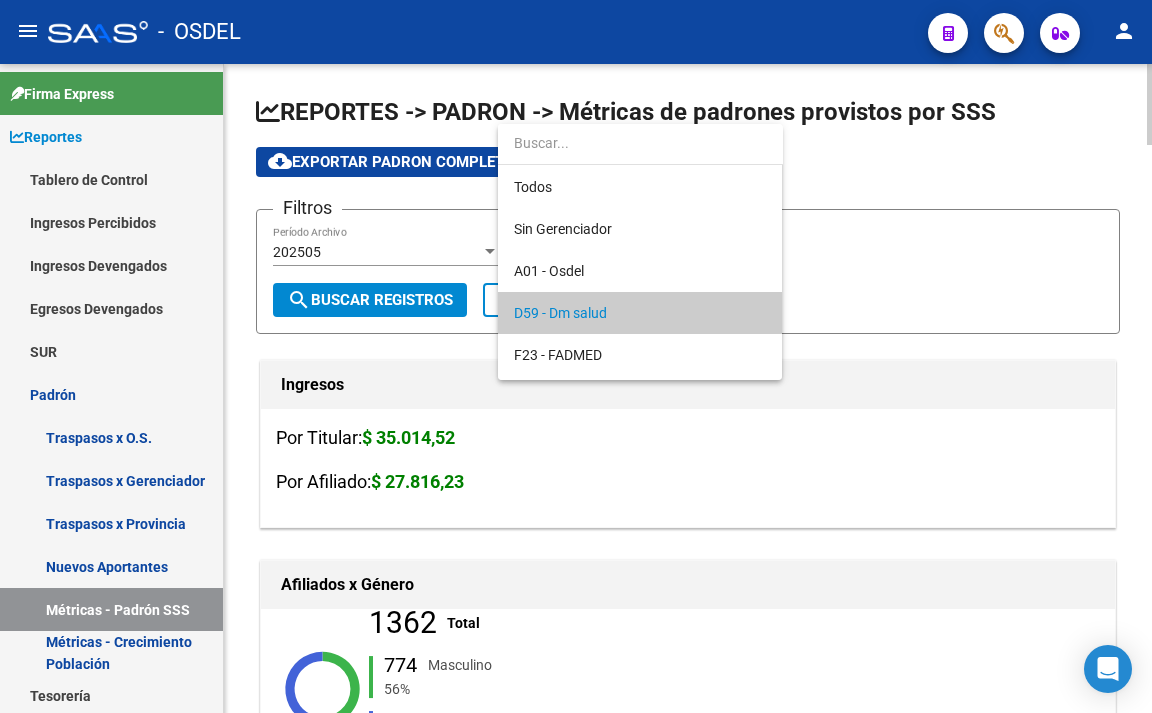 scroll, scrollTop: 61, scrollLeft: 0, axis: vertical 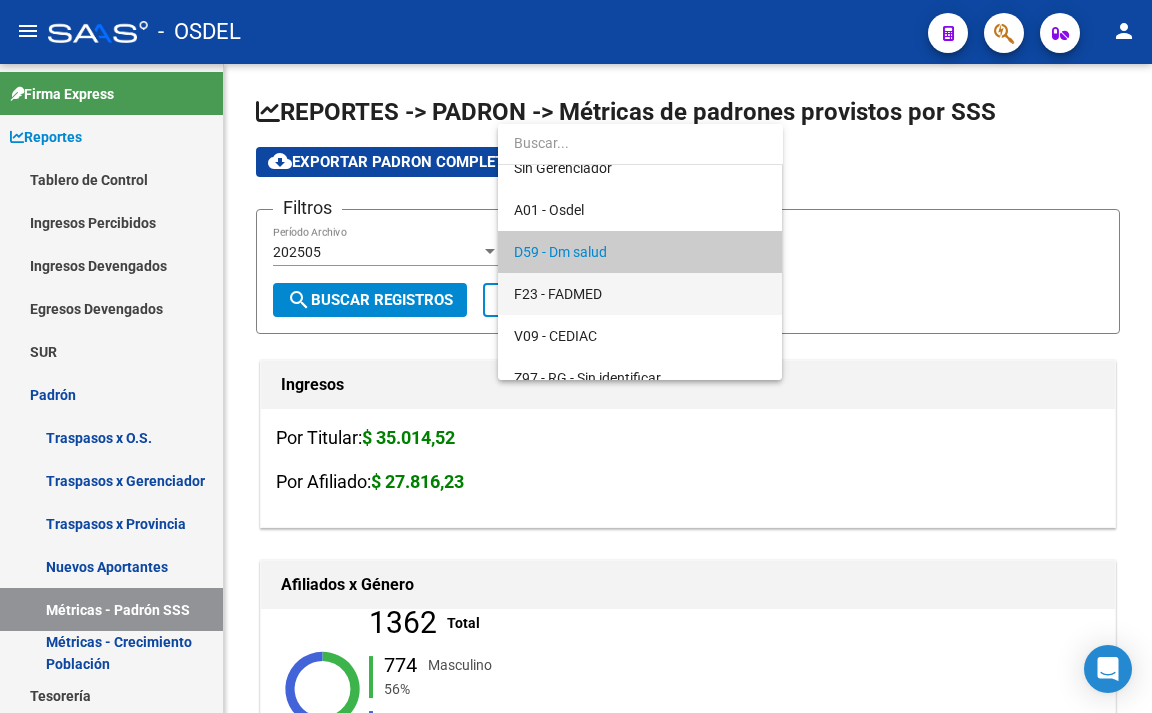 click on "F23 - FADMED" at bounding box center [640, 294] 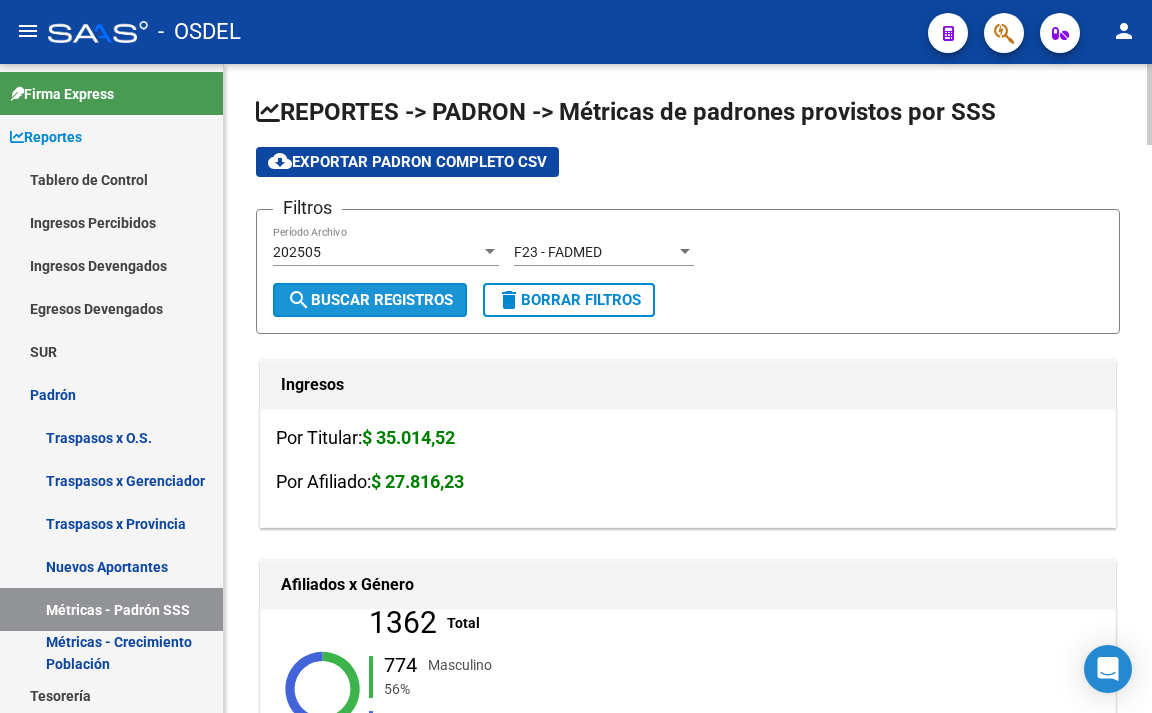 click on "search  Buscar Registros" 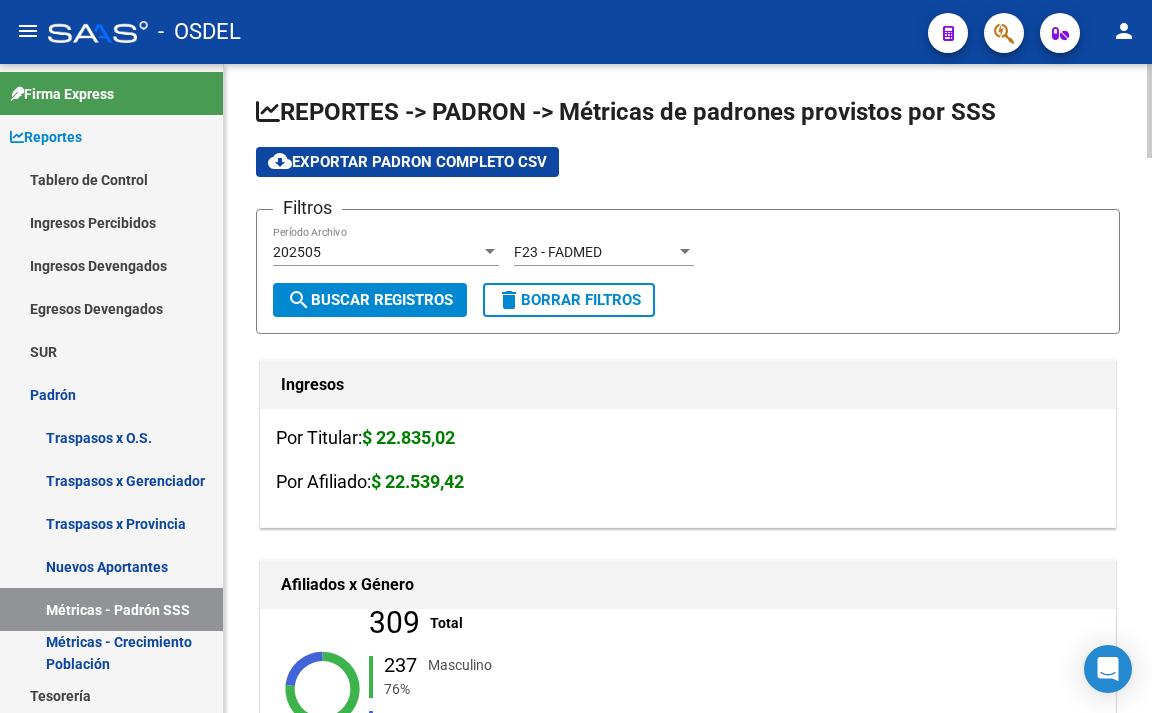 click on "F23 - FADMED" at bounding box center [595, 252] 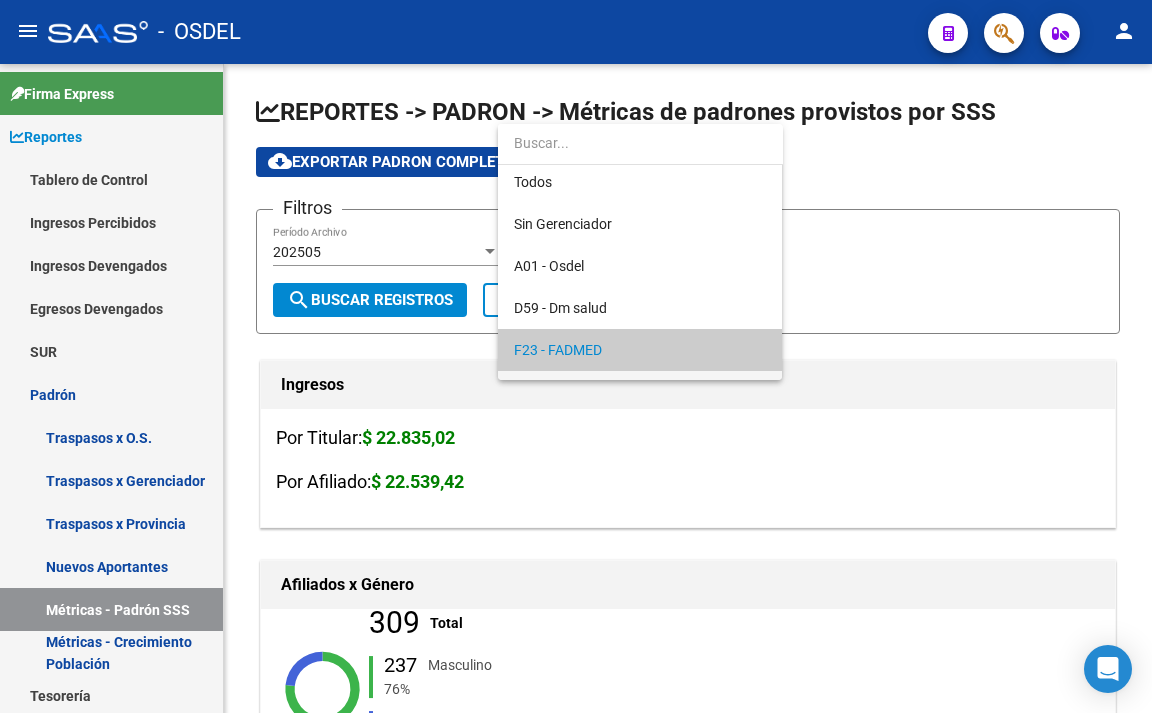 scroll, scrollTop: 0, scrollLeft: 0, axis: both 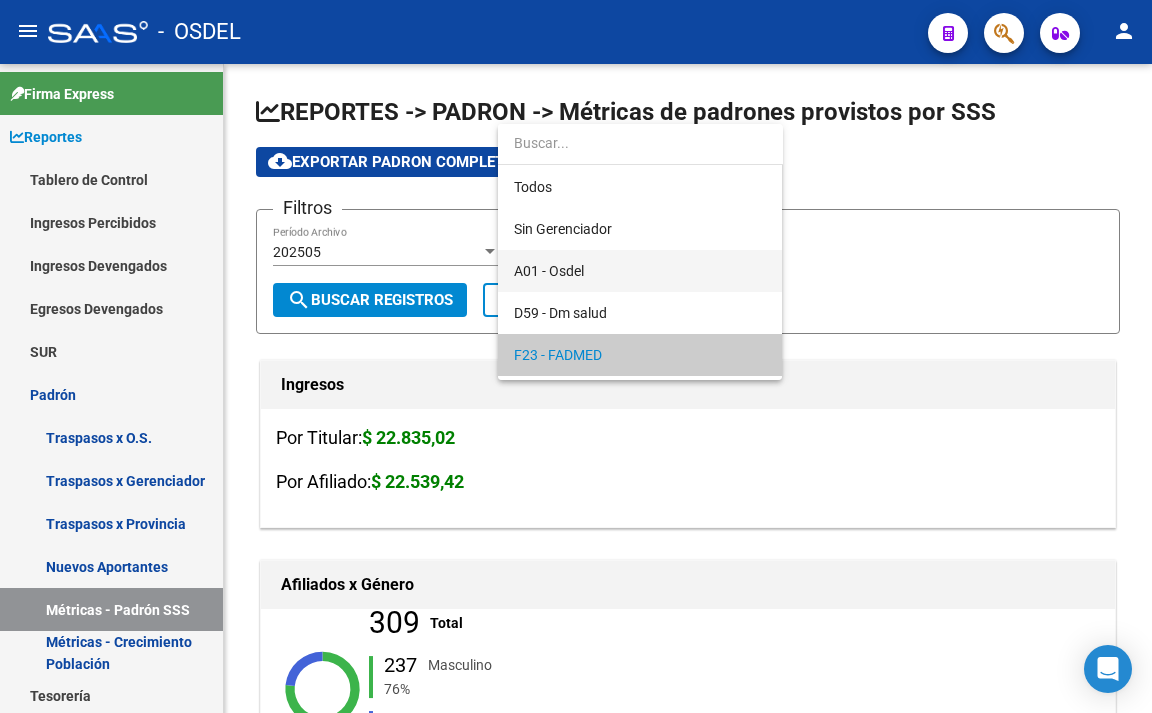 click on "A01 - Osdel" at bounding box center (640, 271) 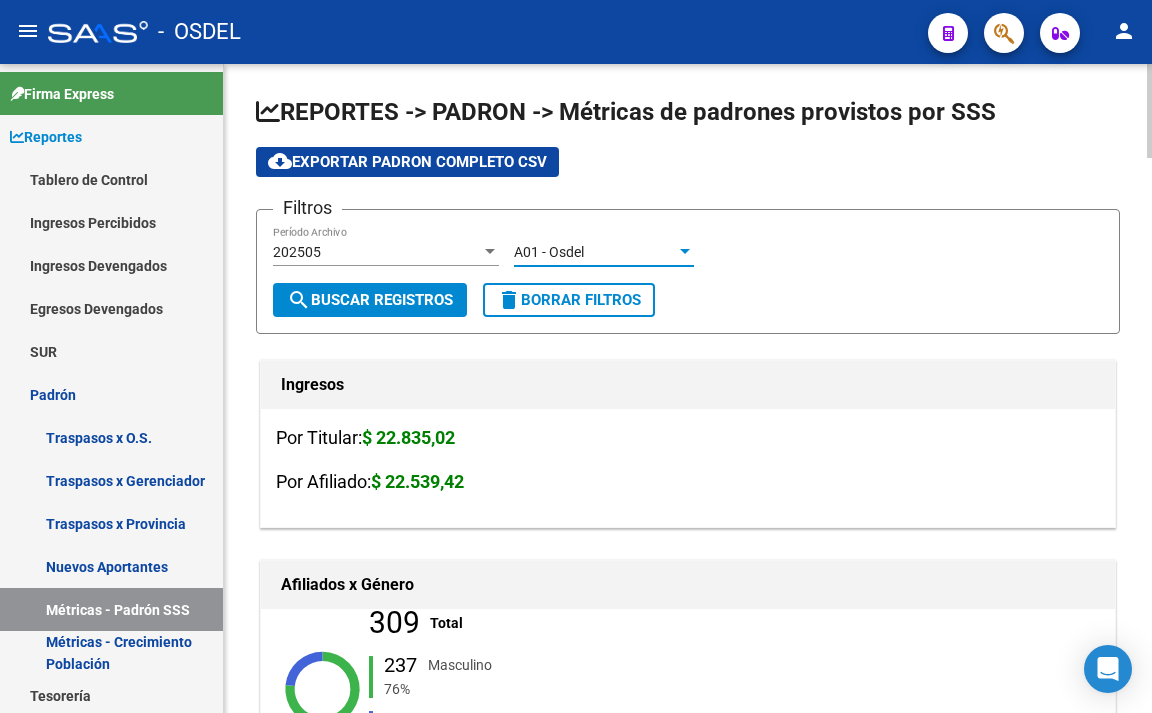 click on "search  Buscar Registros" 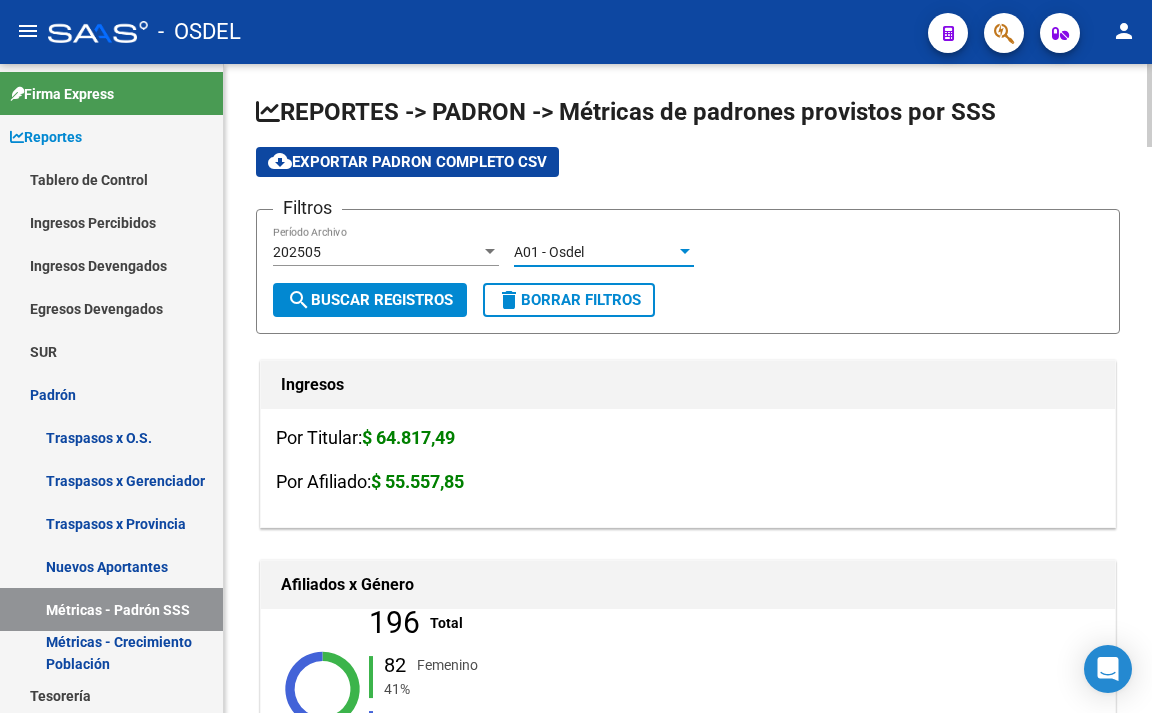 click on "A01 - Osdel" at bounding box center [595, 252] 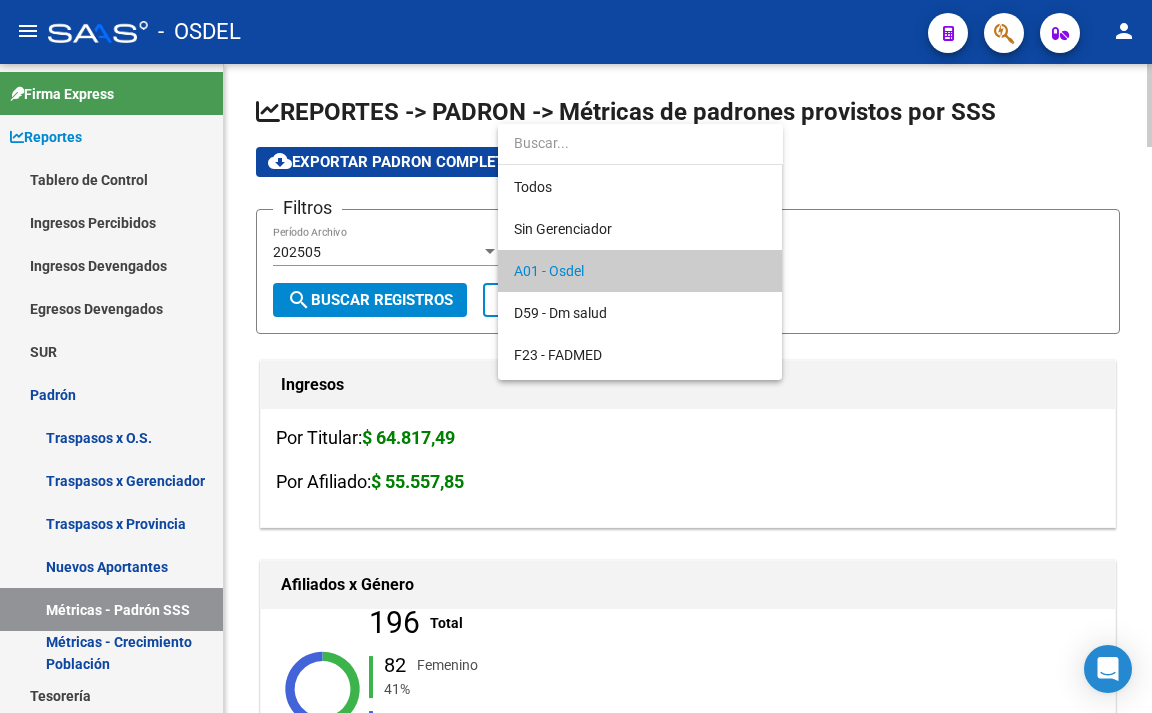 scroll, scrollTop: 19, scrollLeft: 0, axis: vertical 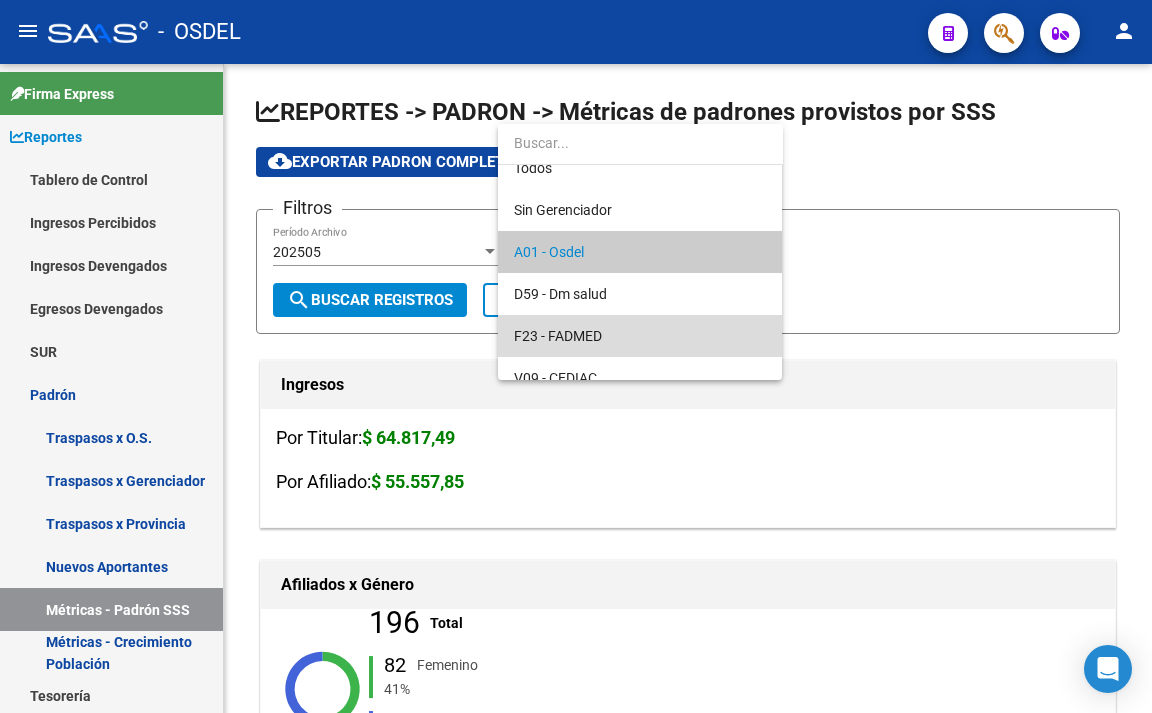 click on "F23 - FADMED" at bounding box center [640, 336] 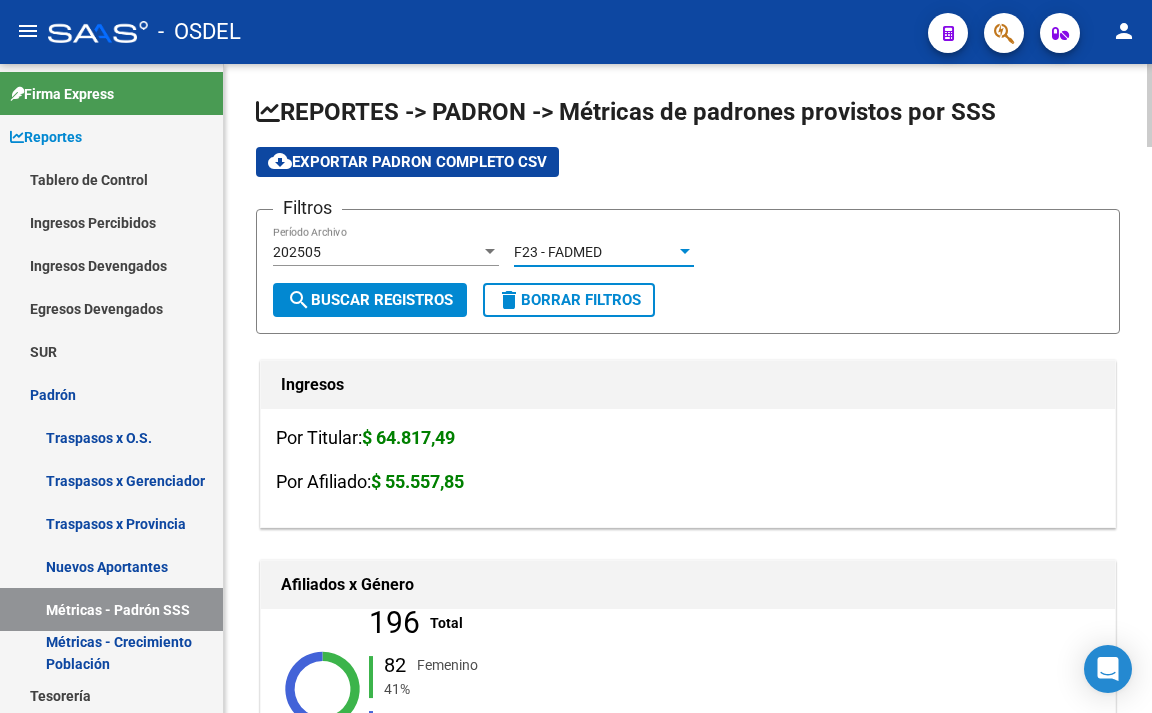 click on "search  Buscar Registros" 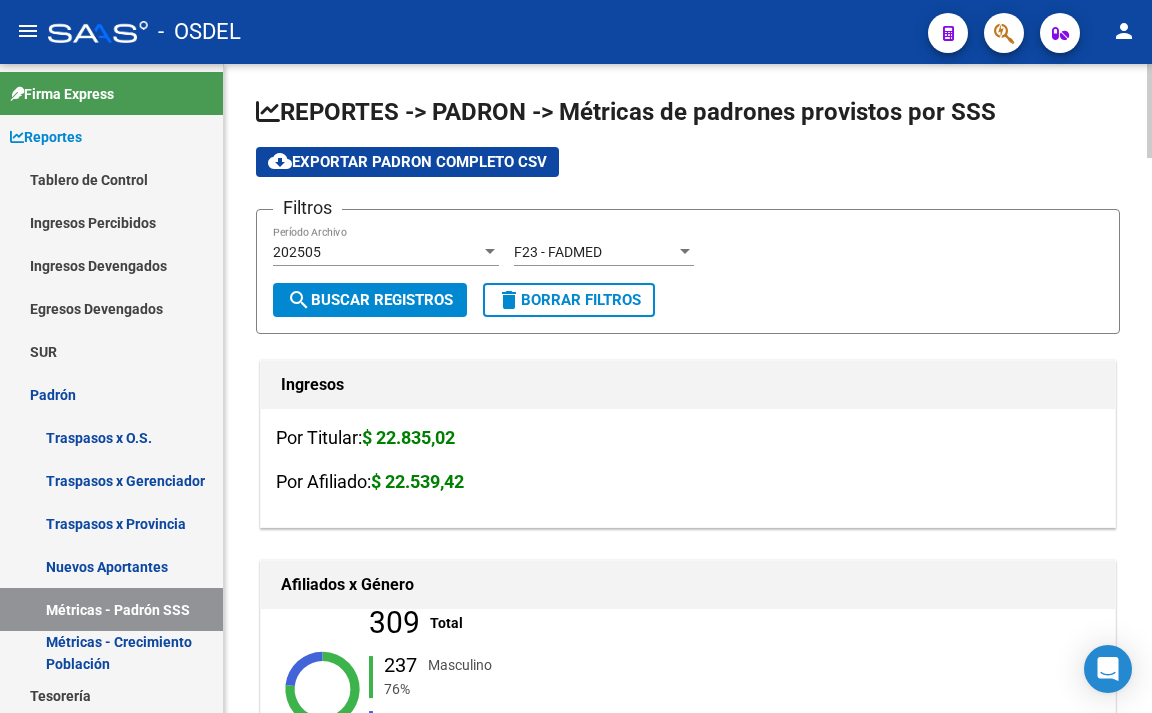 click on "F23 - FADMED" at bounding box center (595, 252) 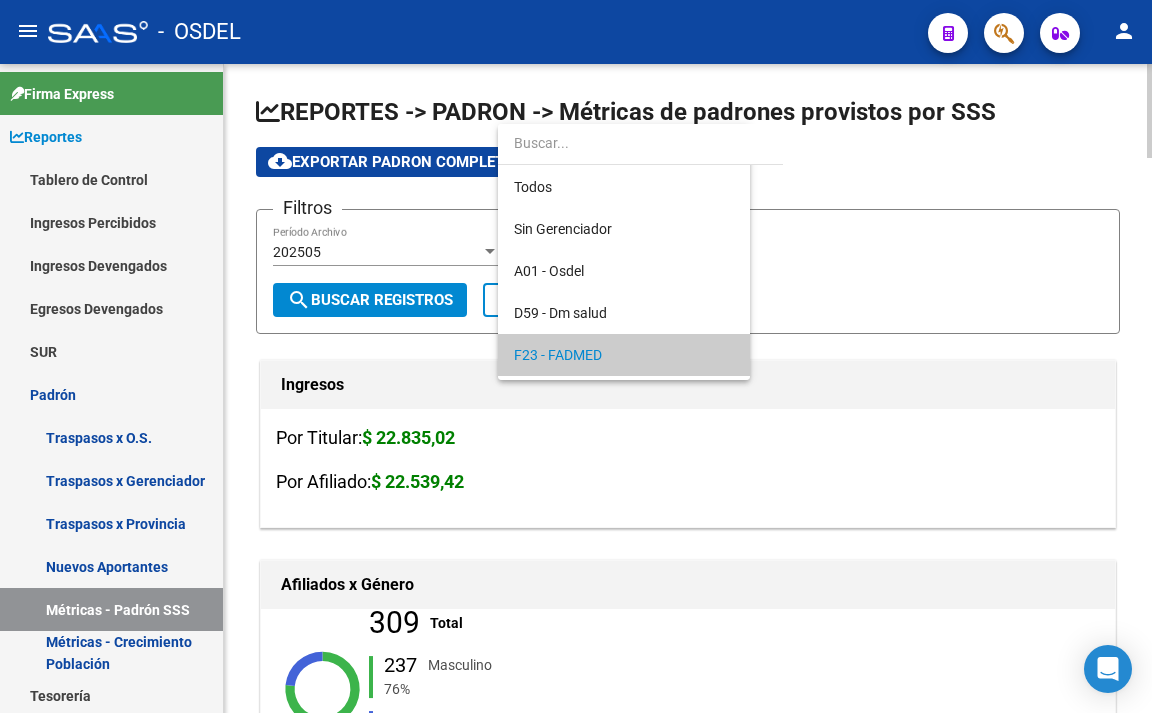 scroll, scrollTop: 103, scrollLeft: 0, axis: vertical 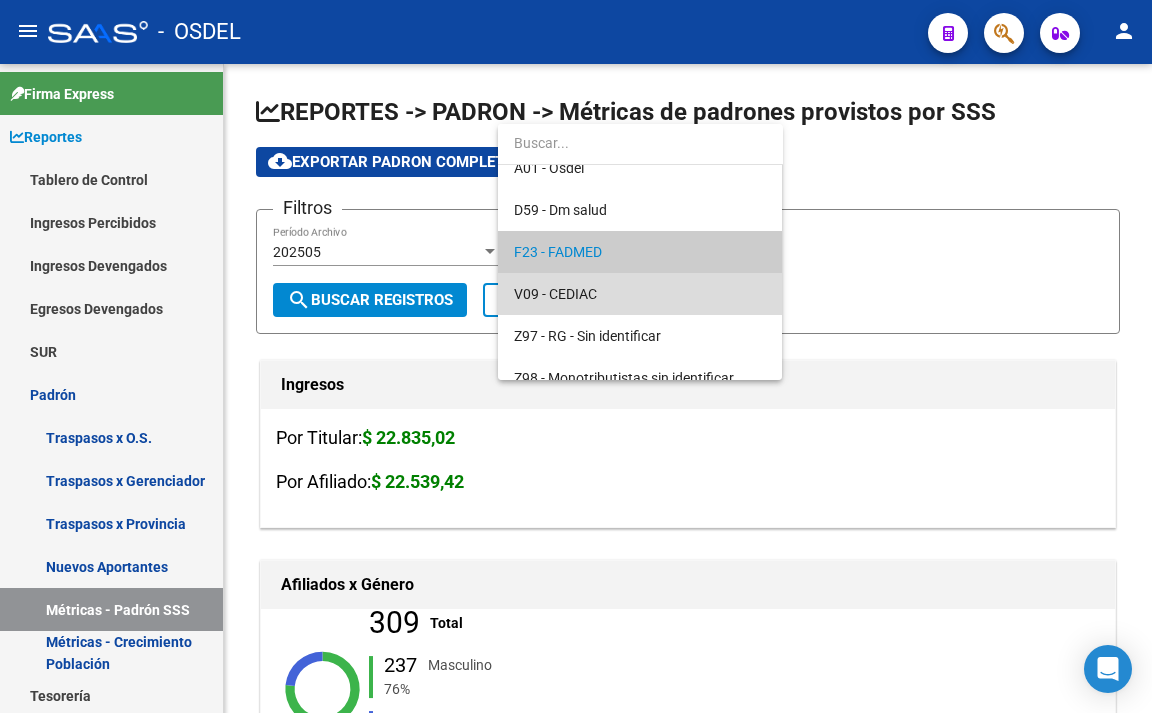 click on "V09 - CEDIAC" at bounding box center [640, 294] 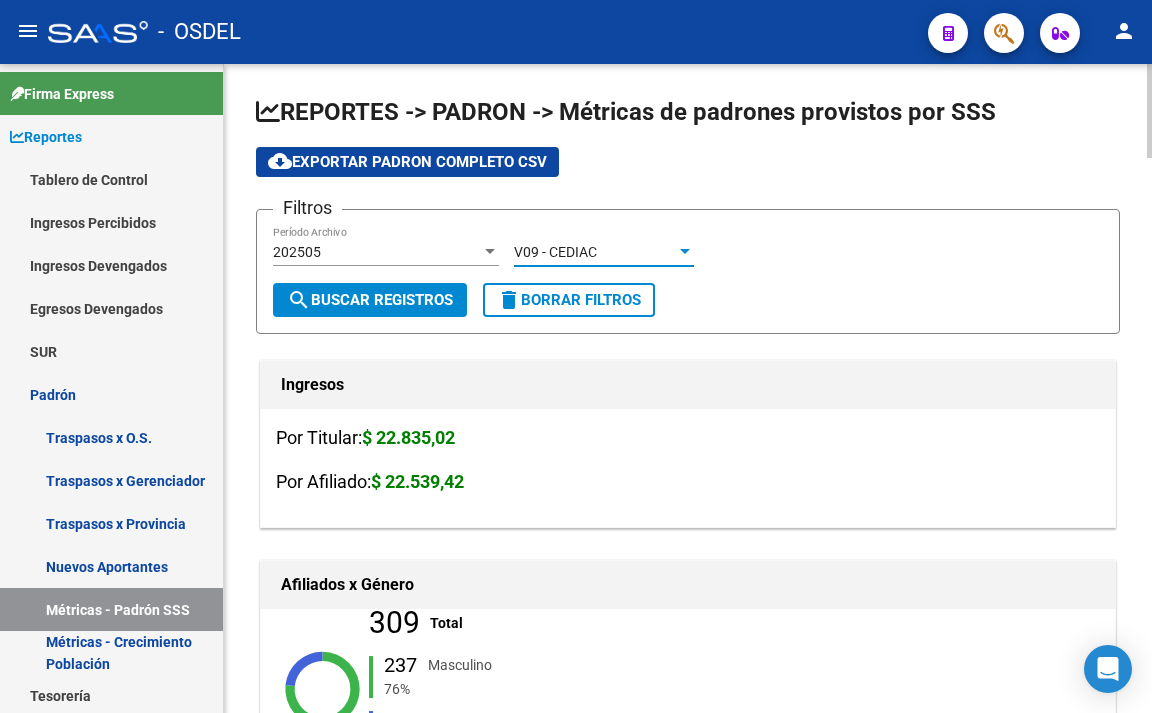 click on "search  Buscar Registros" 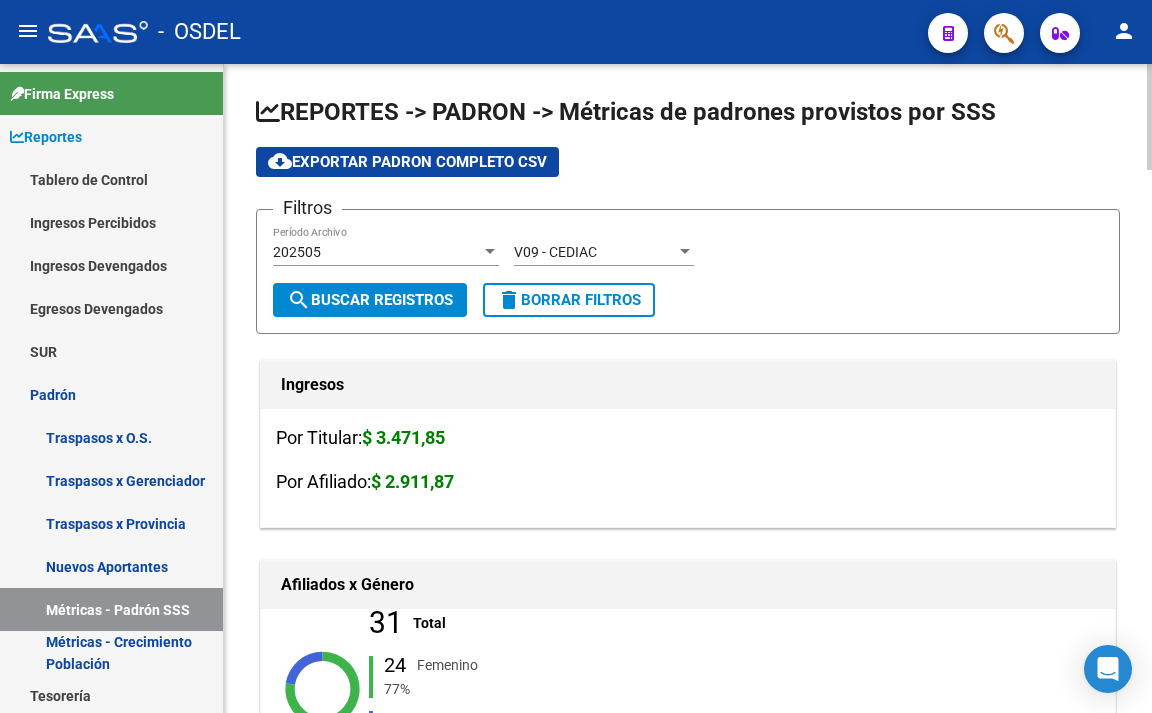 click on "V09 - CEDIAC Seleccionar Gerenciador" 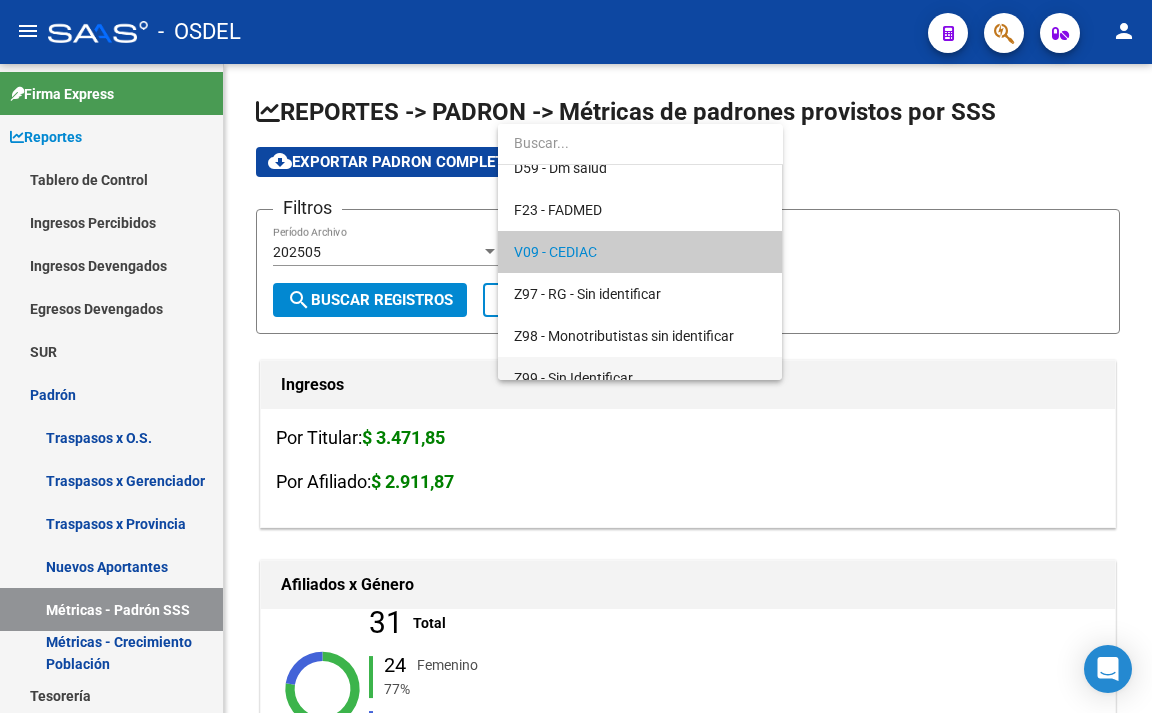 scroll, scrollTop: 164, scrollLeft: 0, axis: vertical 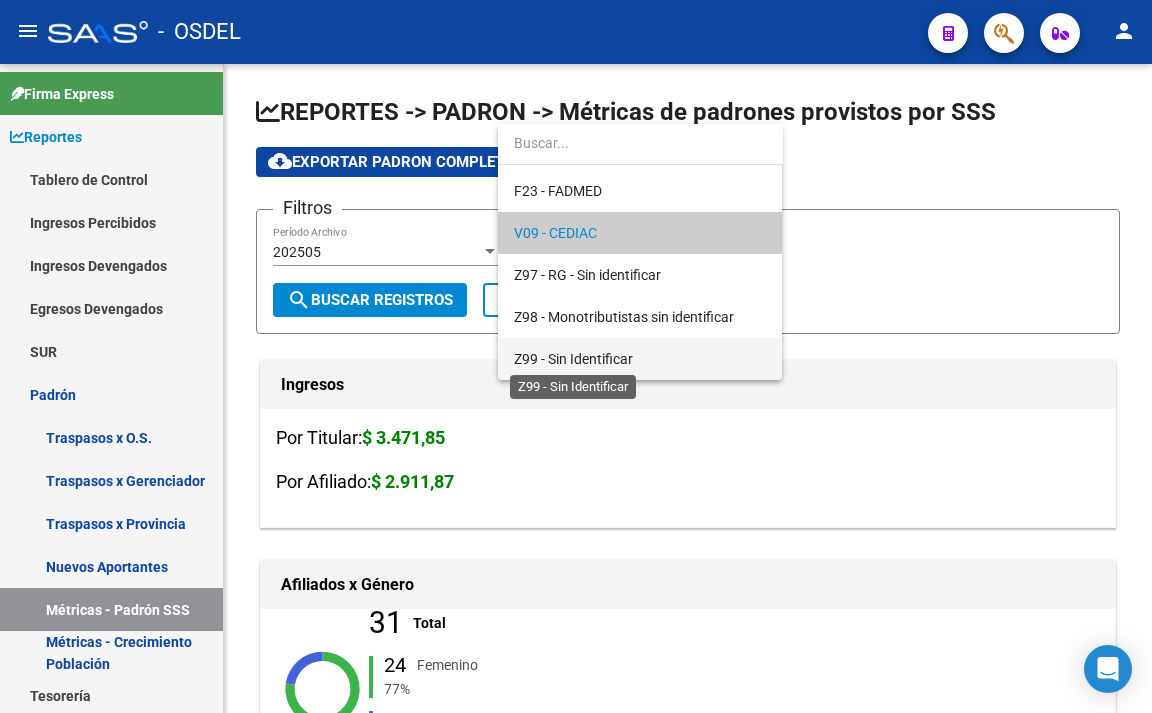 click on "Z99 - Sin Identificar" at bounding box center (573, 359) 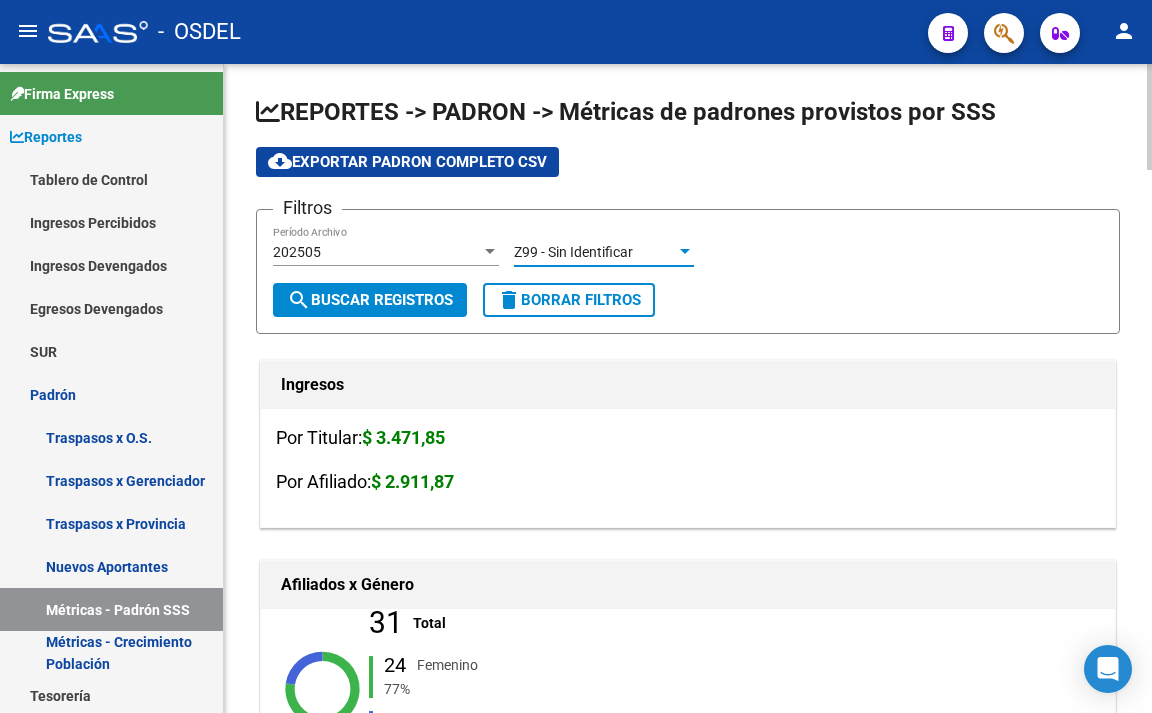 click on "search  Buscar Registros" 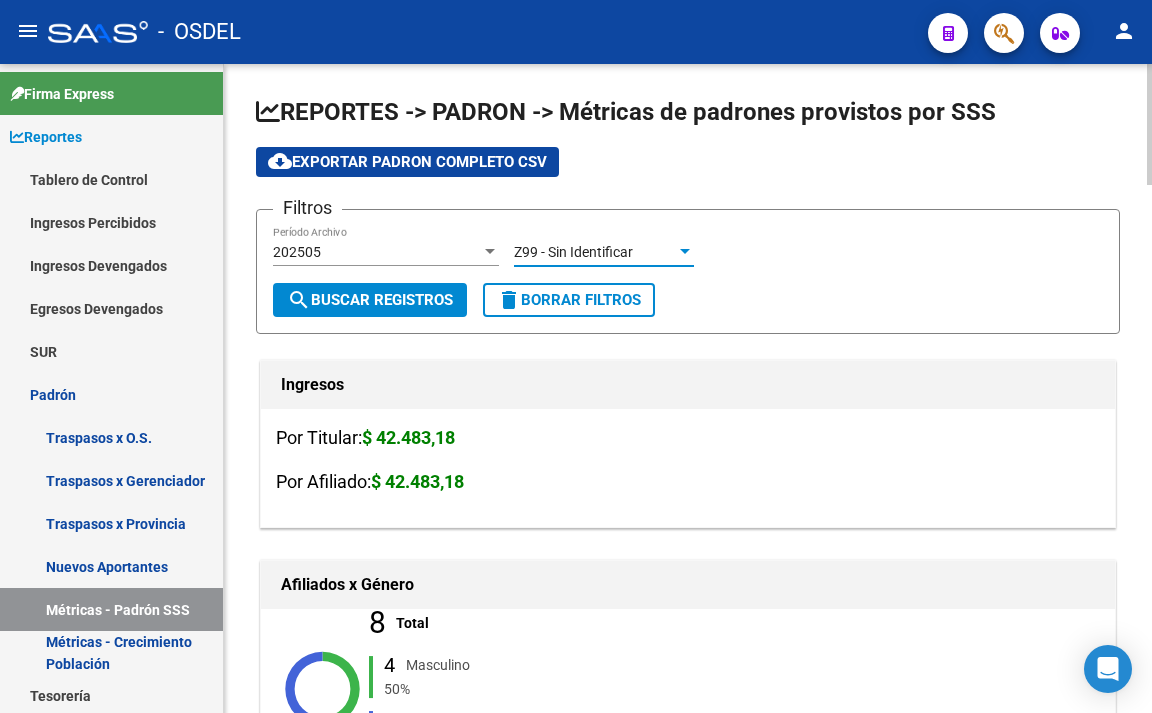 click on "Z99 - Sin Identificar" at bounding box center (595, 252) 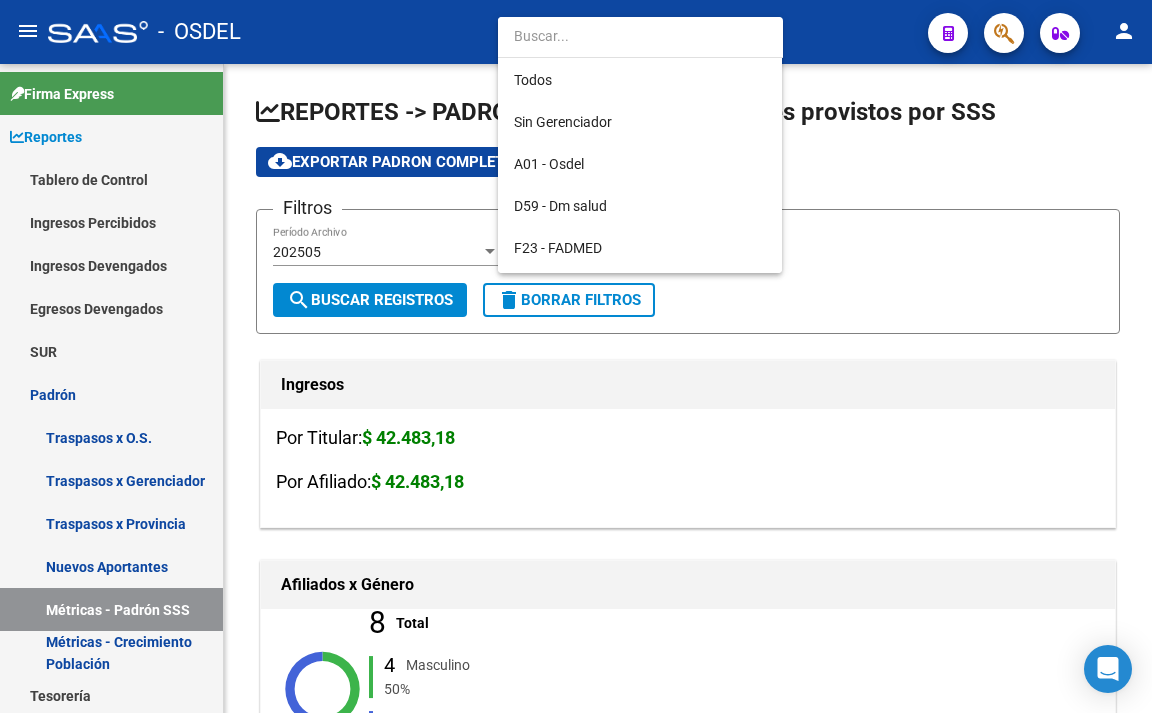 scroll, scrollTop: 164, scrollLeft: 0, axis: vertical 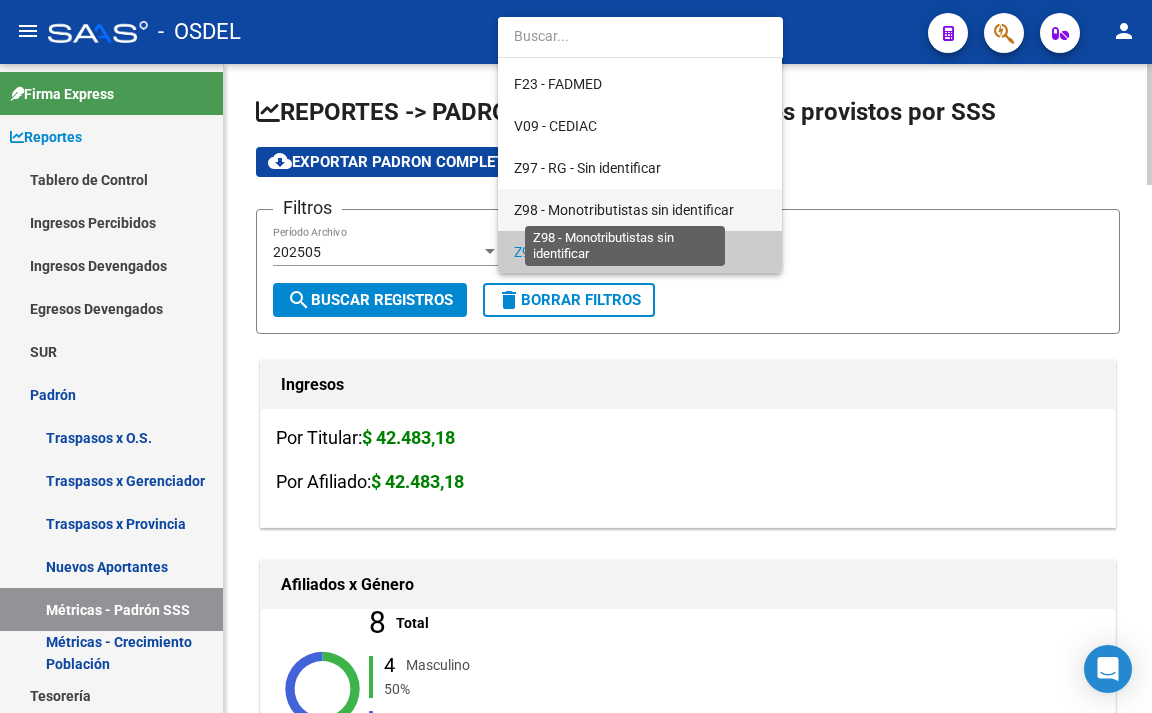 click on "Z98 - Monotributistas sin identificar" at bounding box center (640, 210) 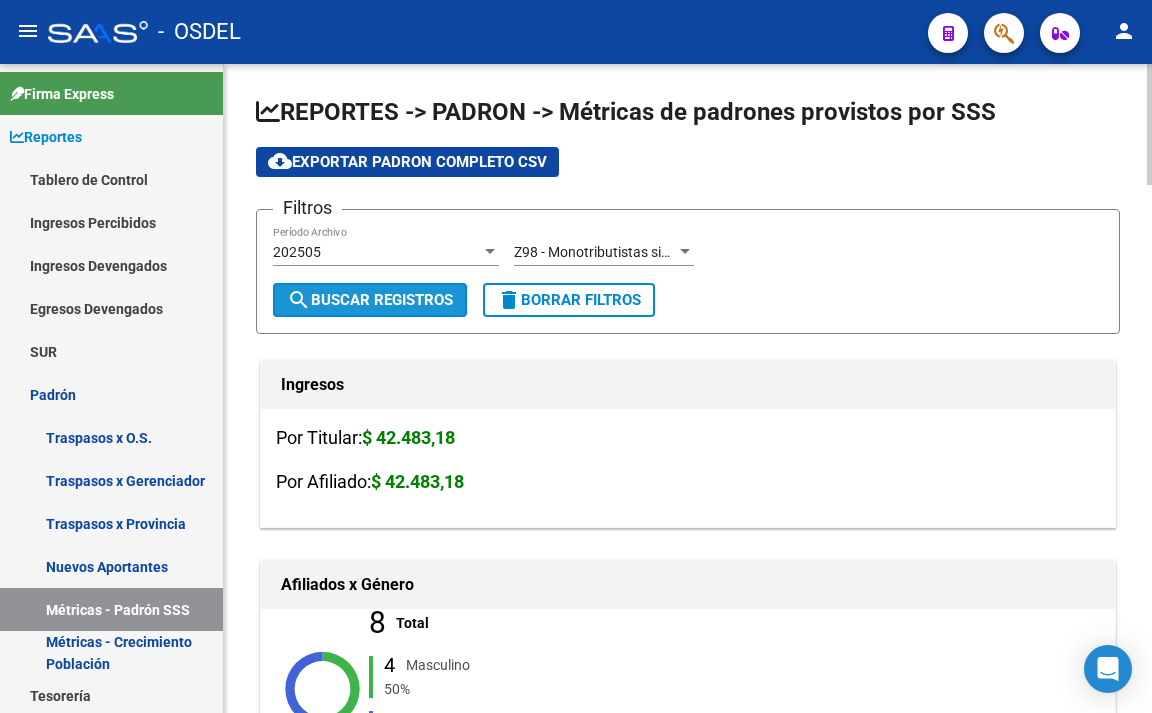 click on "search  Buscar Registros" 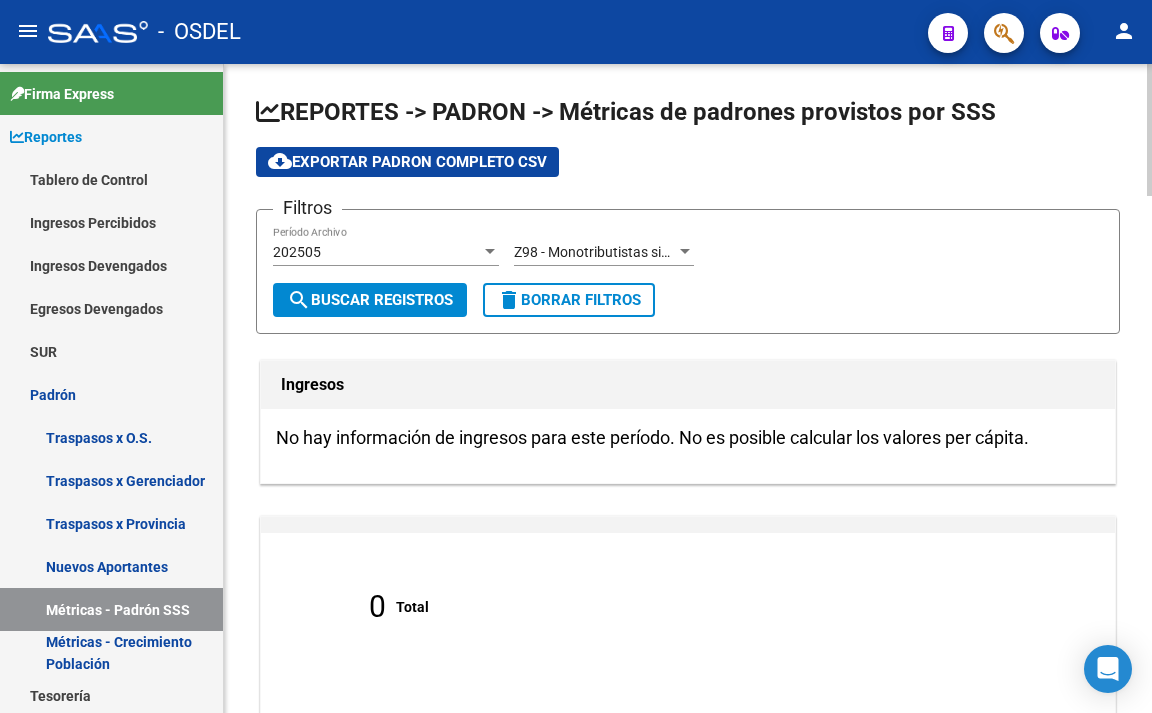 click on "Z98 - Monotributistas sin identificar Seleccionar Gerenciador" 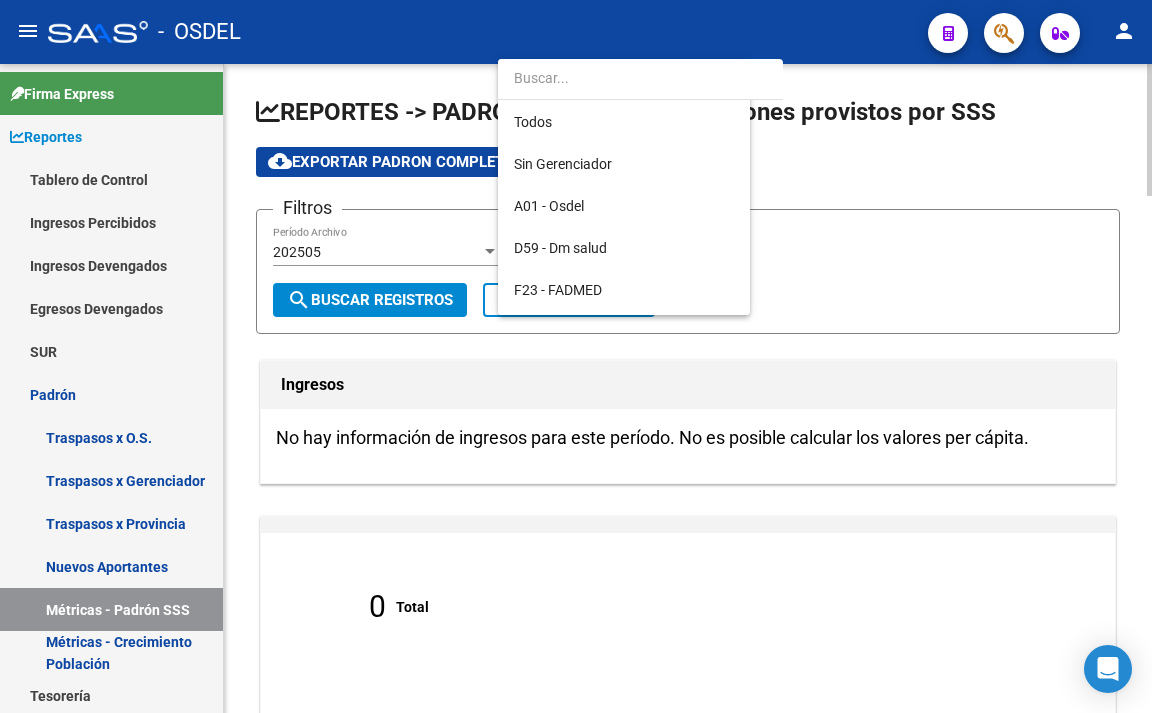 scroll, scrollTop: 164, scrollLeft: 0, axis: vertical 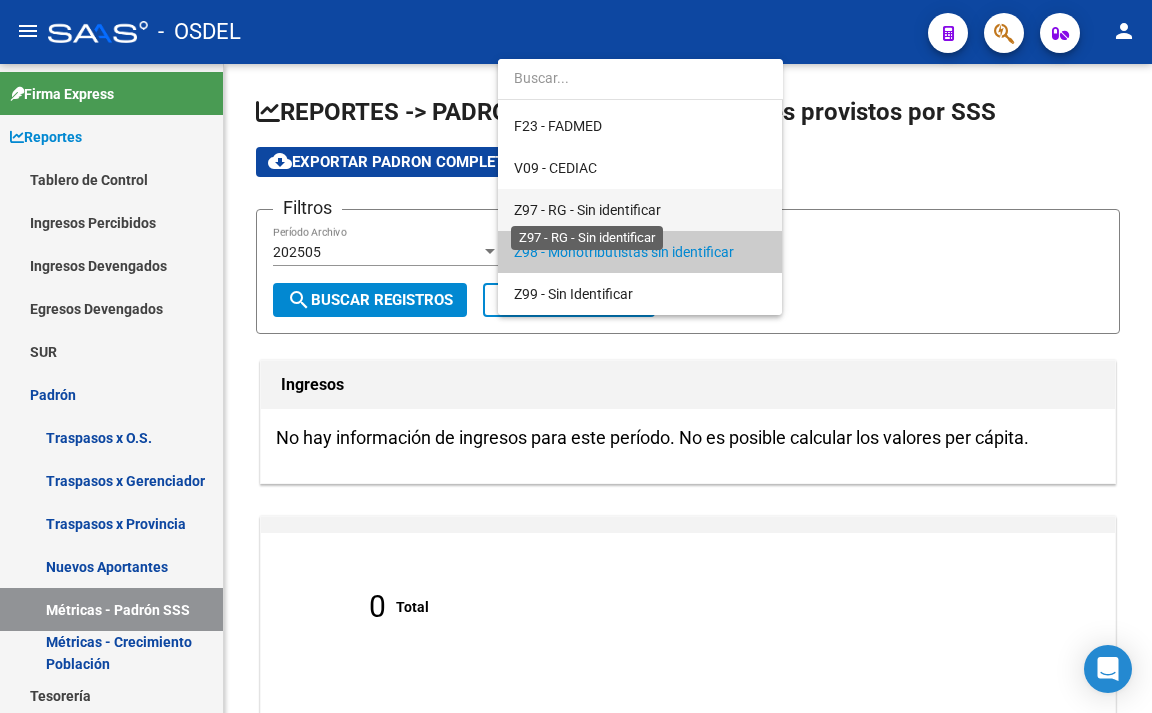 click on "Z97 - RG - Sin identificar" at bounding box center (587, 210) 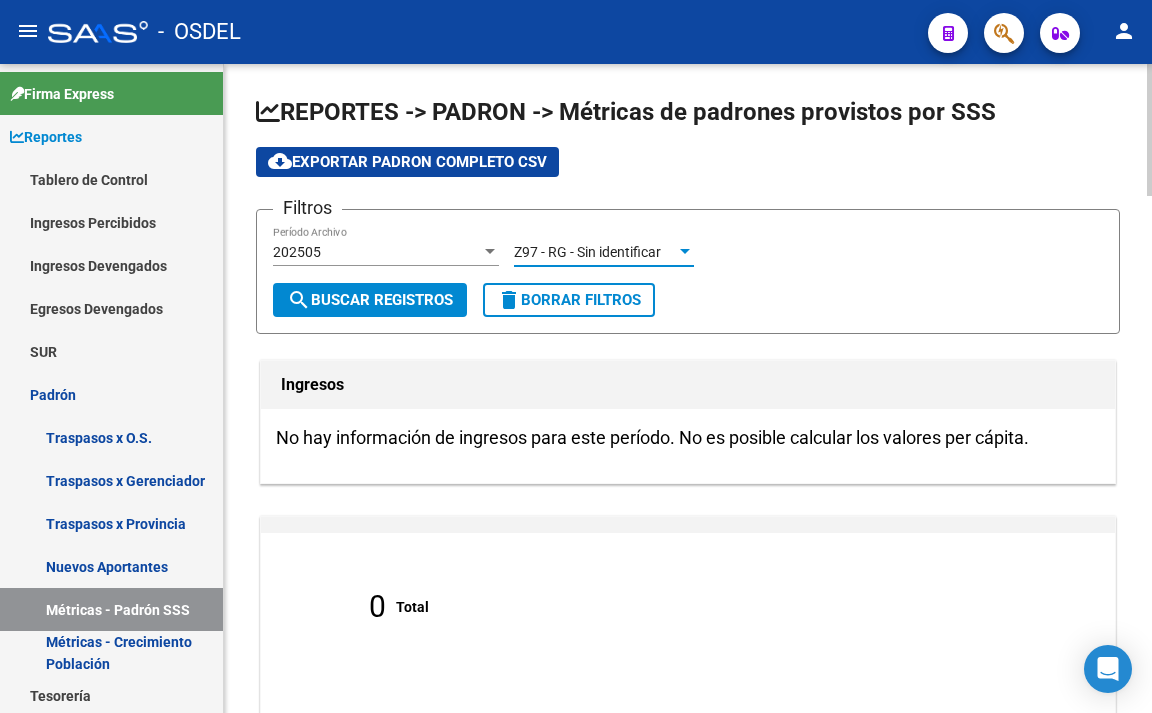 click on "search  Buscar Registros" 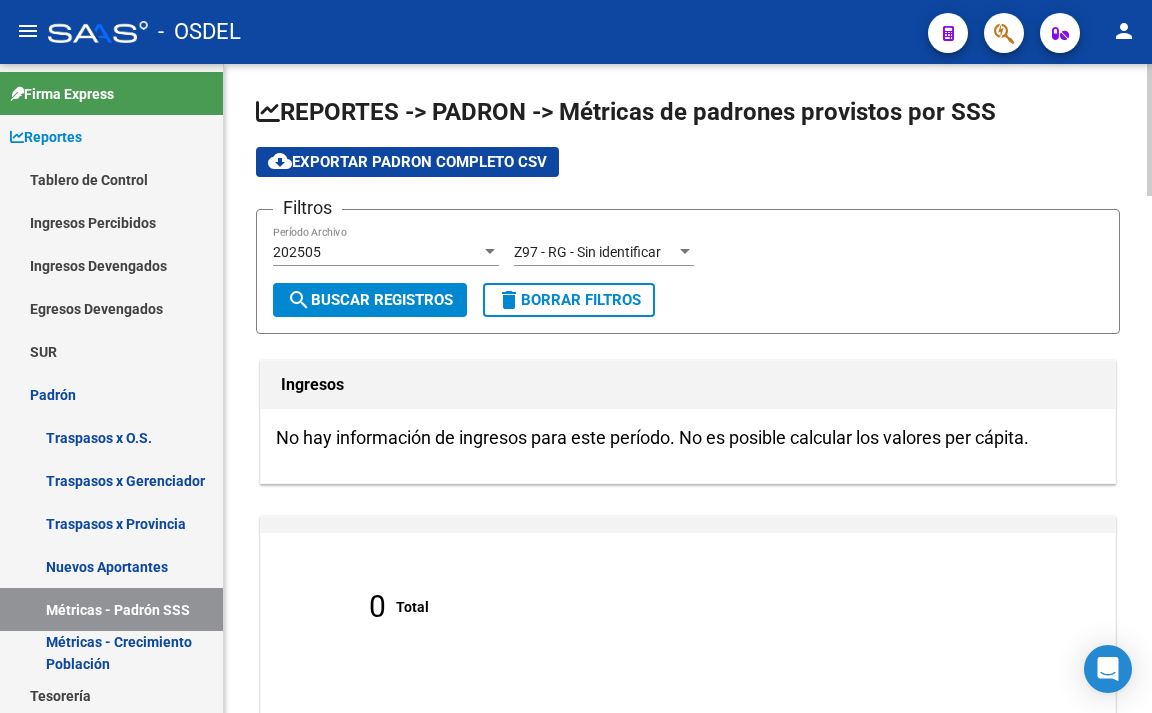 click on "Z97 - RG - Sin identificar" at bounding box center (587, 252) 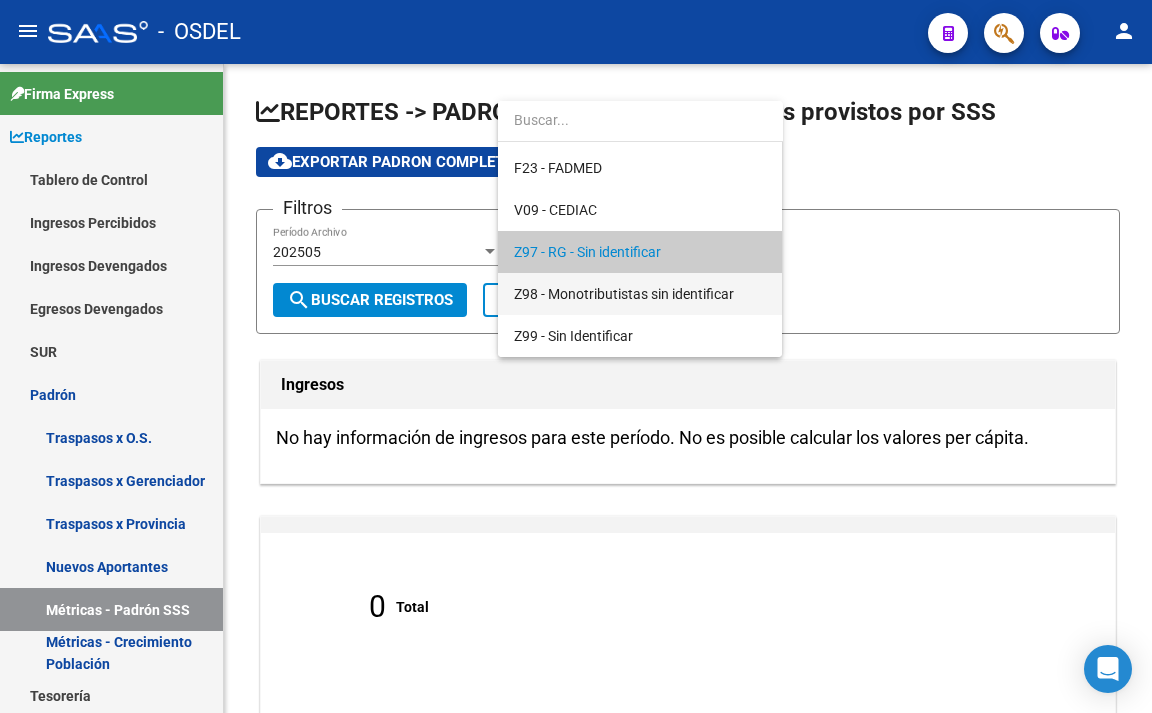 scroll, scrollTop: 0, scrollLeft: 0, axis: both 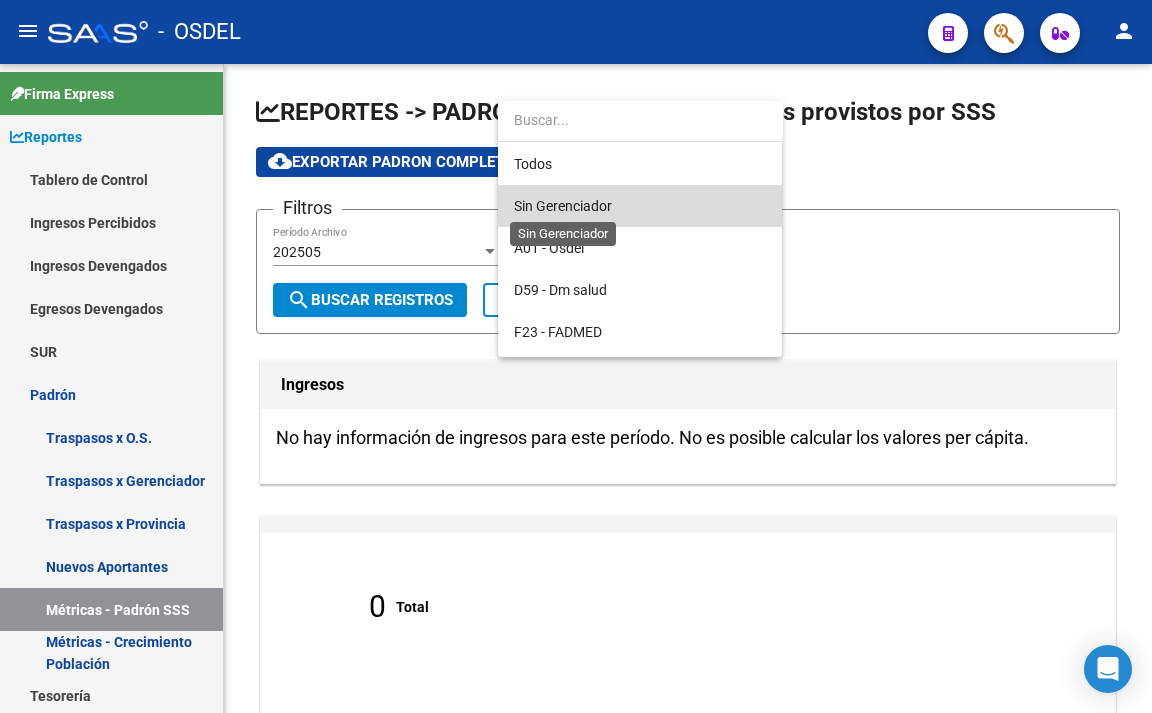 click on "Sin Gerenciador" at bounding box center [563, 206] 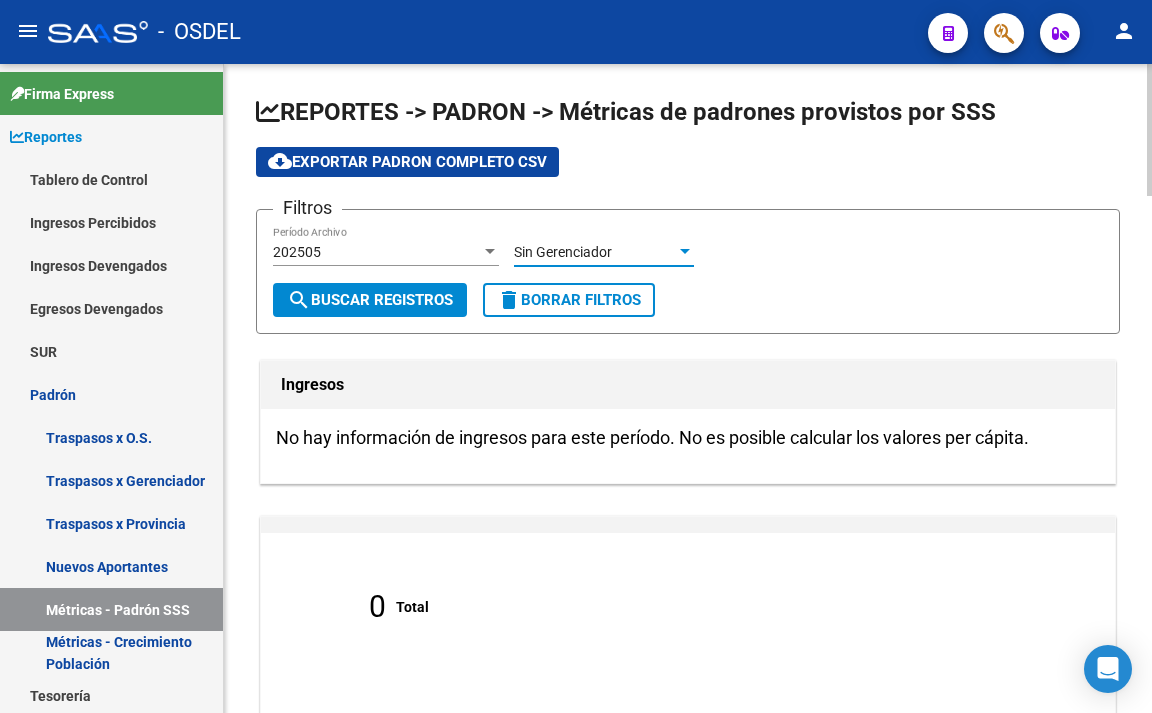 click on "search  Buscar Registros" 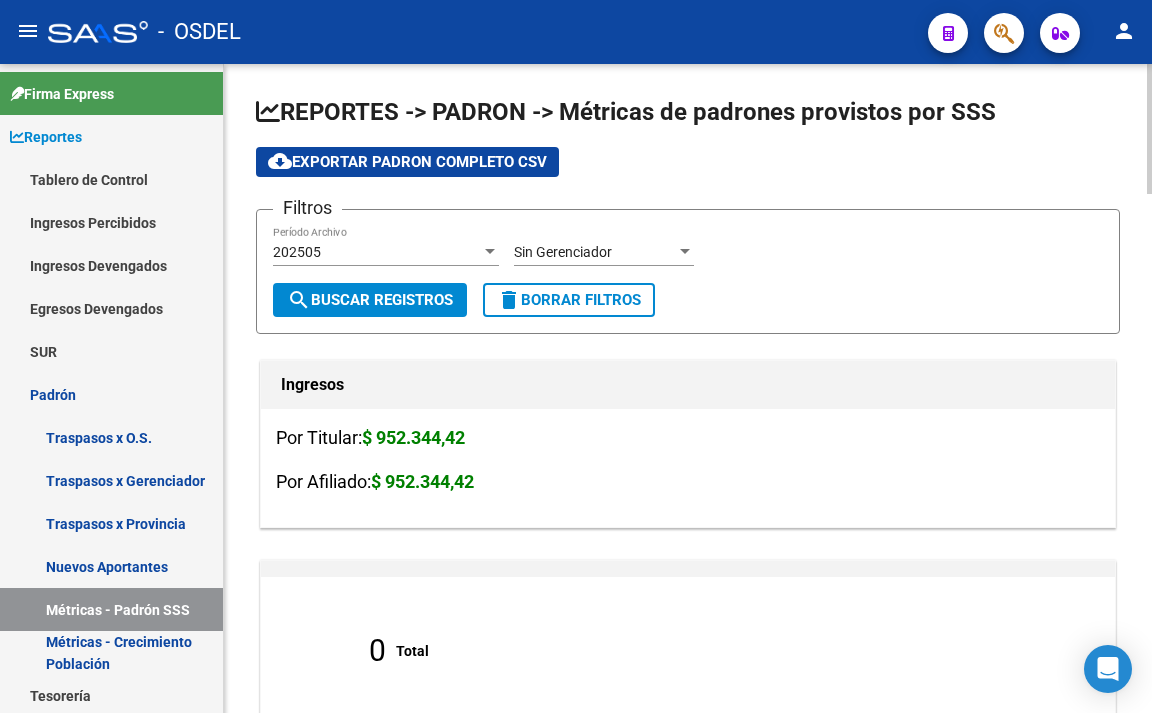 click on "Sin Gerenciador" at bounding box center [595, 252] 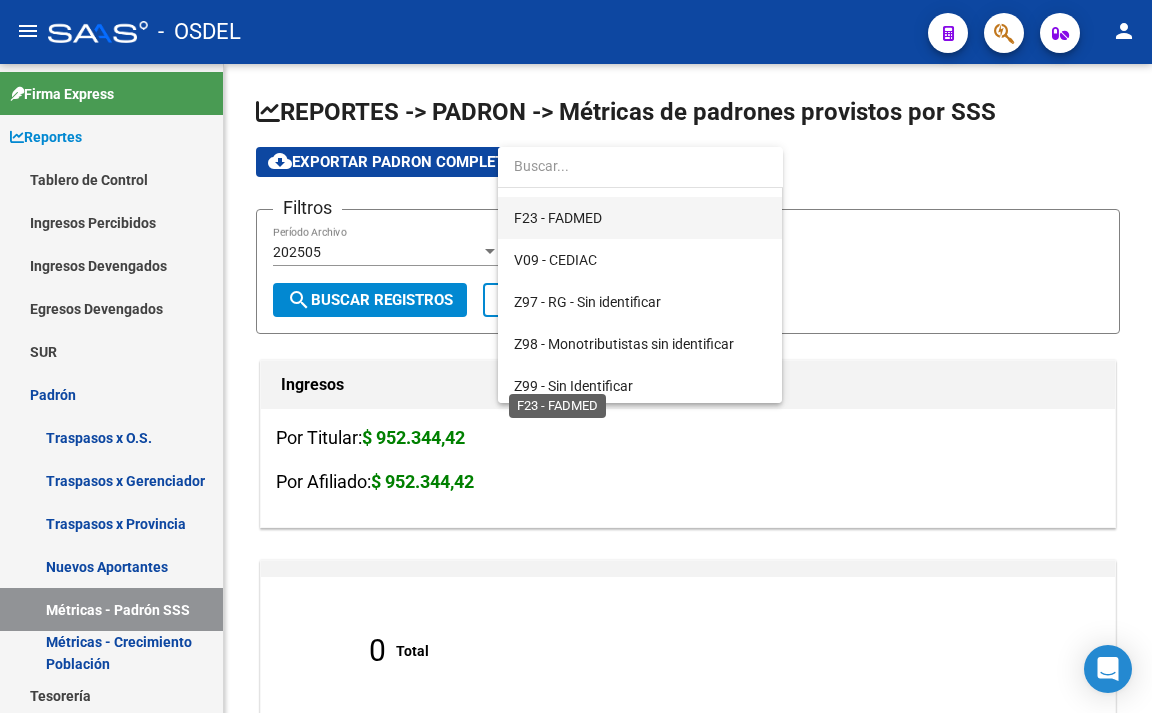 scroll, scrollTop: 164, scrollLeft: 0, axis: vertical 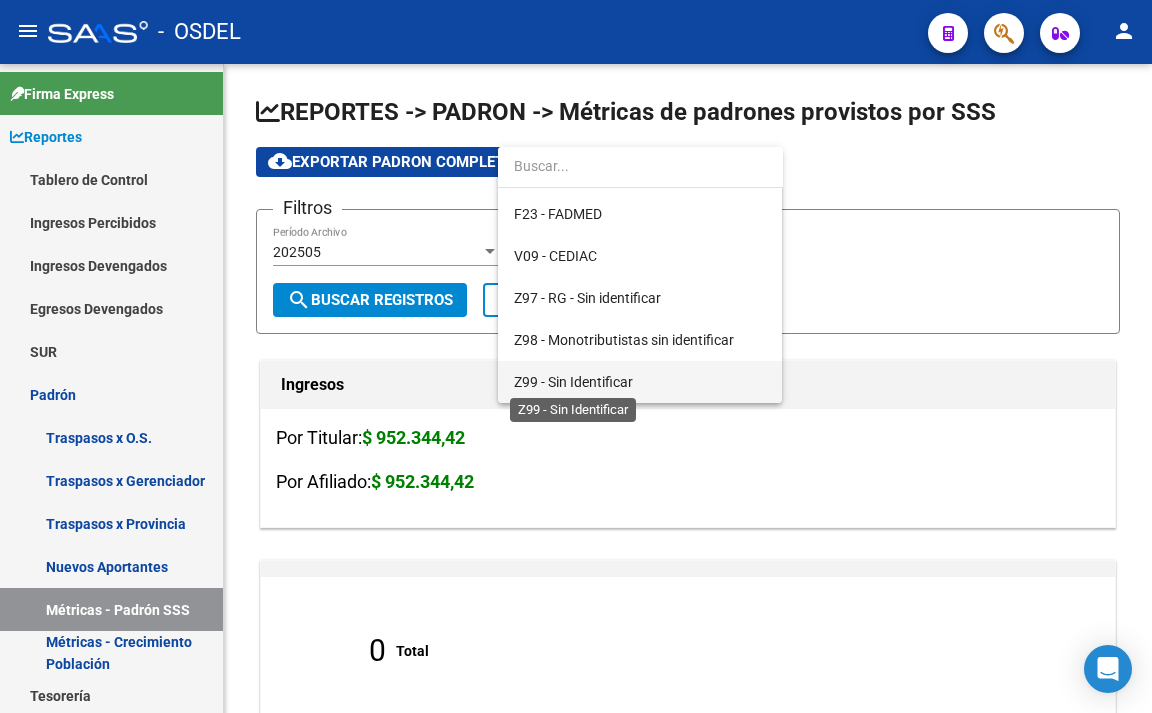 click on "Z99 - Sin Identificar" at bounding box center (573, 382) 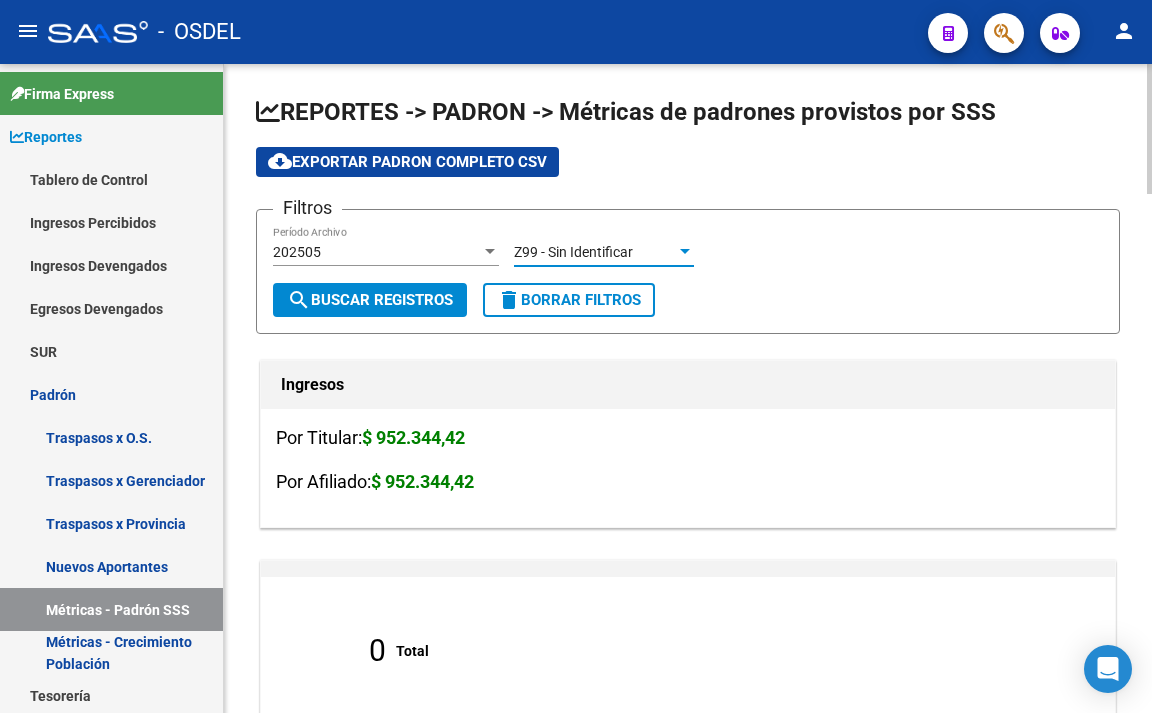 click on "search  Buscar Registros" 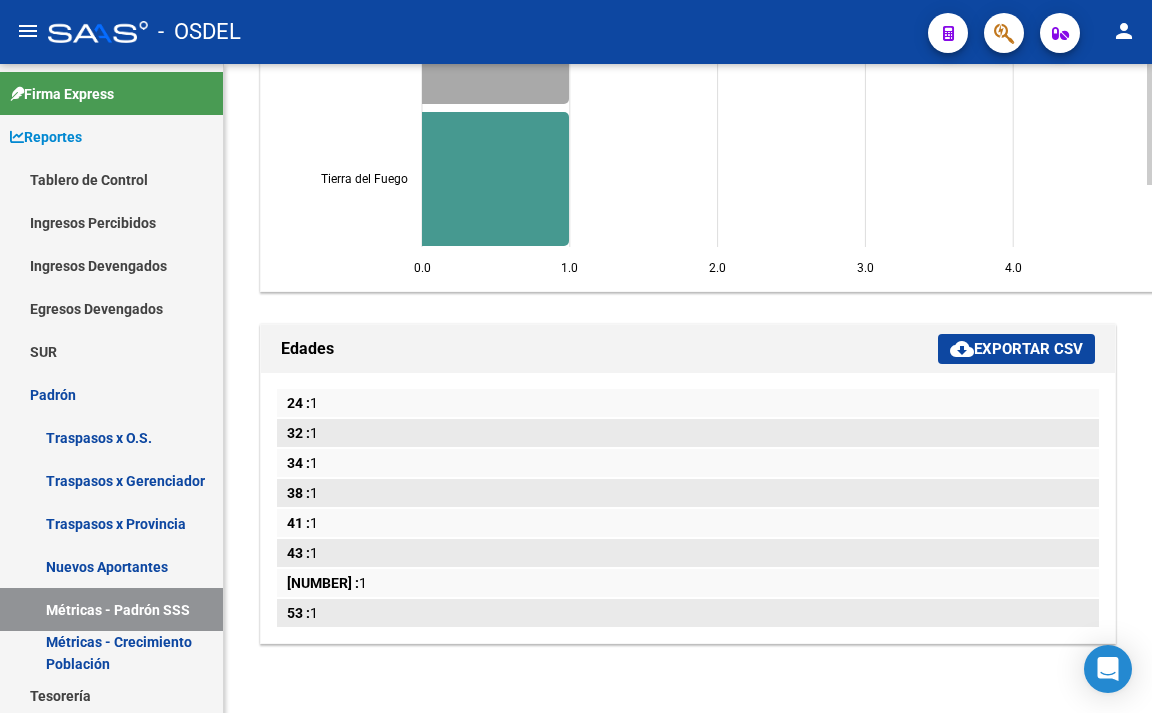 scroll, scrollTop: 2828, scrollLeft: 0, axis: vertical 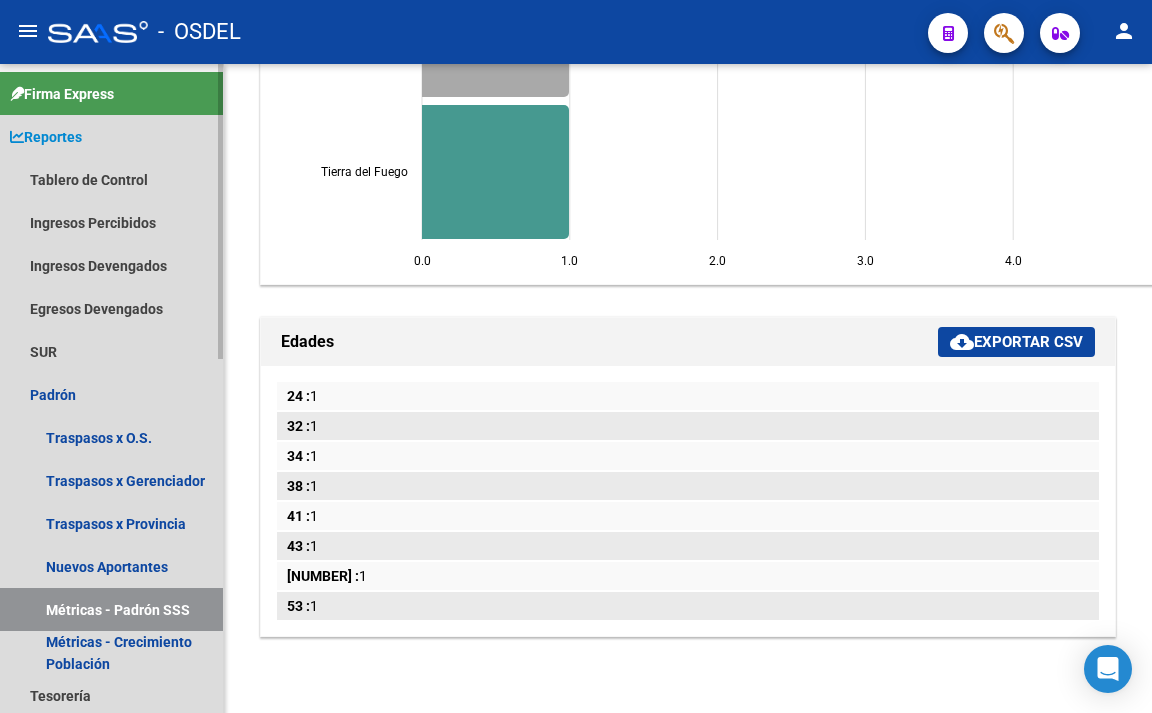 click on "Reportes" at bounding box center (111, 136) 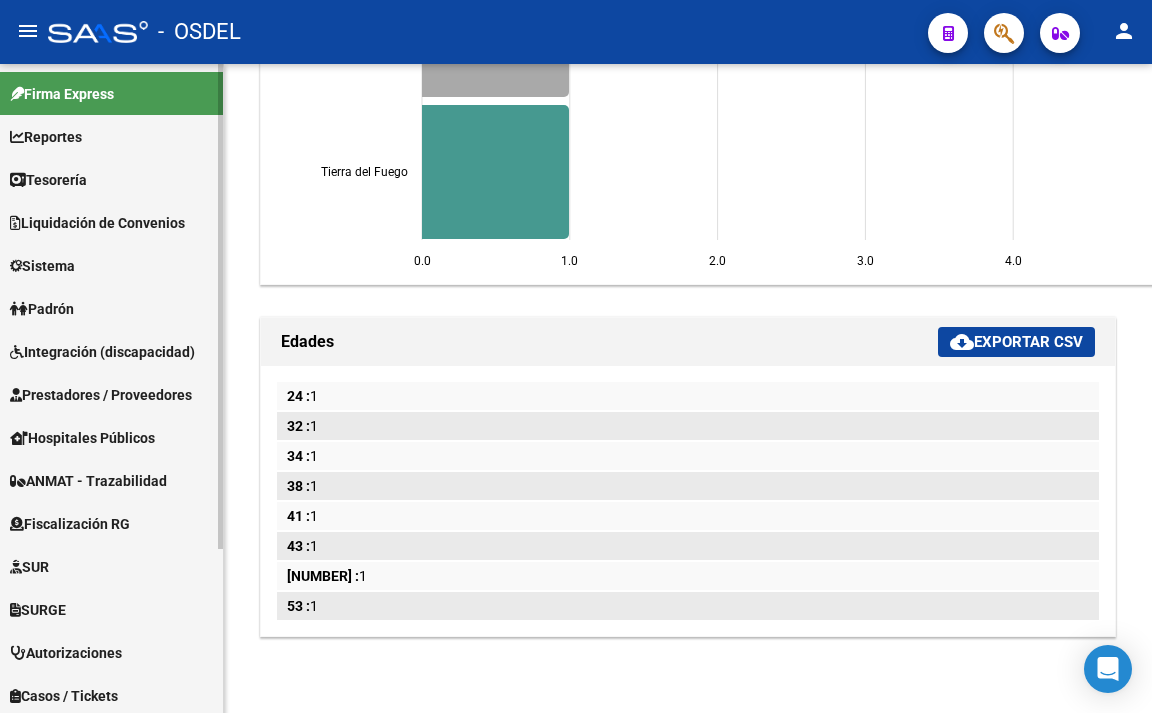 click on "Reportes" at bounding box center [111, 136] 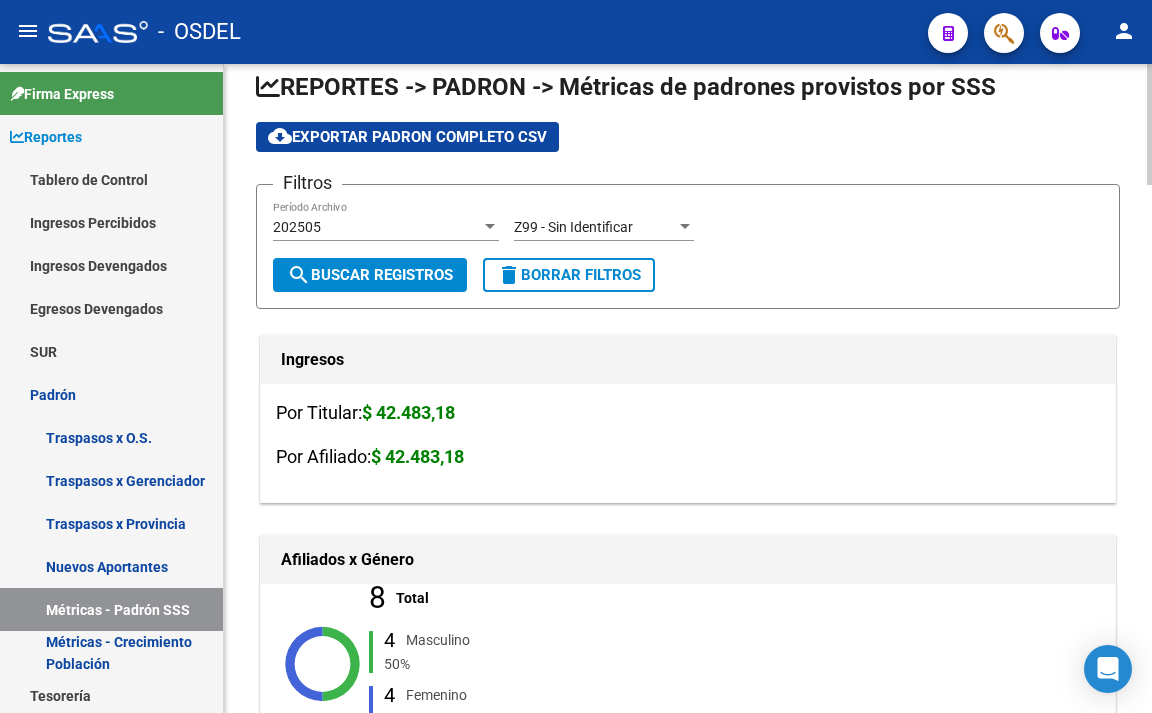 scroll, scrollTop: 0, scrollLeft: 0, axis: both 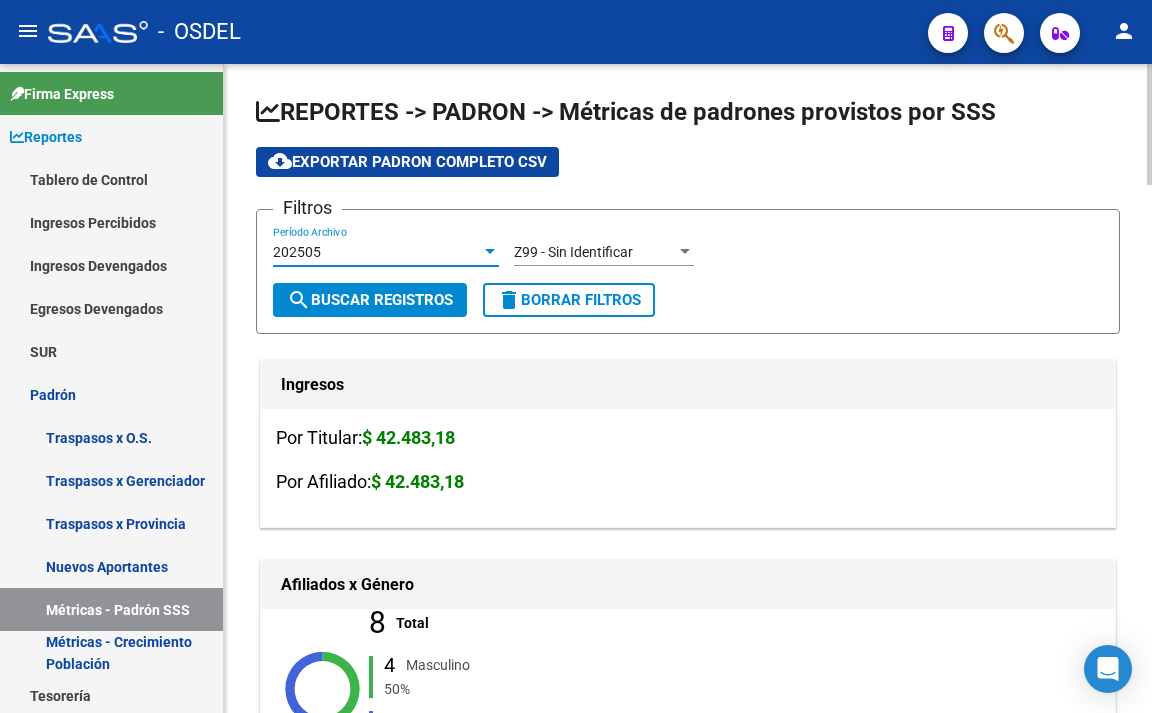 click on "202505" at bounding box center [377, 252] 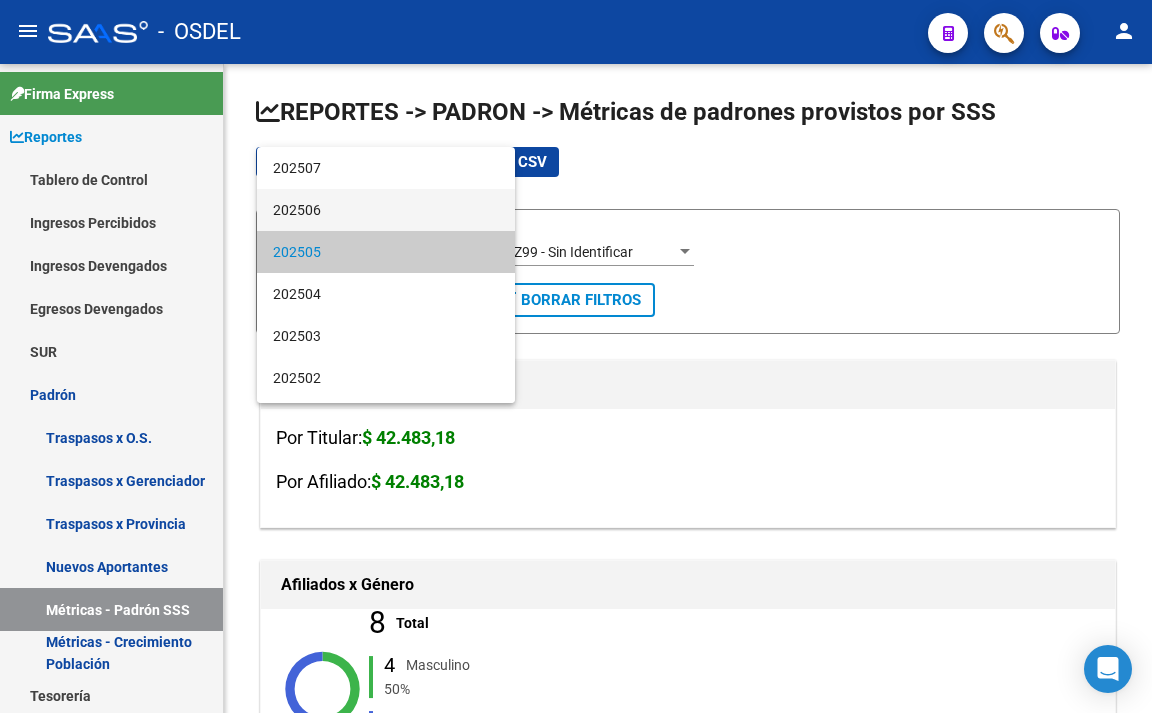 click on "202506" at bounding box center (386, 210) 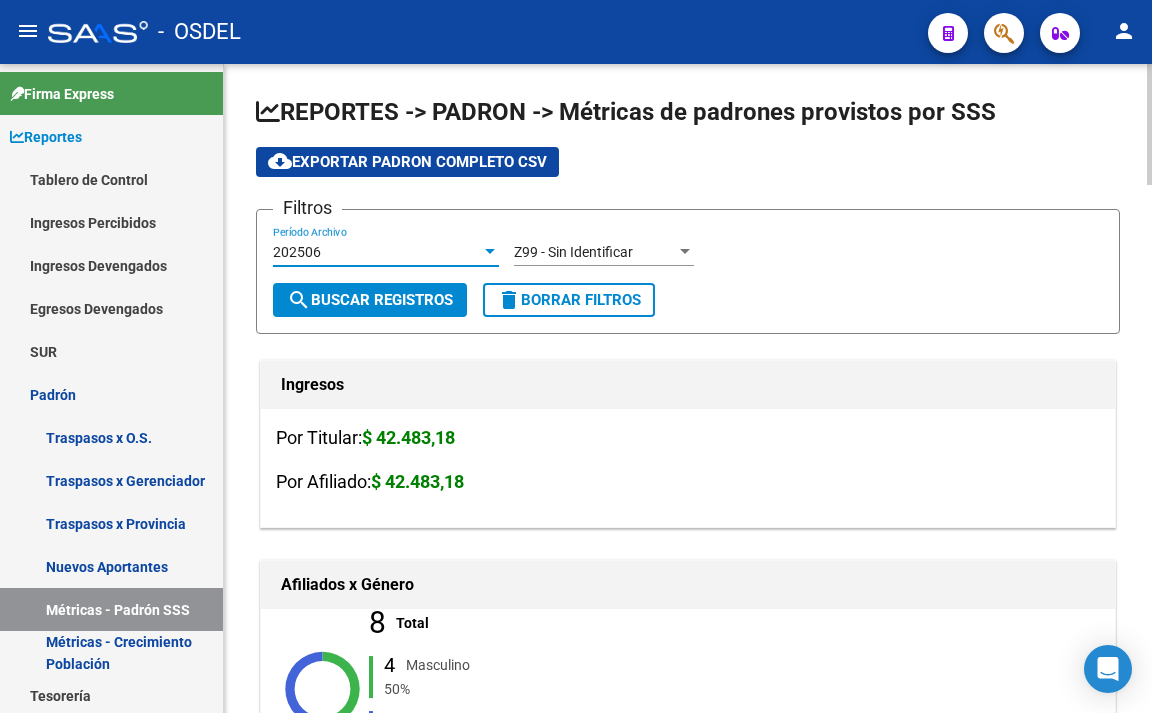 click on "search  Buscar Registros" 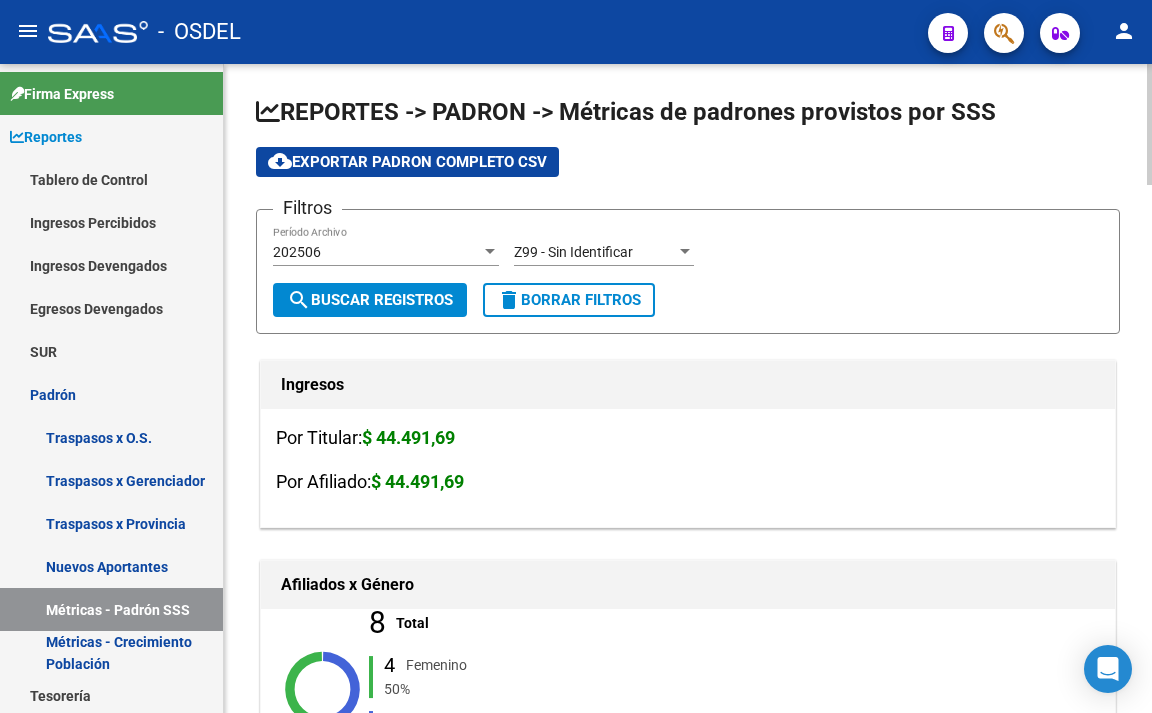 click on "Z99 - Sin Identificar" at bounding box center [595, 252] 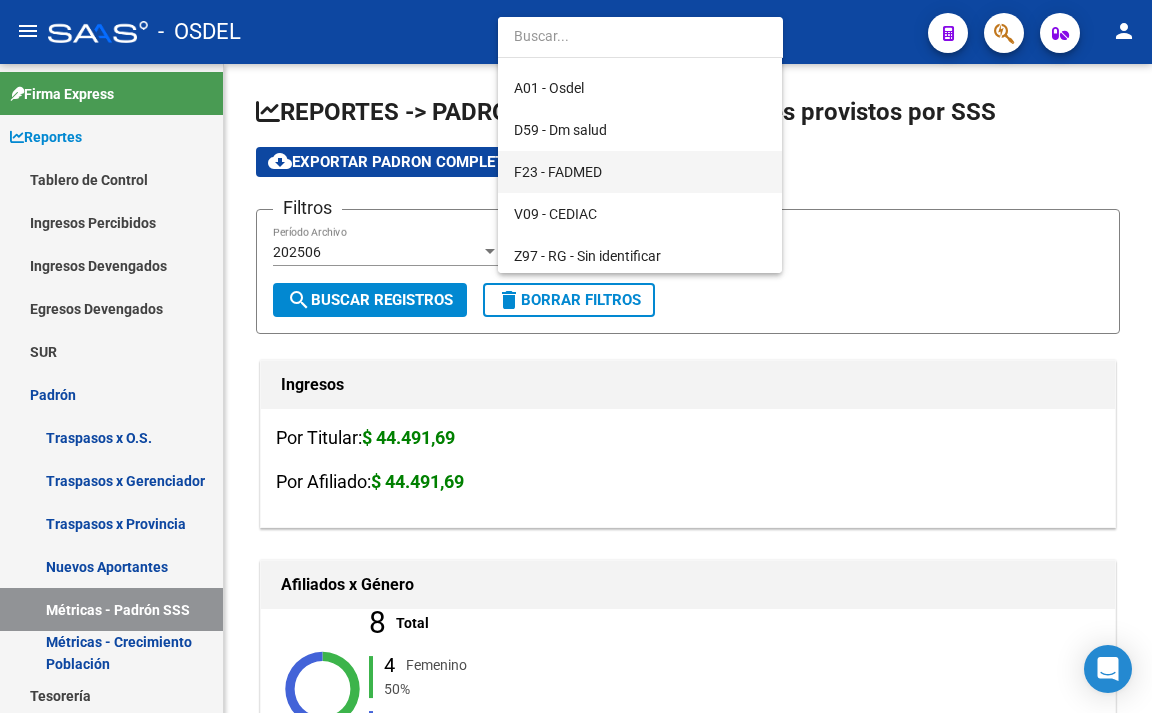 scroll, scrollTop: 0, scrollLeft: 0, axis: both 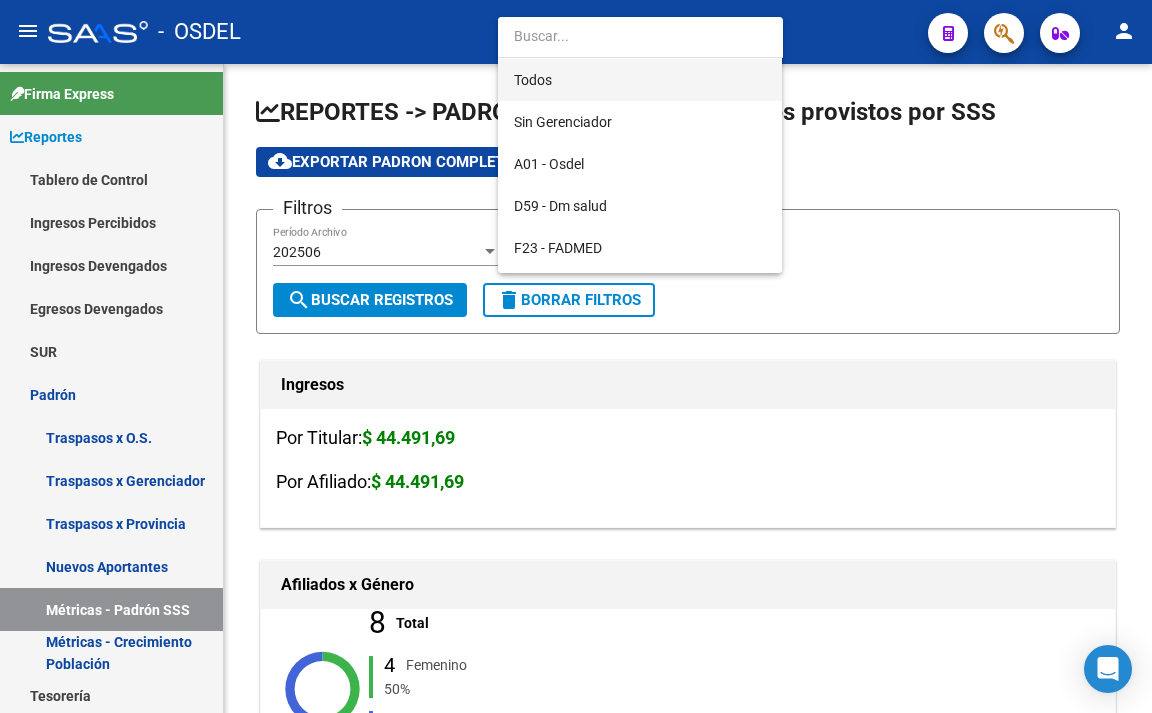 click on "Todos" at bounding box center [640, 80] 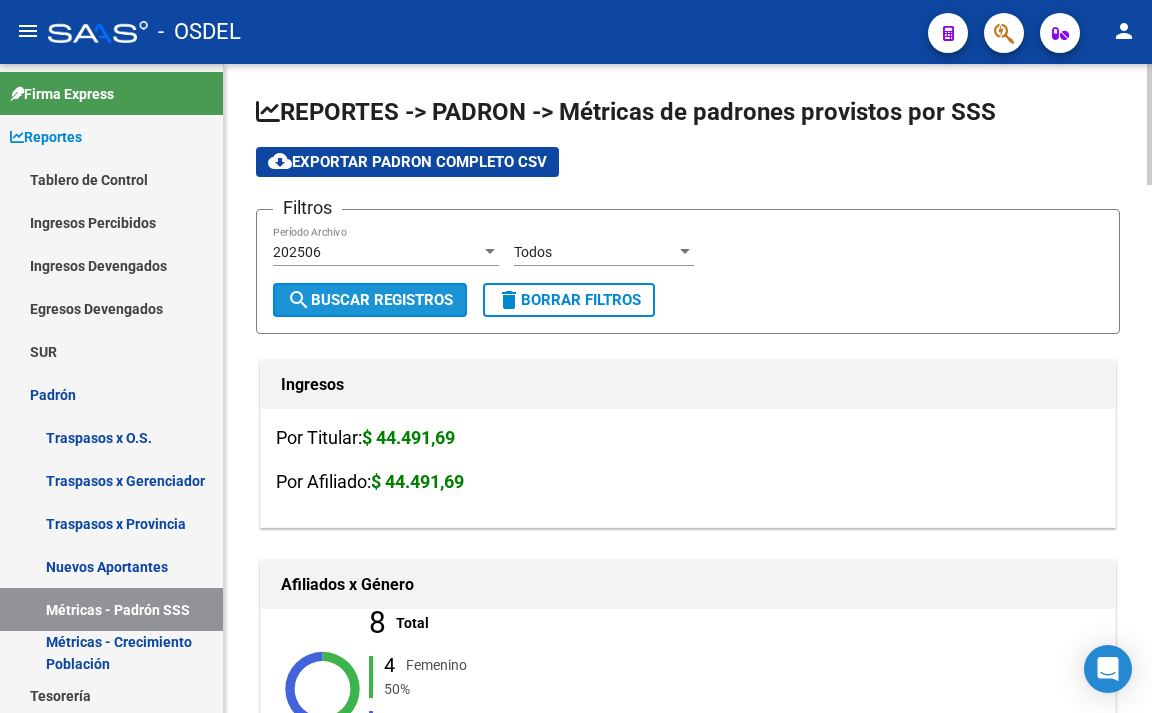 click on "search  Buscar Registros" 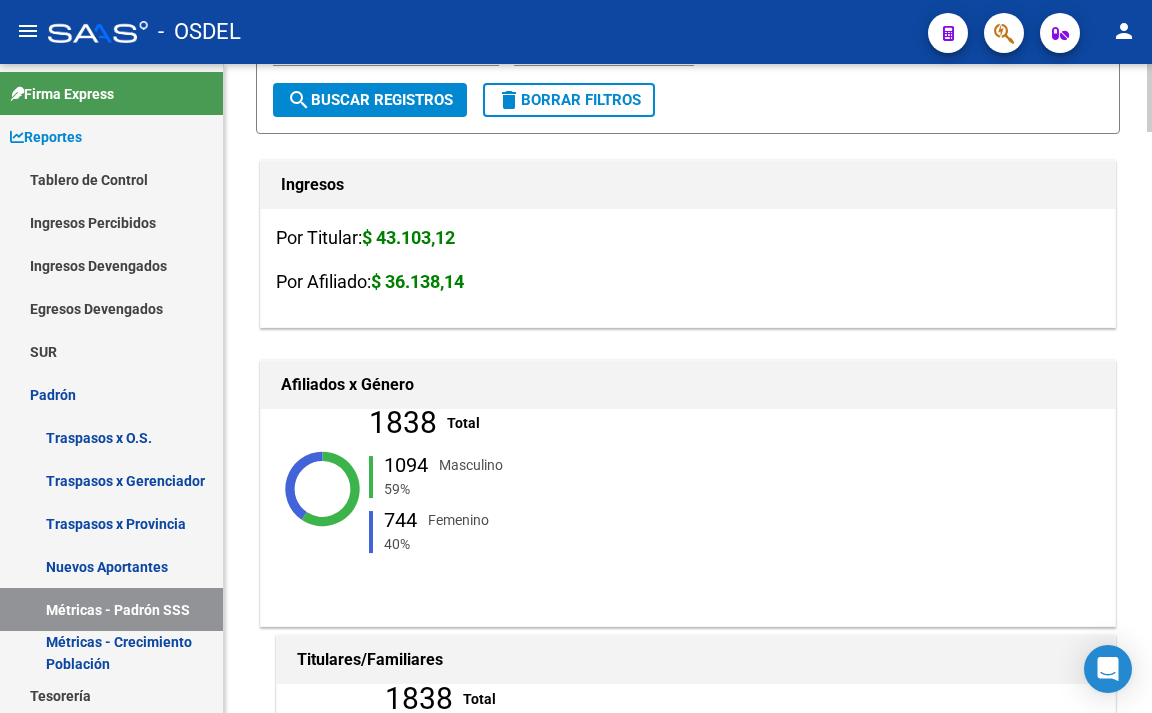 scroll, scrollTop: 0, scrollLeft: 0, axis: both 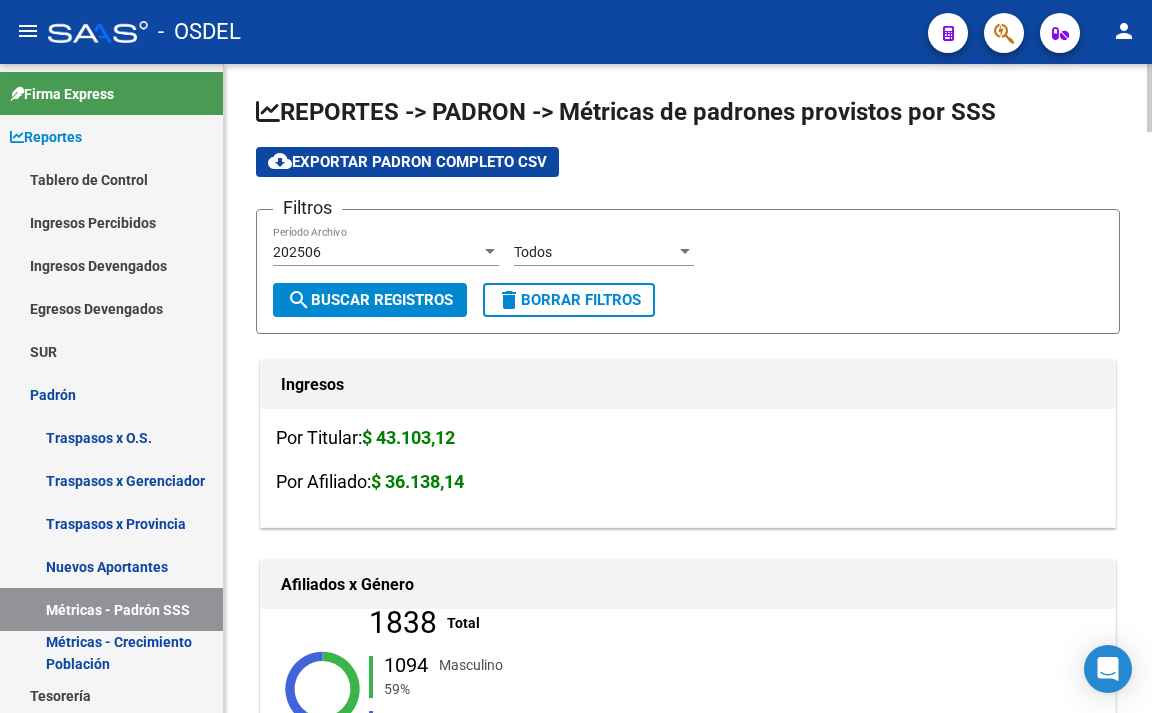 click on "202506" at bounding box center [377, 252] 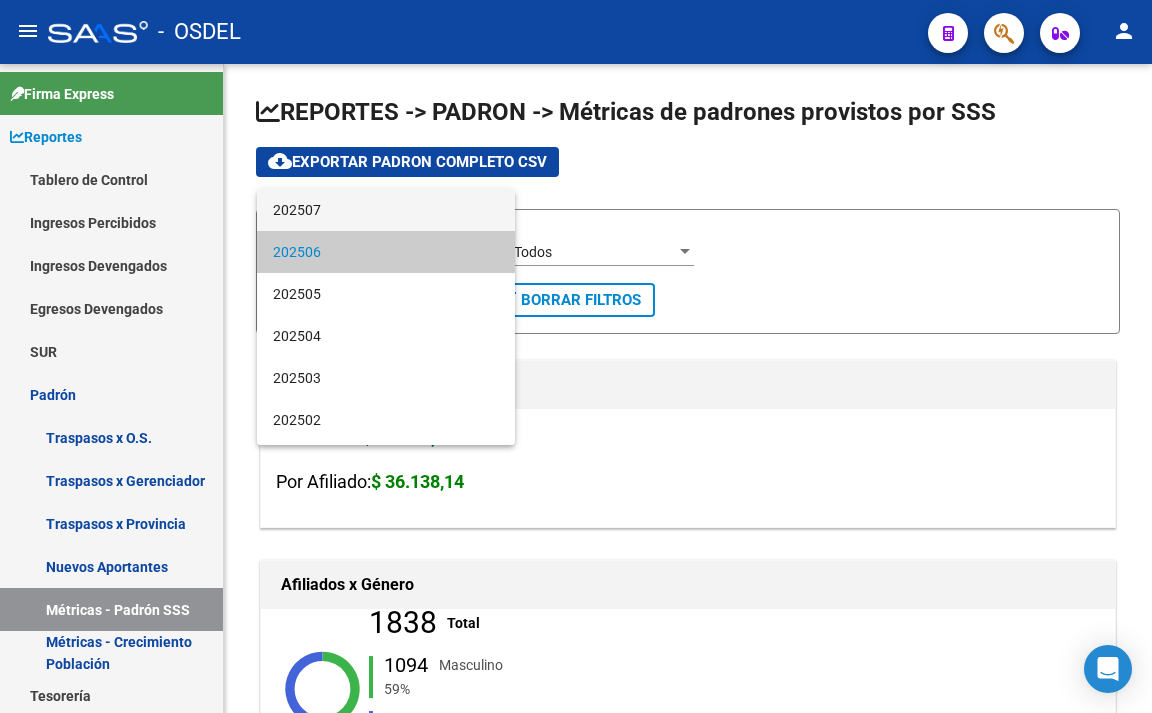 click on "202507" at bounding box center [386, 210] 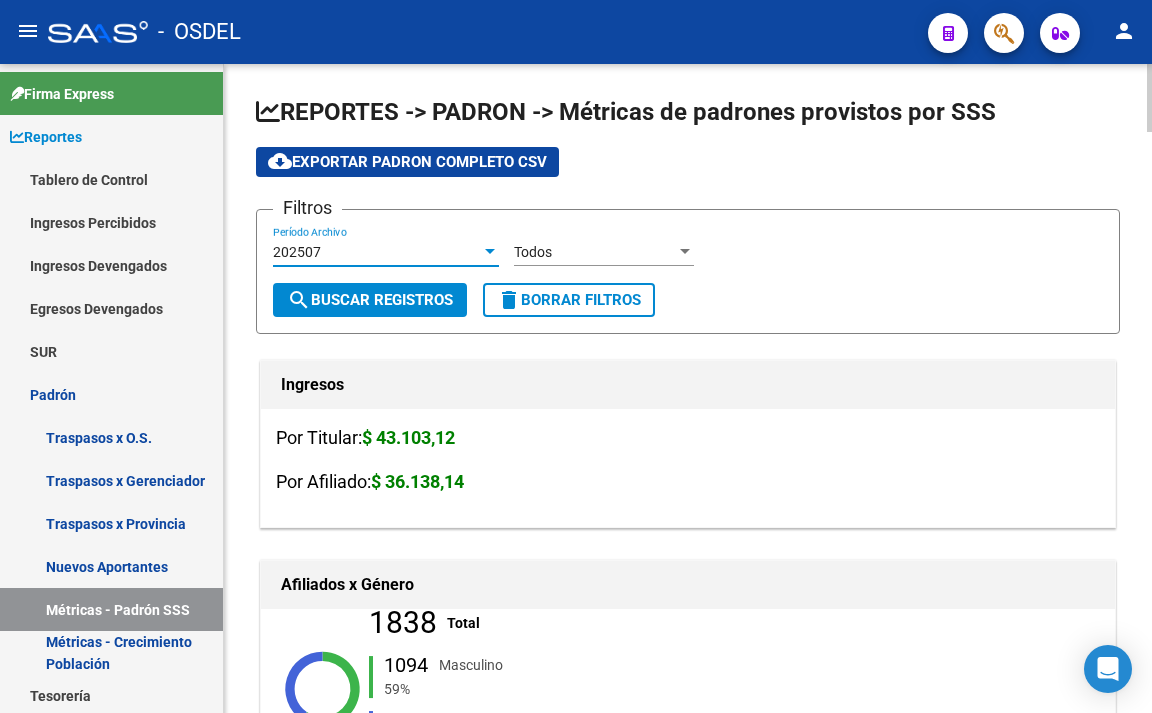 click on "search  Buscar Registros" 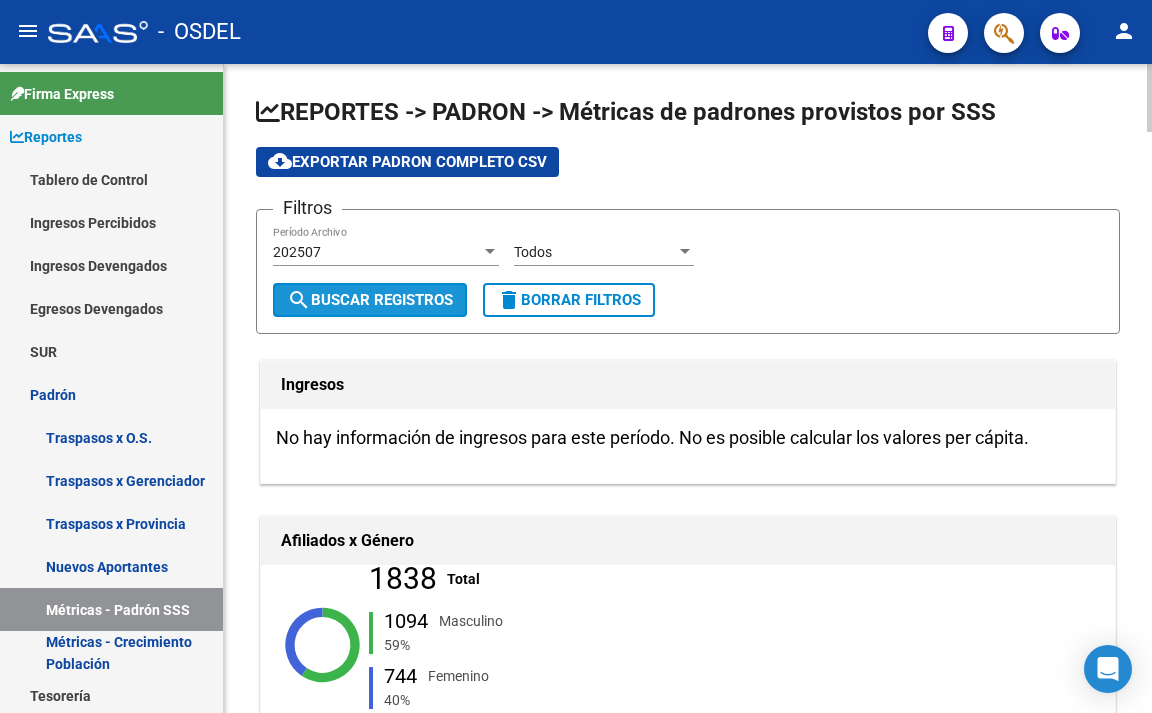 click on "search  Buscar Registros" 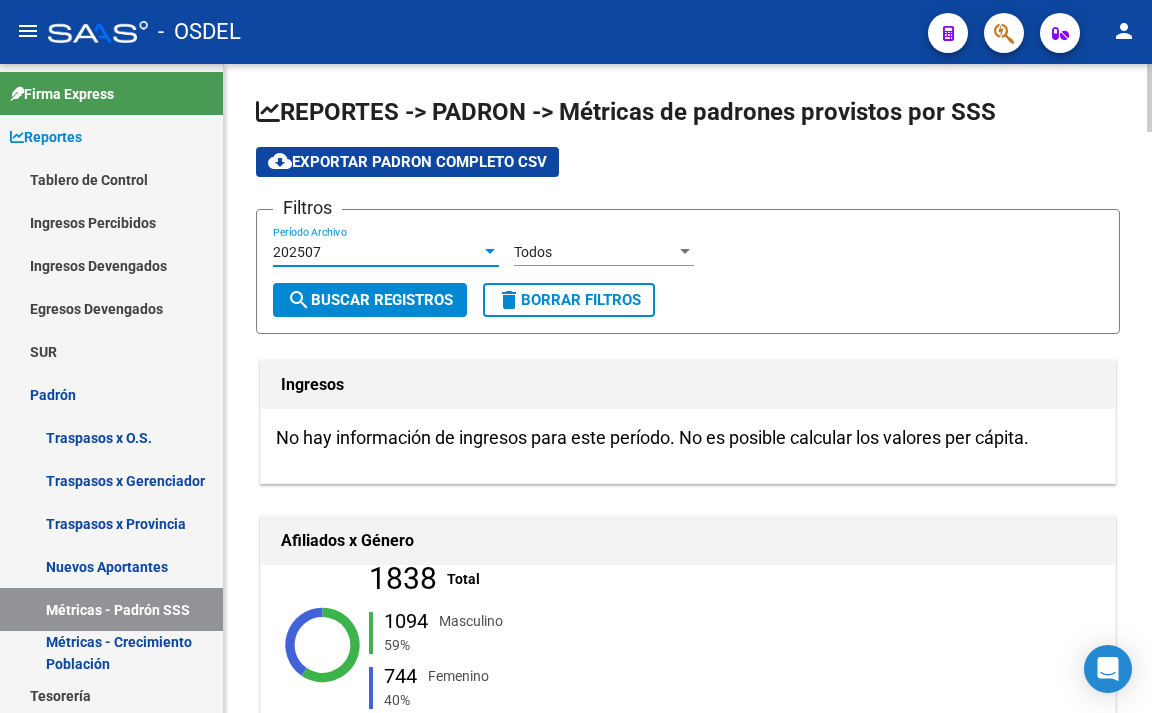 click on "202507" at bounding box center [377, 252] 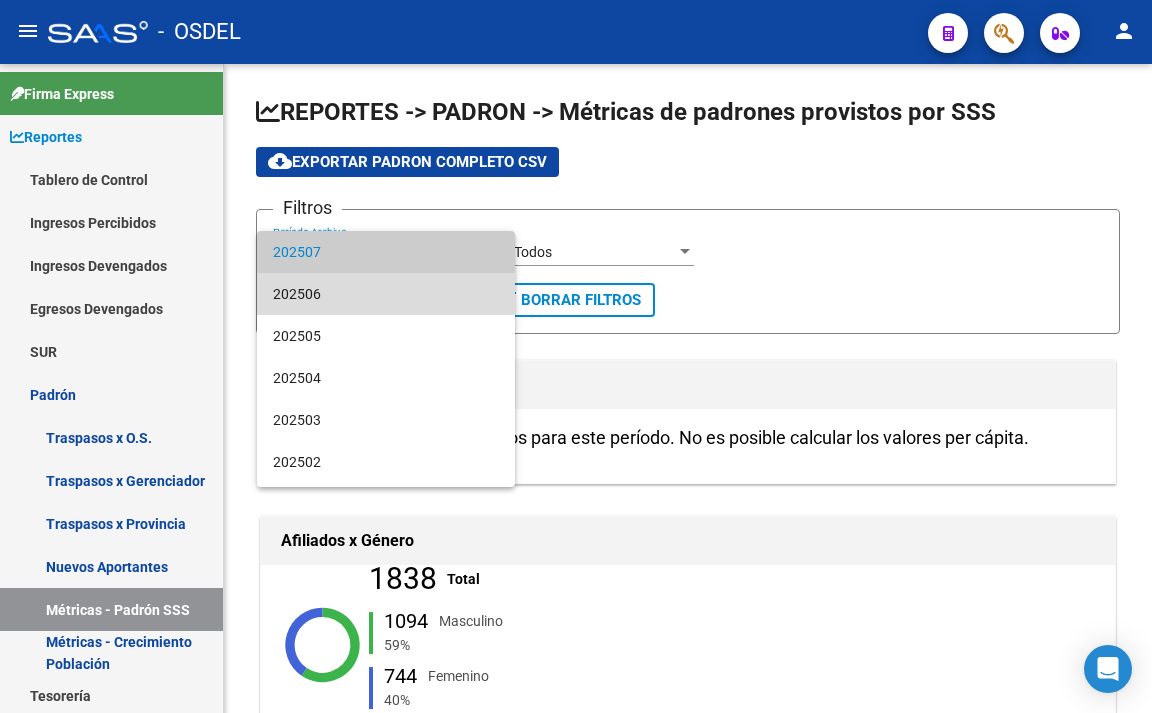 click on "202506" at bounding box center [386, 294] 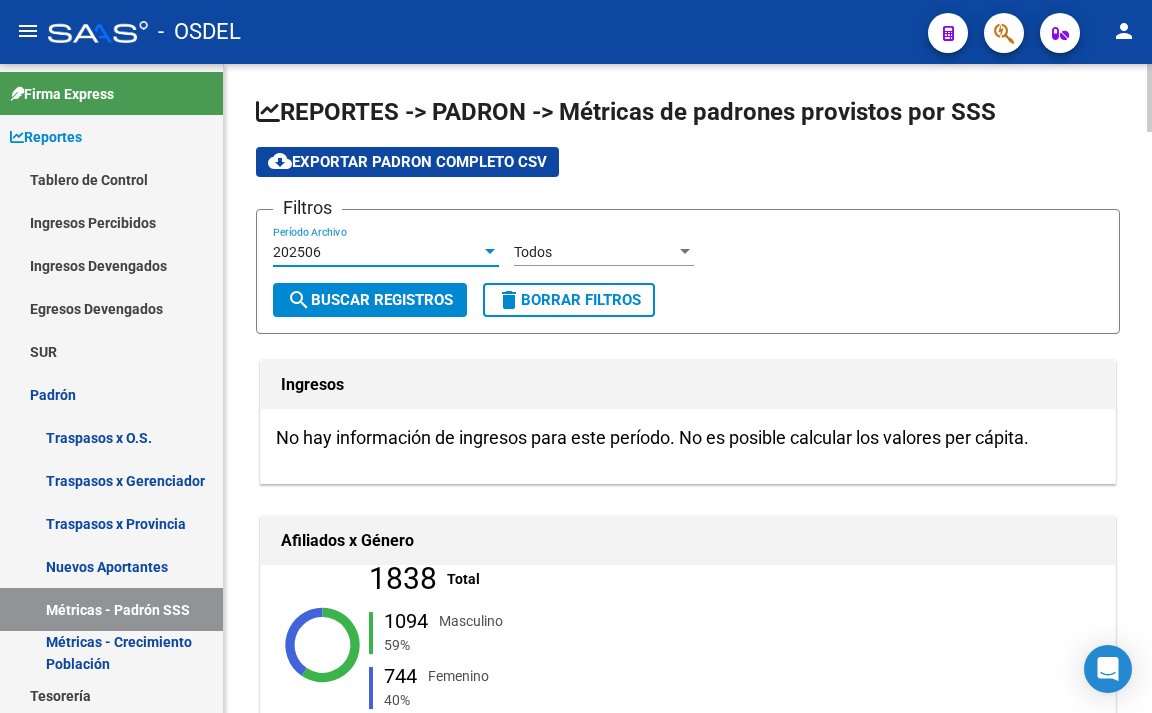 click on "search  Buscar Registros" 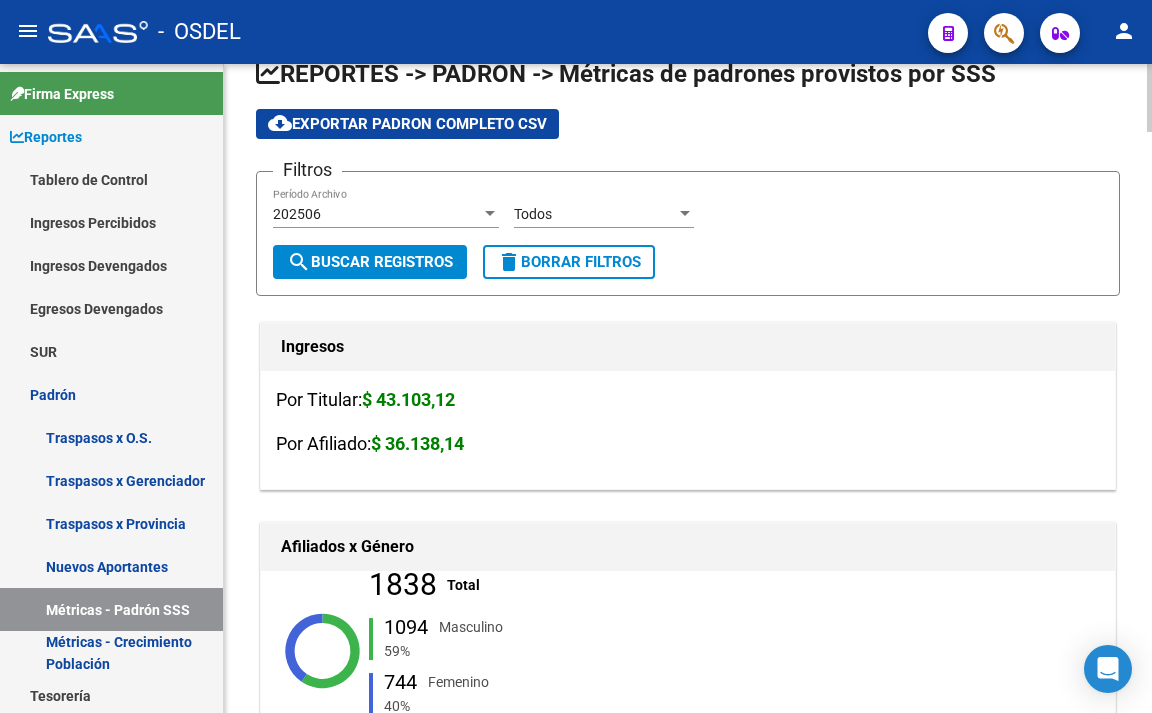 scroll, scrollTop: 0, scrollLeft: 0, axis: both 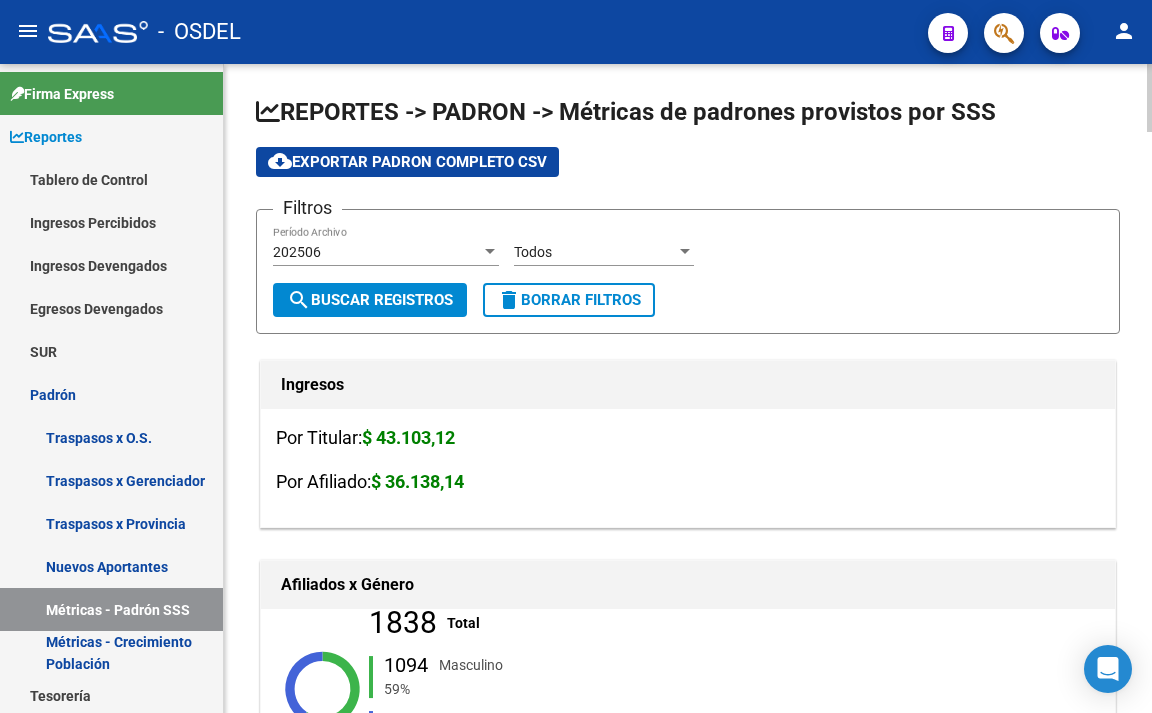click on "202506 Período Archivo" 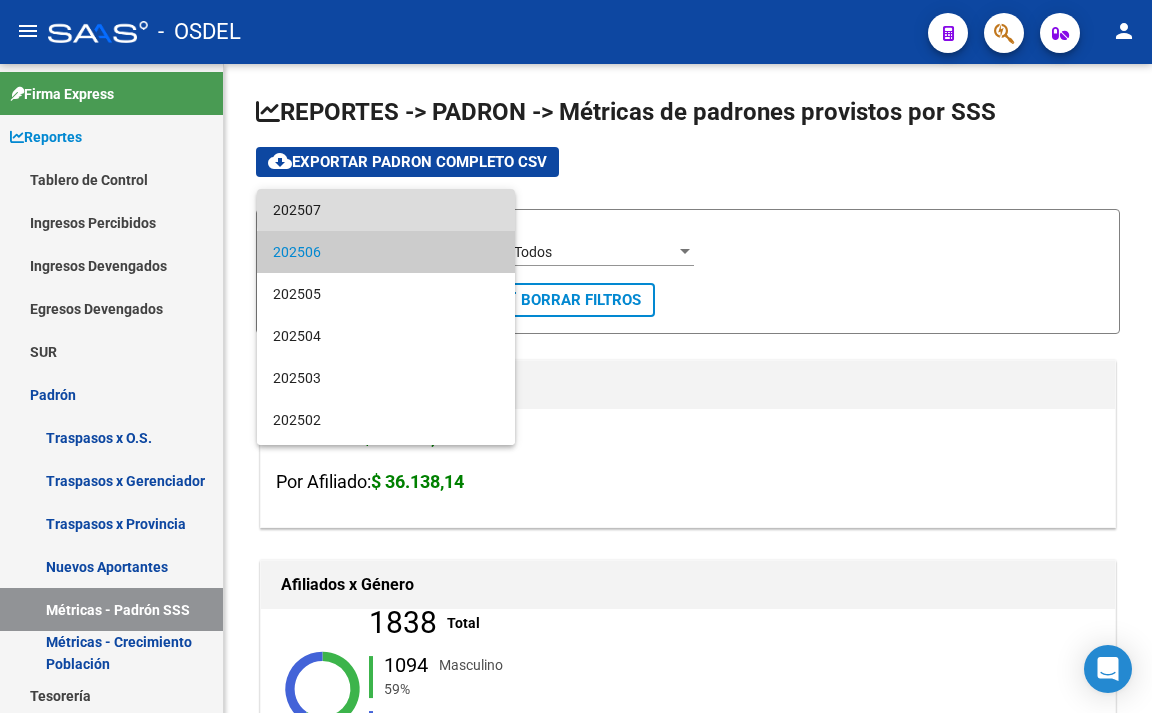 click on "202507" at bounding box center (386, 210) 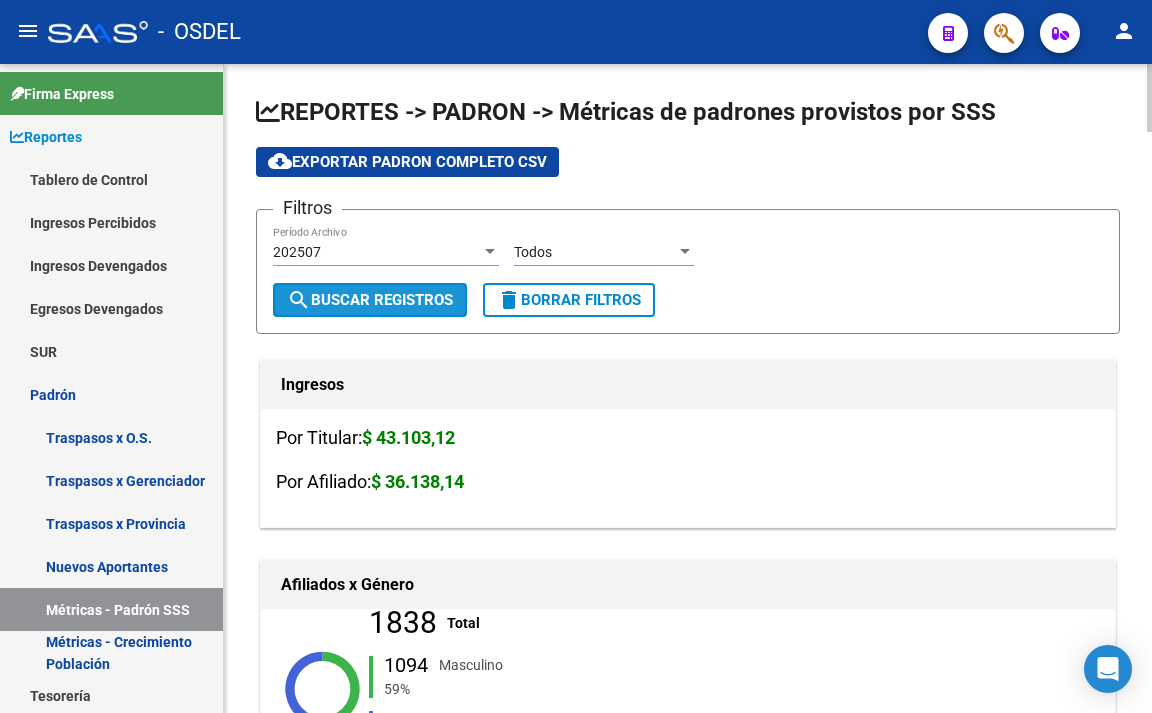 click on "search  Buscar Registros" 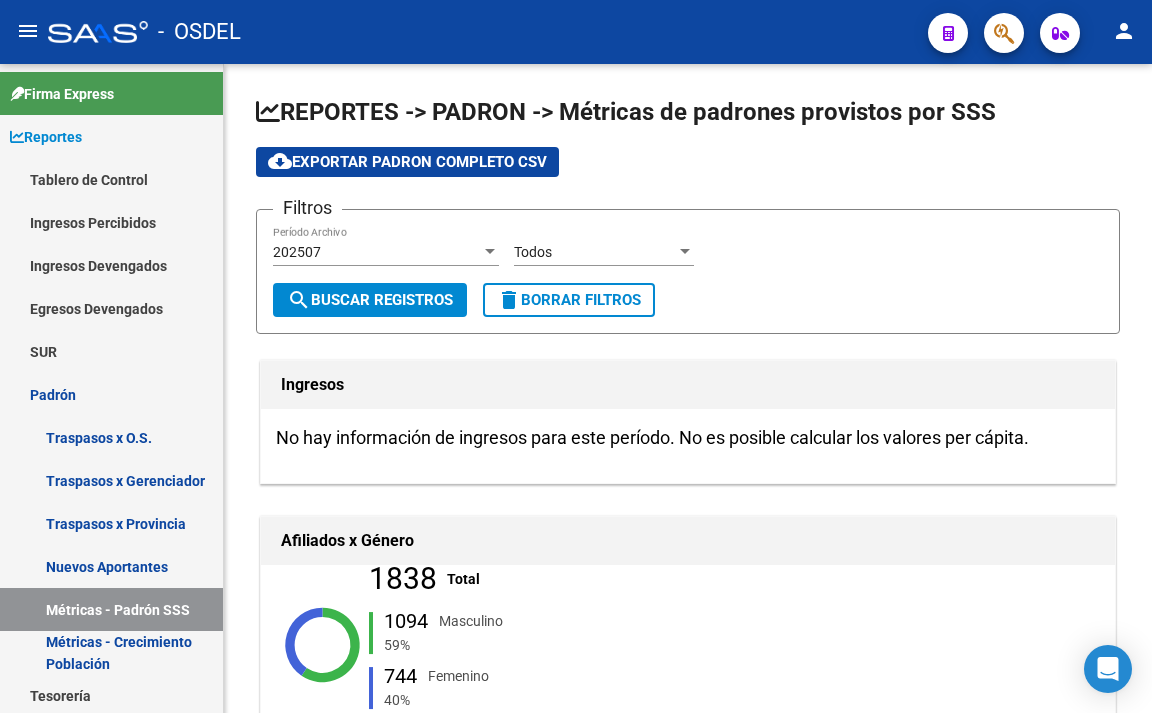 click 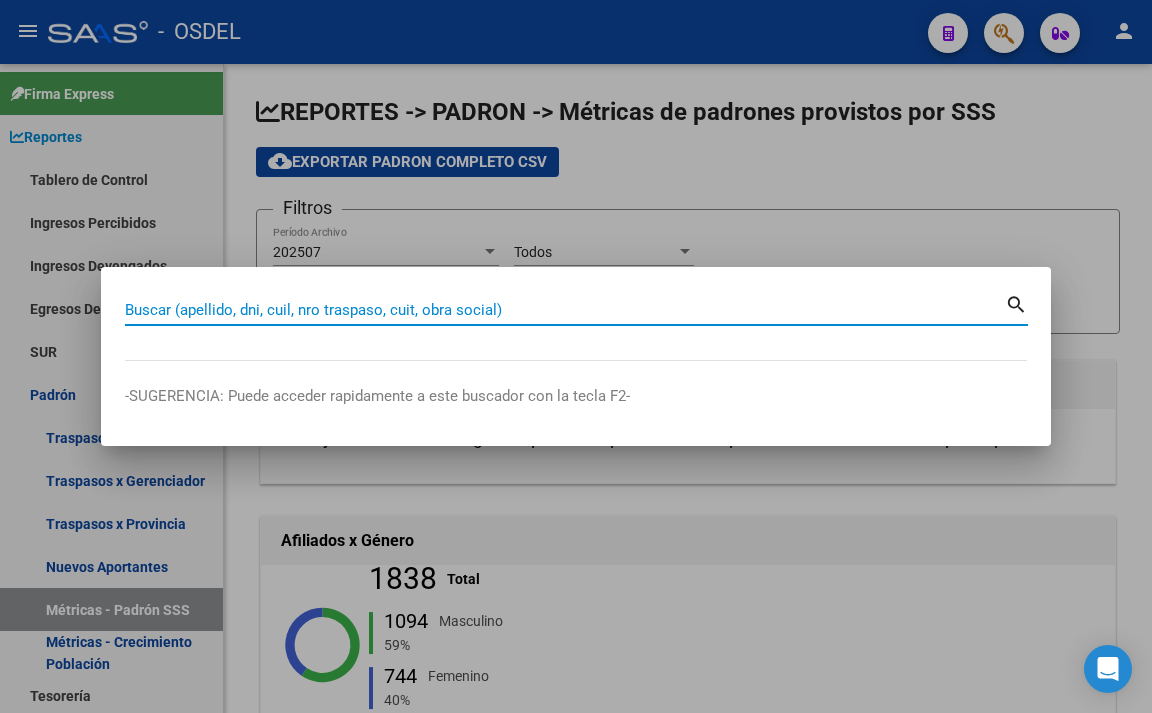 click on "Buscar (apellido, dni, cuil, nro traspaso, cuit, obra social)" at bounding box center (565, 310) 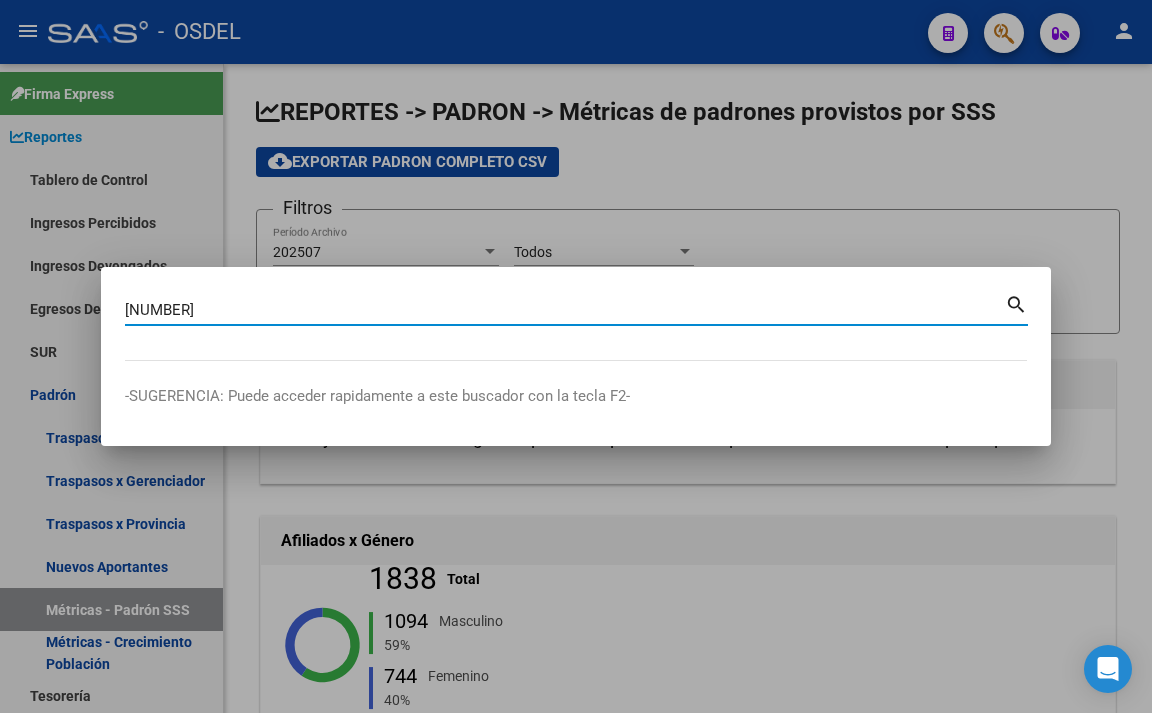 type on "[NUMBER]" 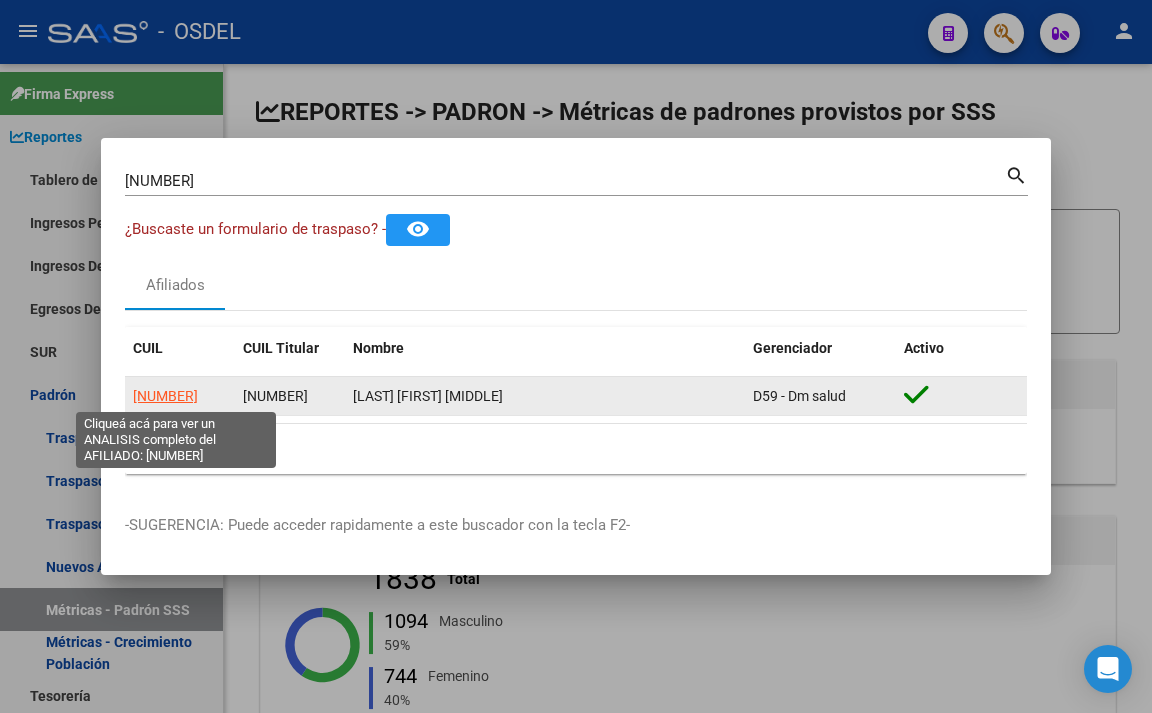 click on "[NUMBER]" 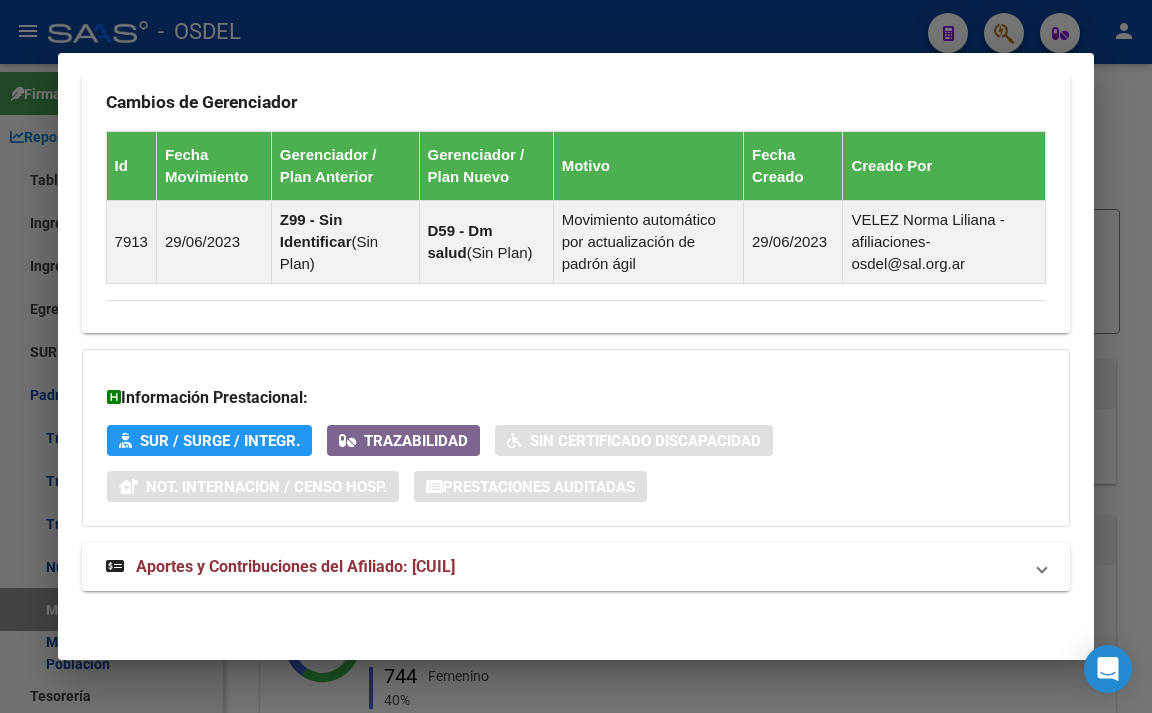 scroll, scrollTop: 1432, scrollLeft: 0, axis: vertical 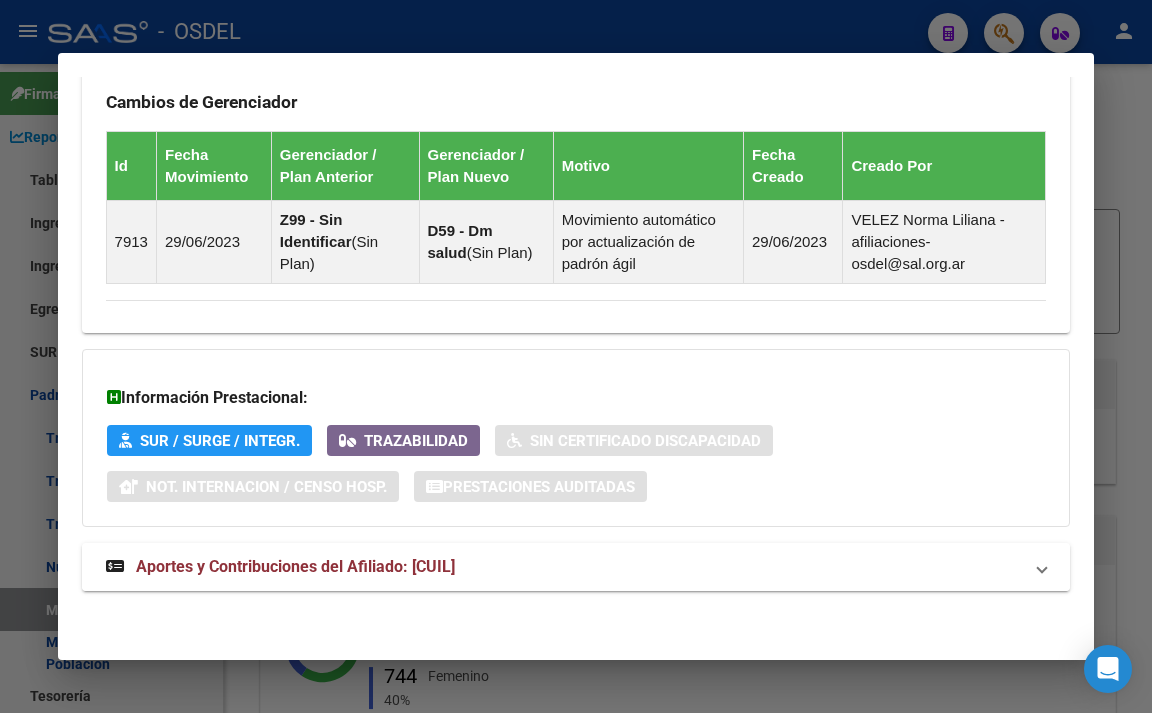 click on "Aportes y Contribuciones del Afiliado: [CUIL]" at bounding box center (280, 567) 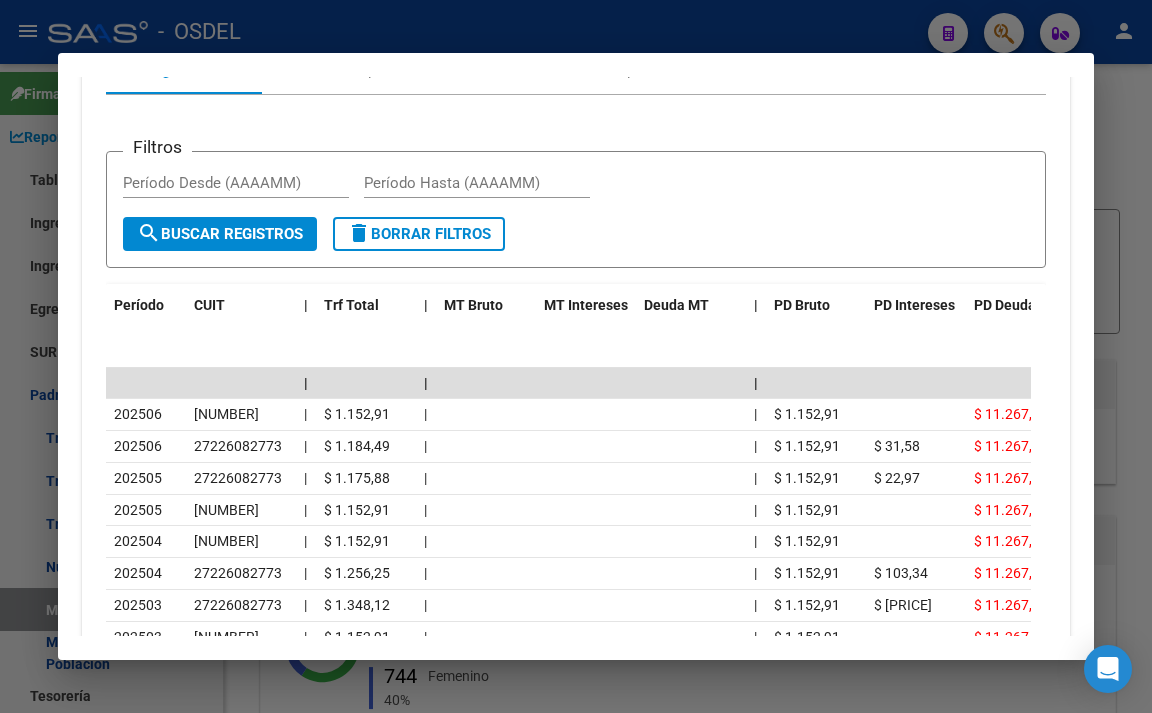 scroll, scrollTop: 2142, scrollLeft: 0, axis: vertical 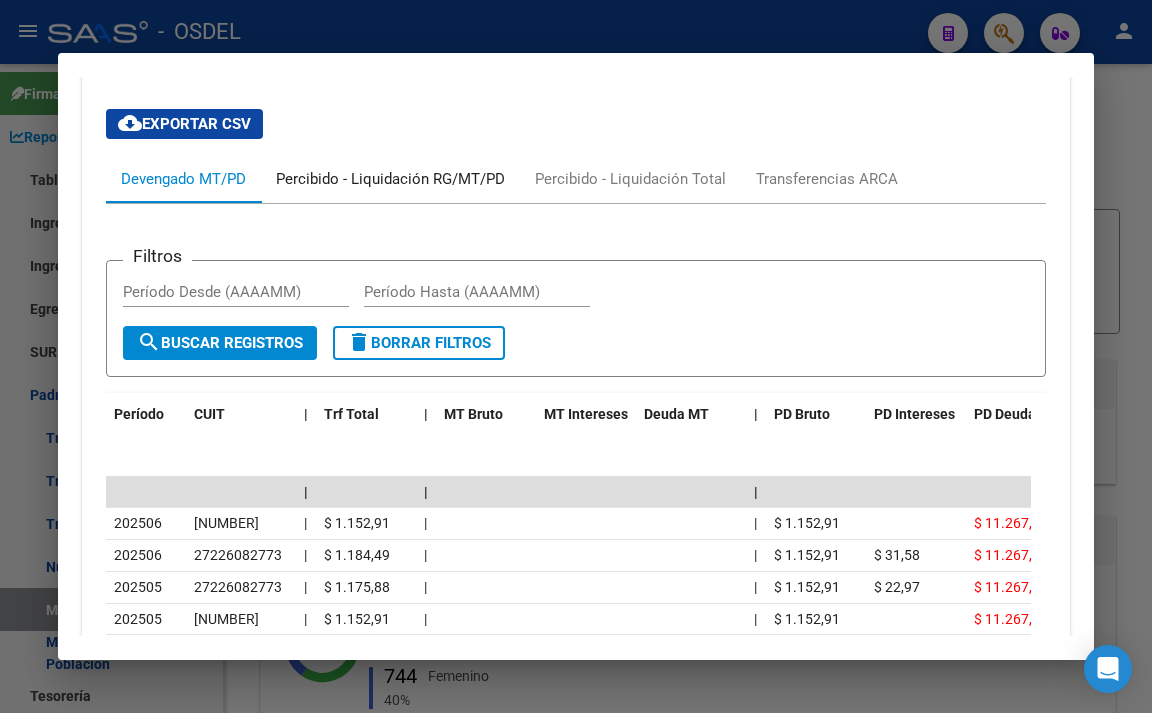 click on "Percibido - Liquidación RG/MT/PD" at bounding box center [390, 179] 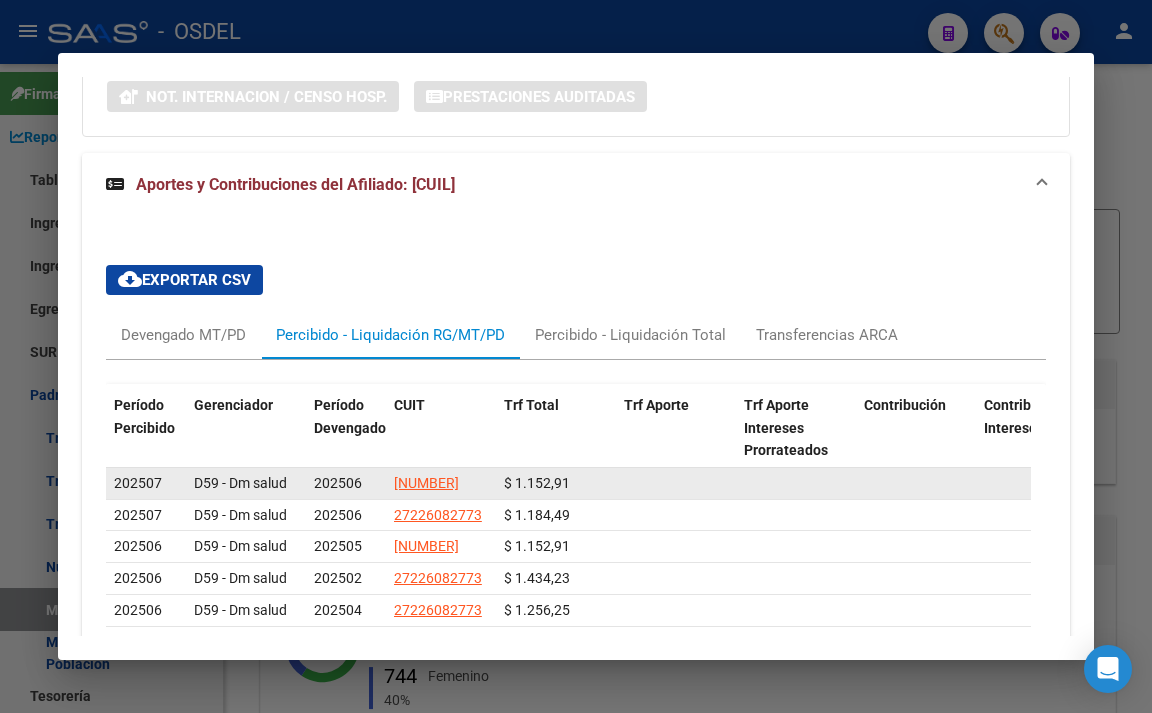 scroll, scrollTop: 1933, scrollLeft: 0, axis: vertical 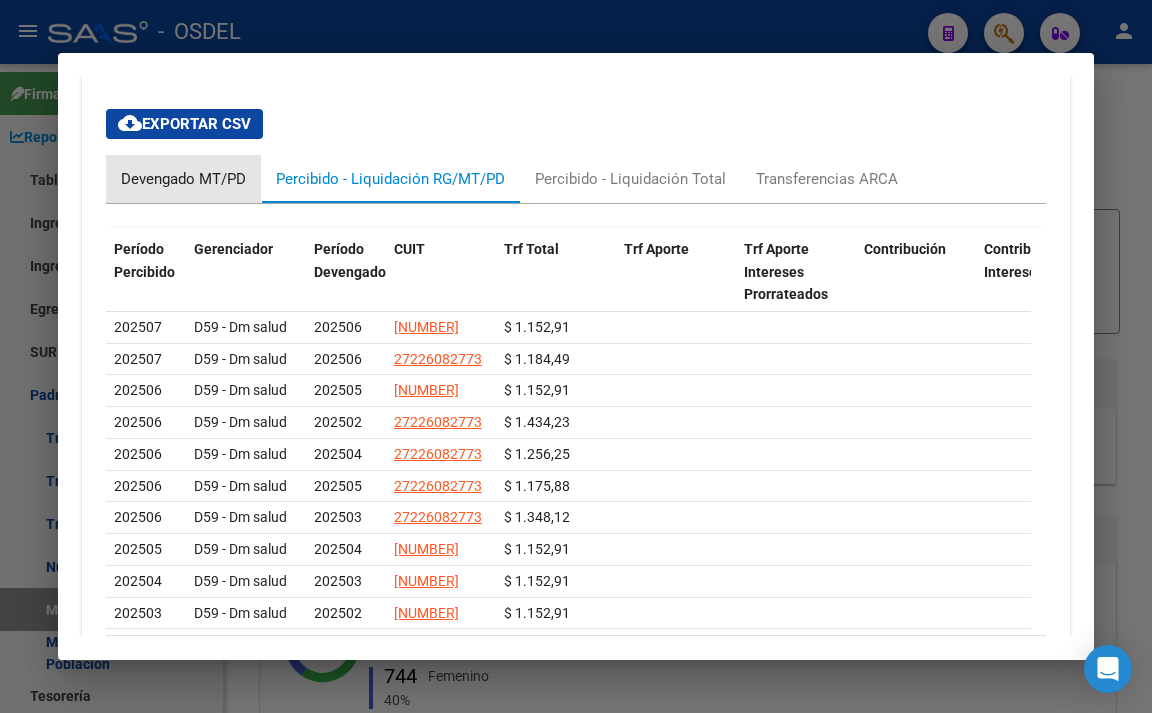 click on "Devengado MT/PD" at bounding box center [183, 179] 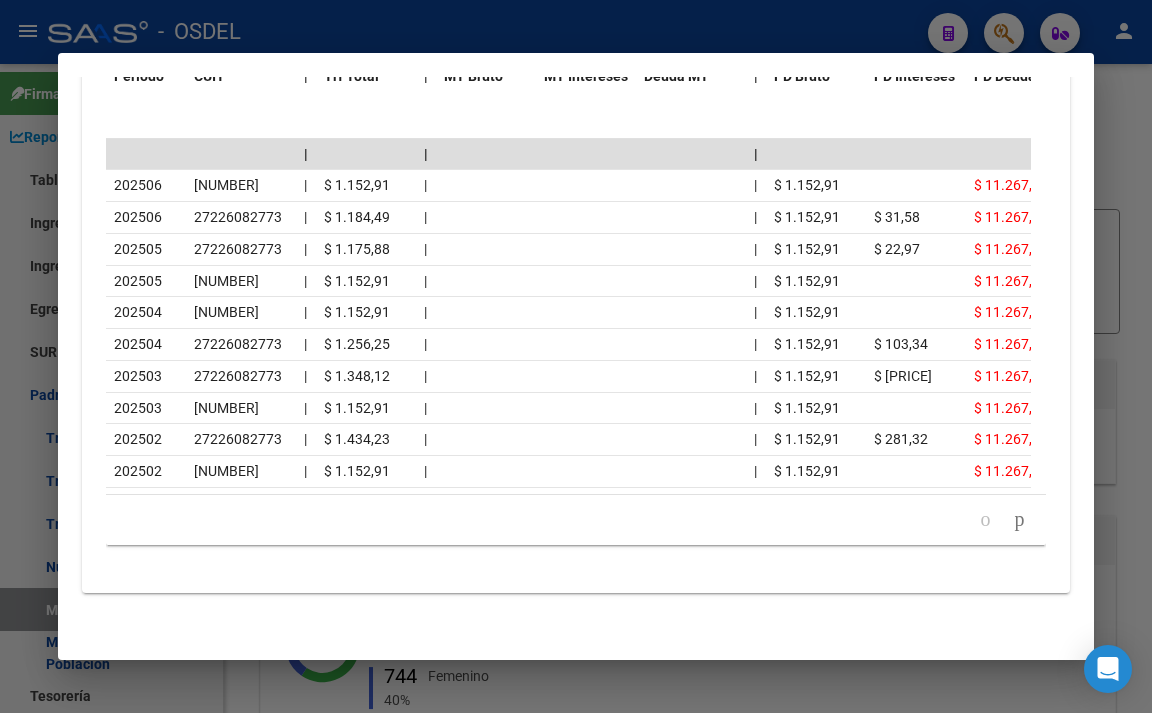scroll, scrollTop: 2297, scrollLeft: 0, axis: vertical 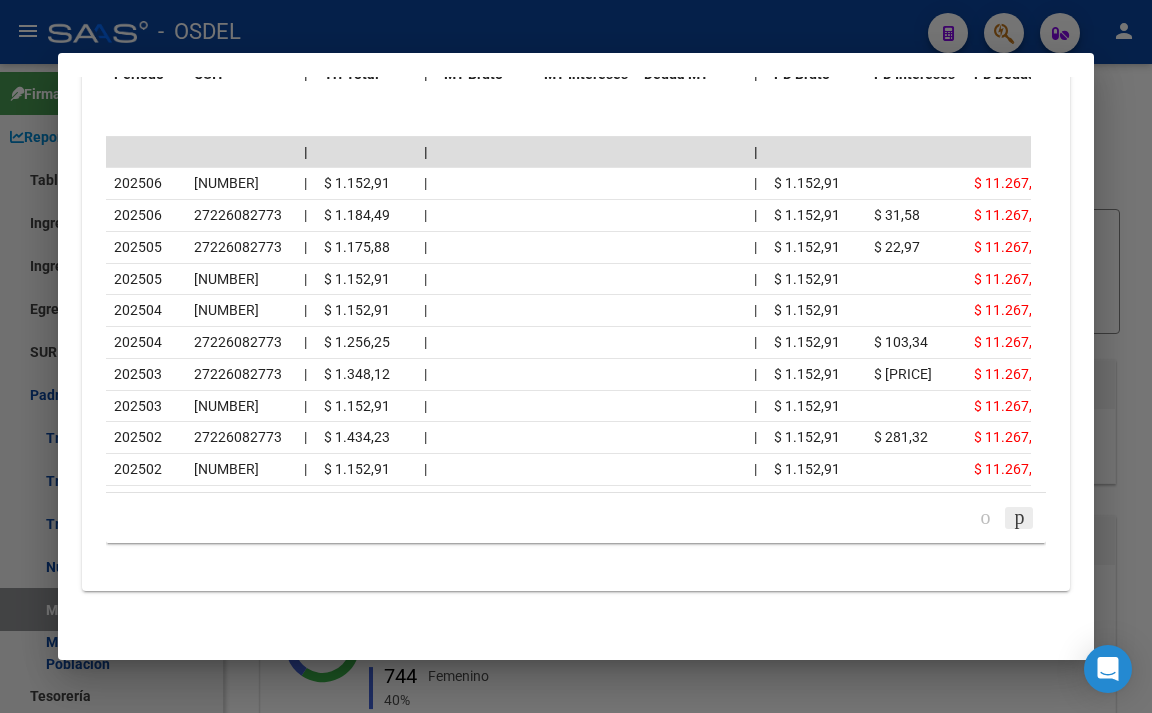 click 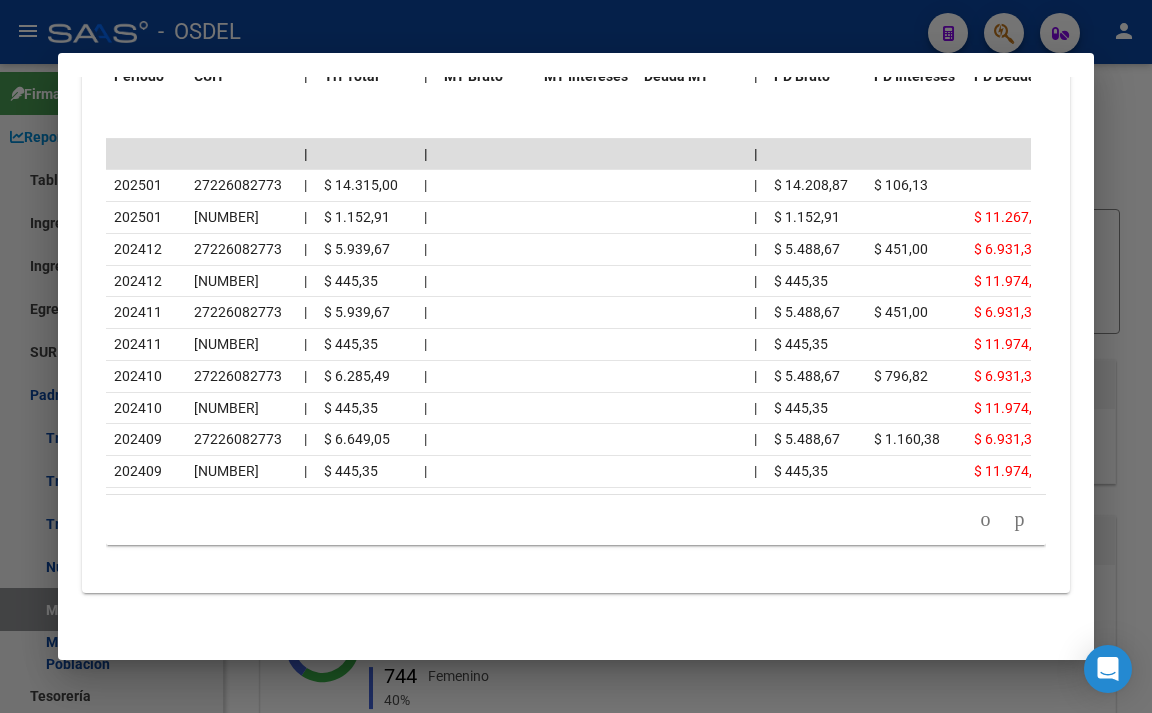 scroll, scrollTop: 2297, scrollLeft: 0, axis: vertical 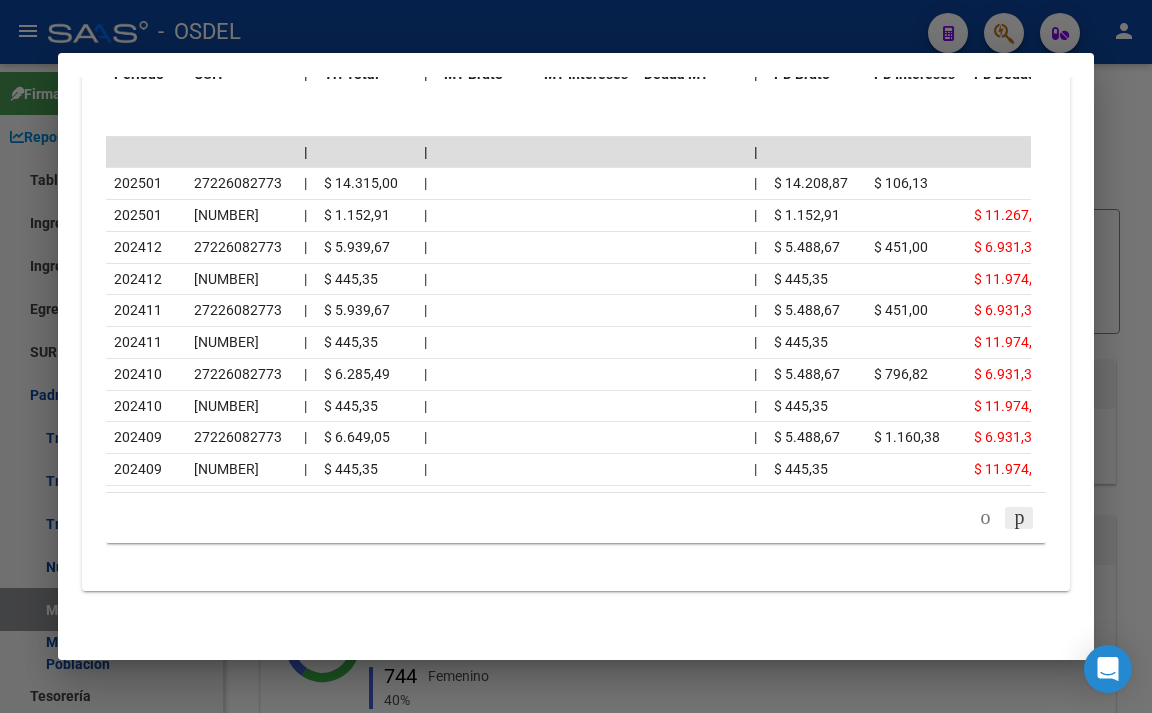 click 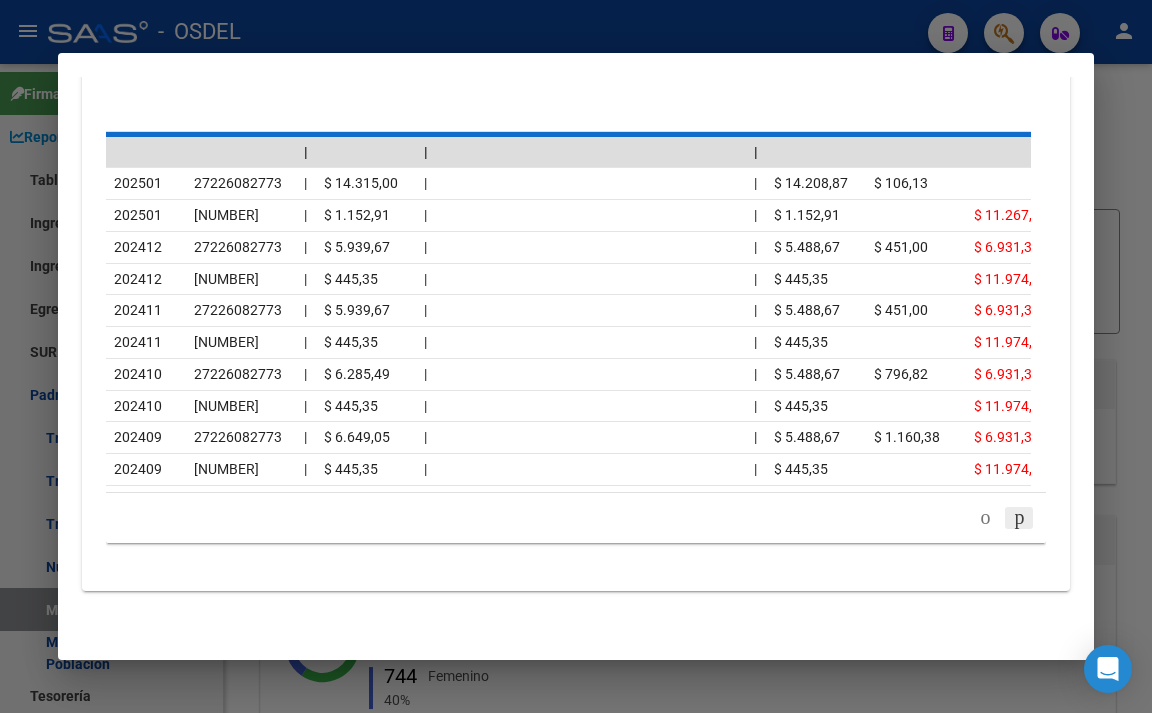 scroll, scrollTop: 2297, scrollLeft: 0, axis: vertical 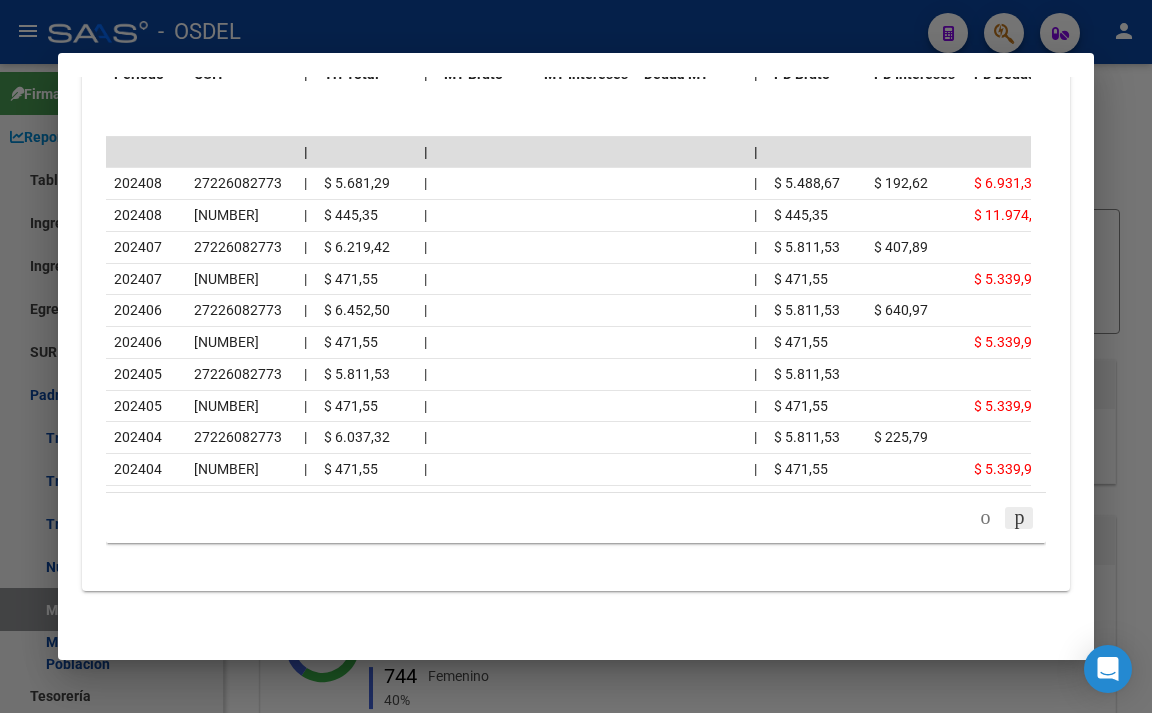click 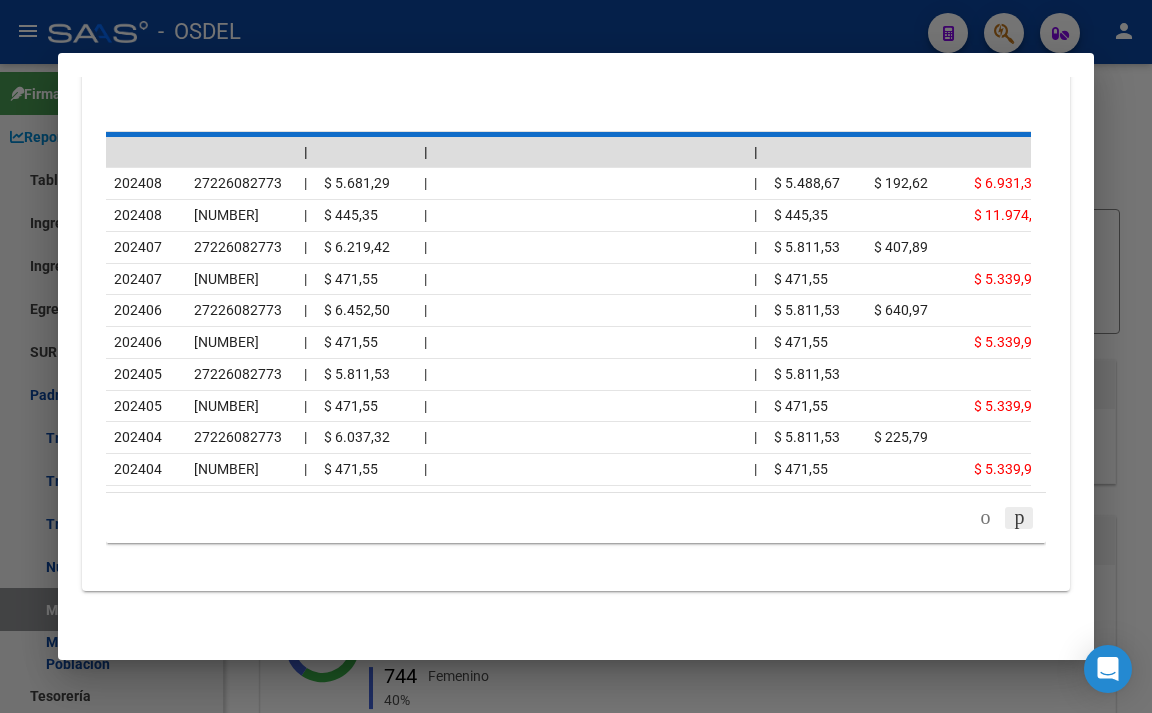 scroll, scrollTop: 2297, scrollLeft: 0, axis: vertical 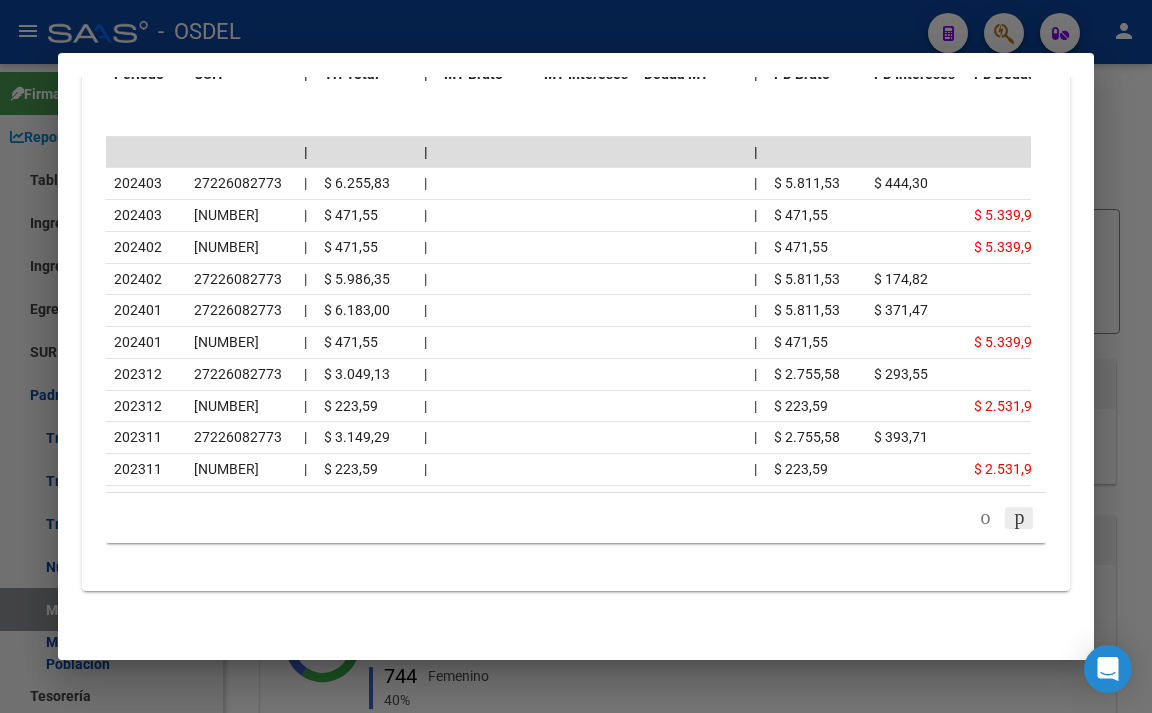 click 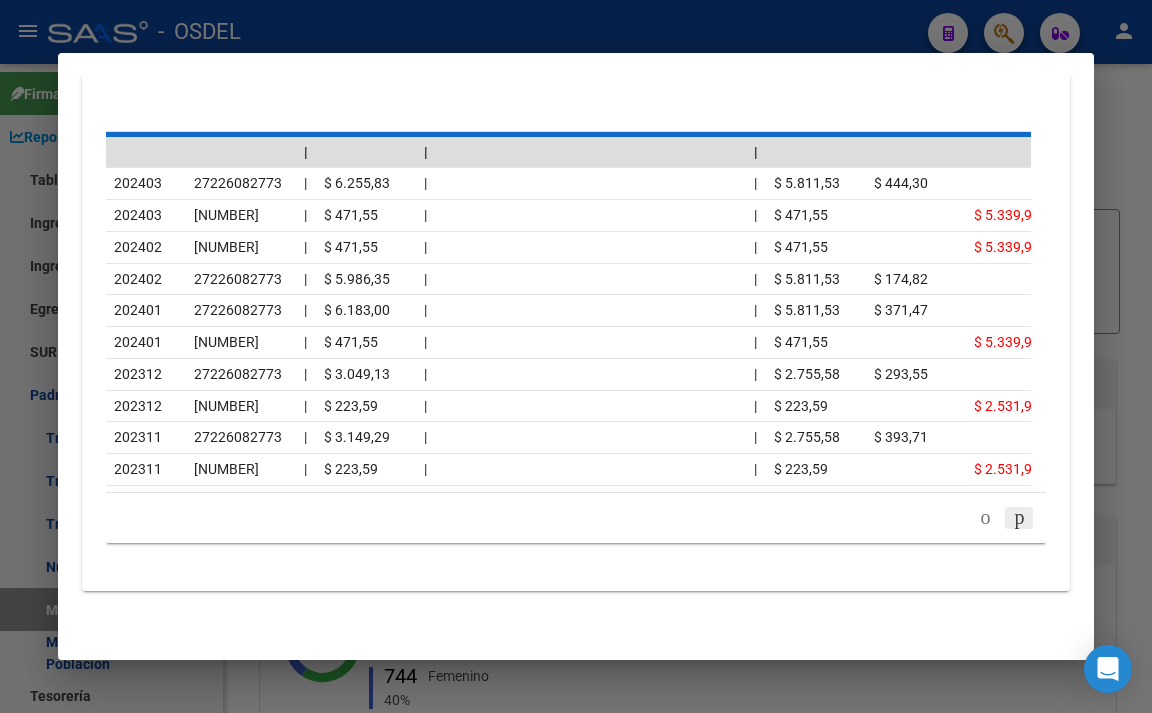 scroll, scrollTop: 2206, scrollLeft: 0, axis: vertical 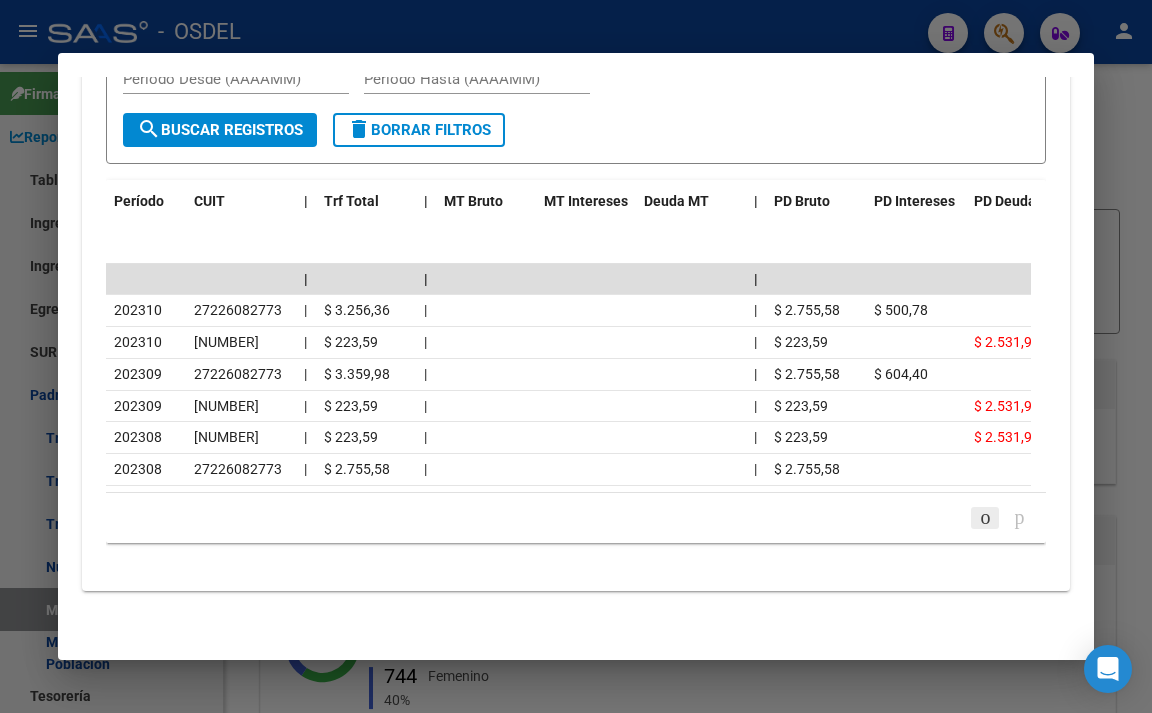 click 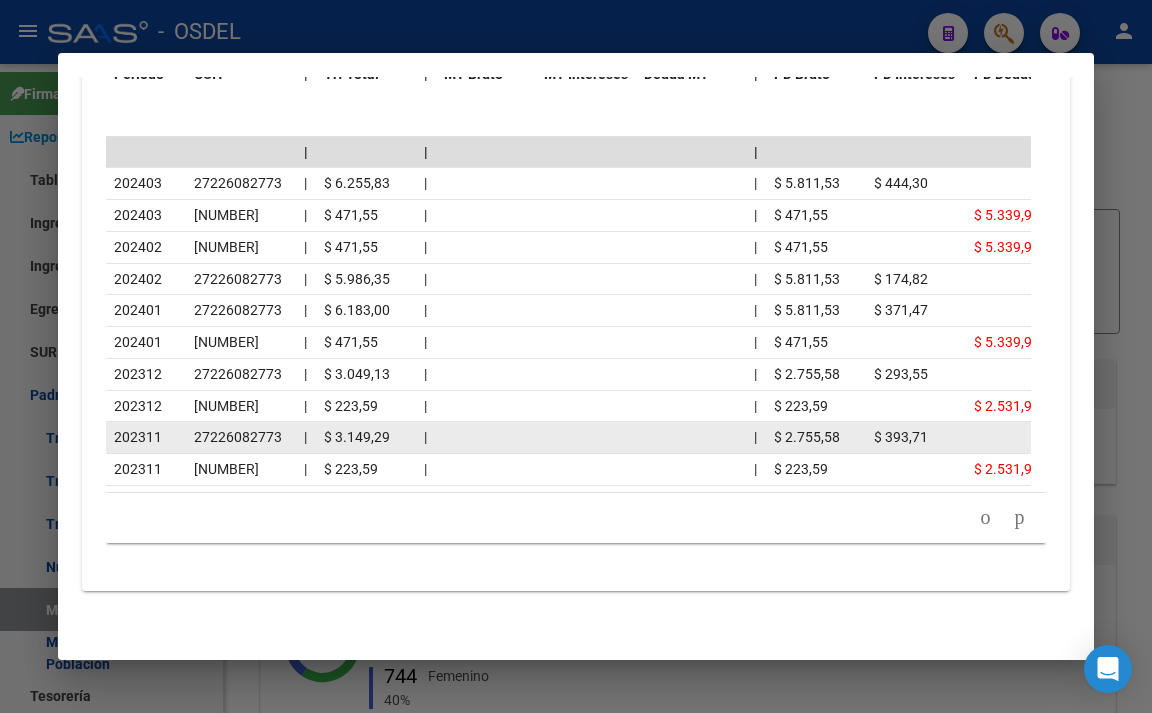 scroll, scrollTop: 2333, scrollLeft: 0, axis: vertical 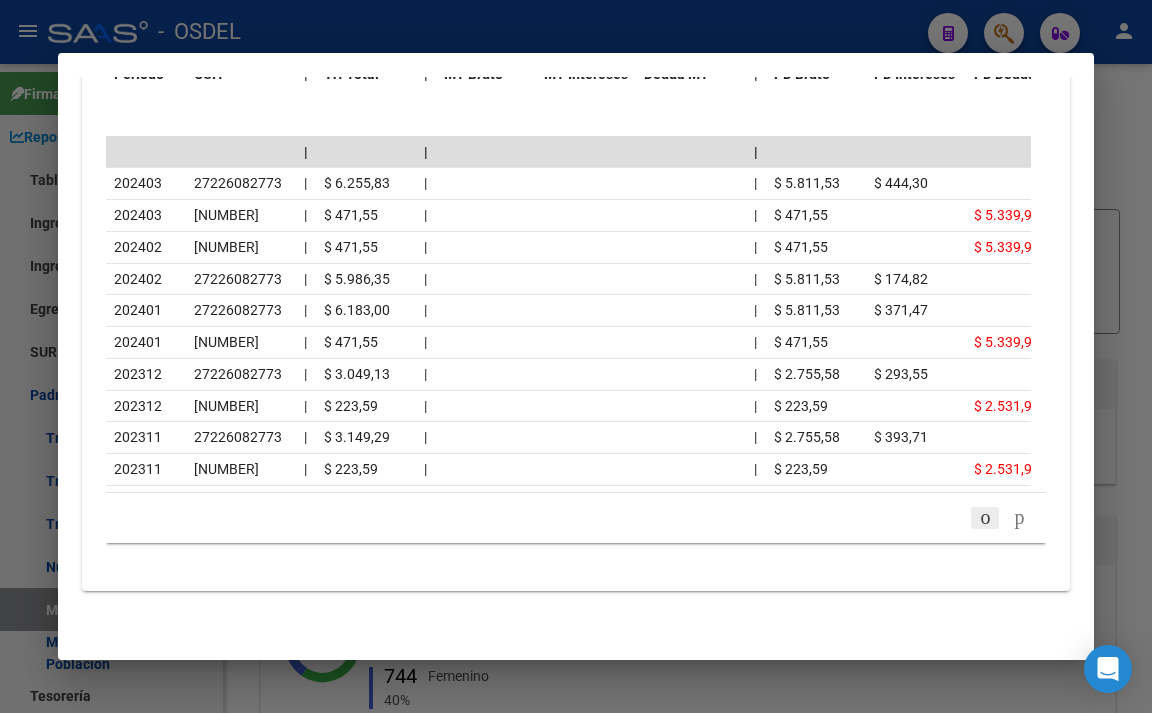 click 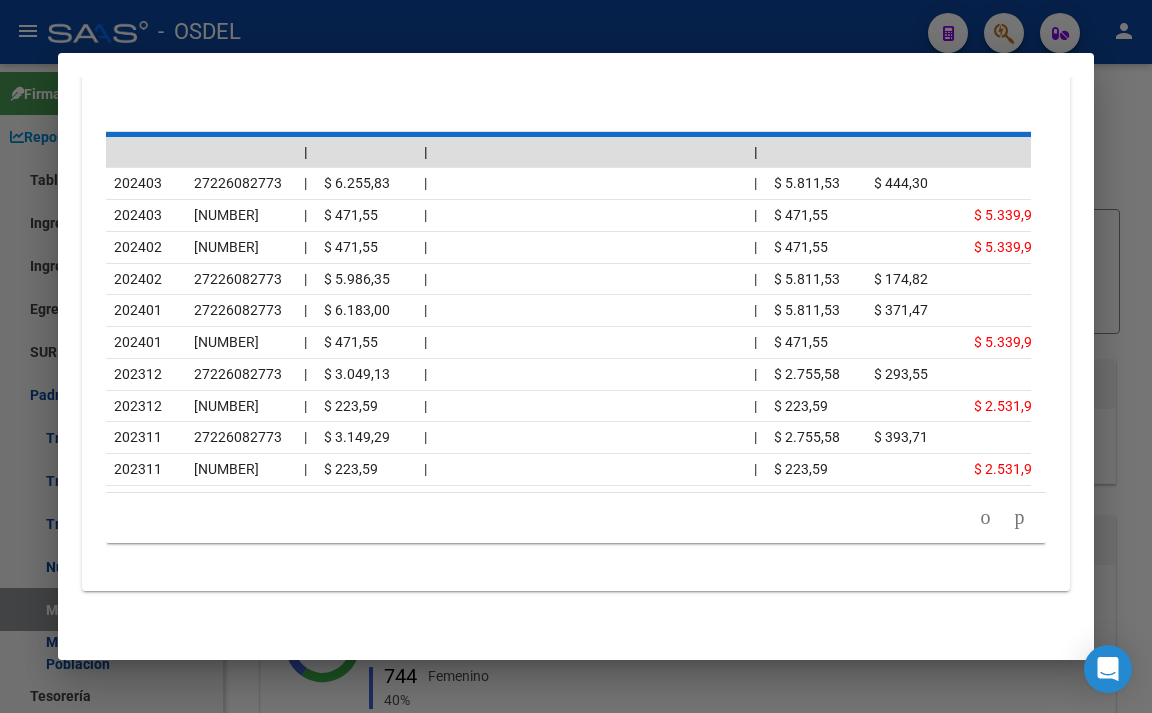 scroll, scrollTop: 2333, scrollLeft: 0, axis: vertical 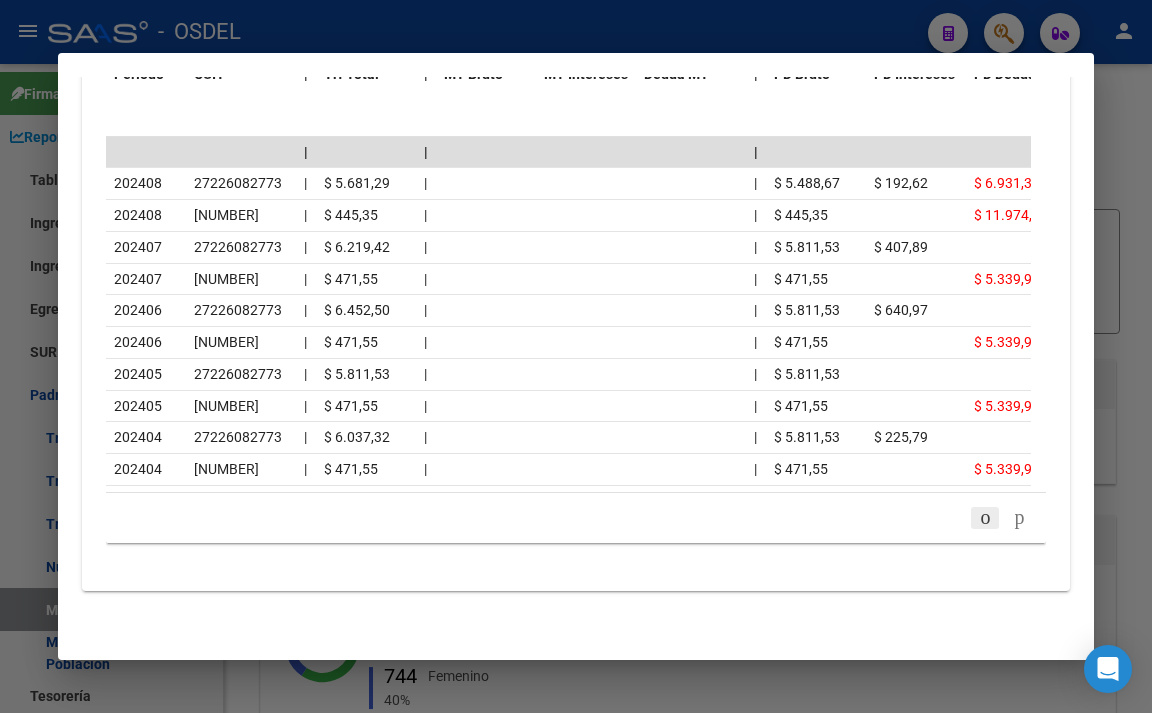 click 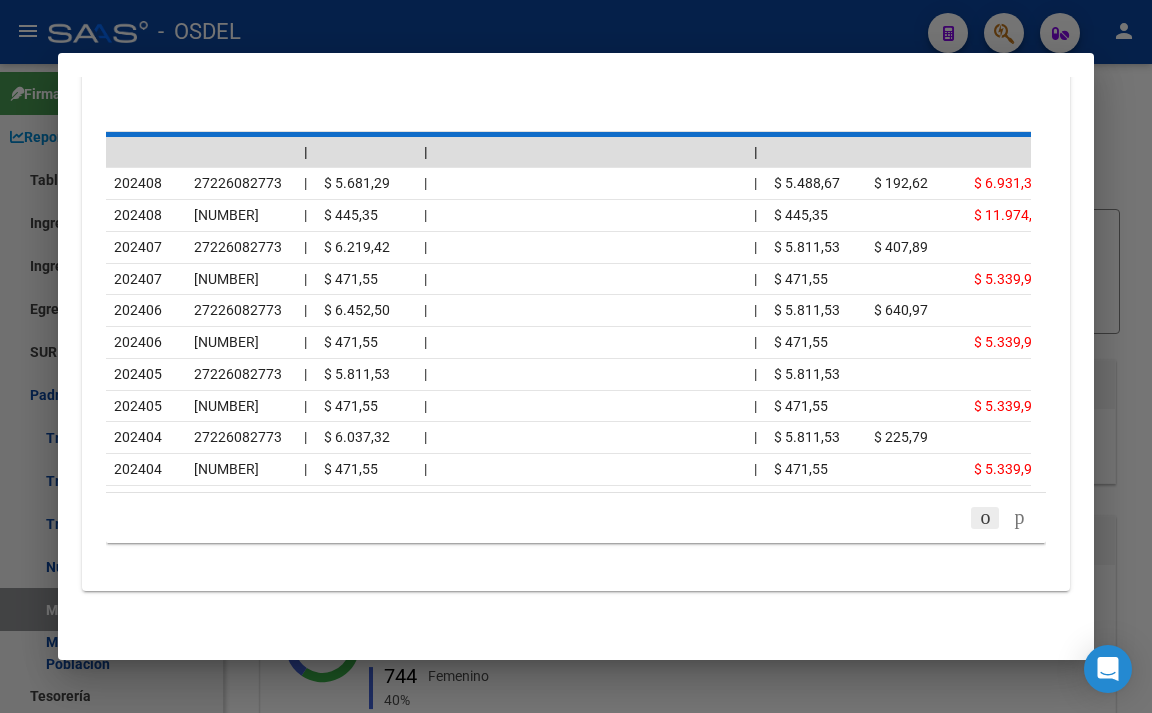 scroll, scrollTop: 2333, scrollLeft: 0, axis: vertical 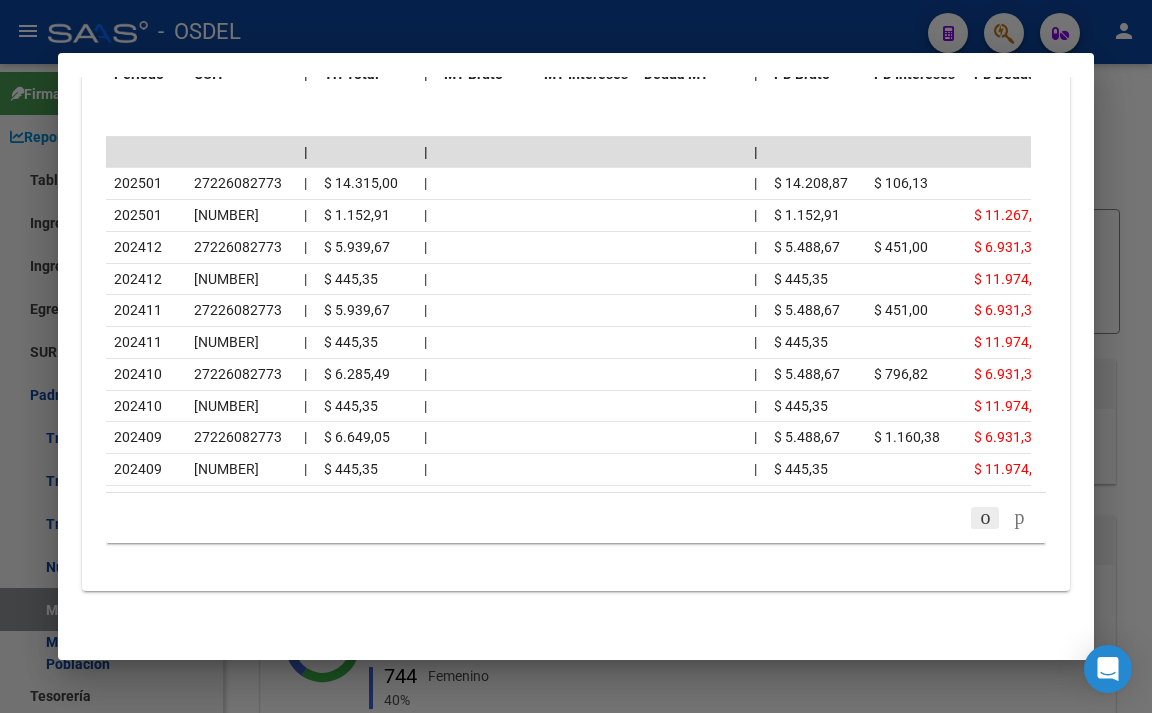 click 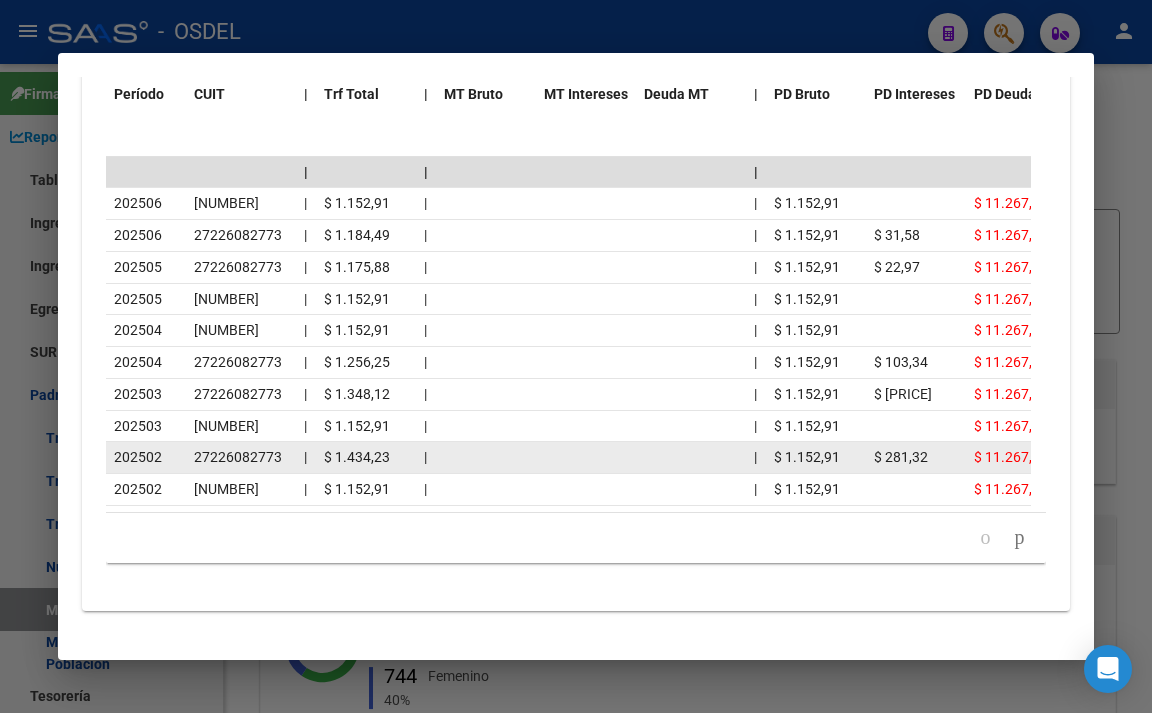scroll, scrollTop: 2333, scrollLeft: 0, axis: vertical 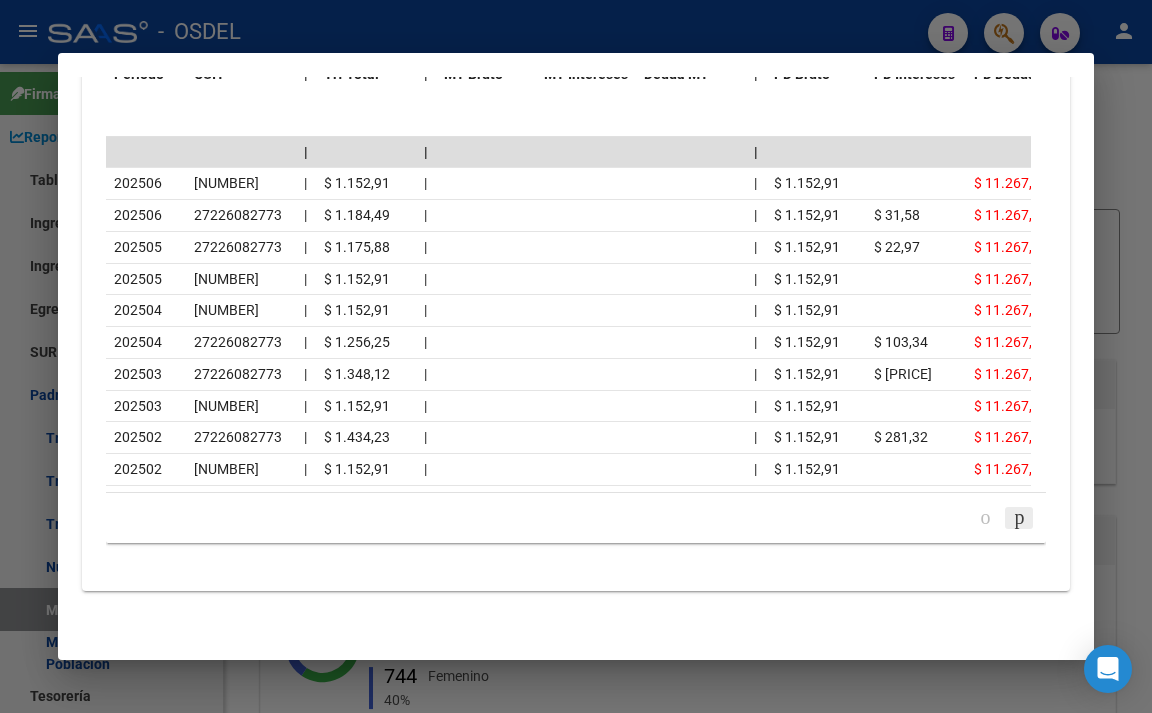 click 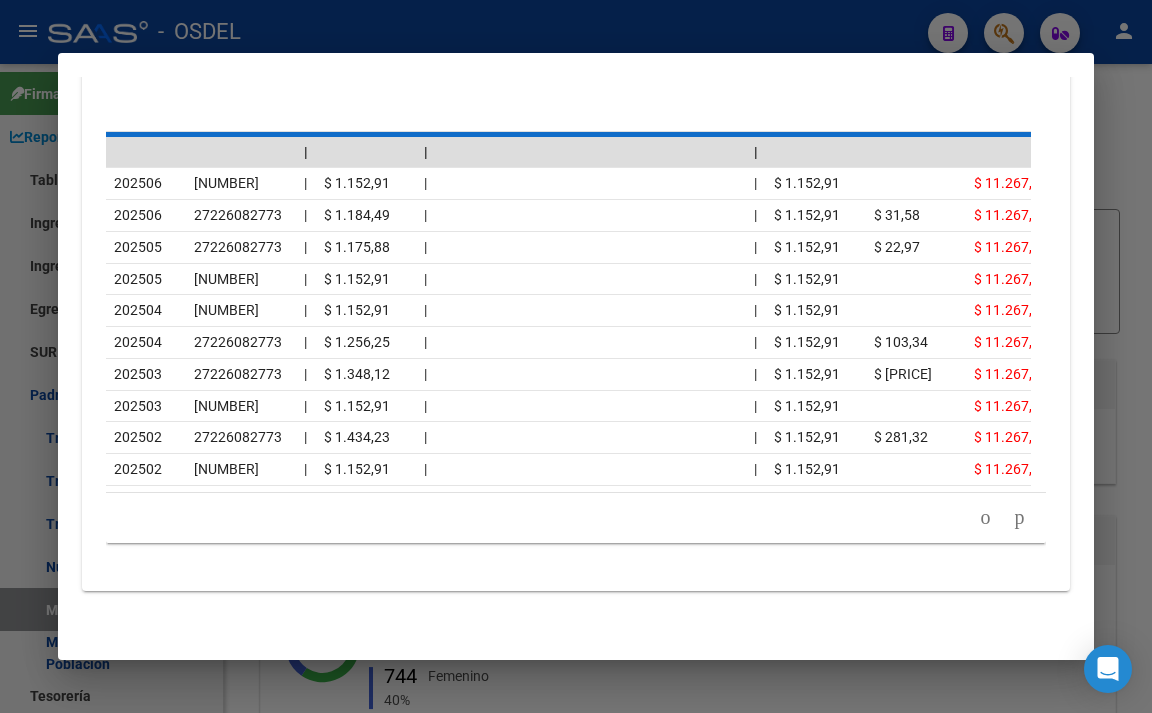 scroll, scrollTop: 2333, scrollLeft: 0, axis: vertical 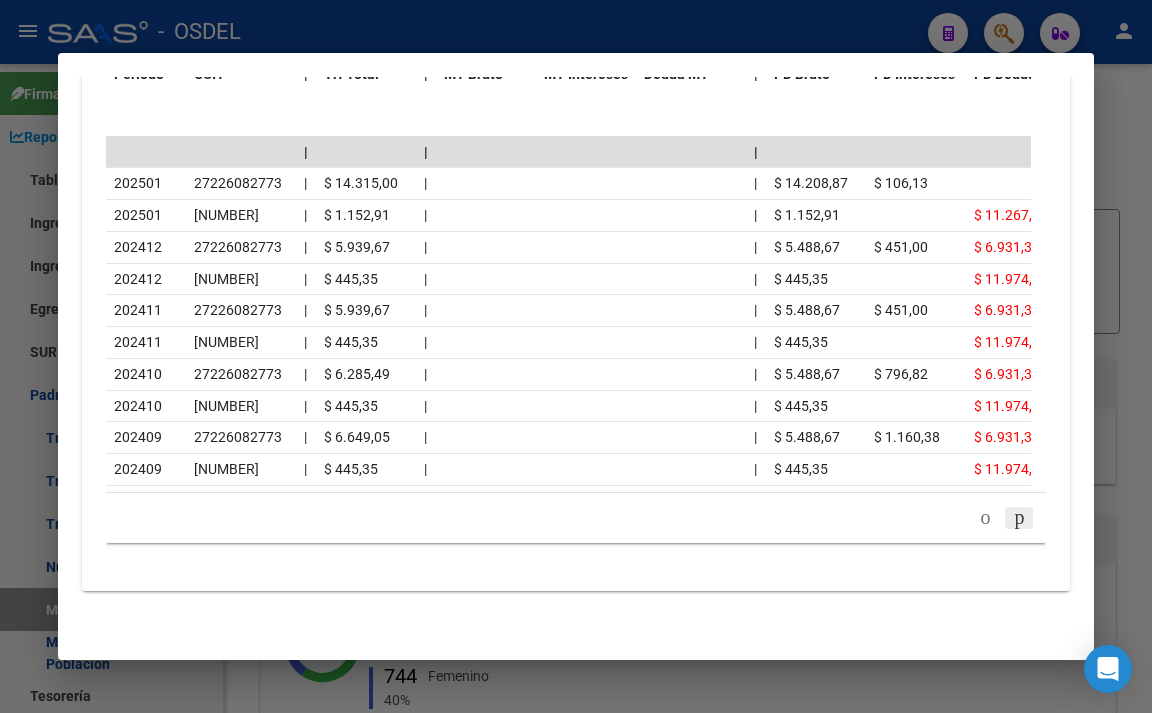 click 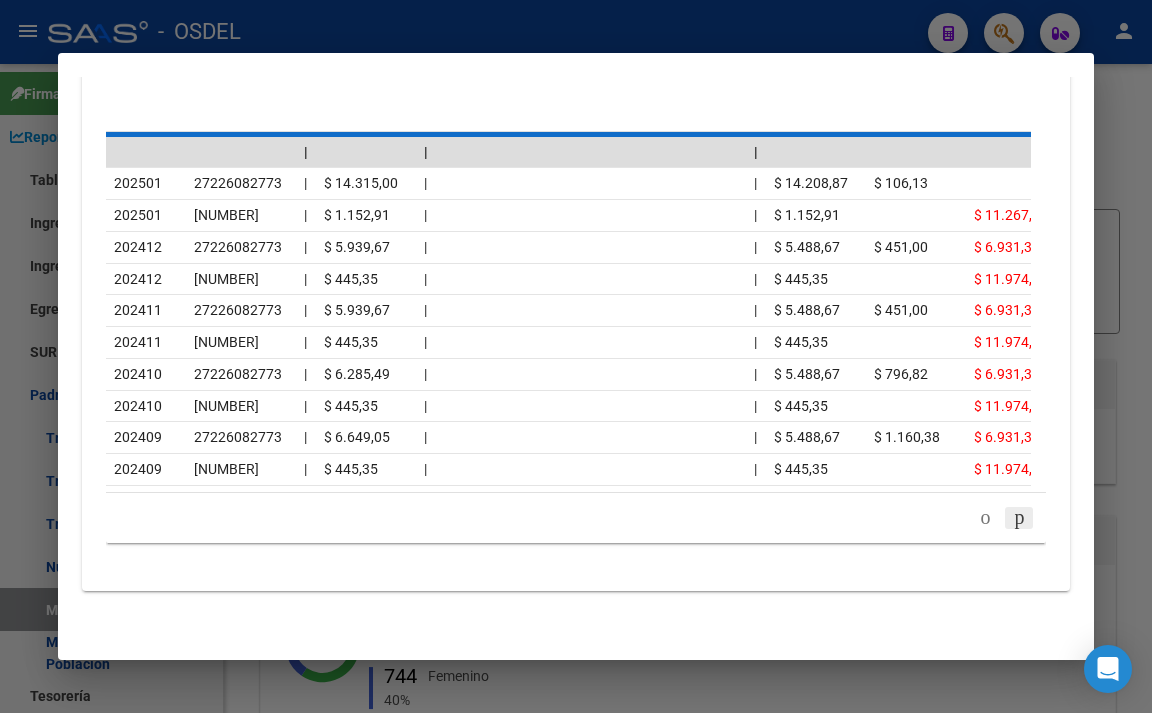 scroll, scrollTop: 2333, scrollLeft: 0, axis: vertical 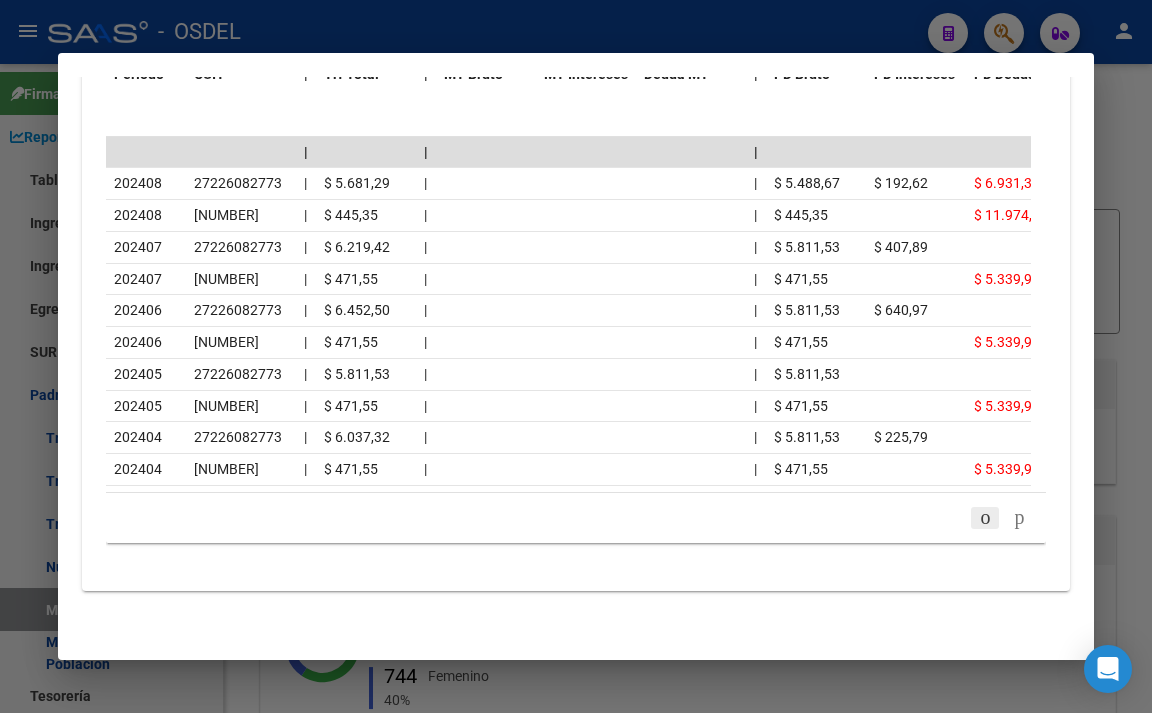 click 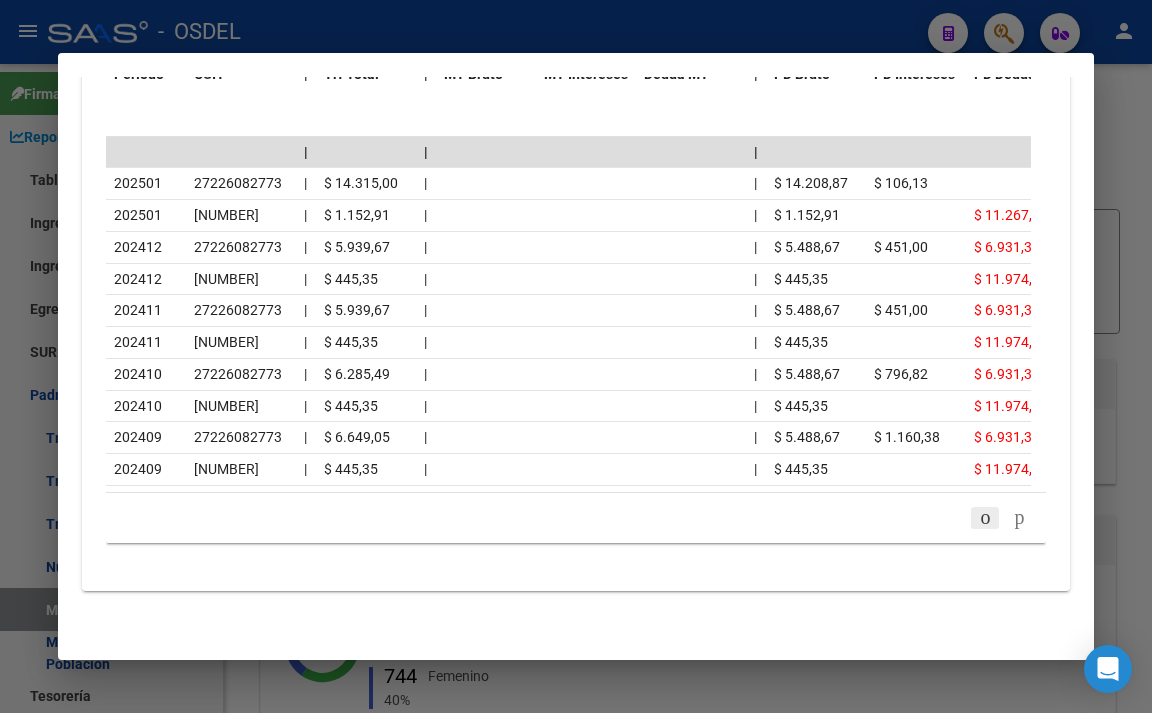 scroll, scrollTop: 2333, scrollLeft: 0, axis: vertical 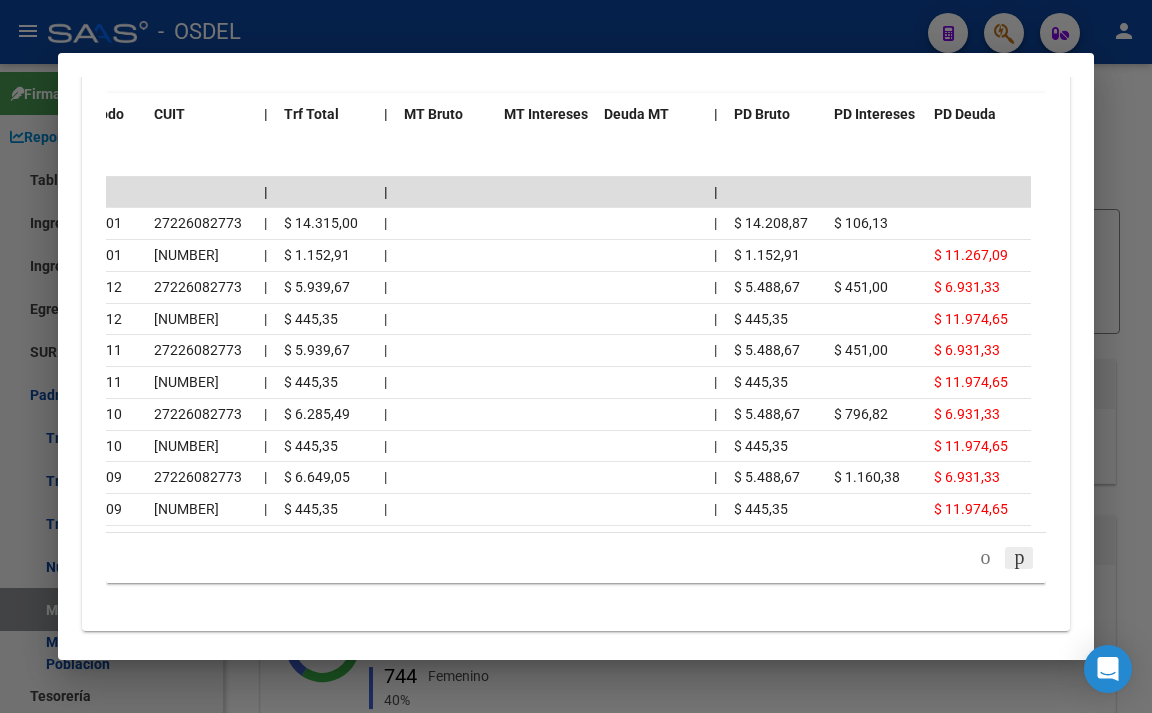 click 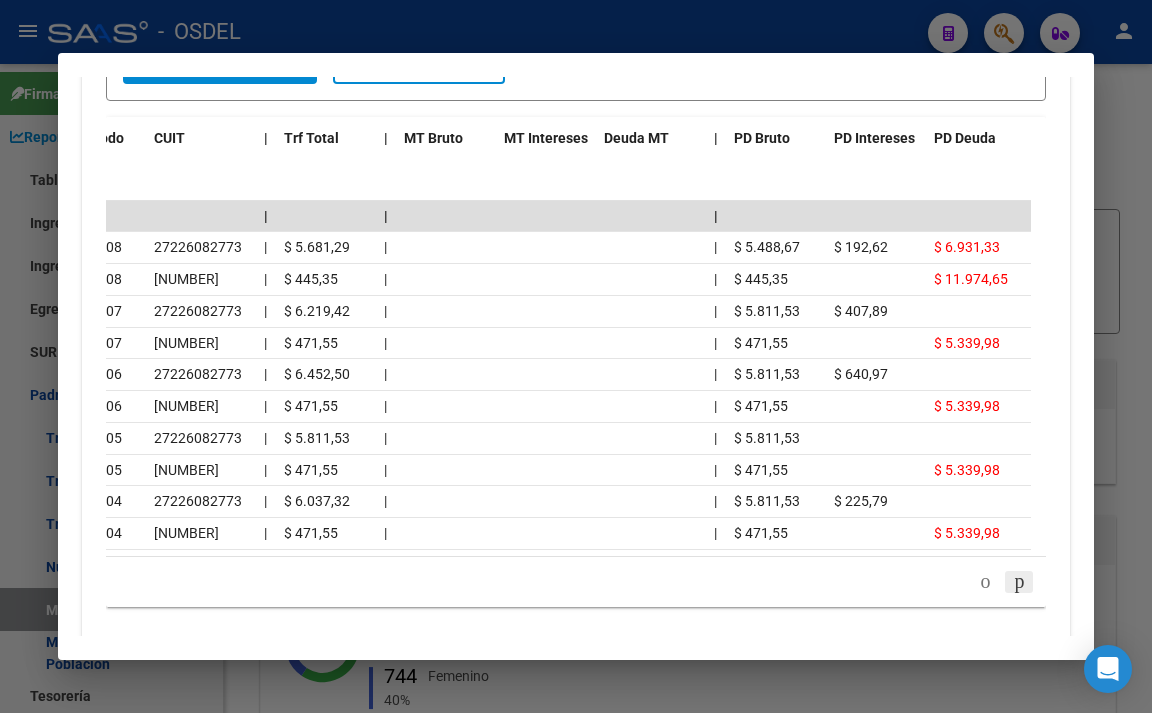 scroll, scrollTop: 2235, scrollLeft: 0, axis: vertical 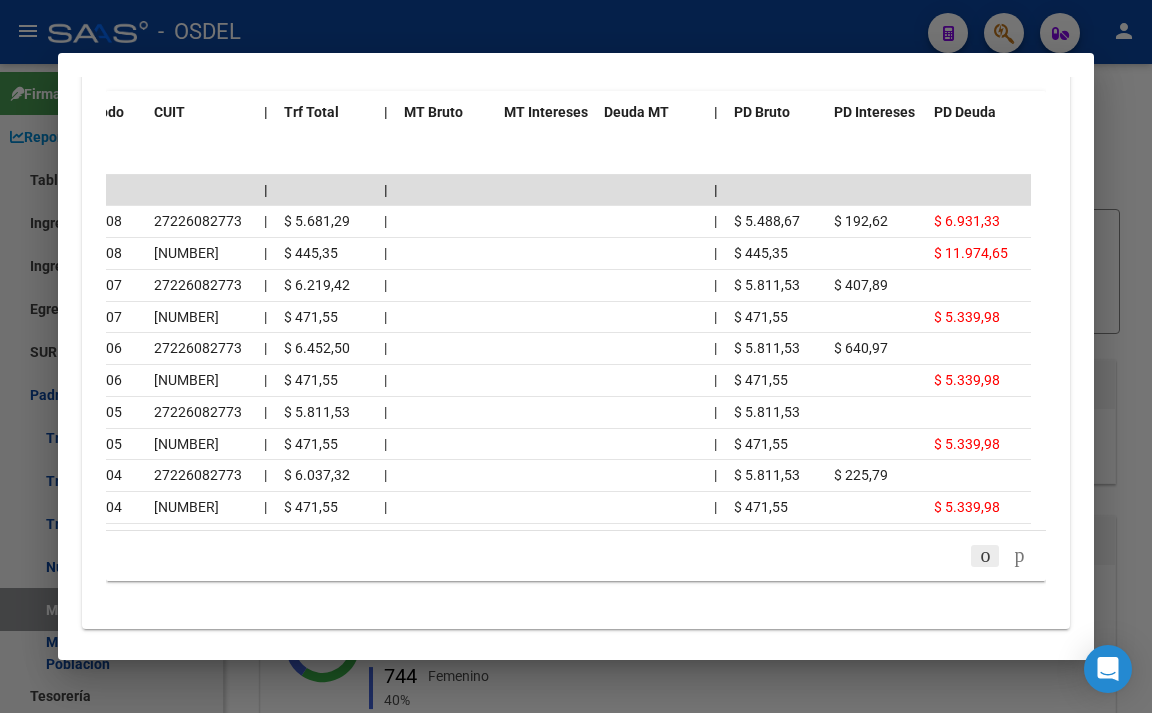 click 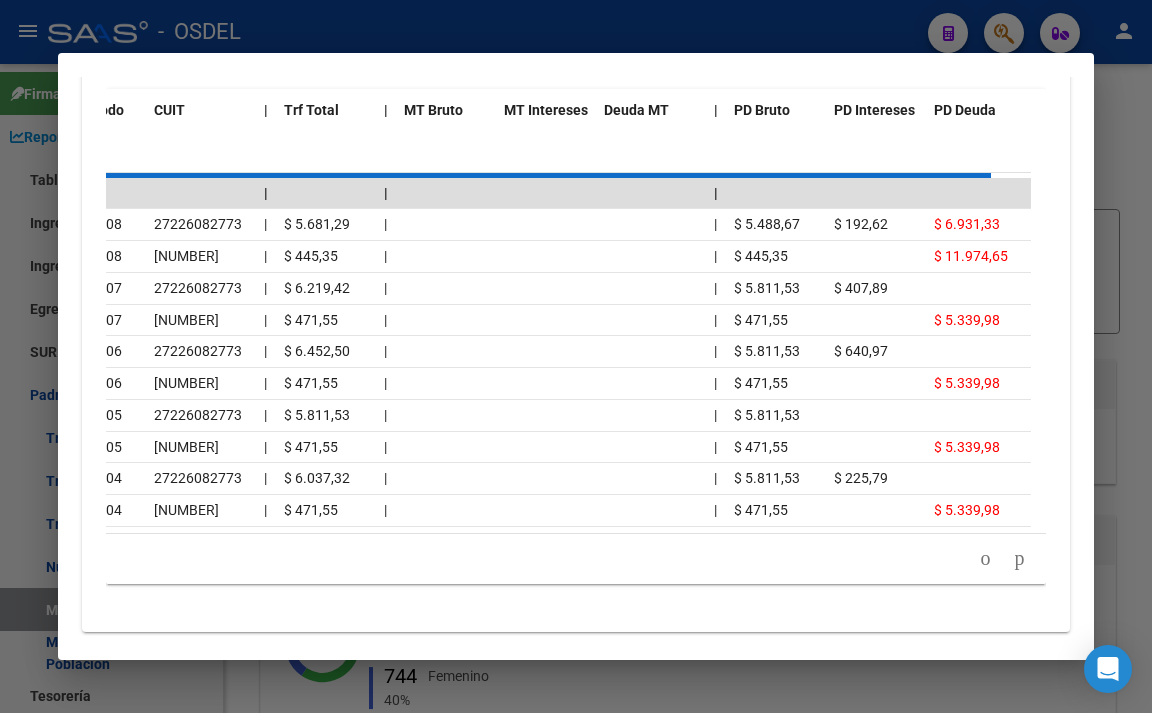 scroll, scrollTop: 2237, scrollLeft: 0, axis: vertical 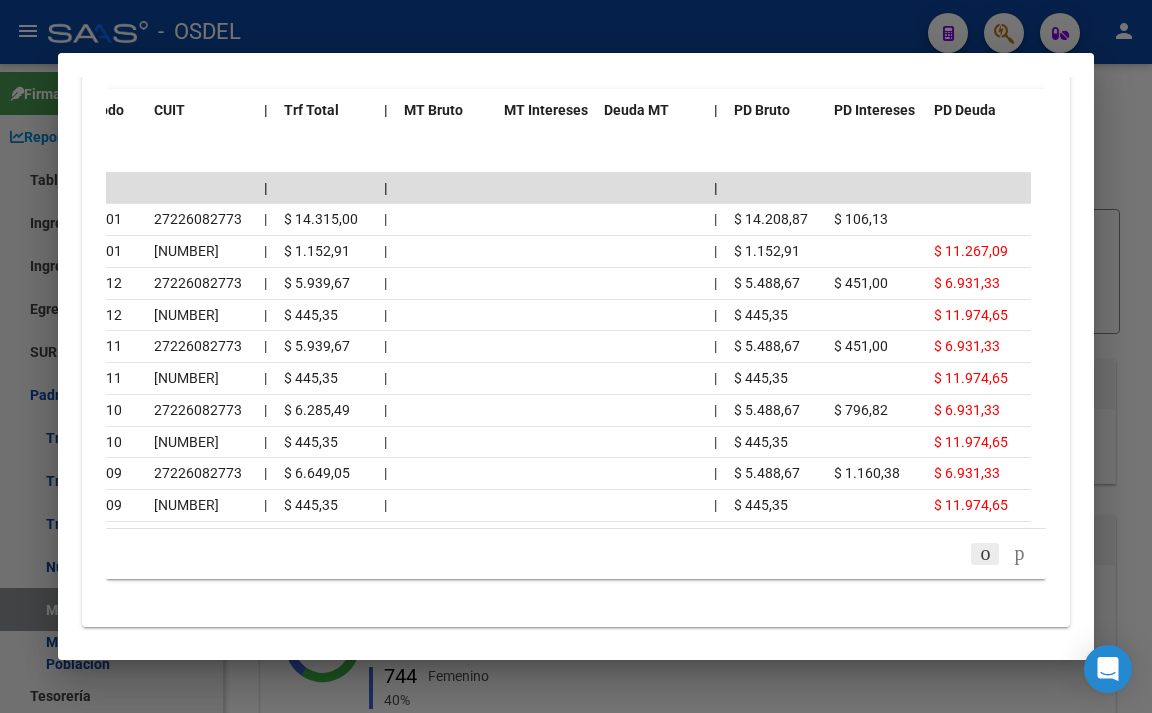 click 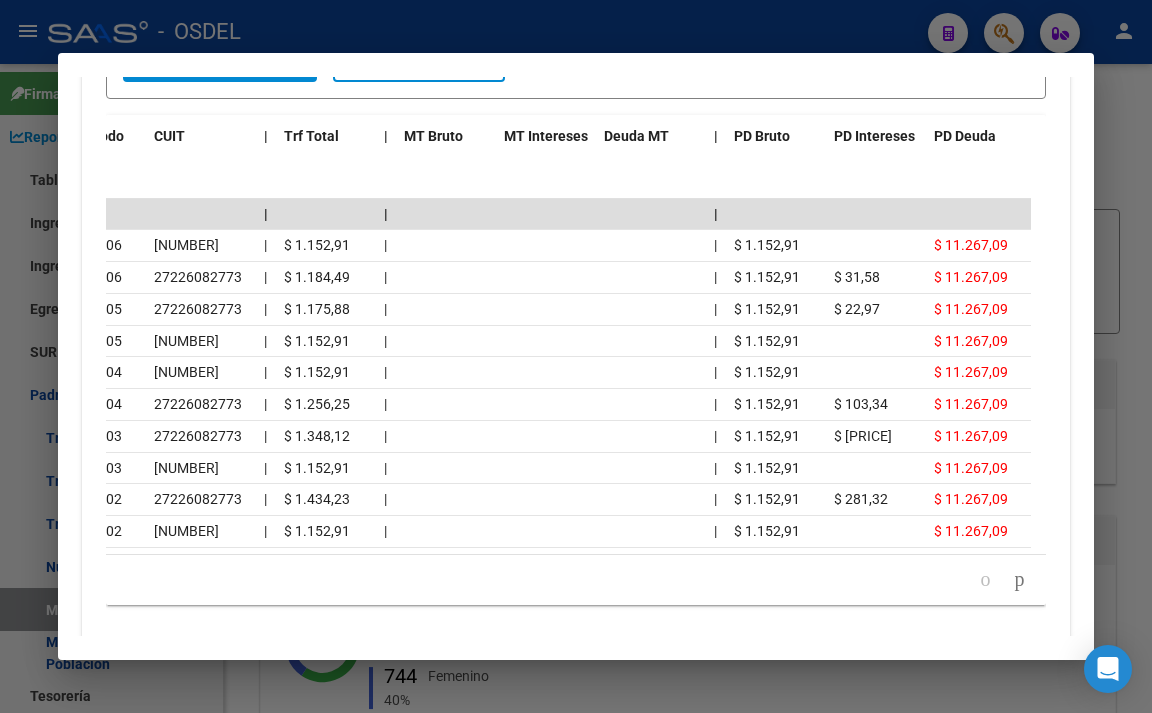 scroll, scrollTop: 2237, scrollLeft: 0, axis: vertical 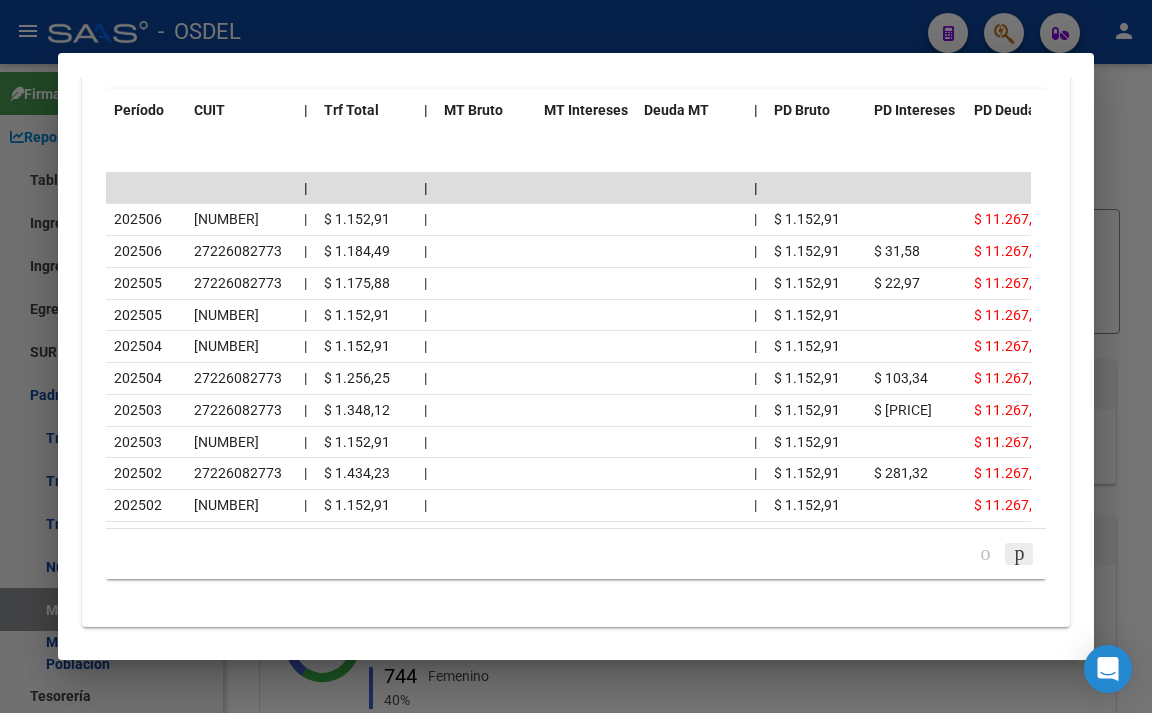 click 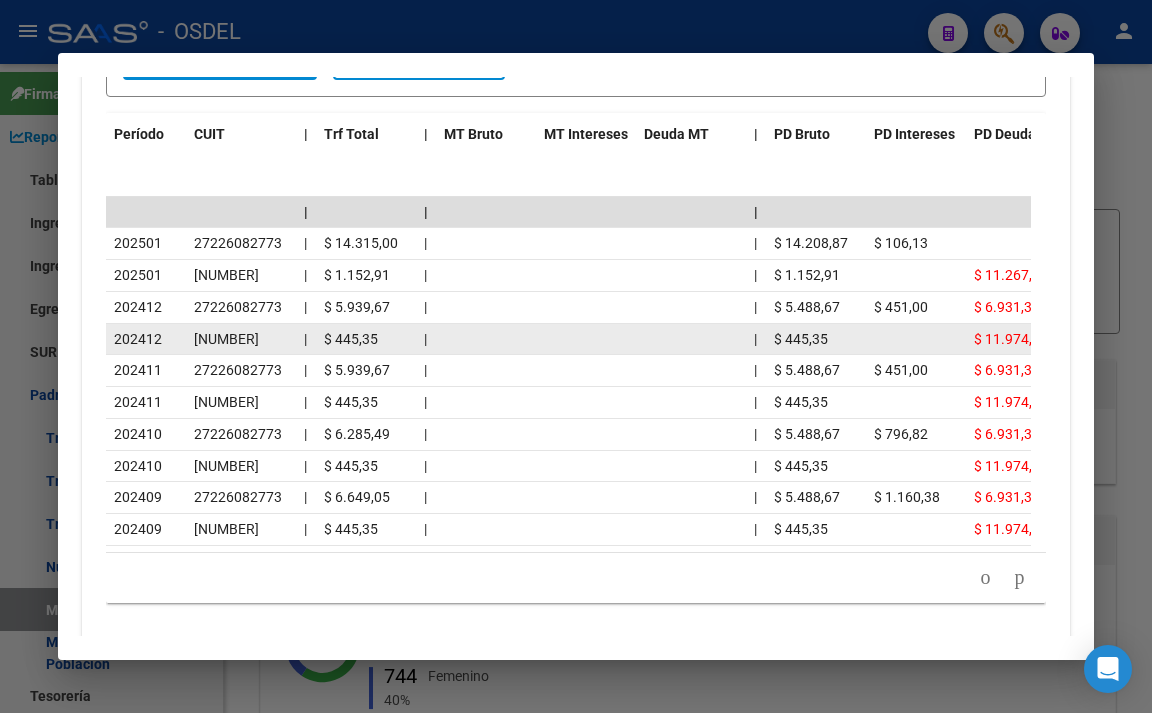 scroll, scrollTop: 2239, scrollLeft: 0, axis: vertical 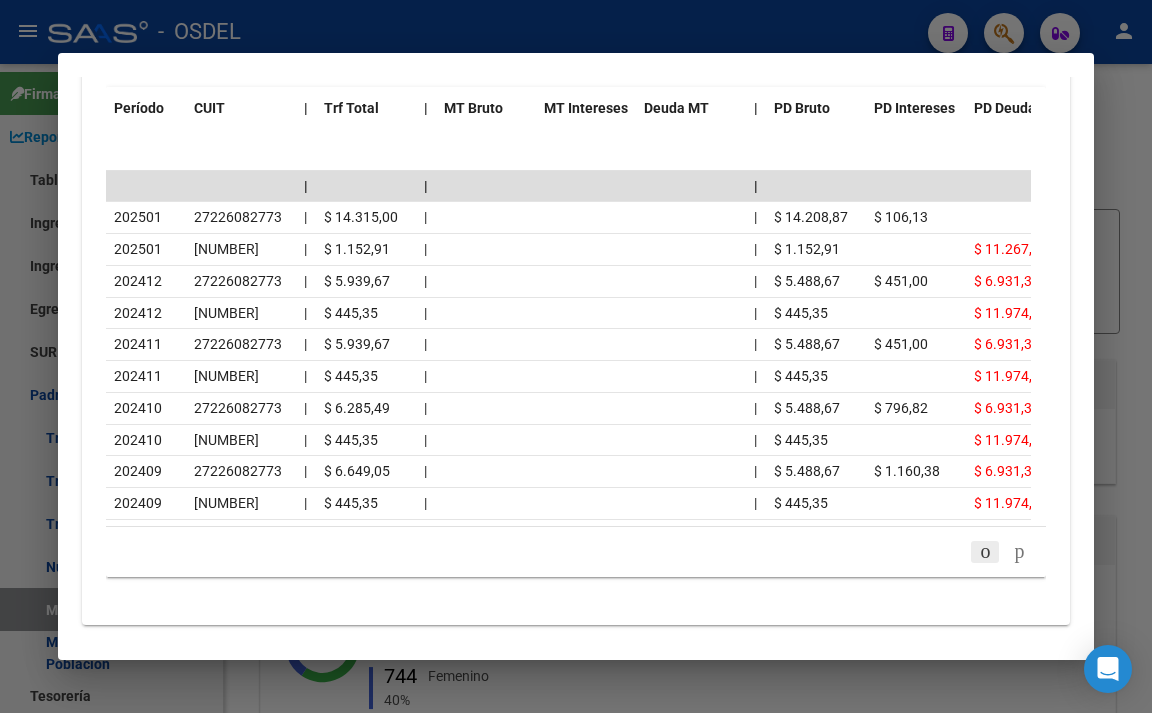 click 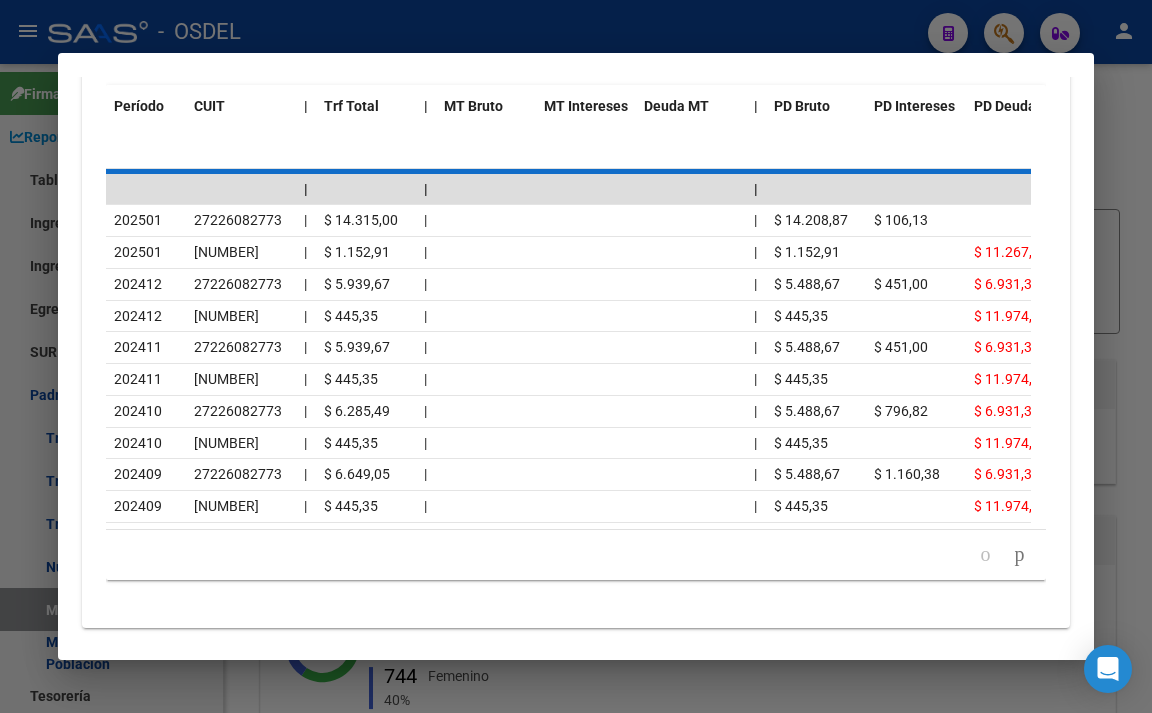 scroll, scrollTop: 2241, scrollLeft: 0, axis: vertical 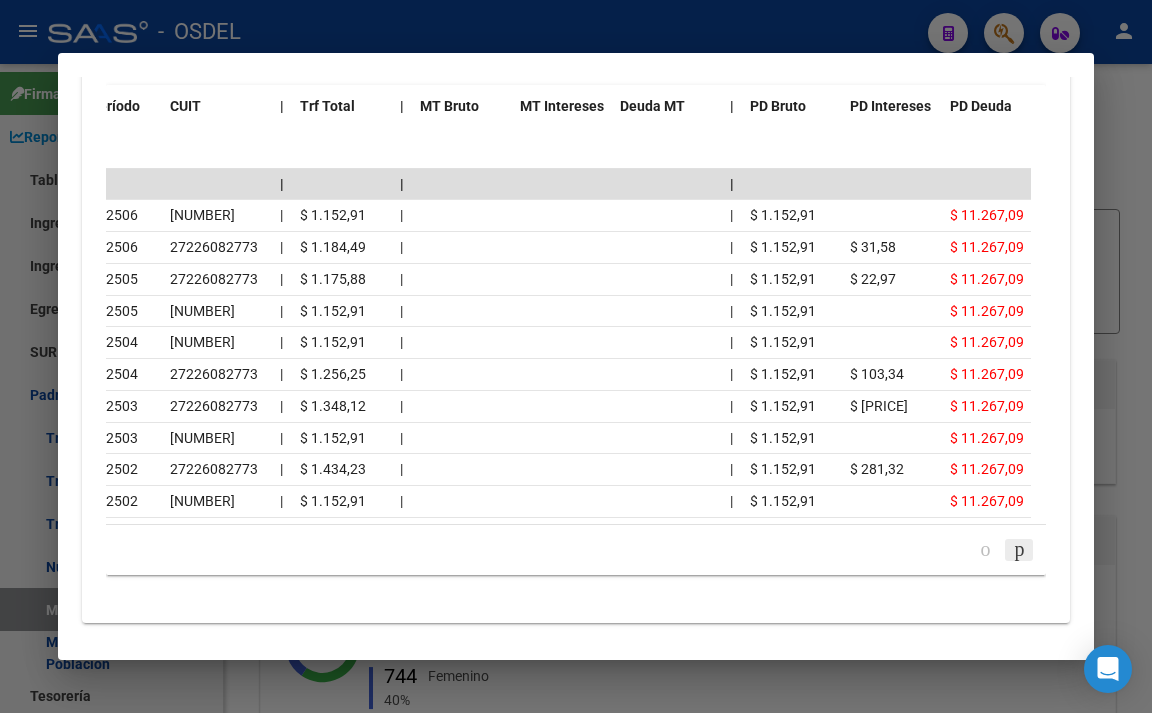 click 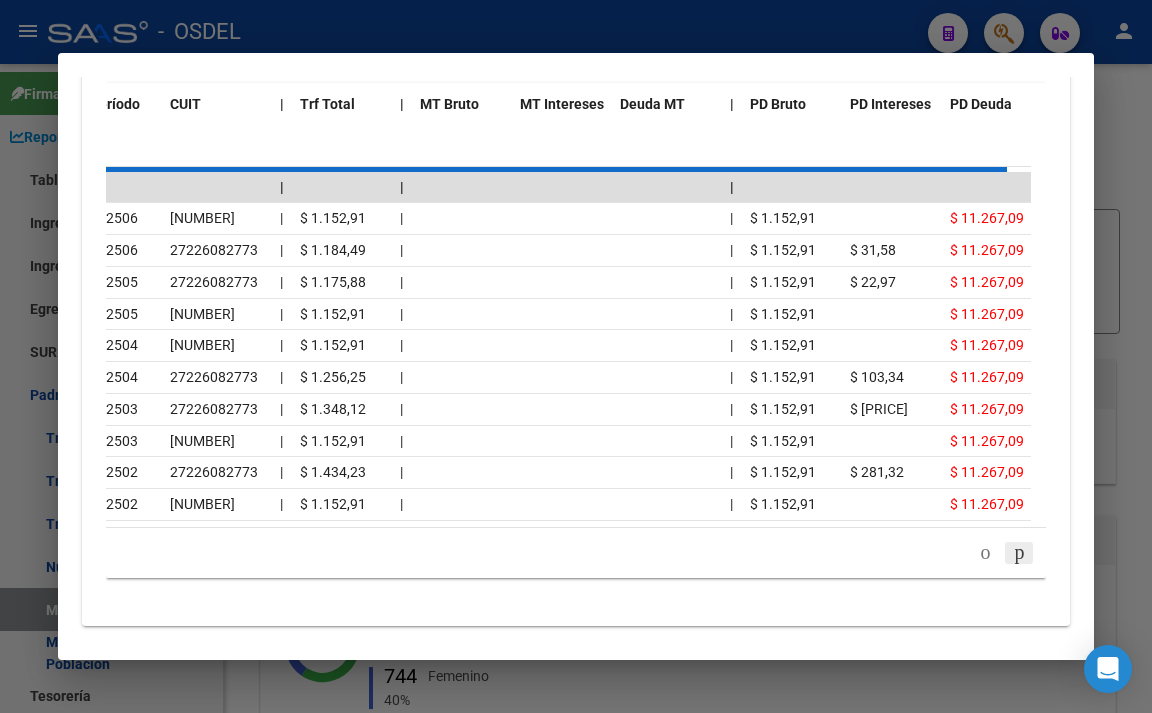 scroll, scrollTop: 2243, scrollLeft: 0, axis: vertical 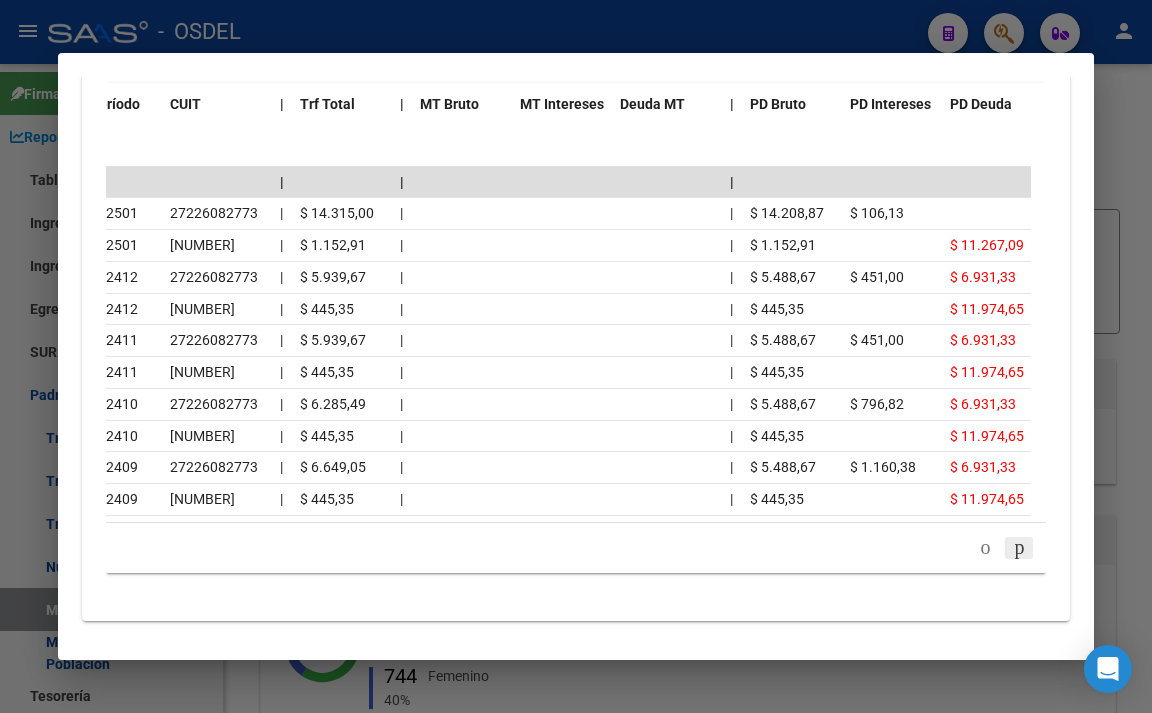 click 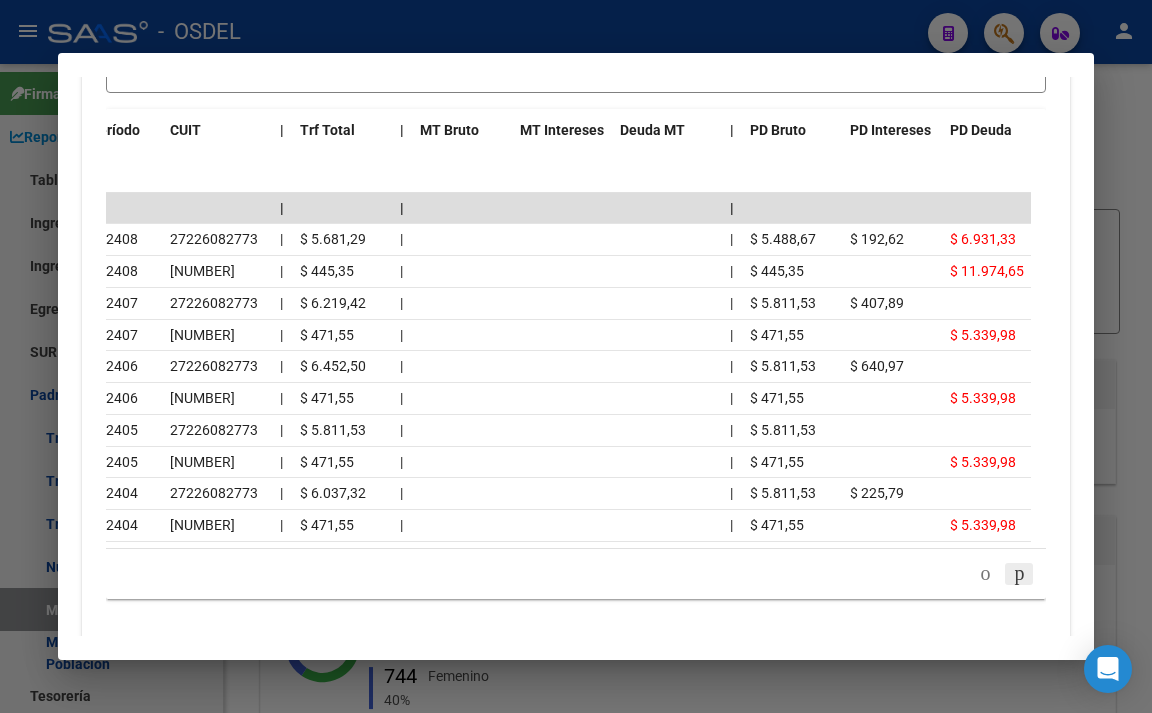 scroll, scrollTop: 2243, scrollLeft: 0, axis: vertical 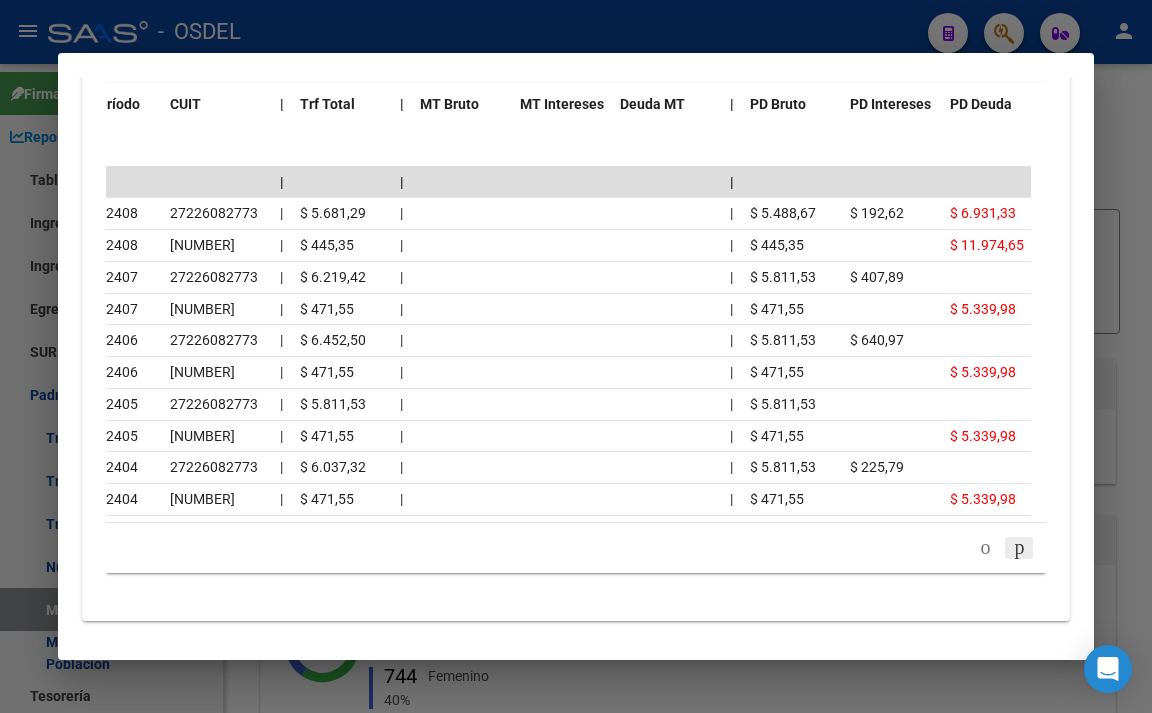 click 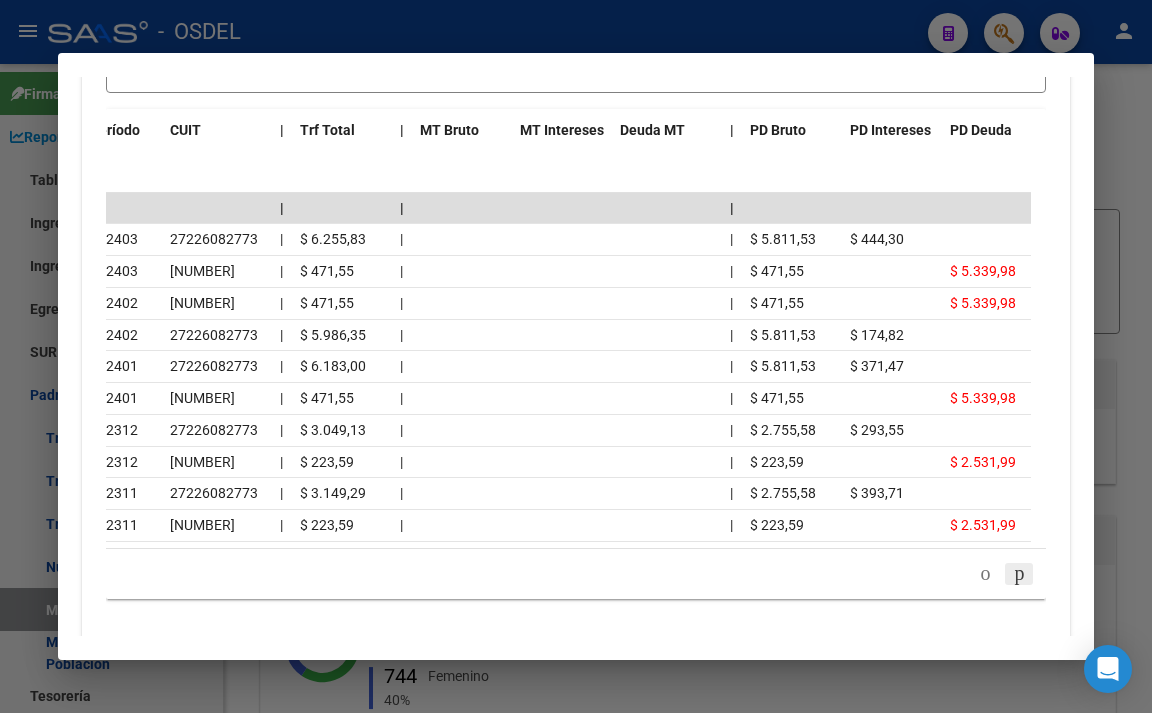 scroll, scrollTop: 2243, scrollLeft: 0, axis: vertical 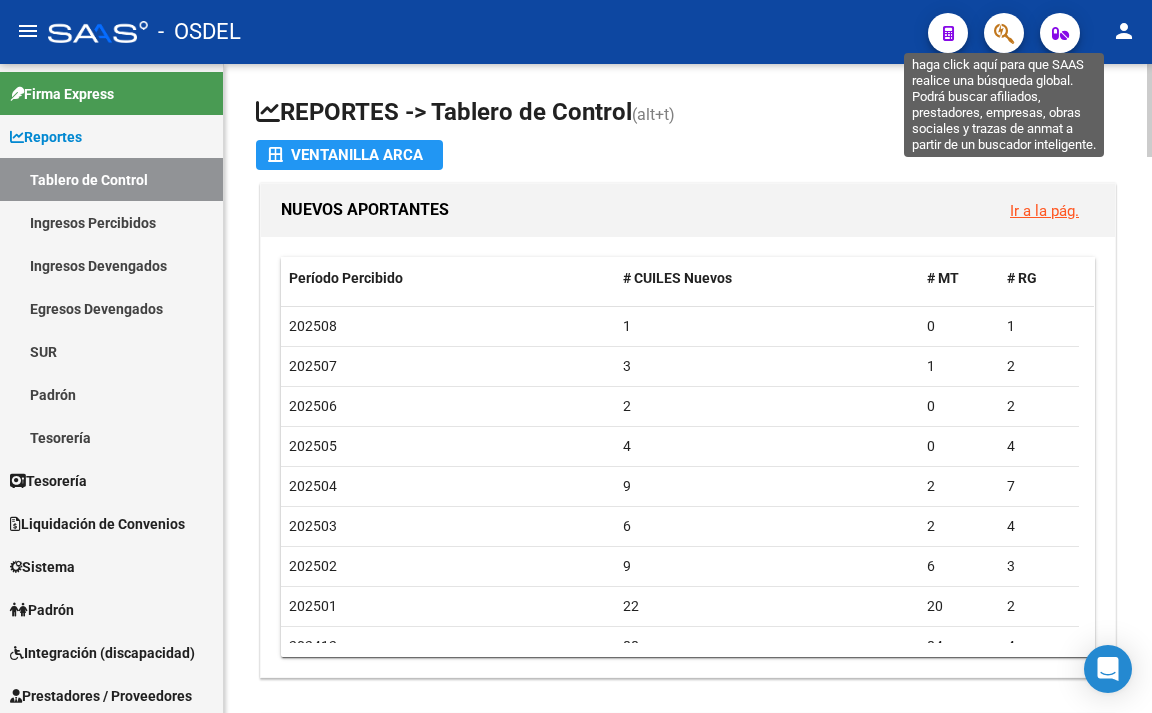 click 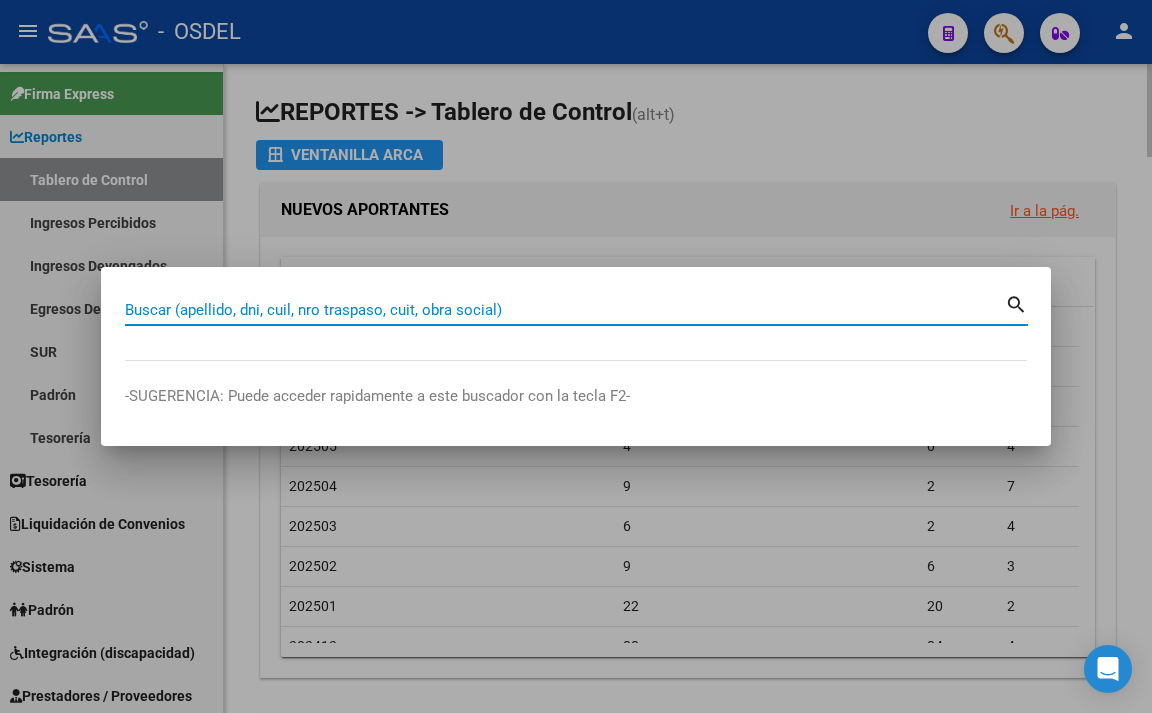 click on "Buscar (apellido, dni, cuil, nro traspaso, cuit, obra social)" at bounding box center (565, 310) 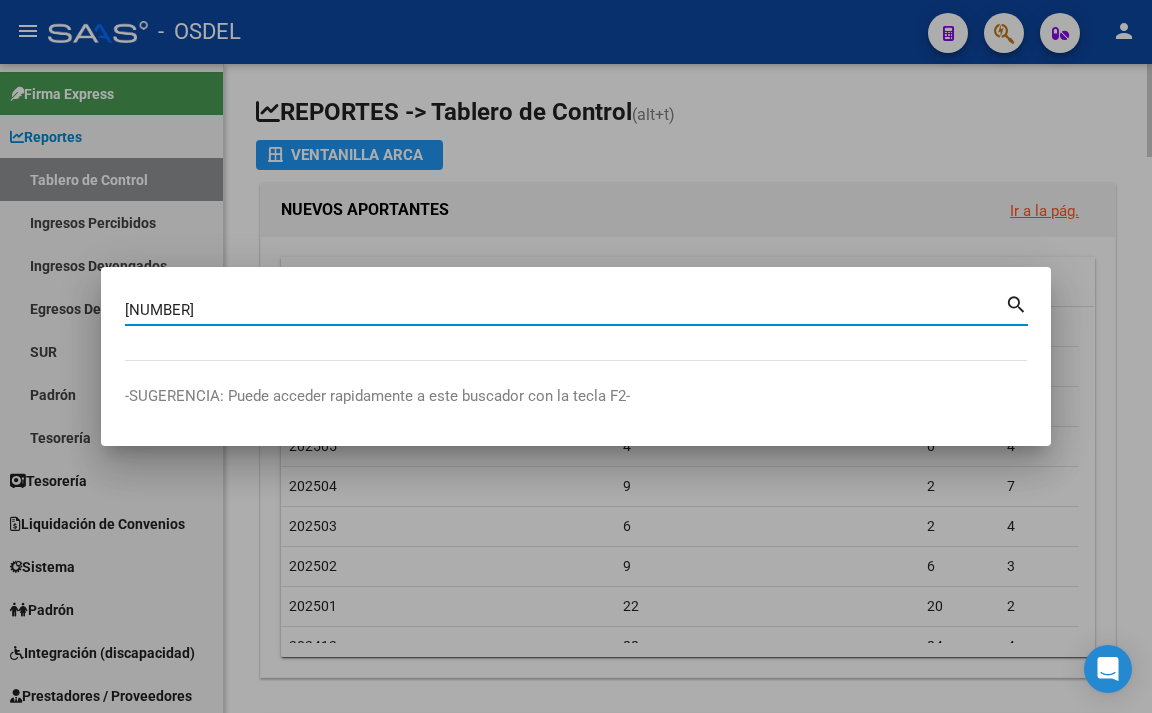 type on "[NUMBER]" 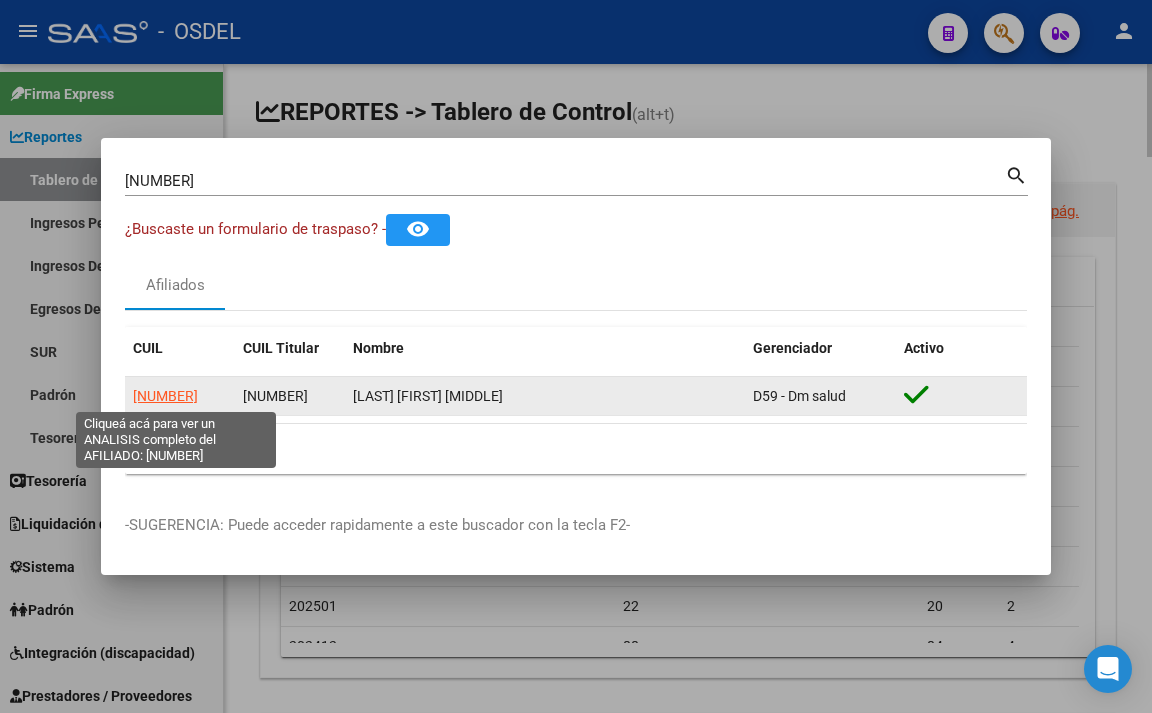 click on "[NUMBER]" 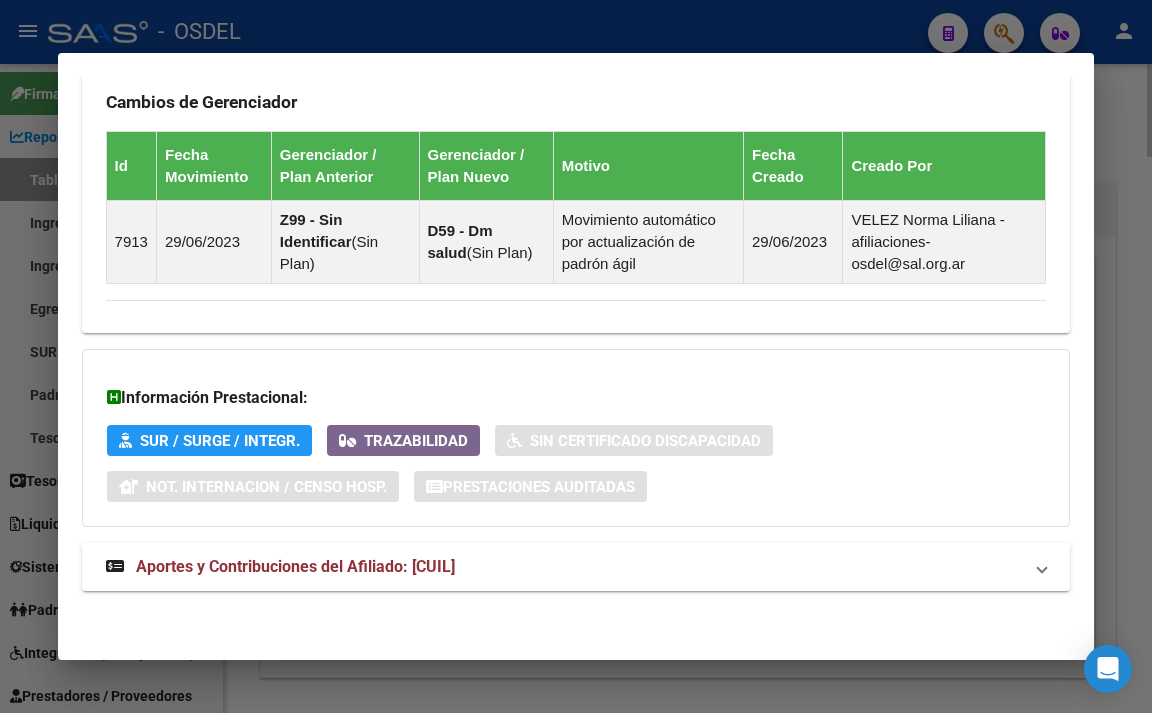 scroll, scrollTop: 1432, scrollLeft: 0, axis: vertical 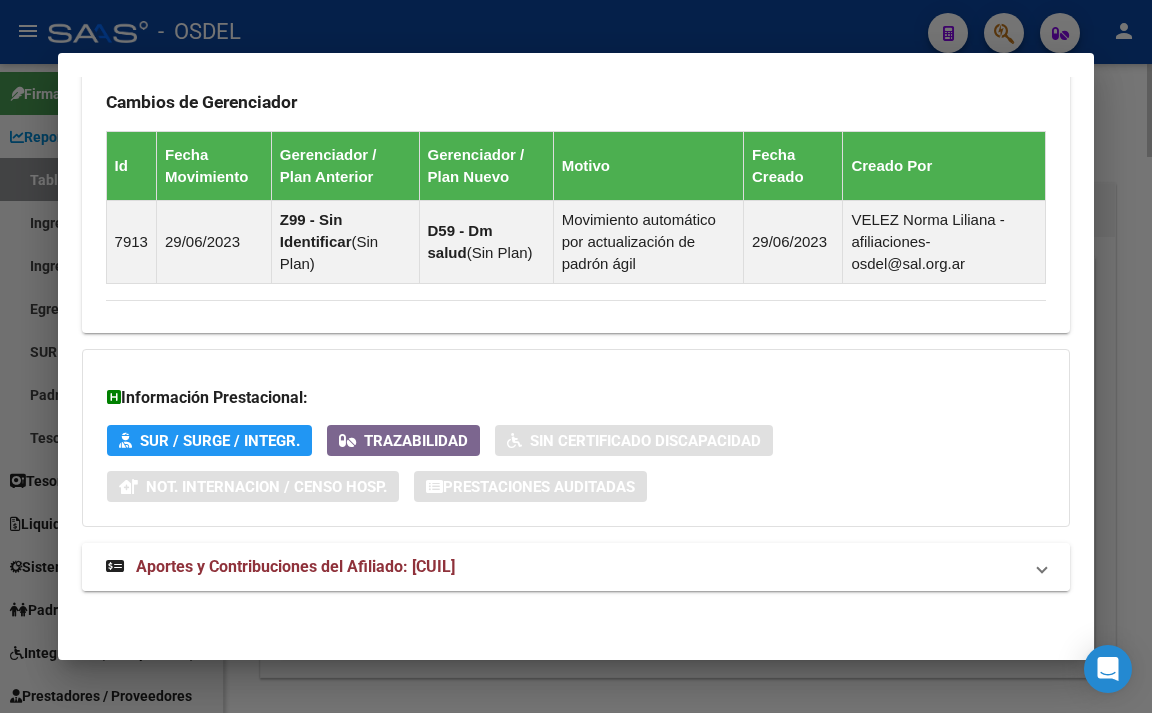 click on "Aportes y Contribuciones del Afiliado: [CUIL]" at bounding box center (564, 567) 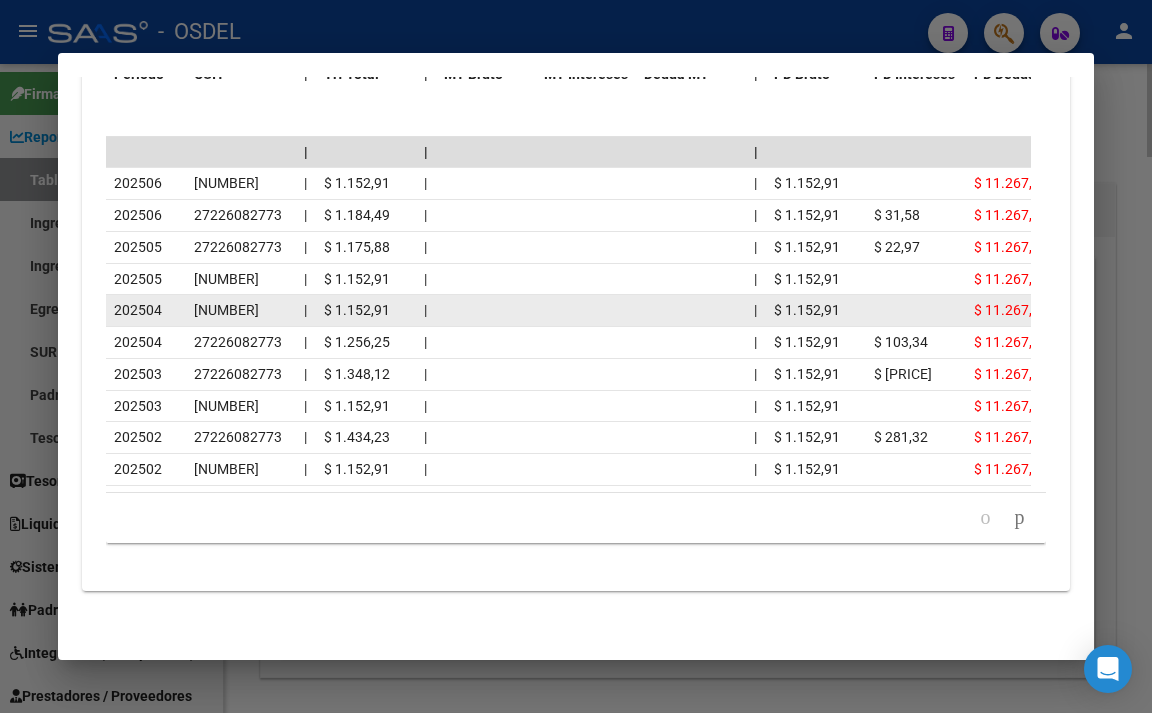 scroll, scrollTop: 2333, scrollLeft: 0, axis: vertical 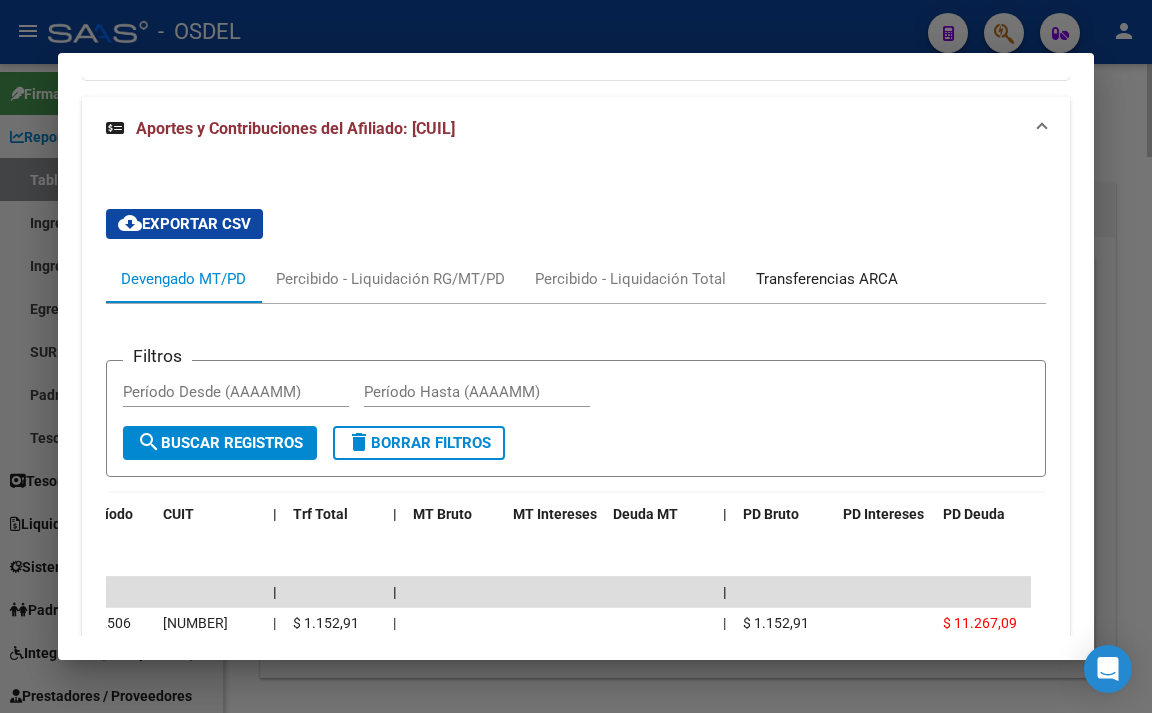 click on "Transferencias ARCA" at bounding box center (827, 279) 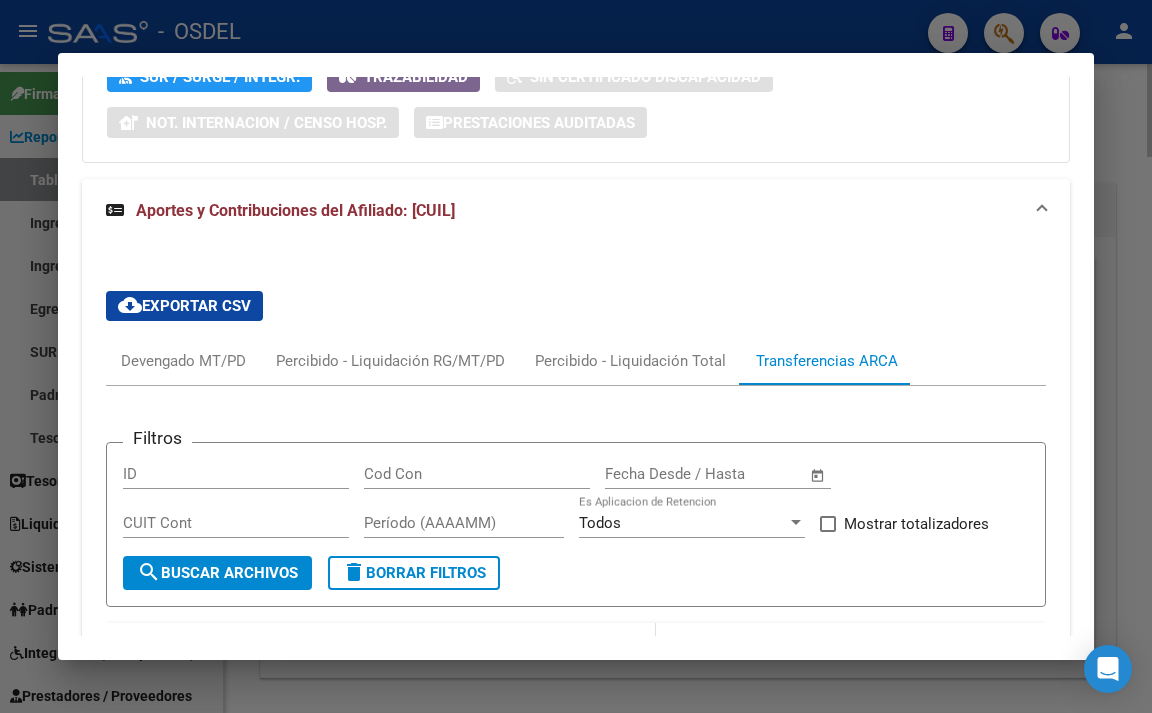 scroll, scrollTop: 1733, scrollLeft: 0, axis: vertical 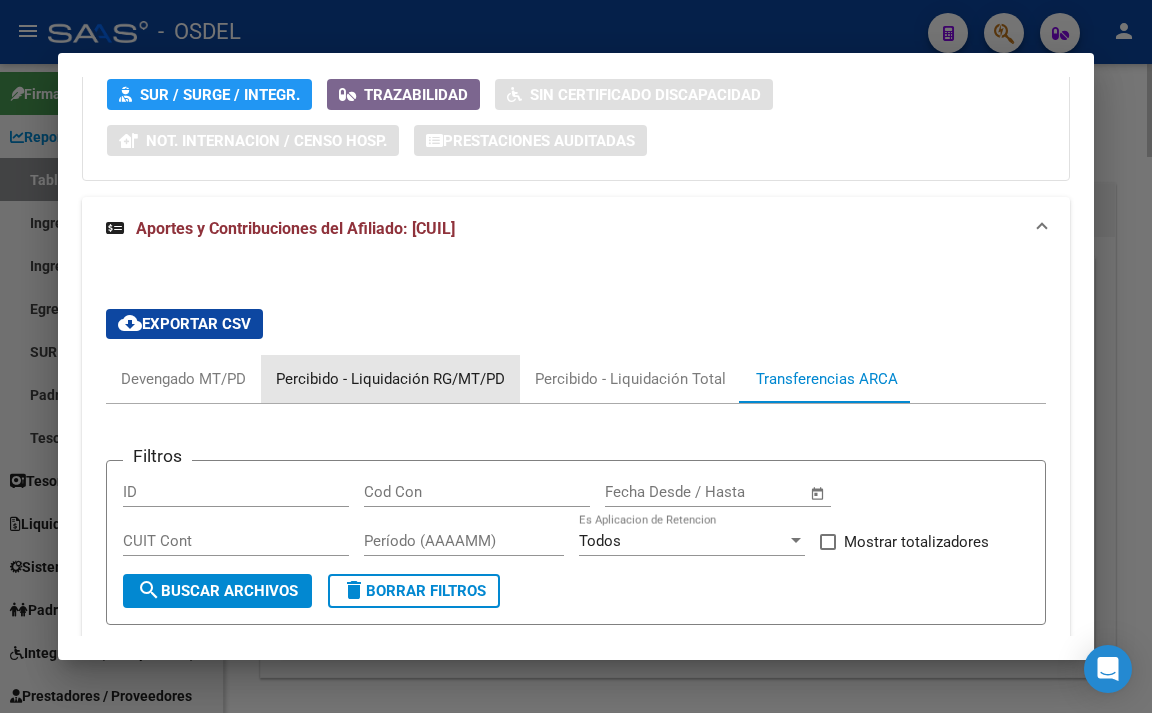 click on "Percibido - Liquidación RG/MT/PD" at bounding box center [390, 379] 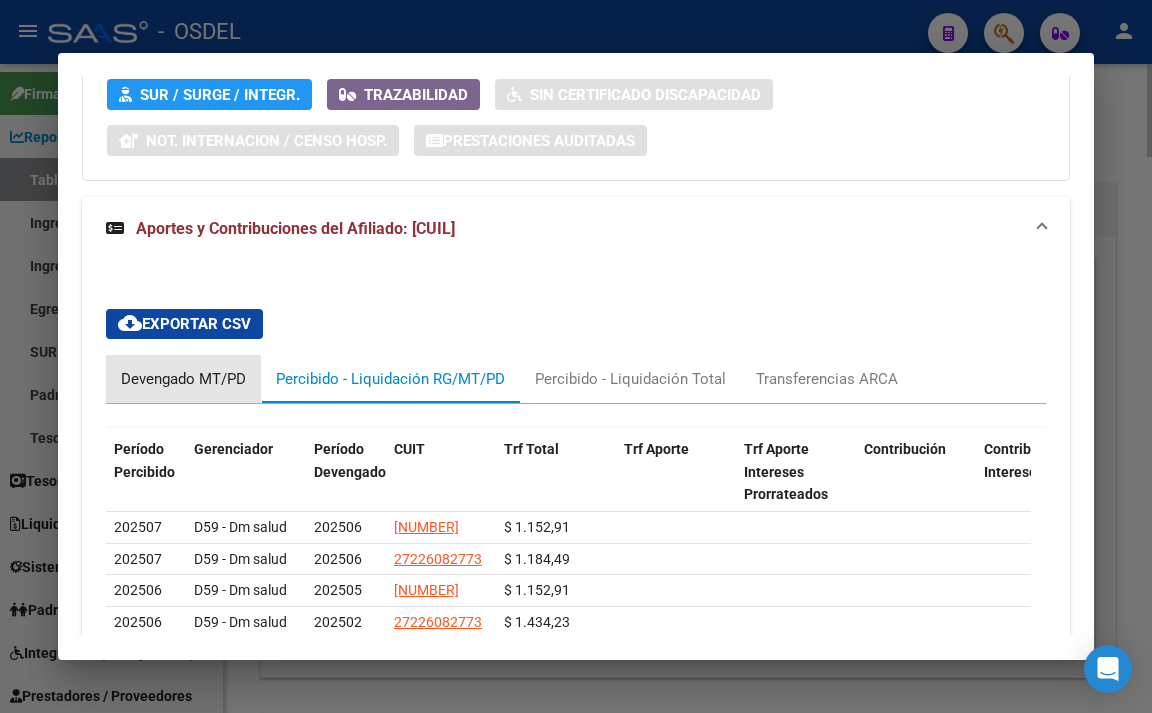 click on "Devengado MT/PD" at bounding box center [183, 379] 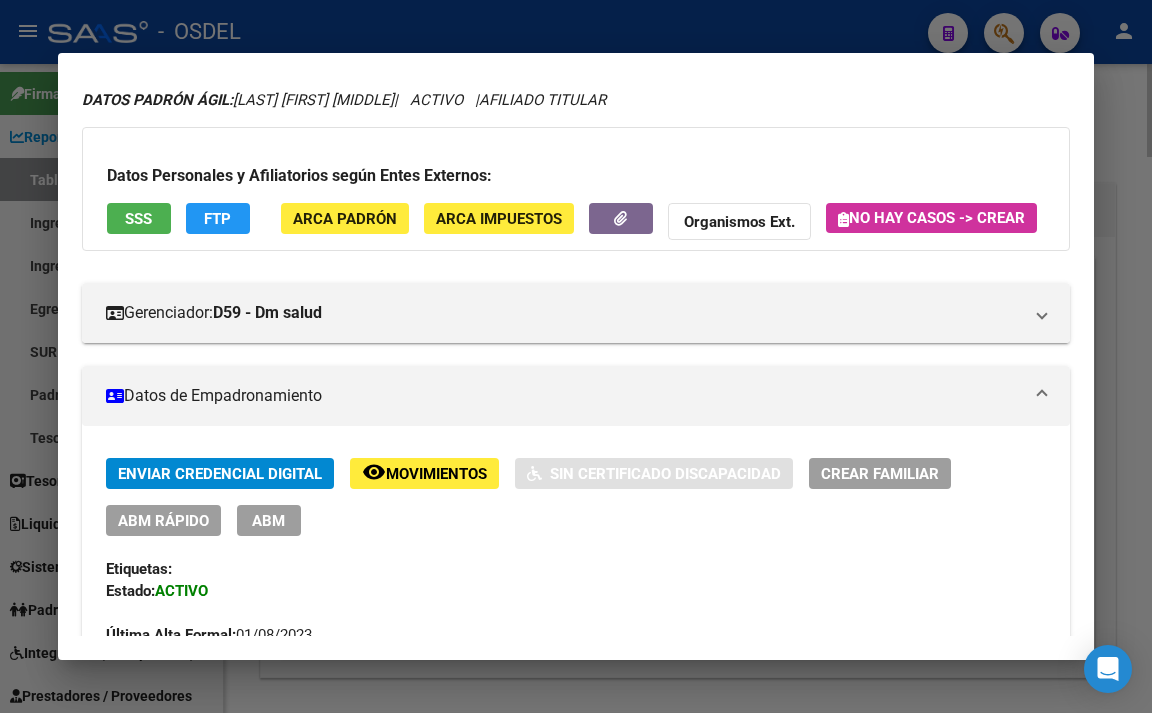 scroll, scrollTop: 33, scrollLeft: 0, axis: vertical 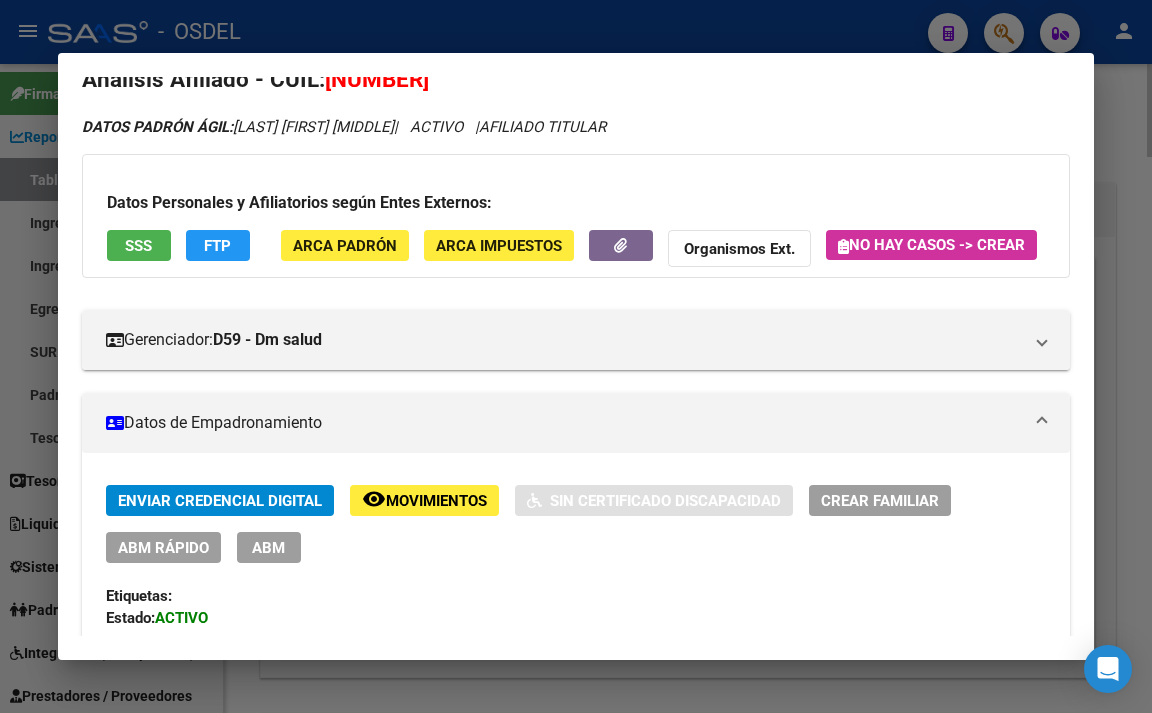 click on "FTP" 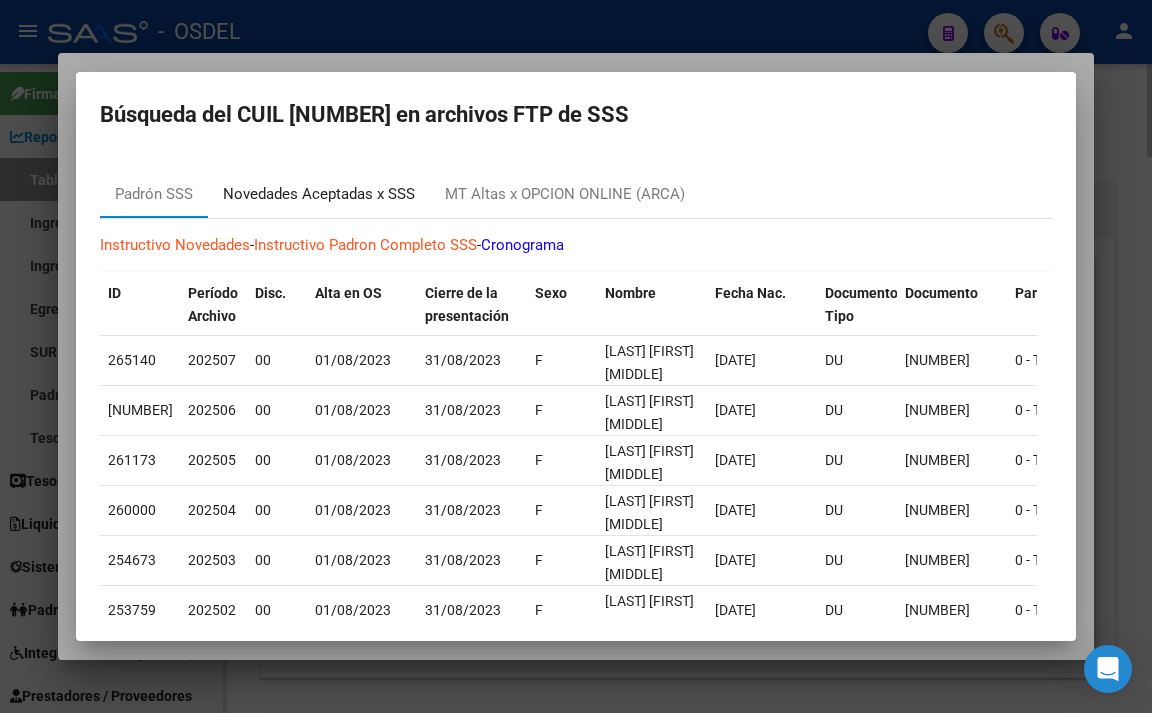 click on "Novedades Aceptadas x SSS" at bounding box center (319, 194) 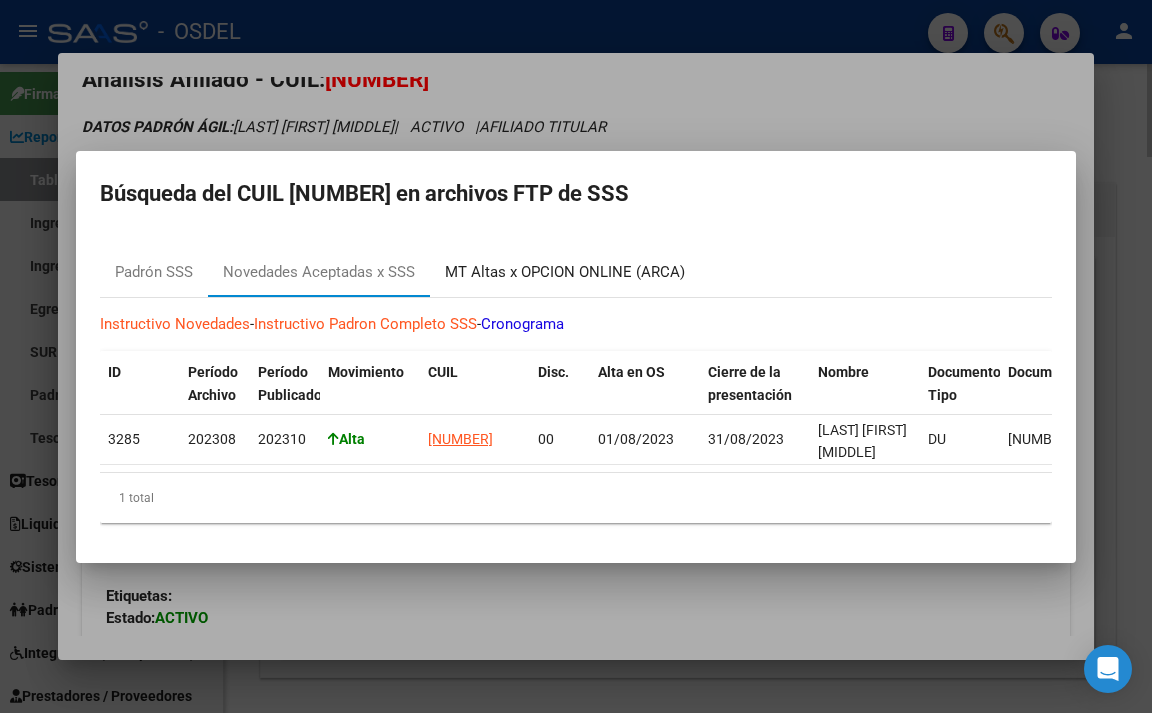 click on "MT Altas x OPCION ONLINE (ARCA)" at bounding box center [565, 272] 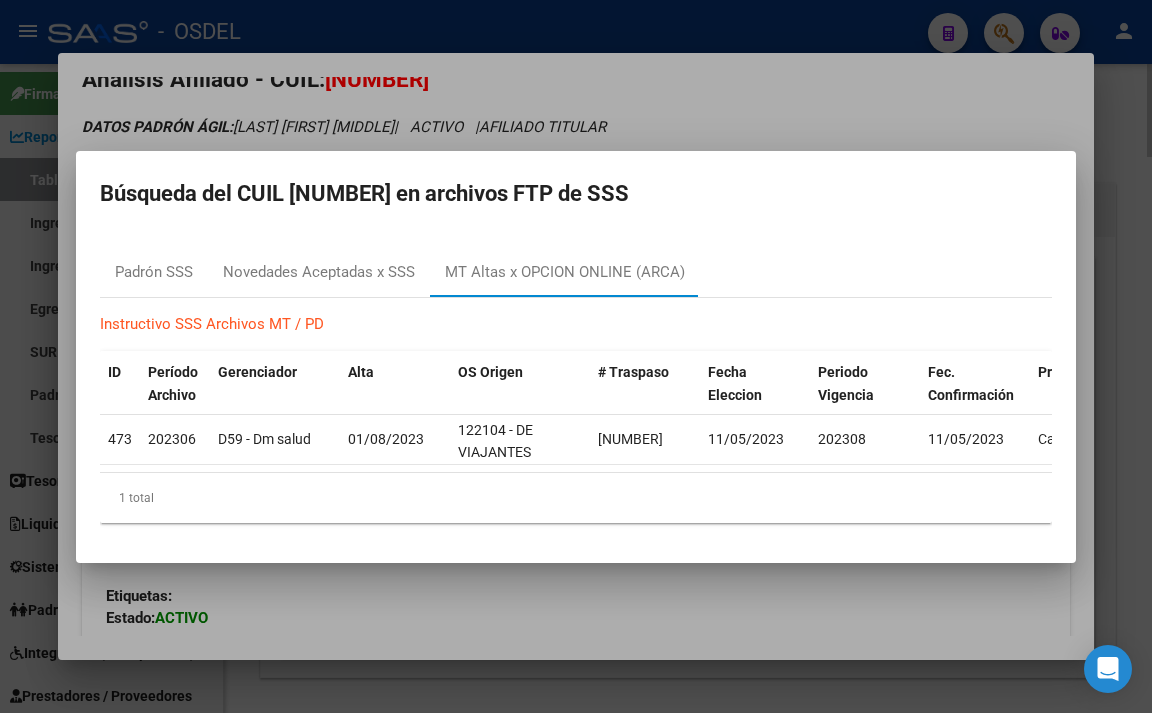 drag, startPoint x: 767, startPoint y: 123, endPoint x: 760, endPoint y: 135, distance: 13.892444 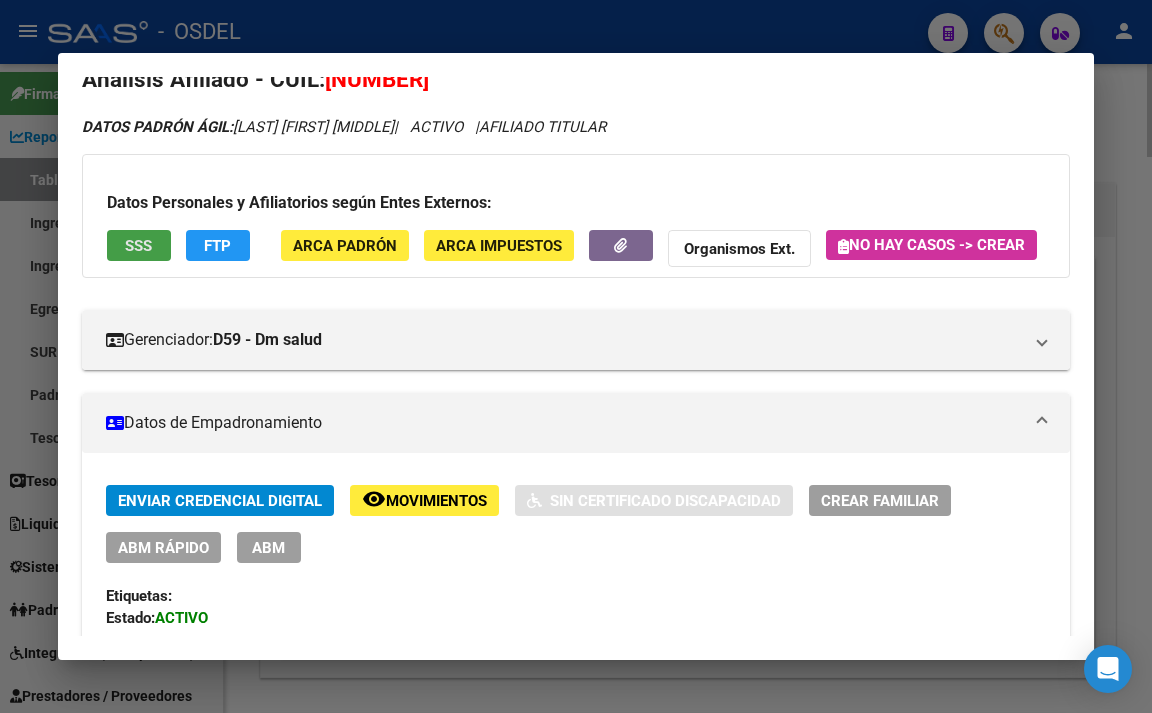 click on "SSS" at bounding box center [139, 245] 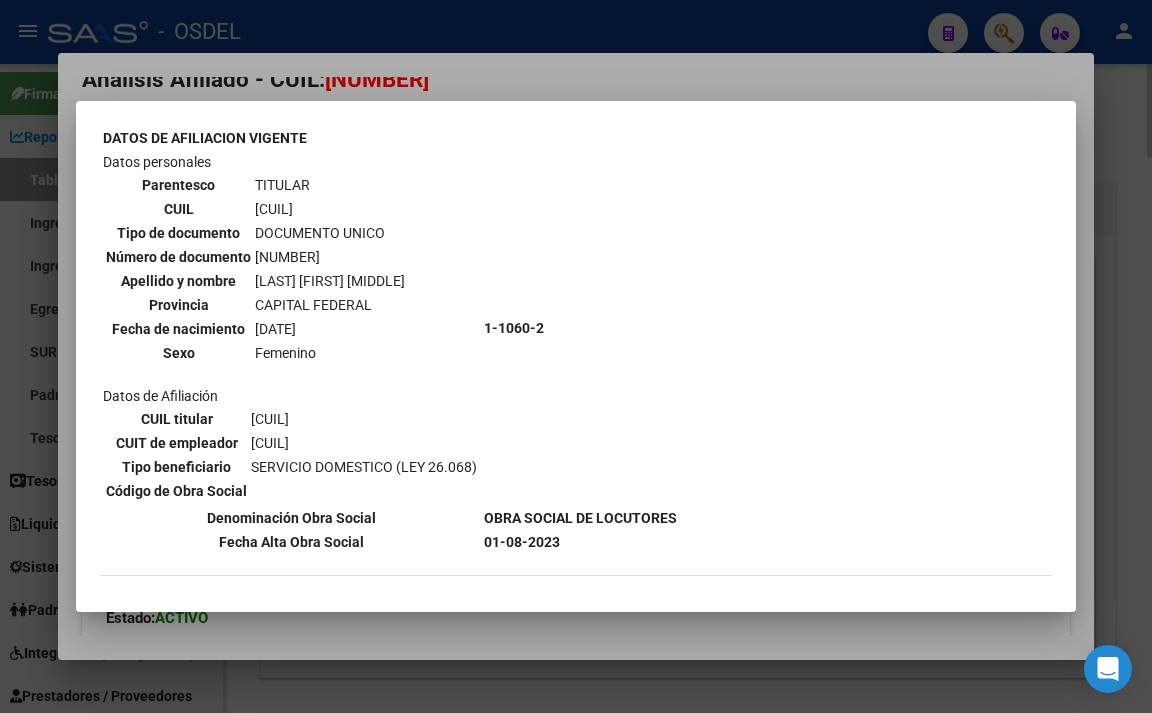 scroll, scrollTop: 38, scrollLeft: 0, axis: vertical 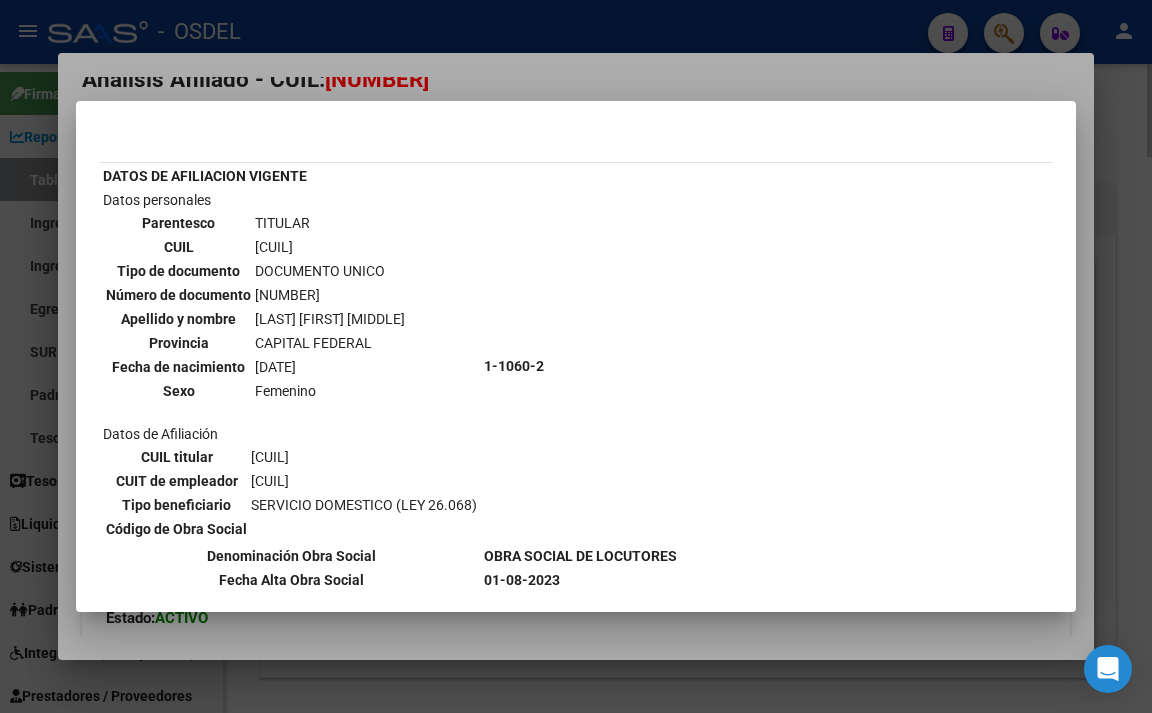 click at bounding box center [576, 356] 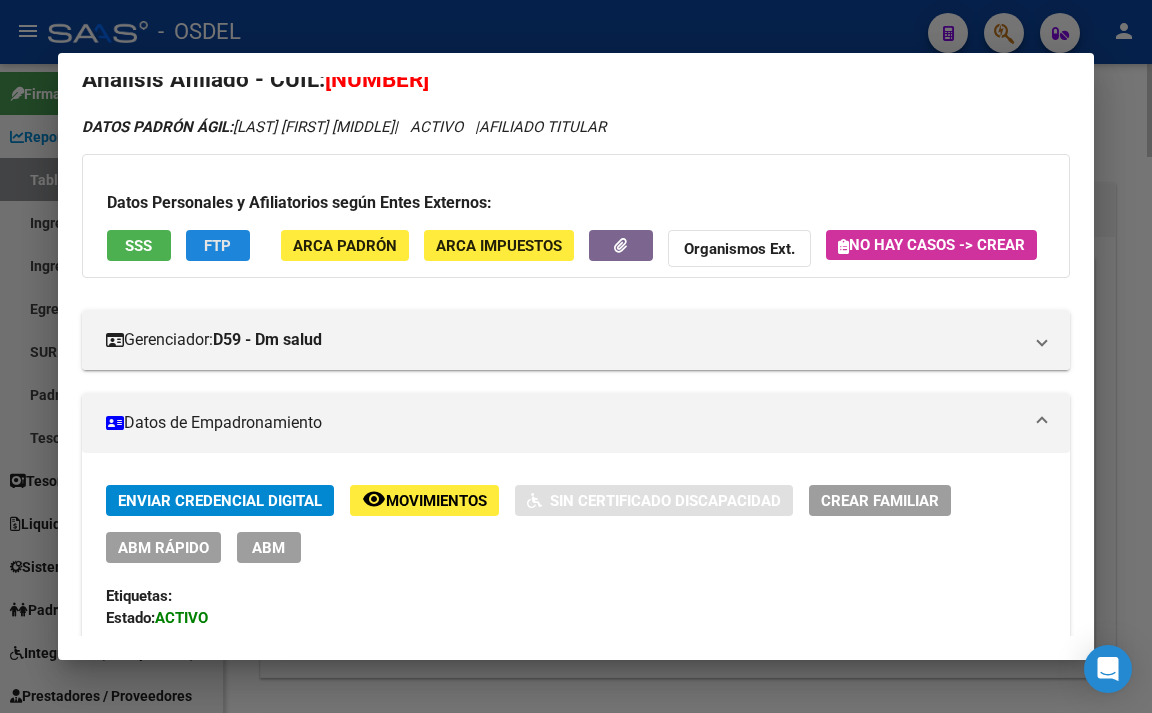 click on "FTP" 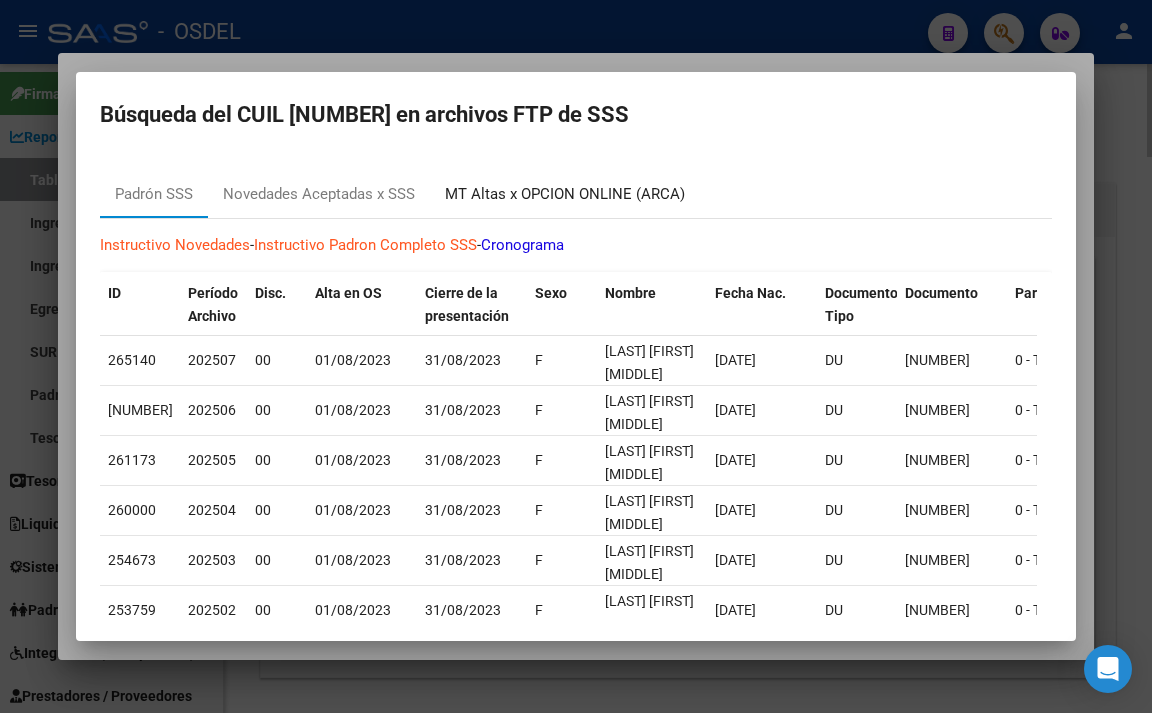 click on "MT Altas x OPCION ONLINE (ARCA)" at bounding box center [565, 194] 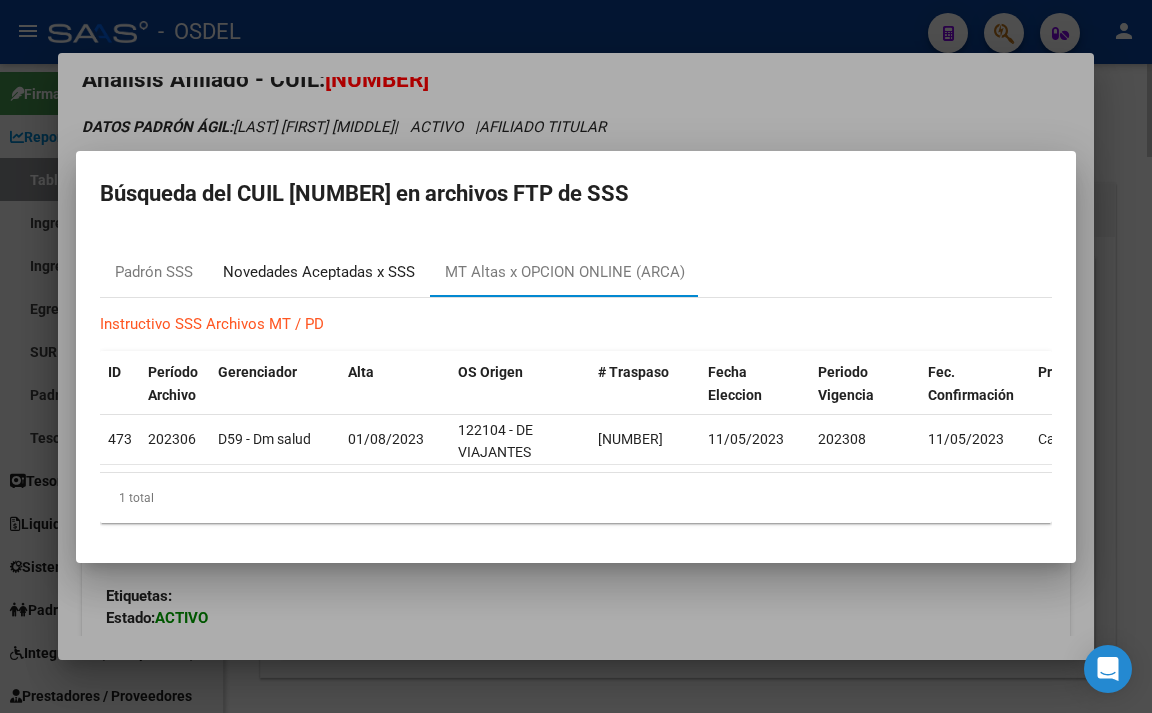 click on "Novedades Aceptadas x SSS" at bounding box center [319, 272] 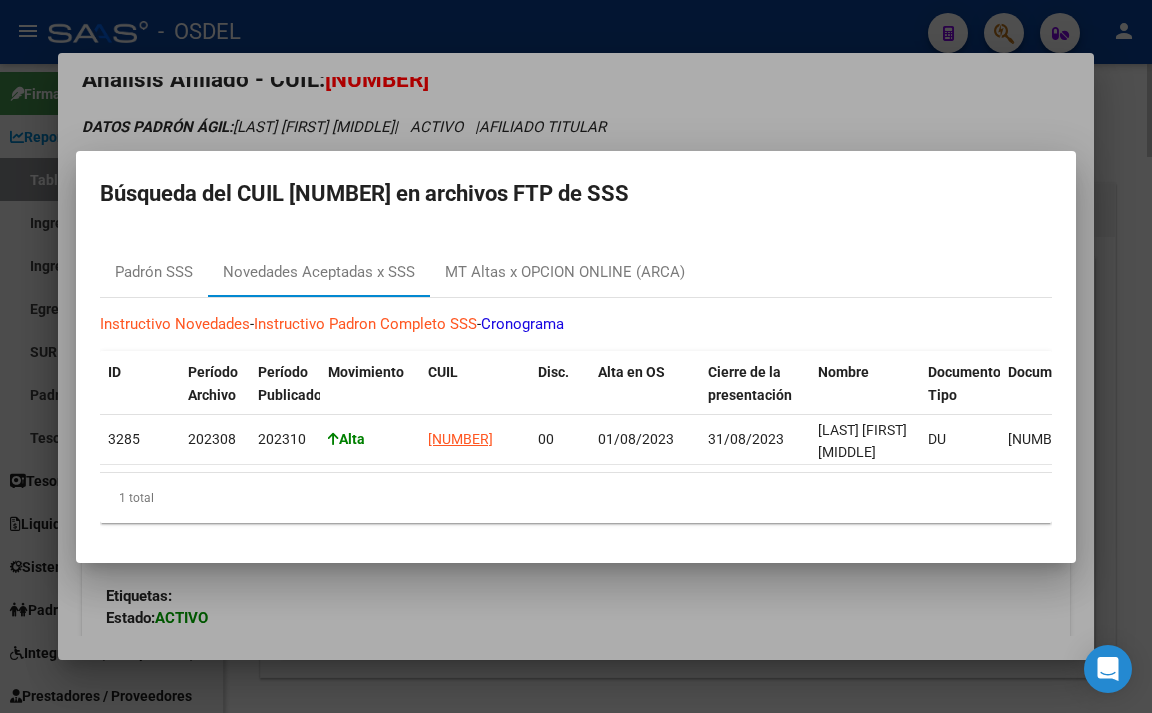 click at bounding box center [576, 356] 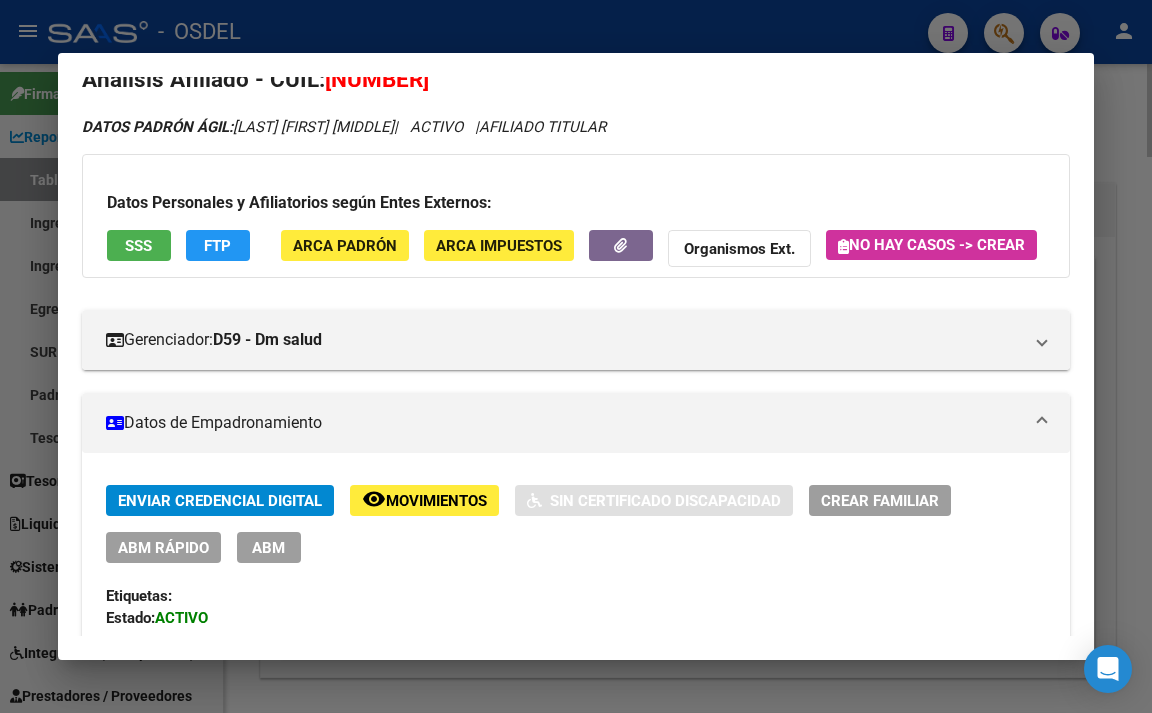 click at bounding box center (576, 356) 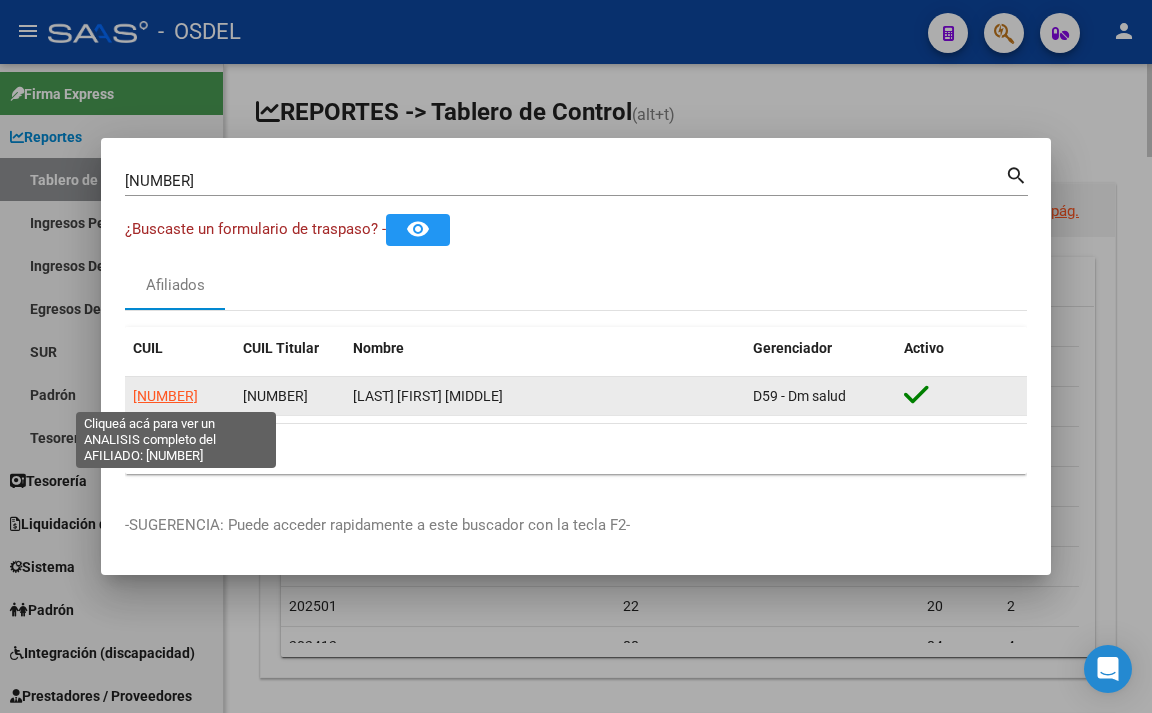 click on "[NUMBER]" 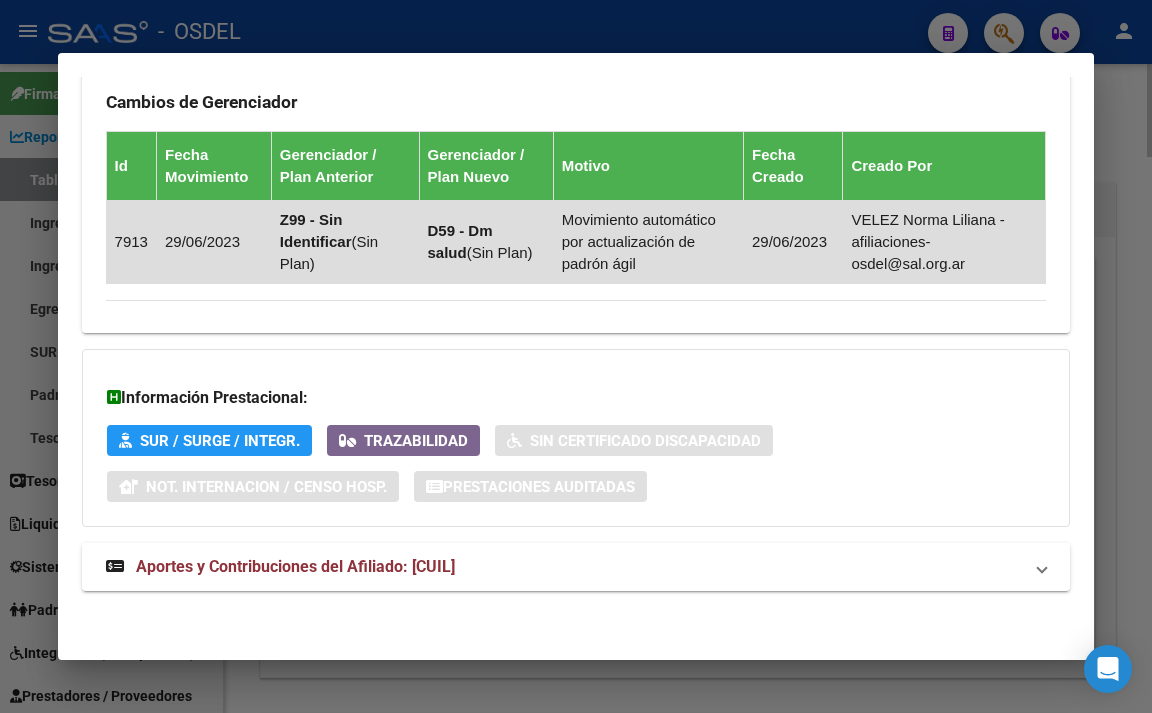 scroll, scrollTop: 1432, scrollLeft: 0, axis: vertical 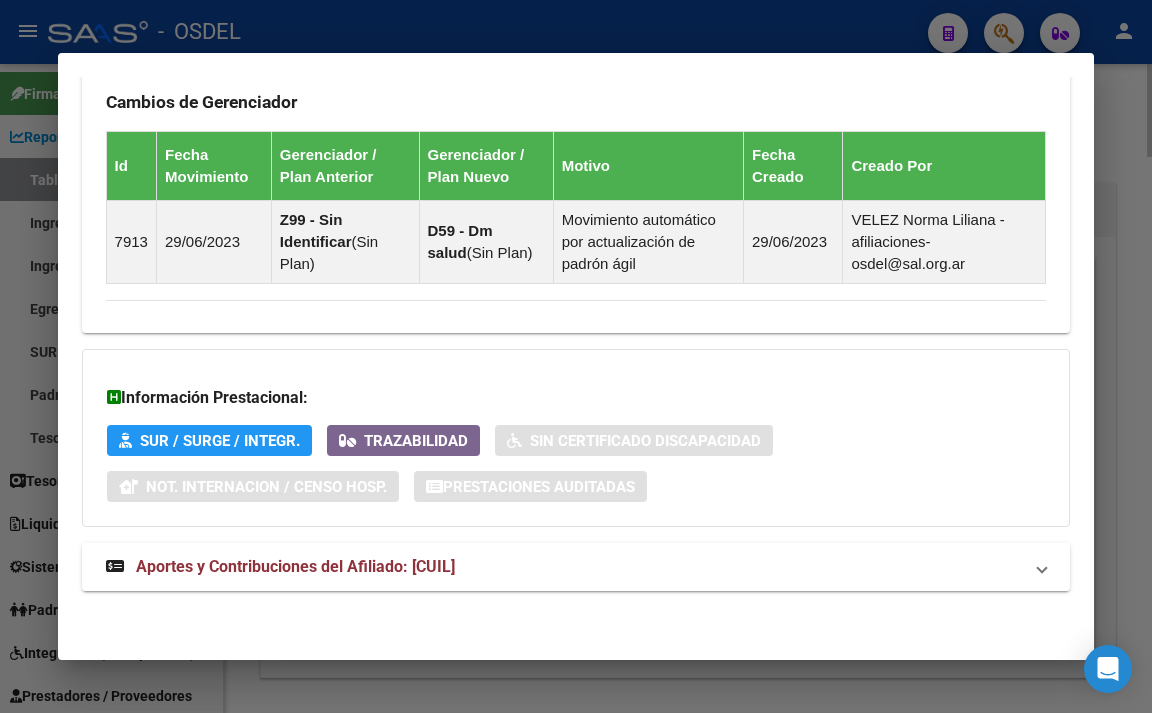 click on "Aportes y Contribuciones del Afiliado: [CUIL]" at bounding box center (564, 567) 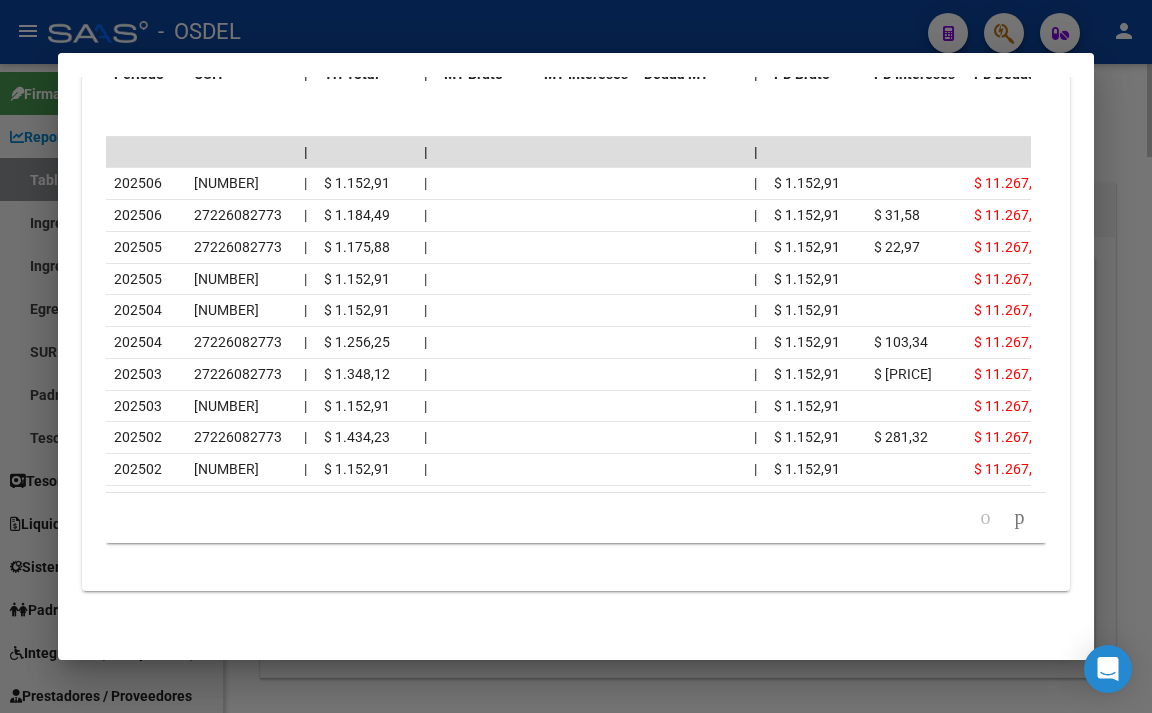 scroll, scrollTop: 2233, scrollLeft: 0, axis: vertical 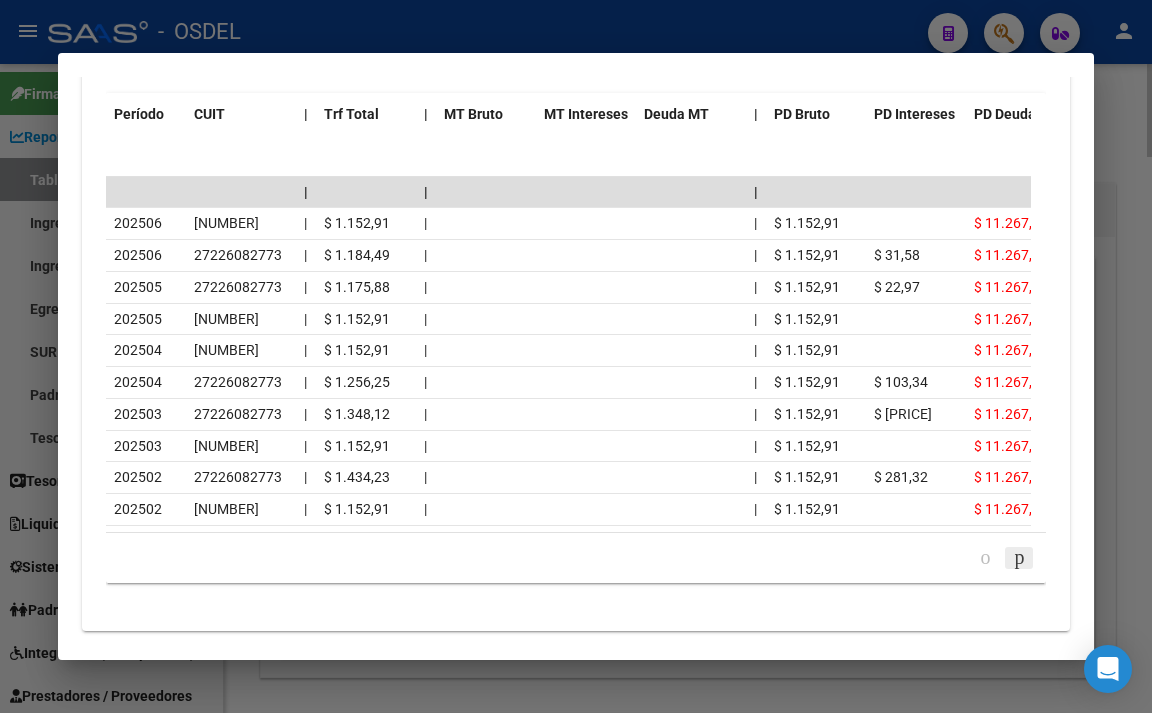 click 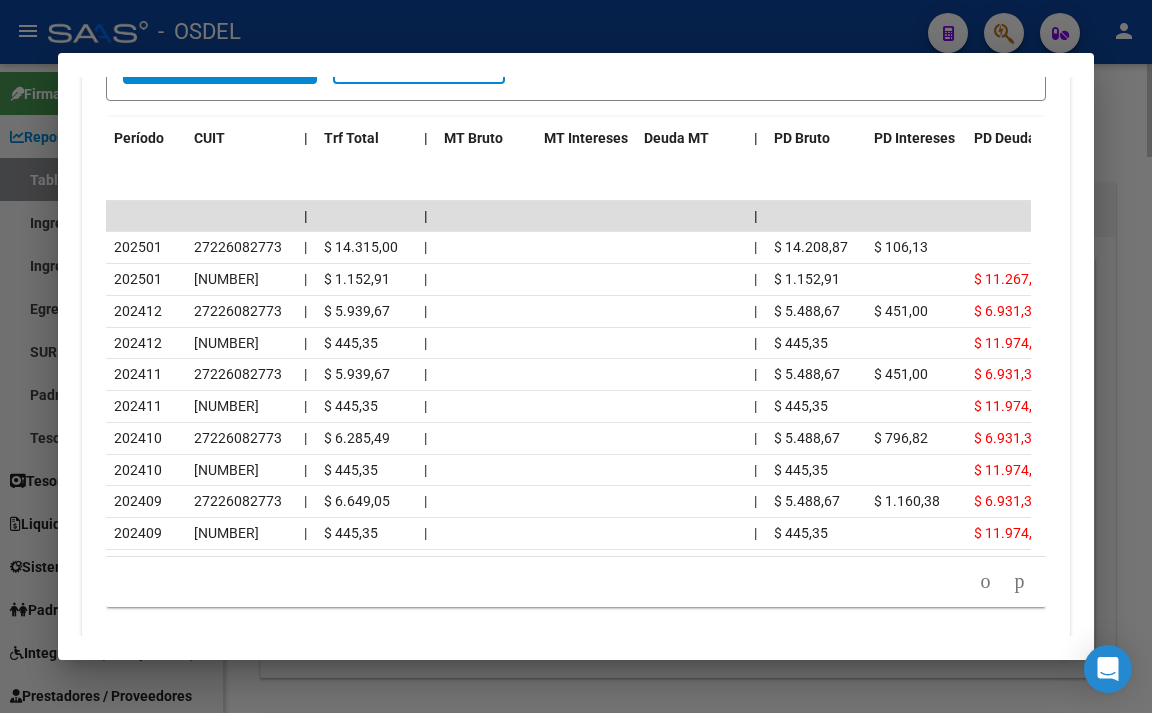 scroll, scrollTop: 2235, scrollLeft: 0, axis: vertical 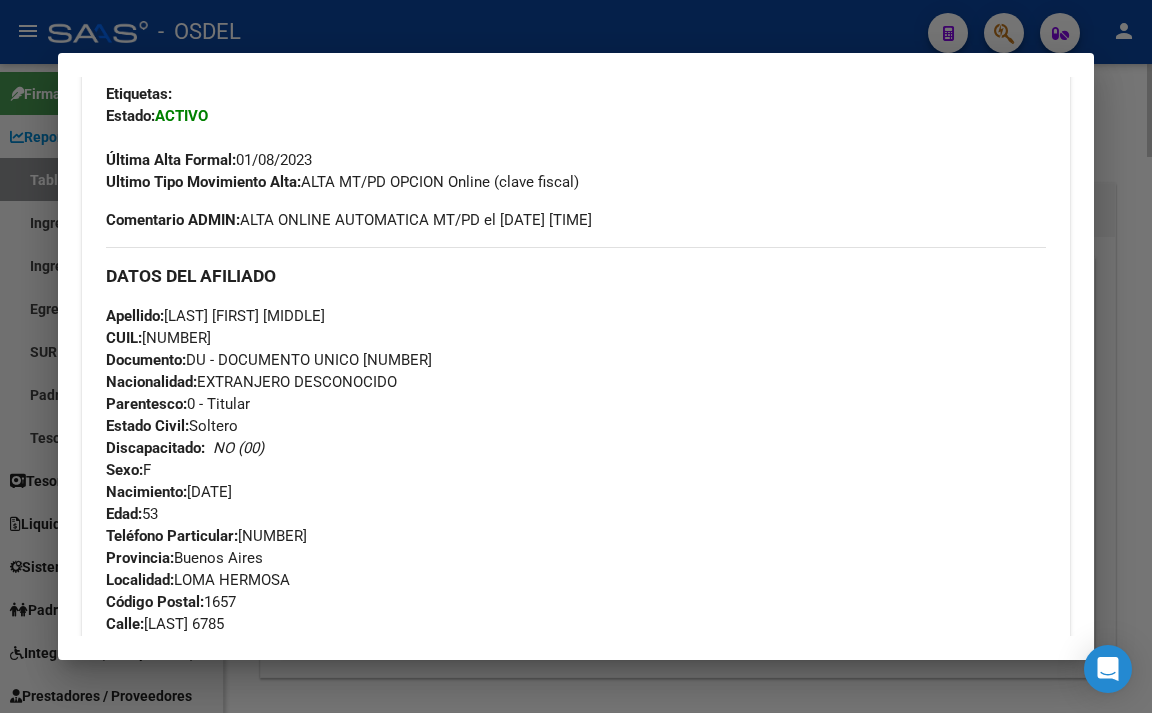 drag, startPoint x: 364, startPoint y: 407, endPoint x: 440, endPoint y: 406, distance: 76.00658 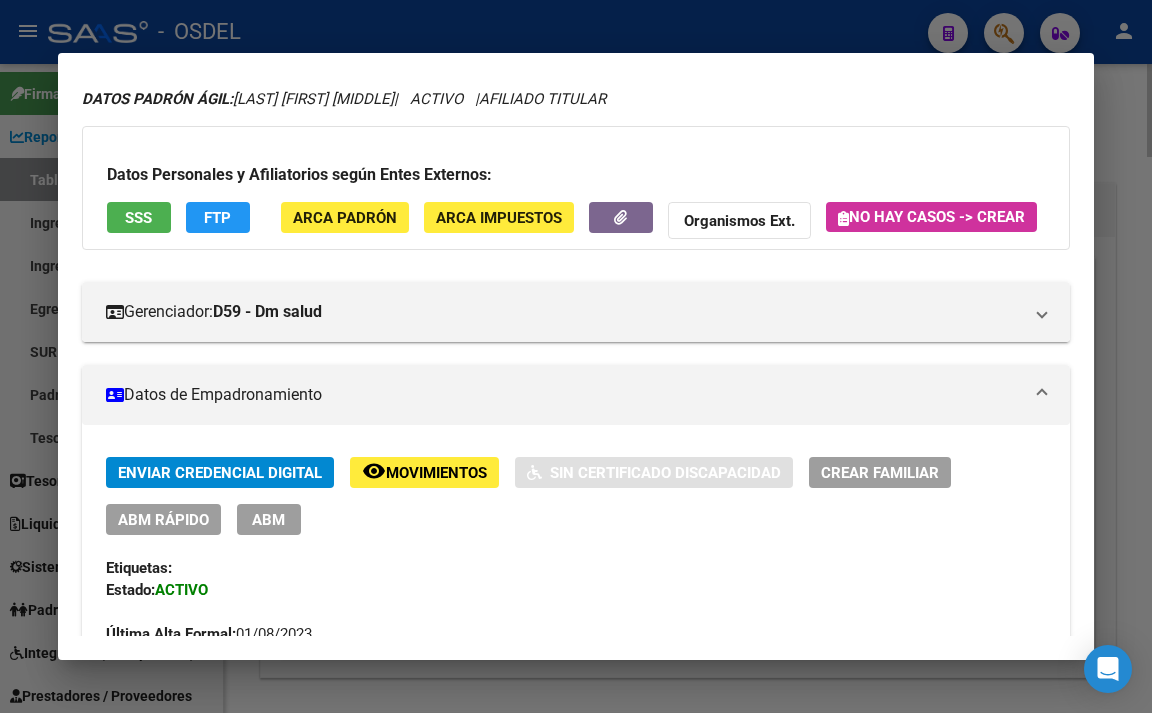 scroll, scrollTop: 35, scrollLeft: 0, axis: vertical 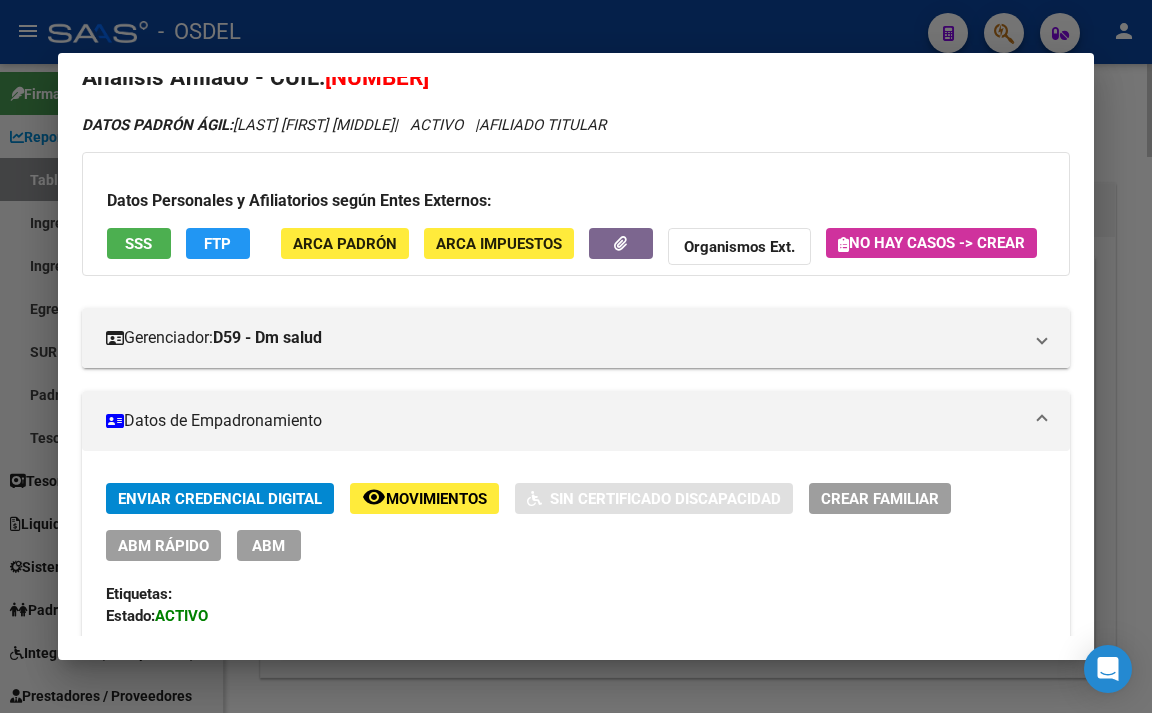 click on "Organismos Ext." 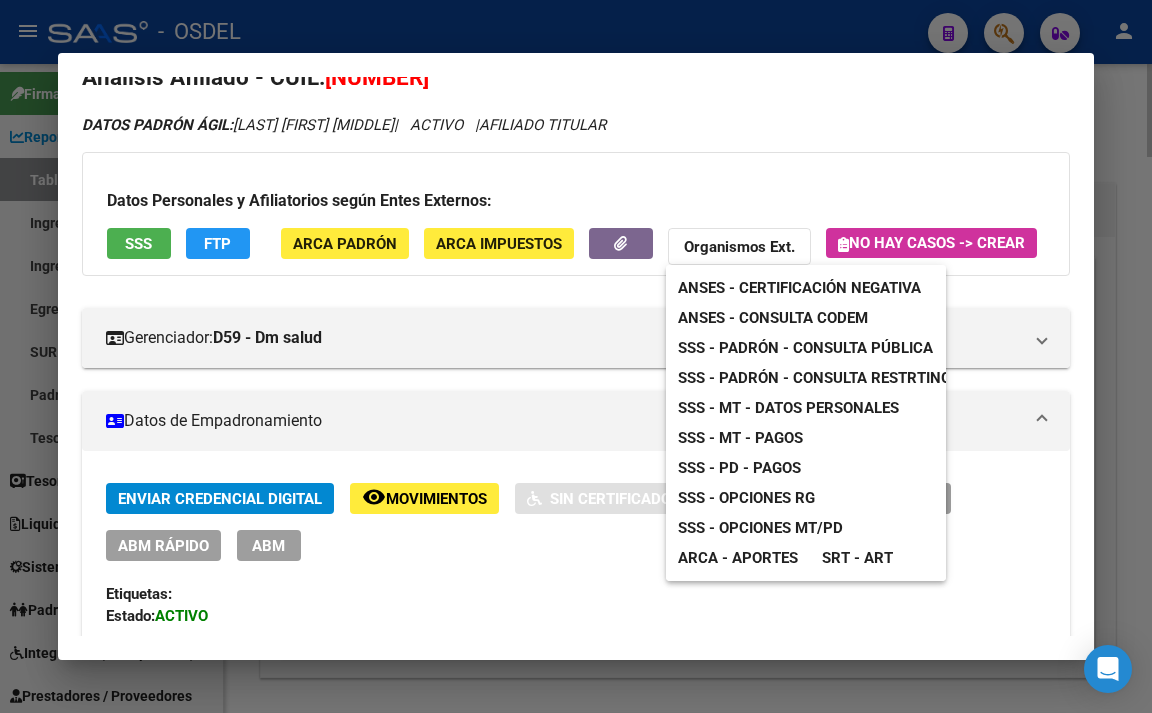 click on "SSS - Opciones MT/PD" at bounding box center (760, 528) 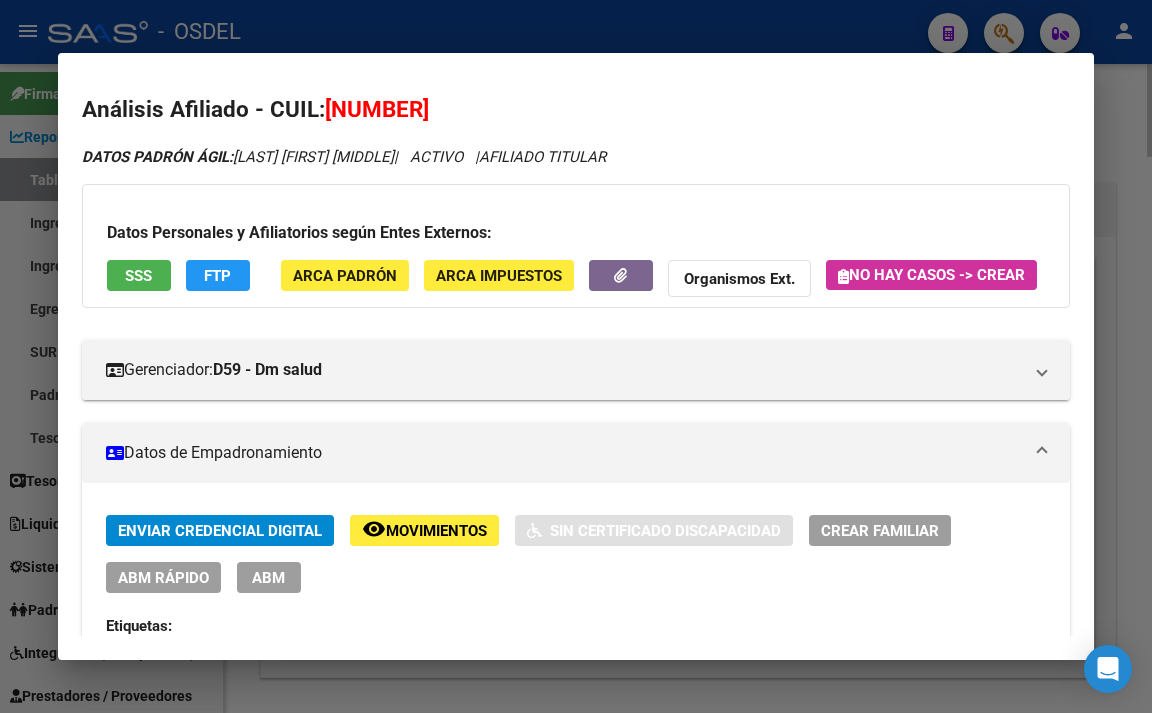 scroll, scrollTop: 0, scrollLeft: 0, axis: both 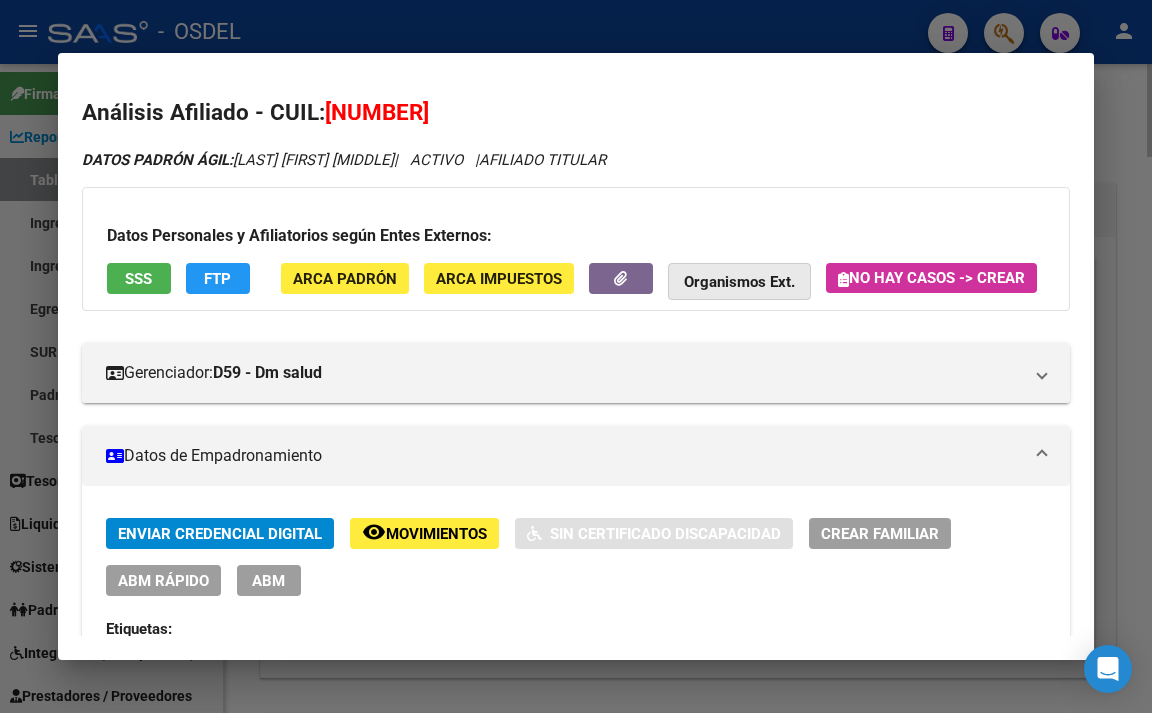 click on "Organismos Ext." 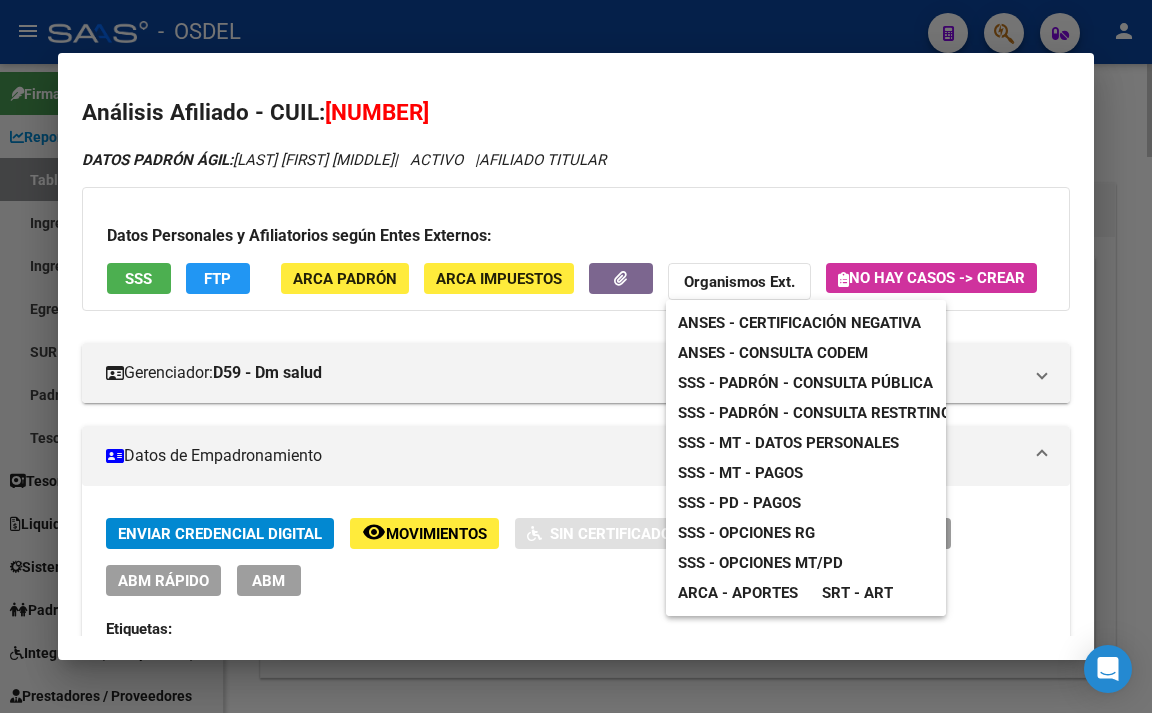 click on "SSS - MT - Datos Personales" at bounding box center [788, 443] 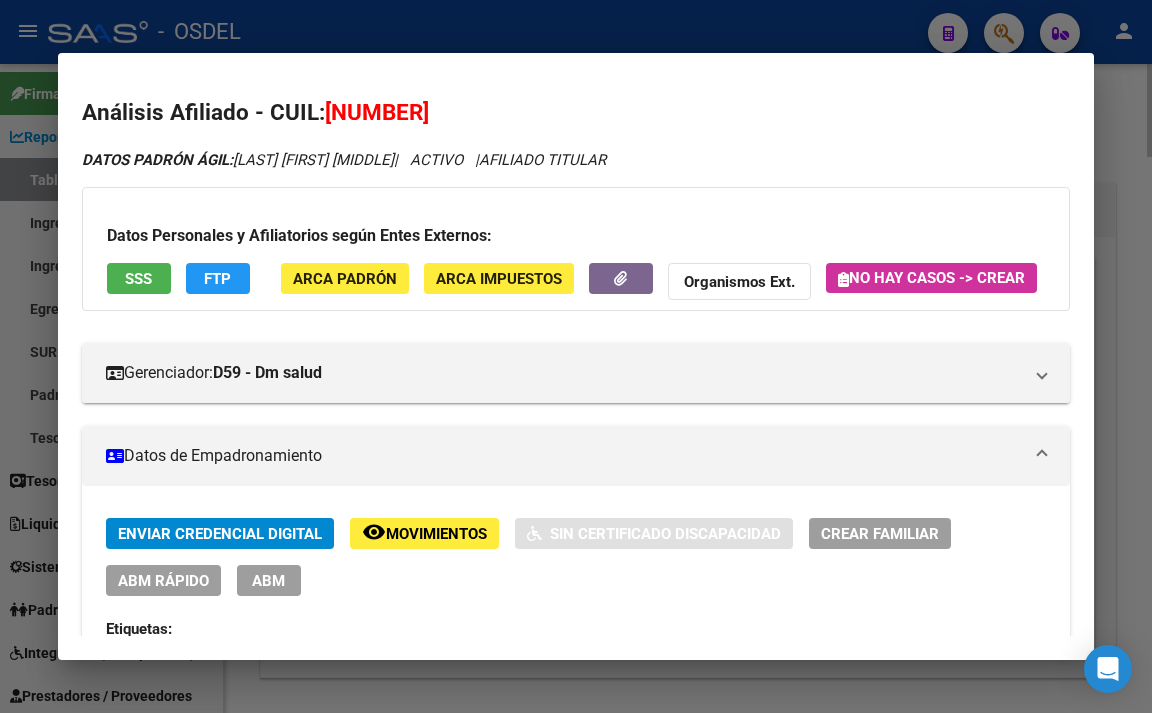 click on "Organismos Ext." 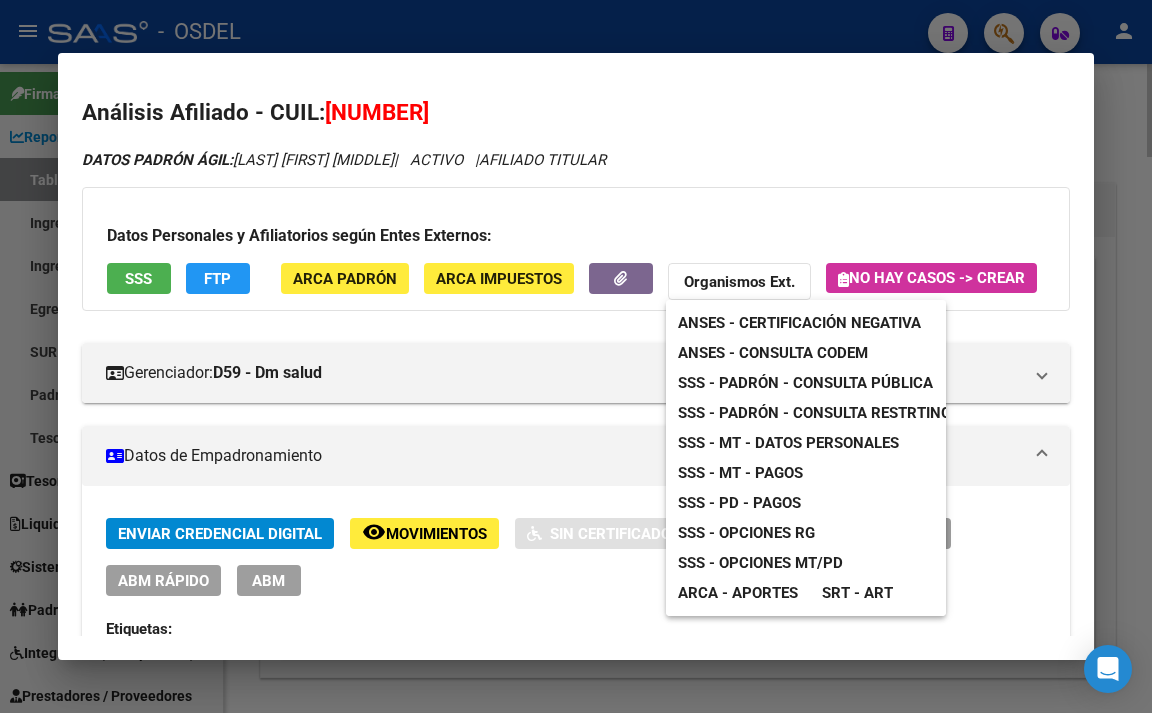 click on "ANSES - Consulta CODEM" at bounding box center (773, 353) 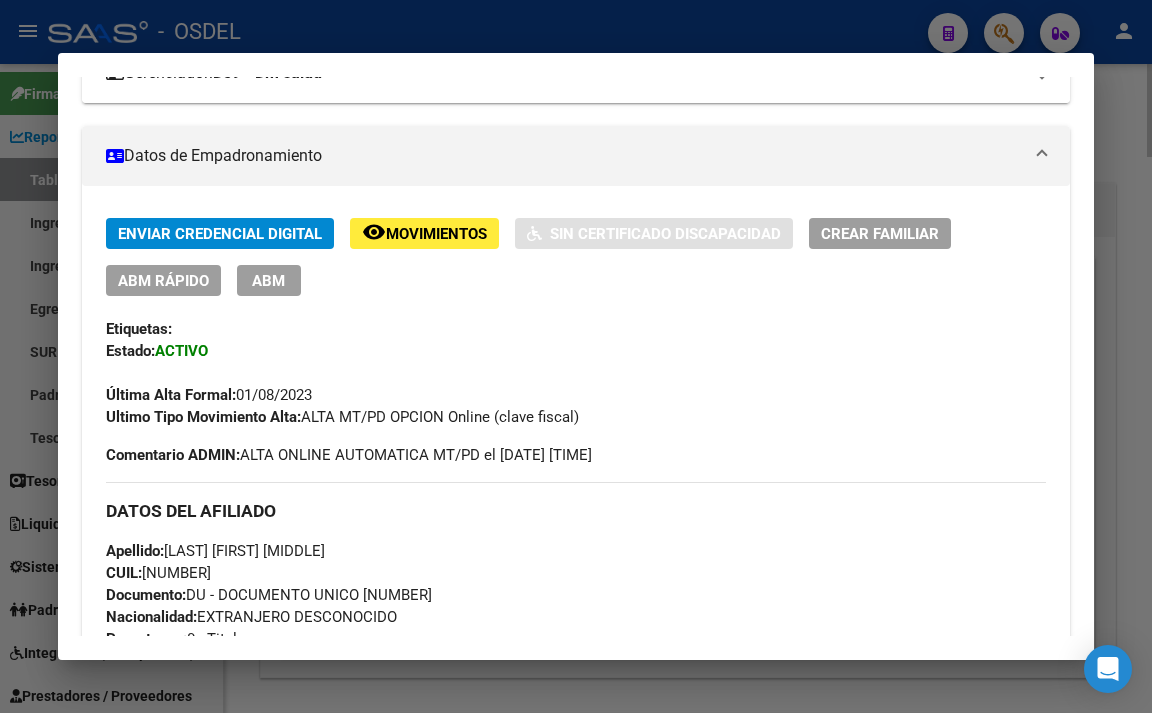 scroll, scrollTop: 400, scrollLeft: 0, axis: vertical 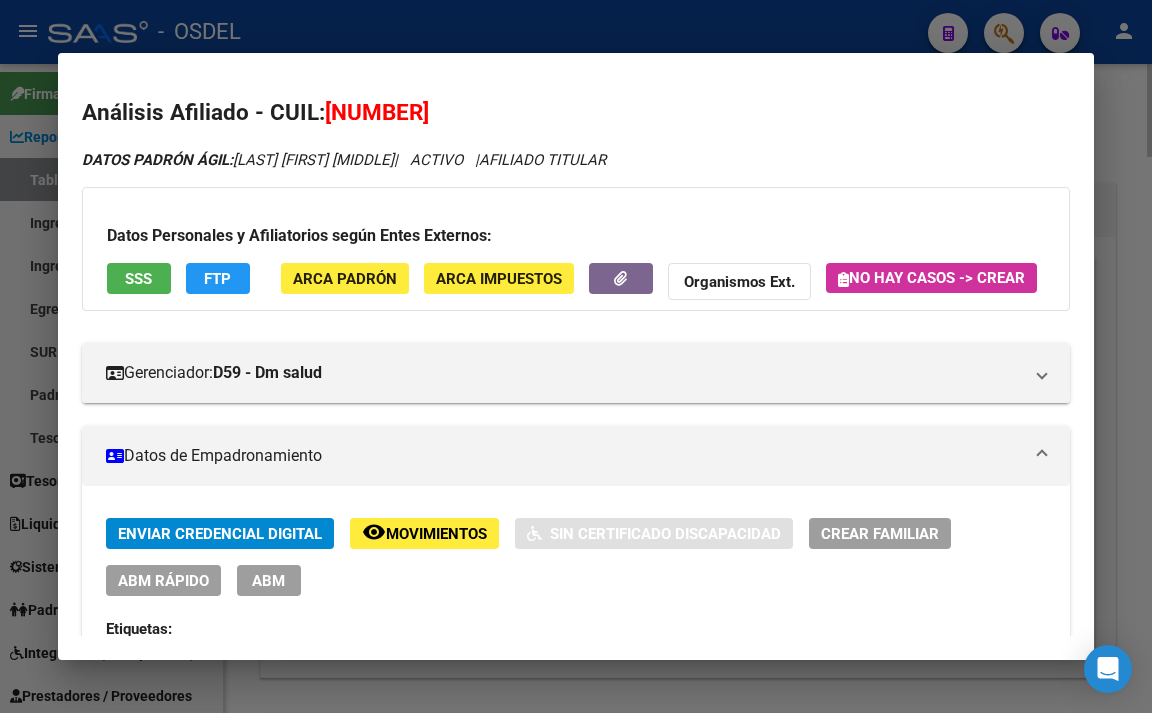 click on "ARCA Padrón" 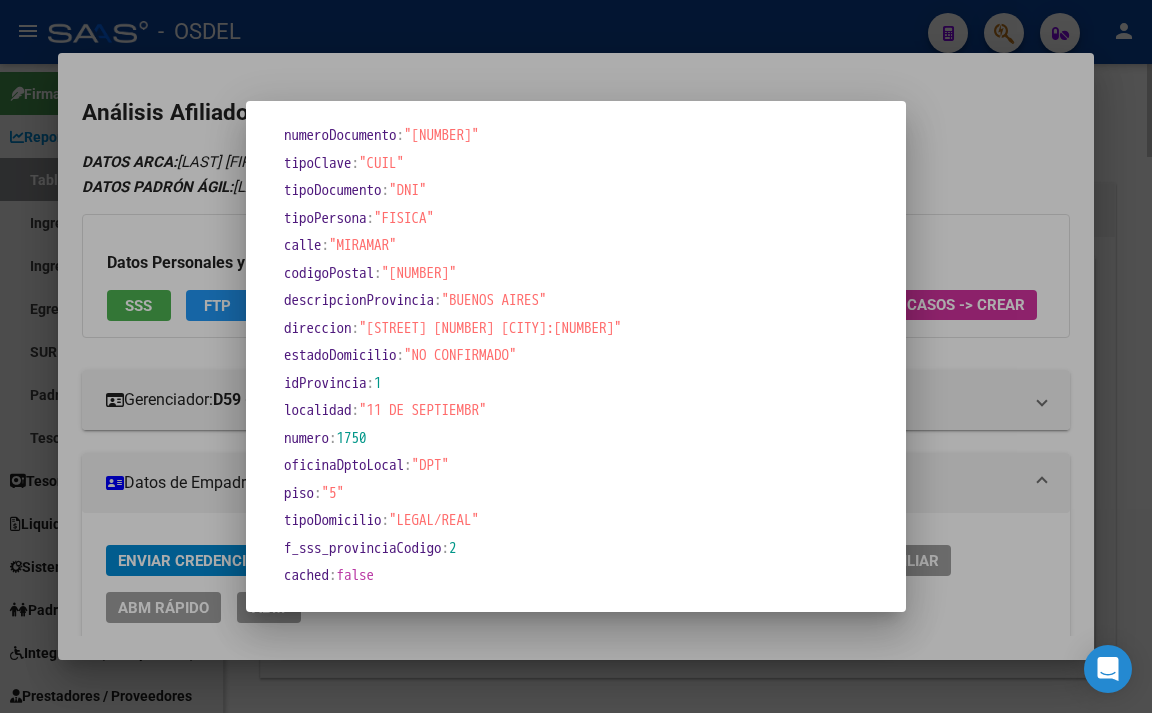 scroll, scrollTop: 602, scrollLeft: 0, axis: vertical 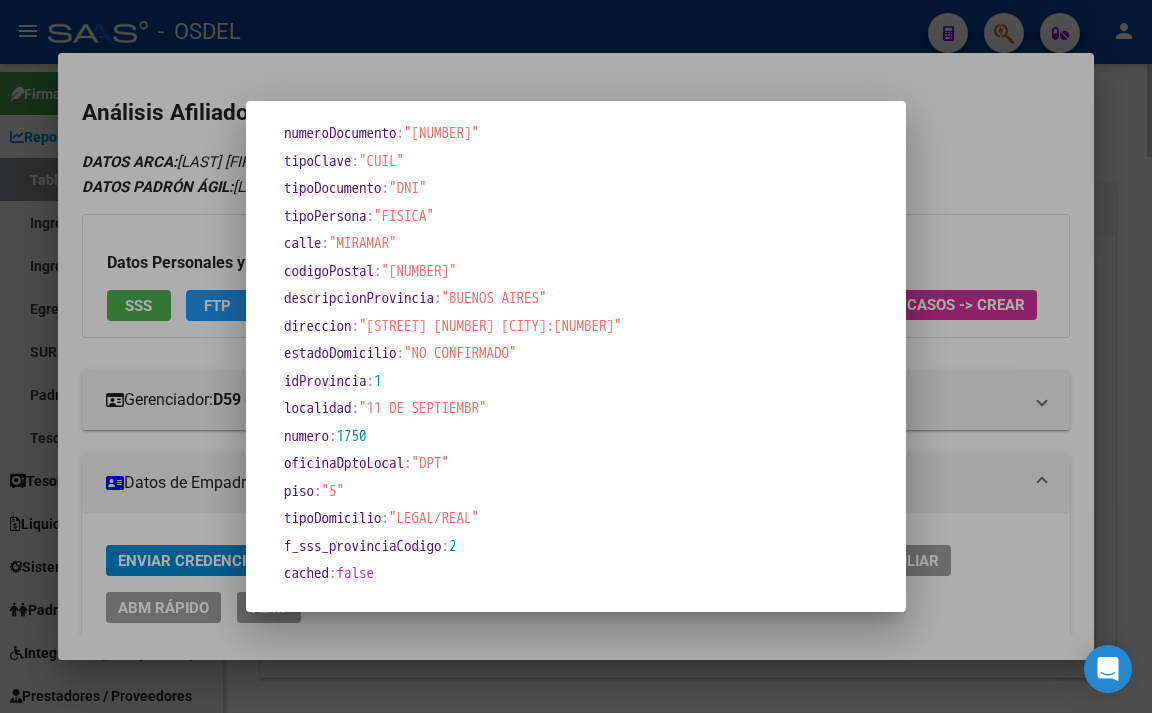 click at bounding box center [576, 356] 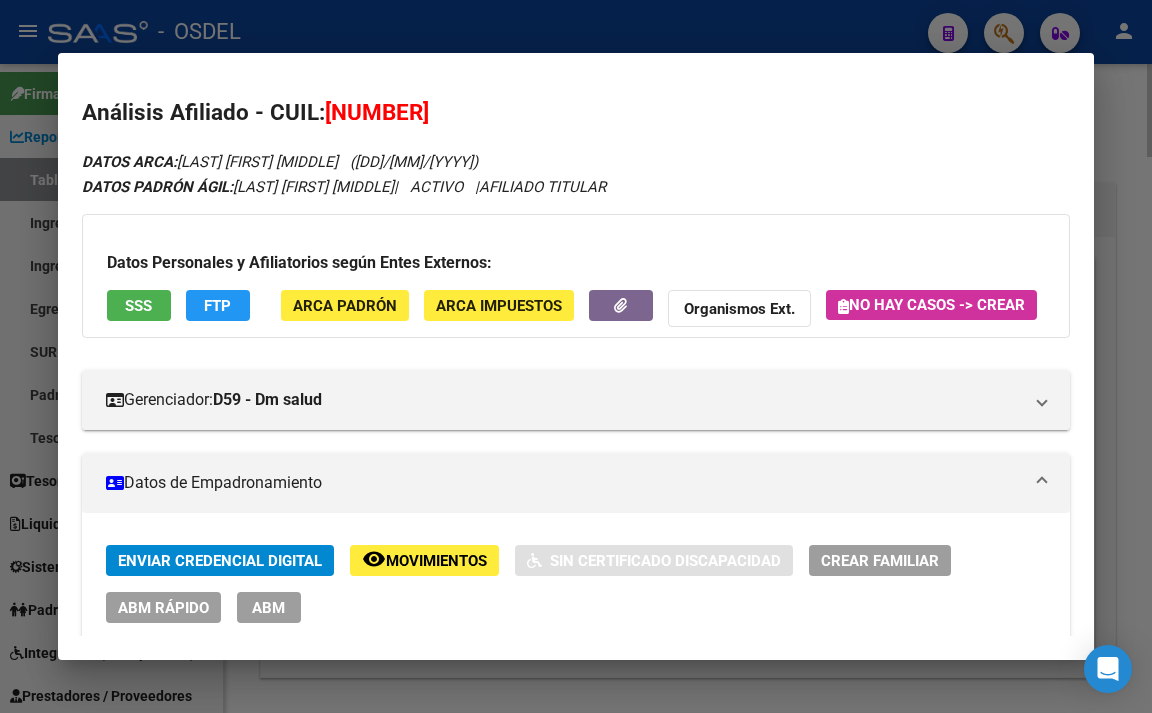 click on "FTP" 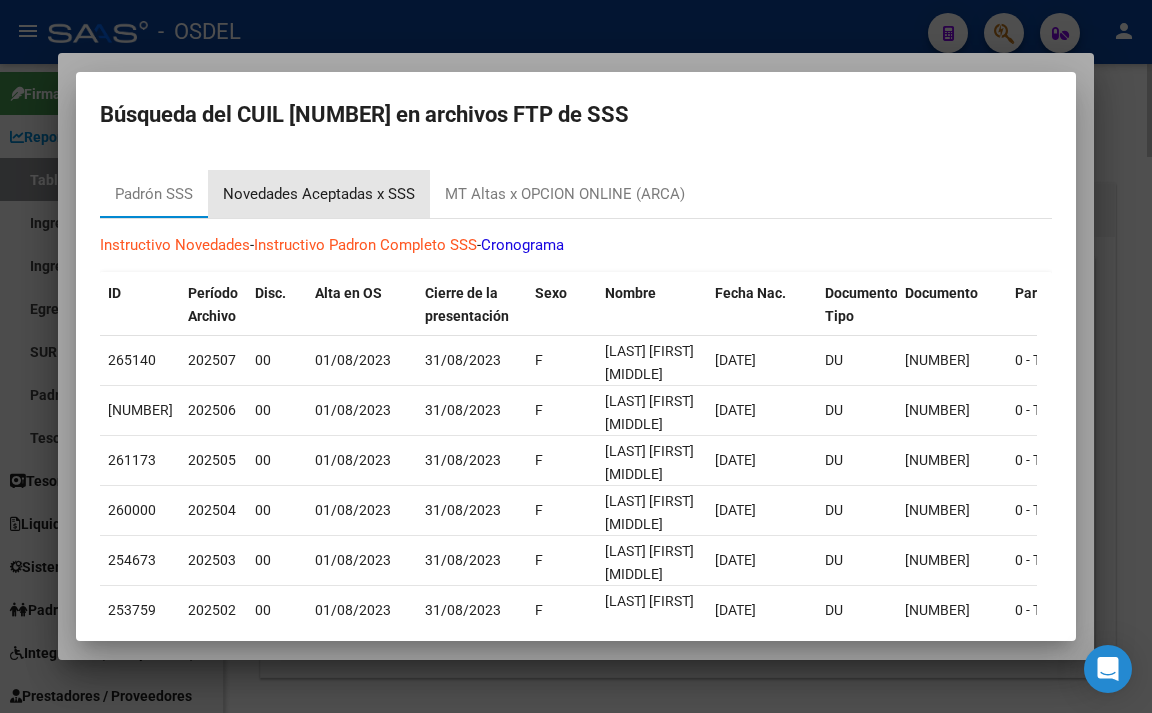 click on "Novedades Aceptadas x SSS" at bounding box center [319, 194] 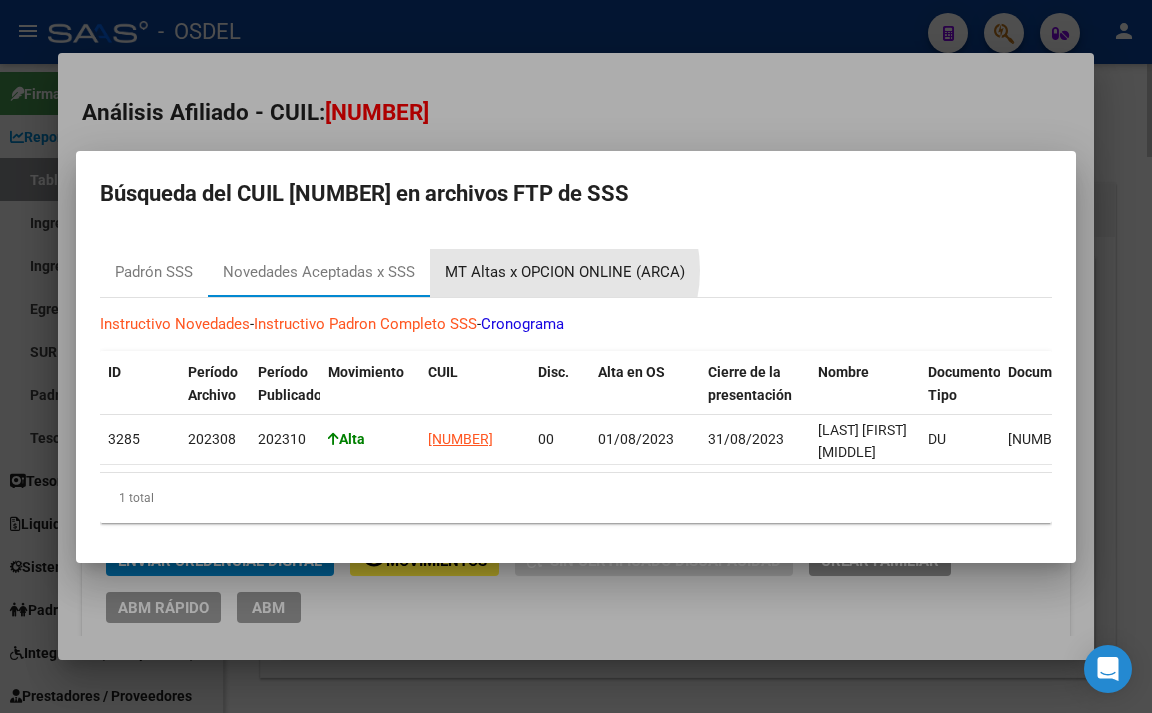 click on "MT Altas x OPCION ONLINE (ARCA)" at bounding box center [565, 272] 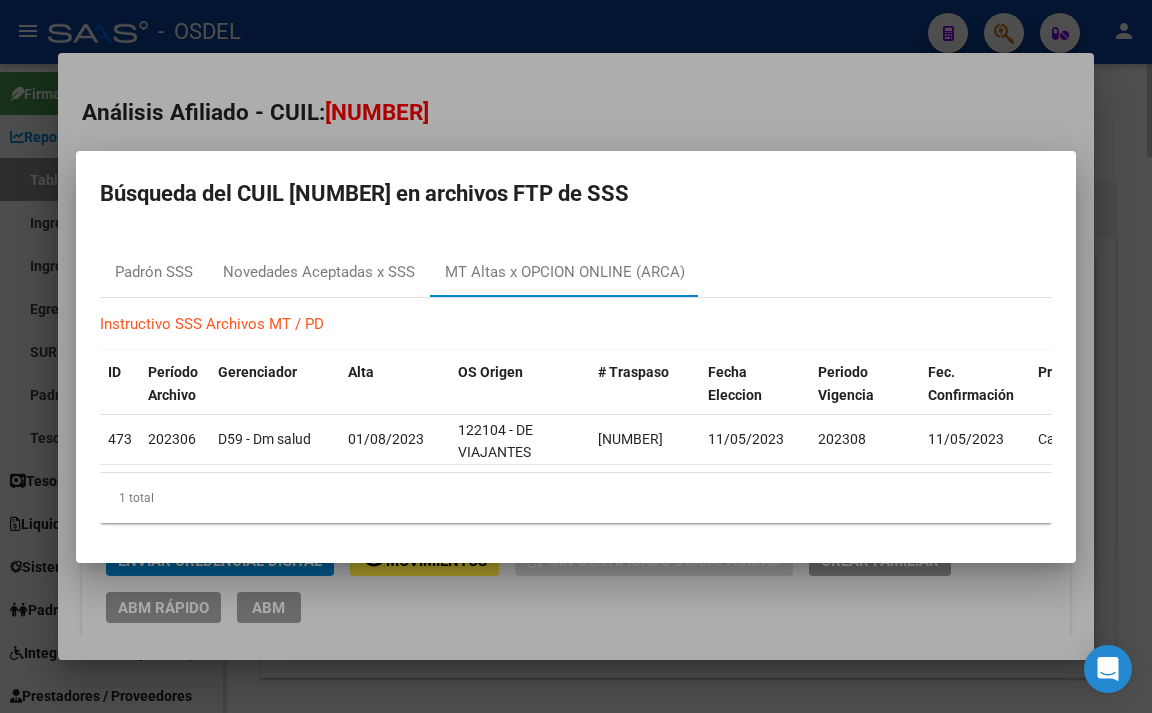 click at bounding box center [576, 356] 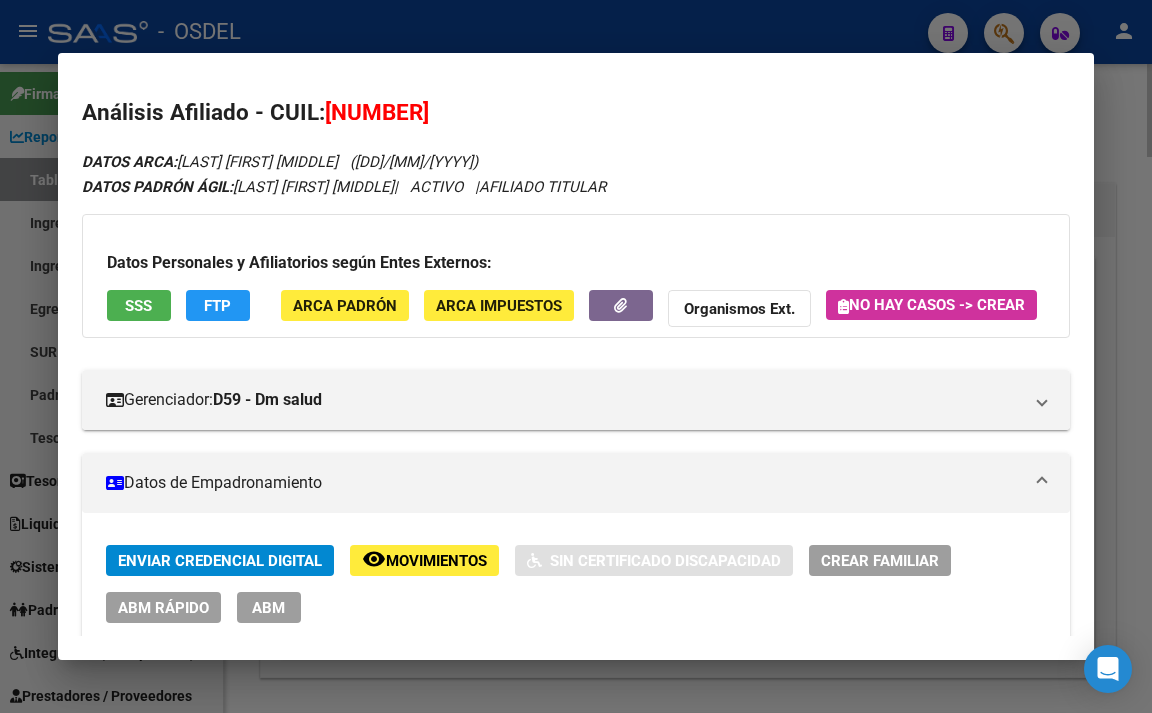 click at bounding box center (576, 356) 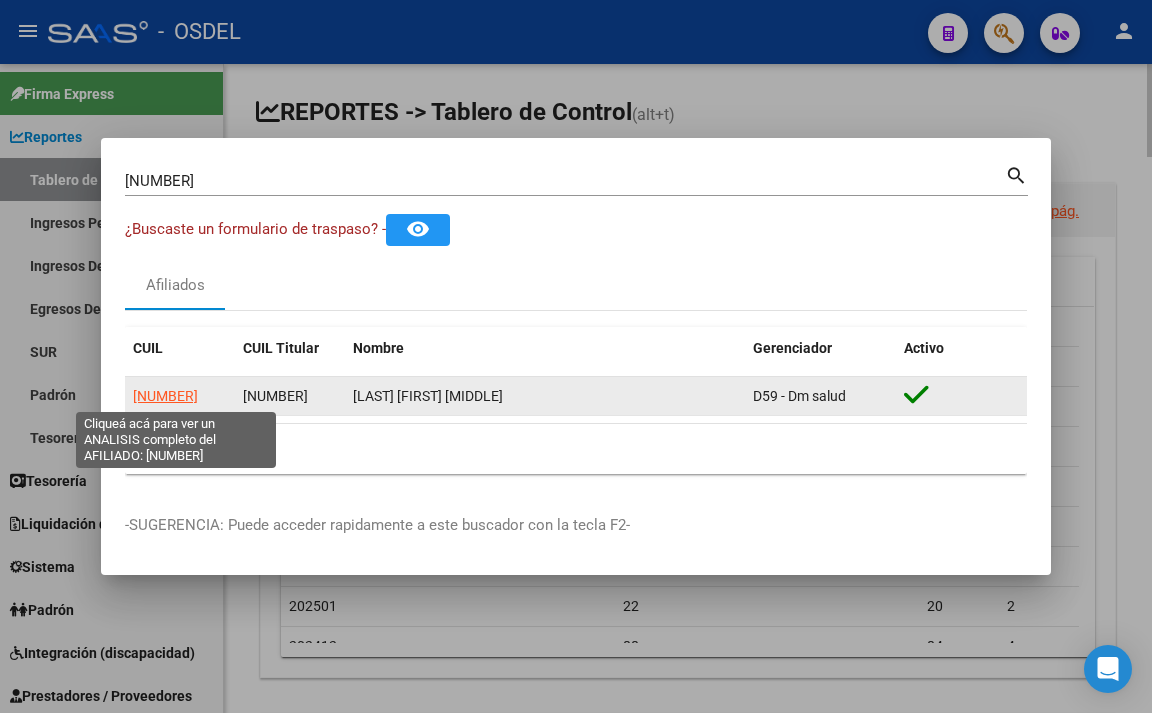 click on "[NUMBER]" 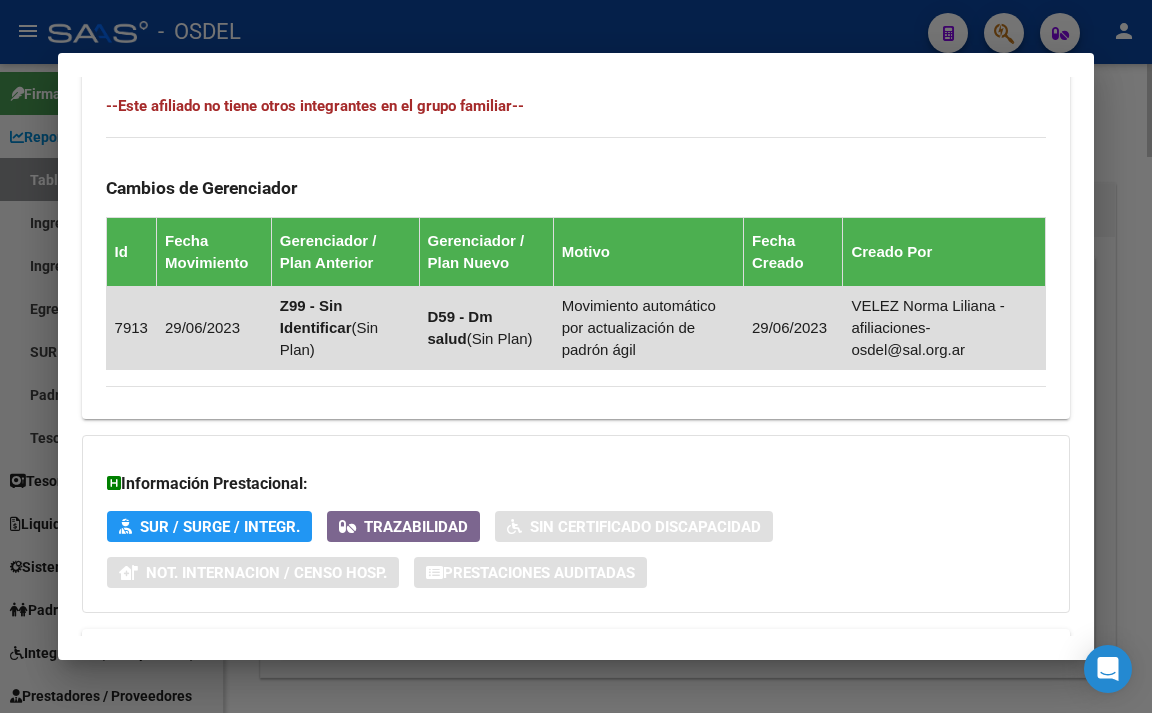 scroll, scrollTop: 1400, scrollLeft: 0, axis: vertical 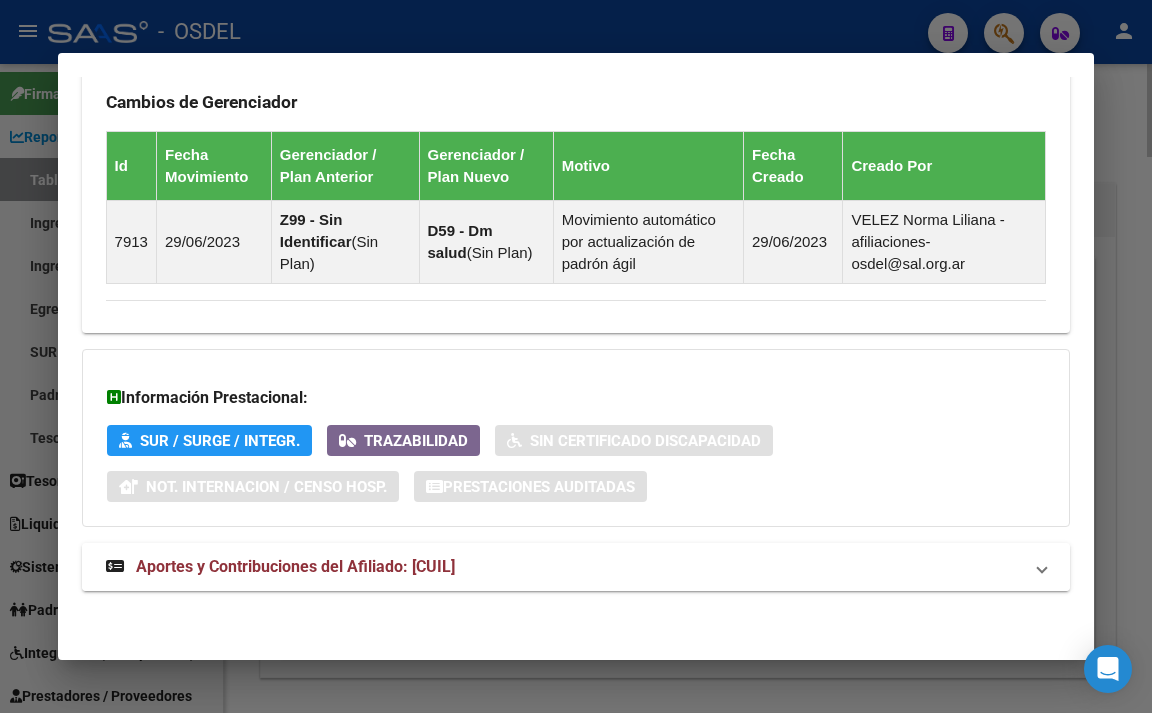 click on "Aportes y Contribuciones del Afiliado: [CUIL]" at bounding box center [280, 567] 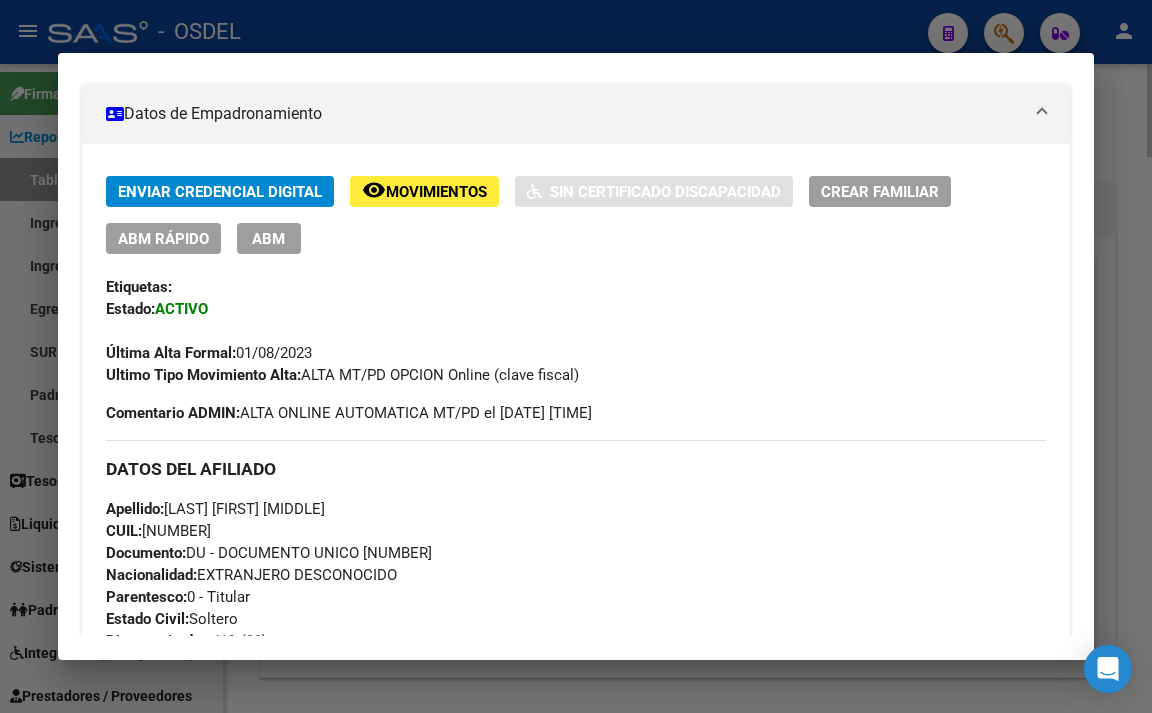scroll, scrollTop: 42, scrollLeft: 0, axis: vertical 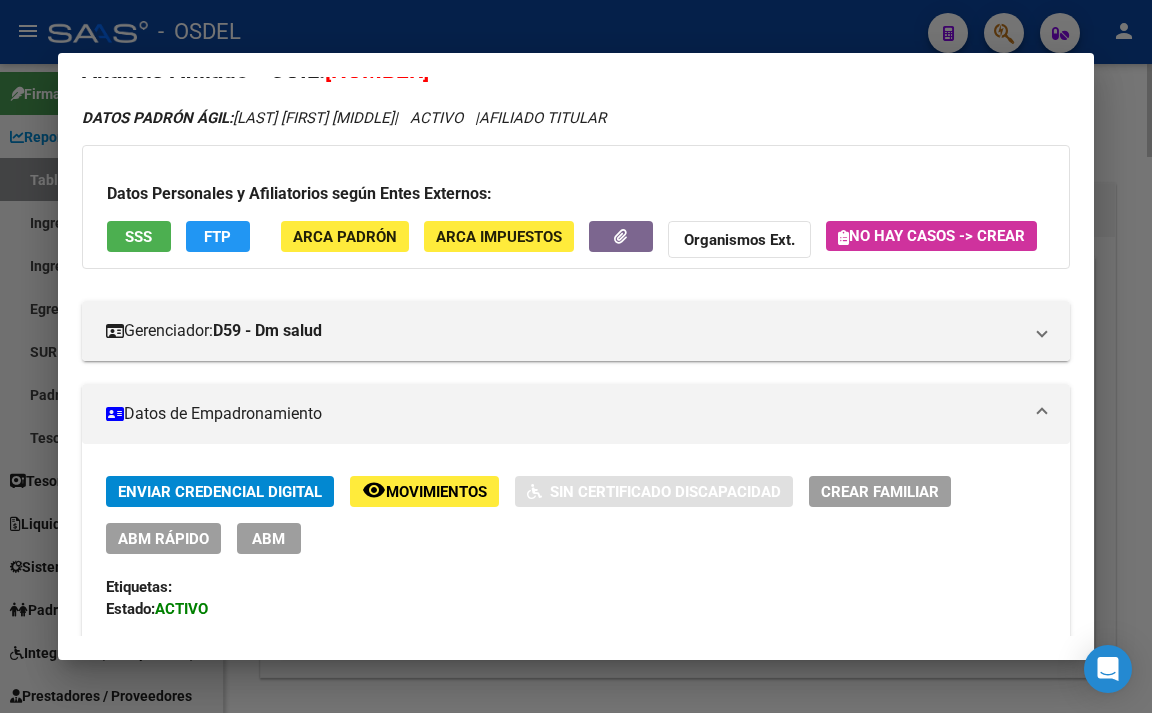 click on "FTP" 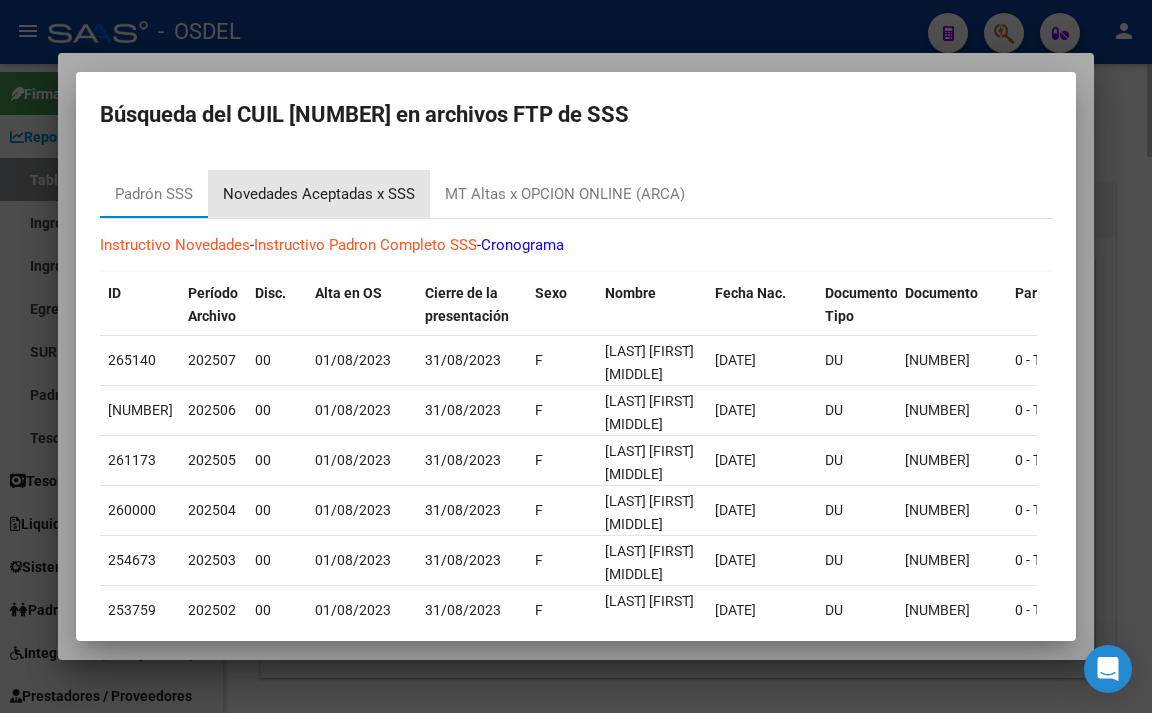 click on "Novedades Aceptadas x SSS" at bounding box center (319, 194) 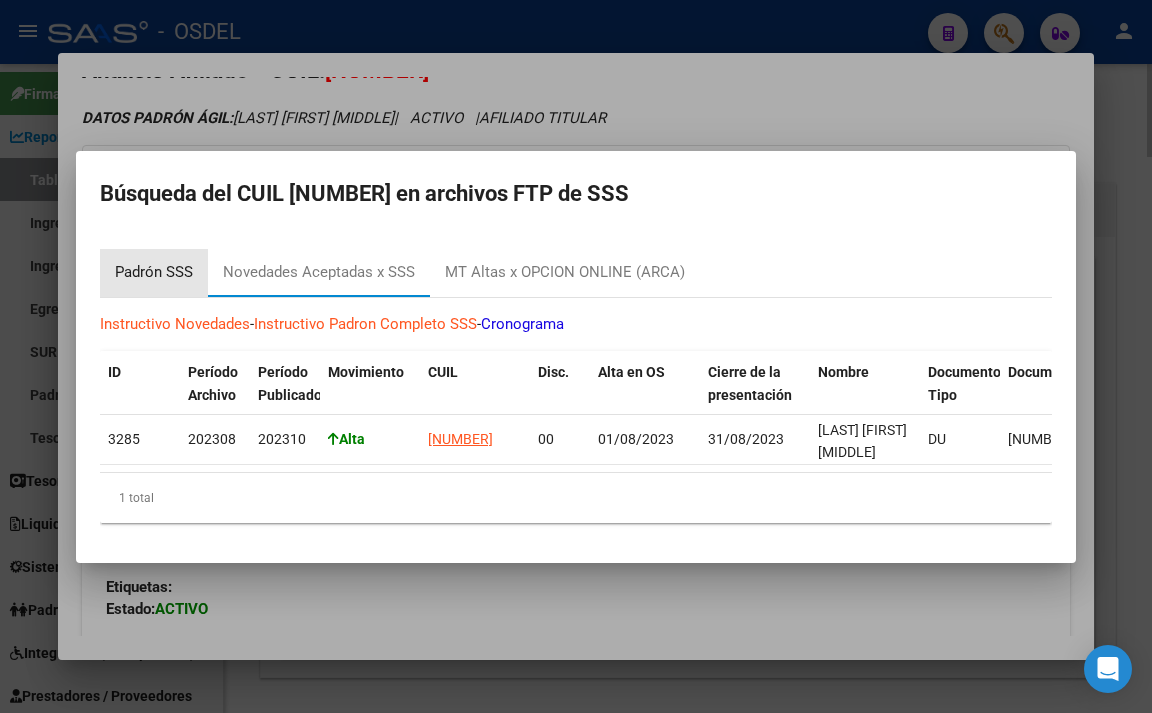 click on "Padrón SSS" at bounding box center [154, 272] 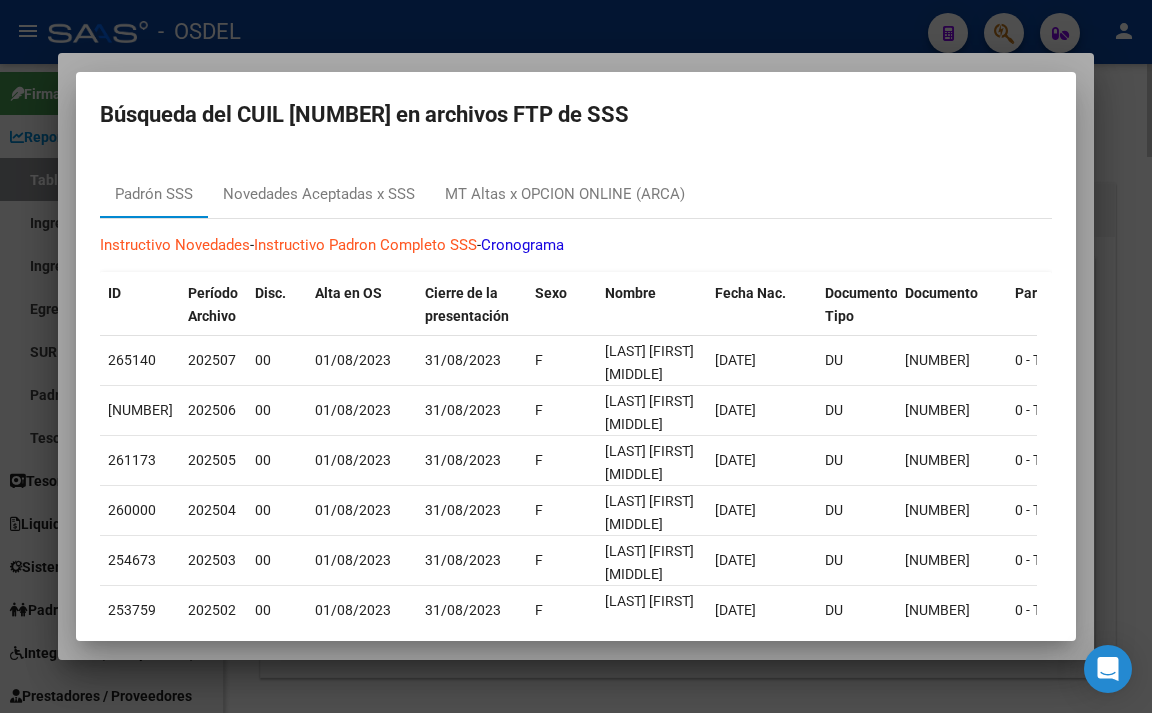 click at bounding box center (576, 356) 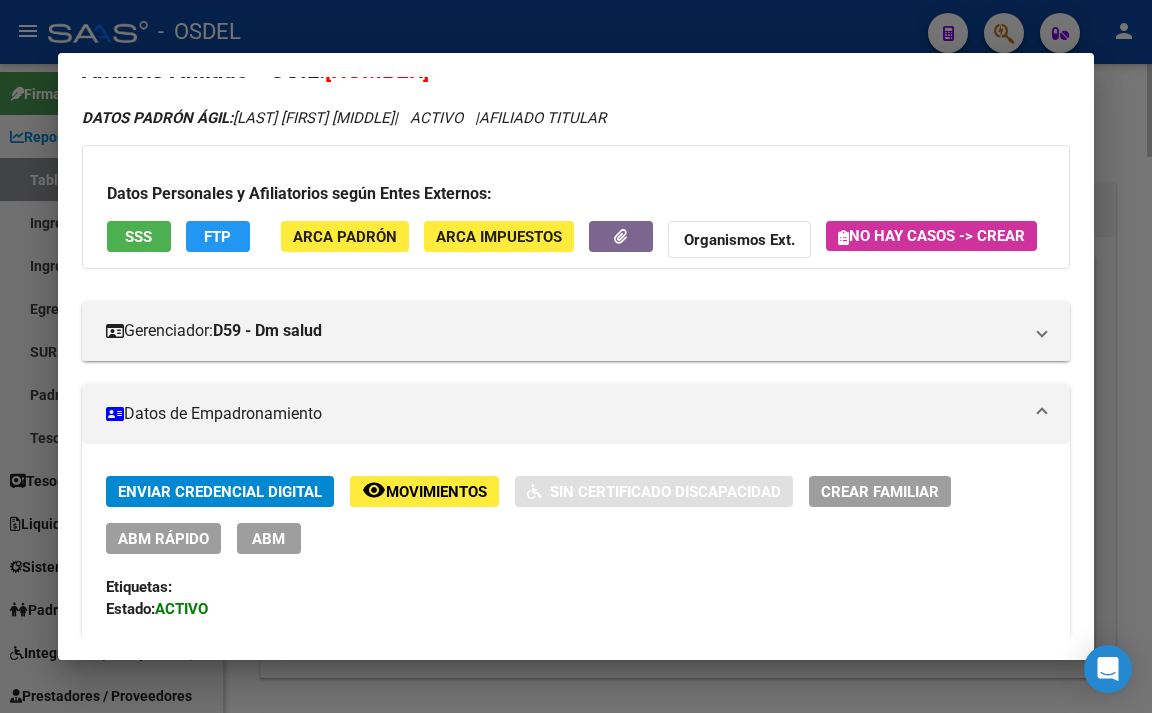 click at bounding box center [576, 356] 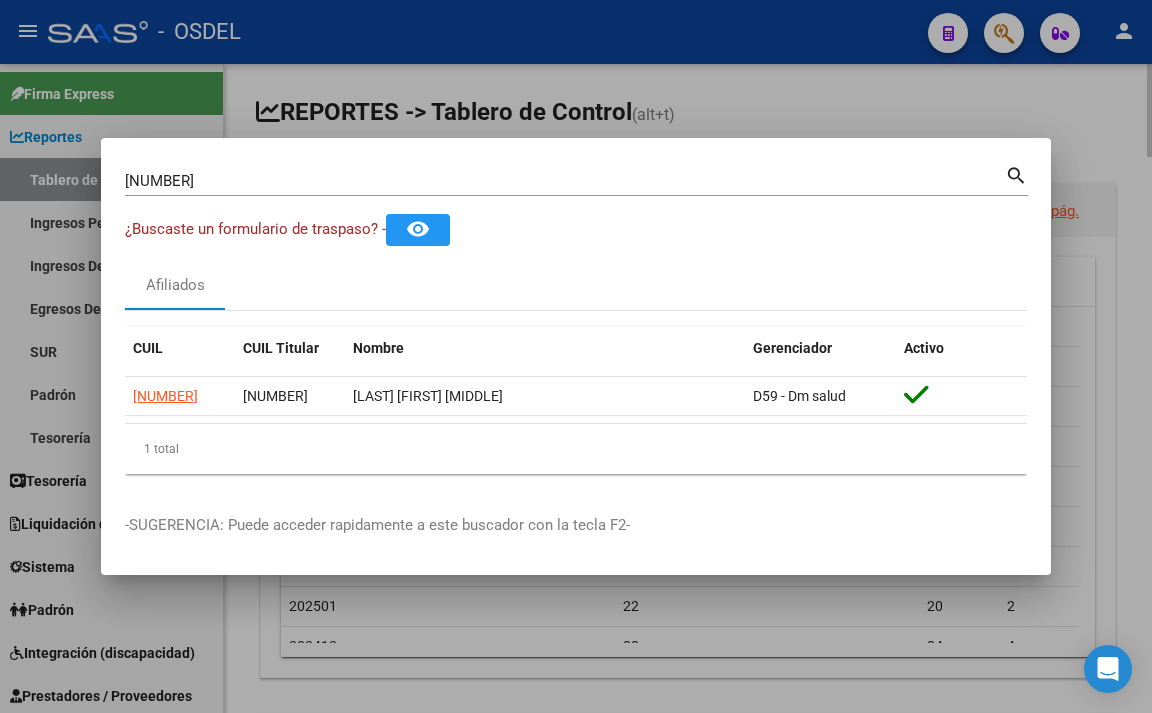 click at bounding box center (576, 356) 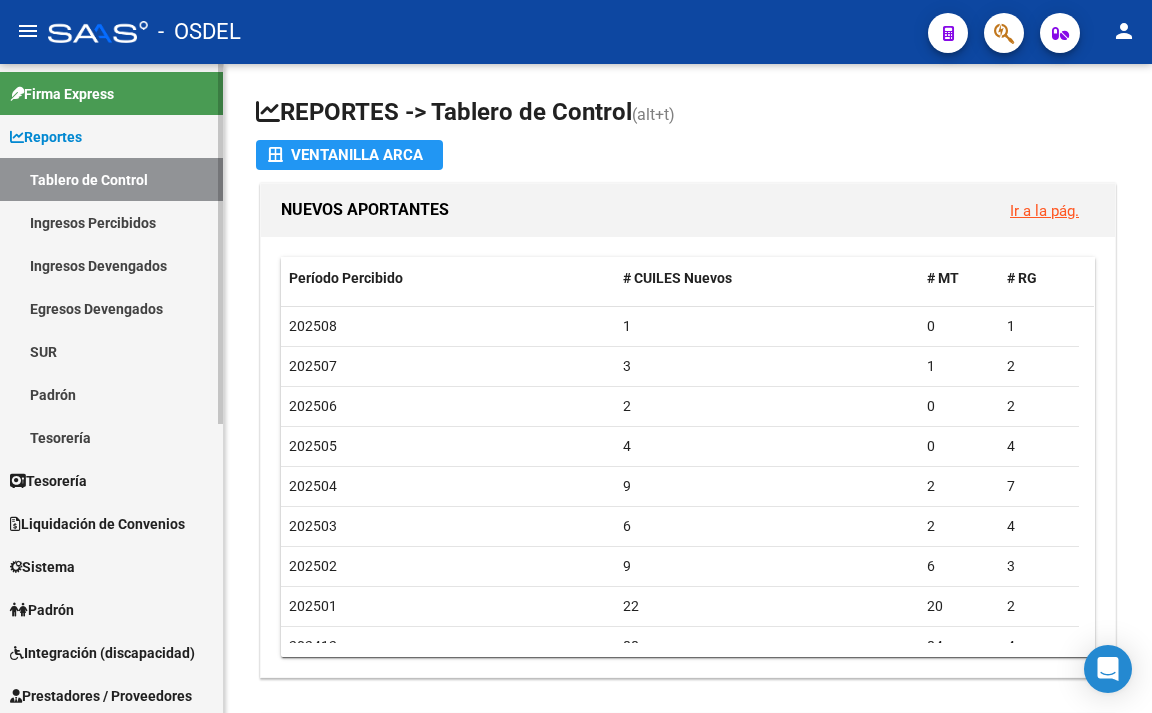 click on "Padrón" at bounding box center [111, 394] 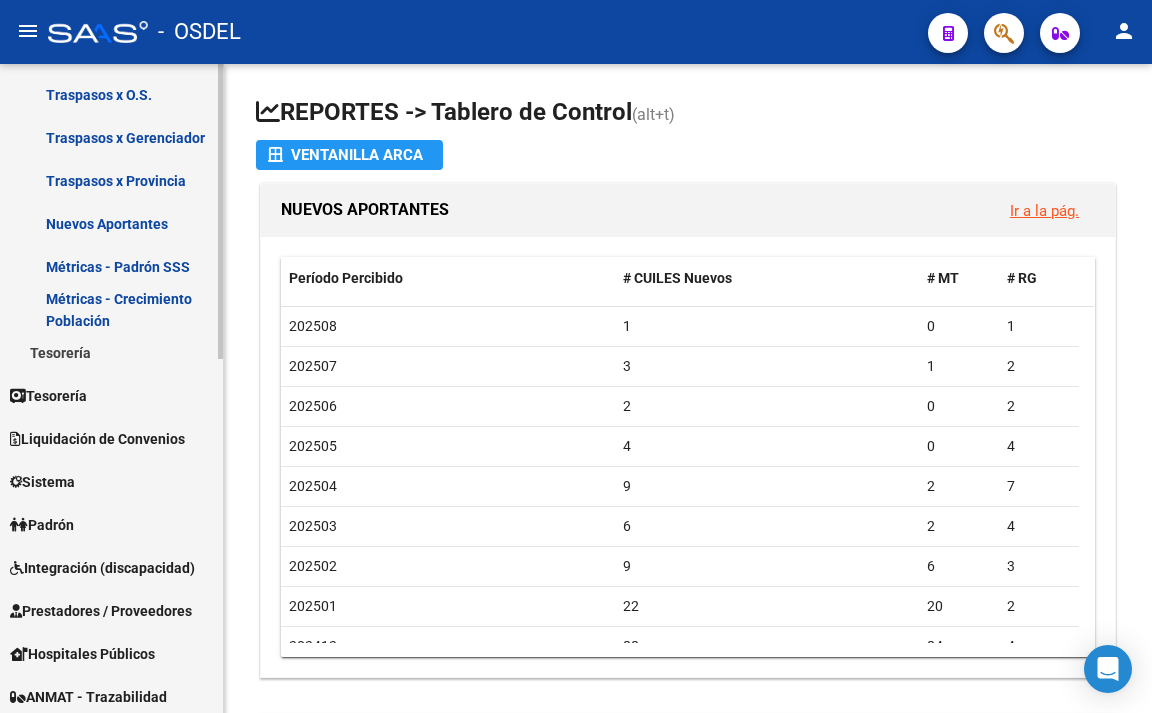 scroll, scrollTop: 400, scrollLeft: 0, axis: vertical 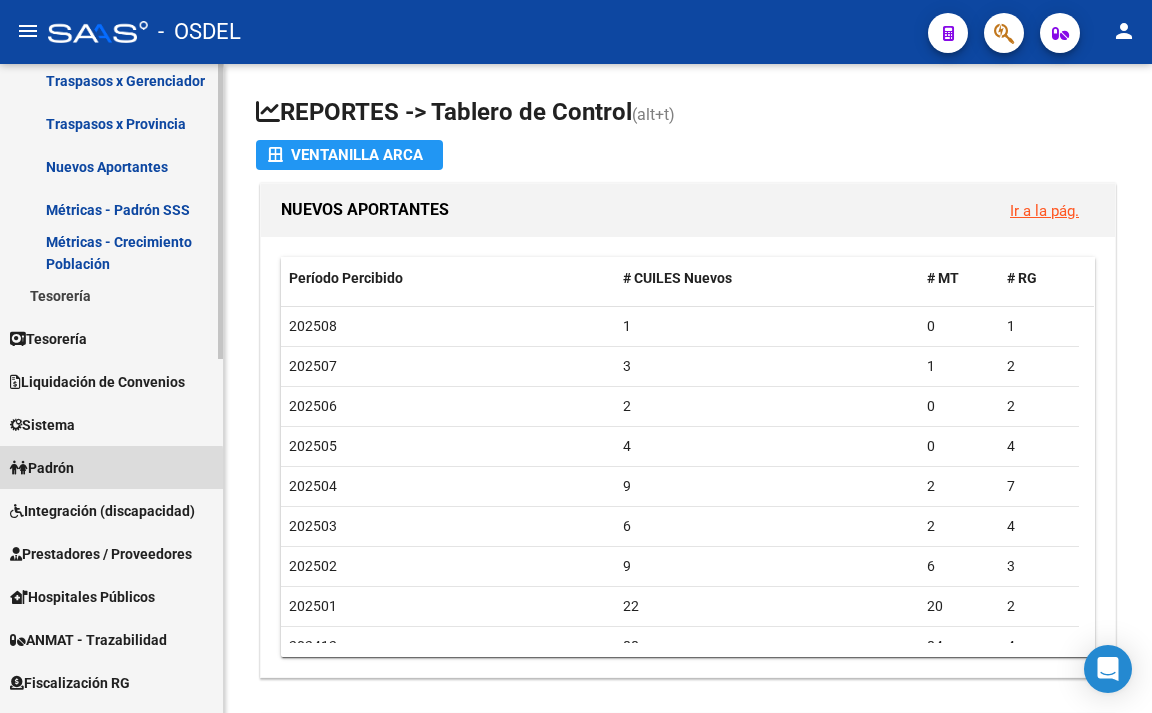 click on "Padrón" at bounding box center [42, 468] 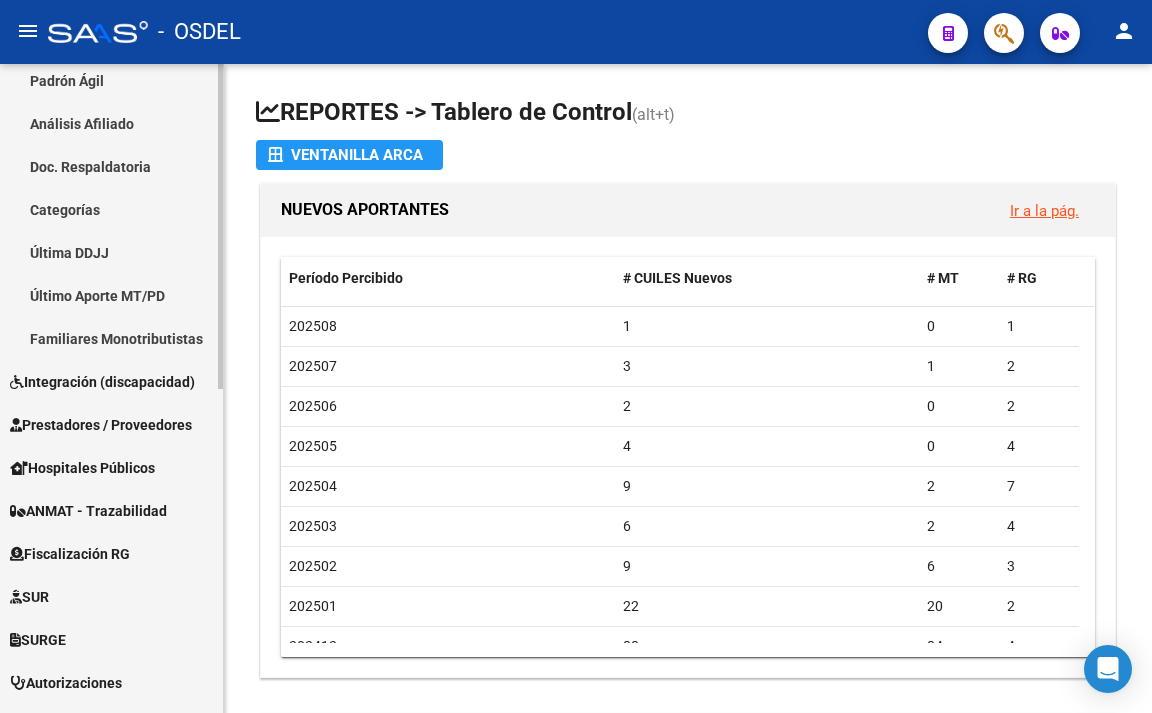 click on "Última DDJJ" at bounding box center [111, 252] 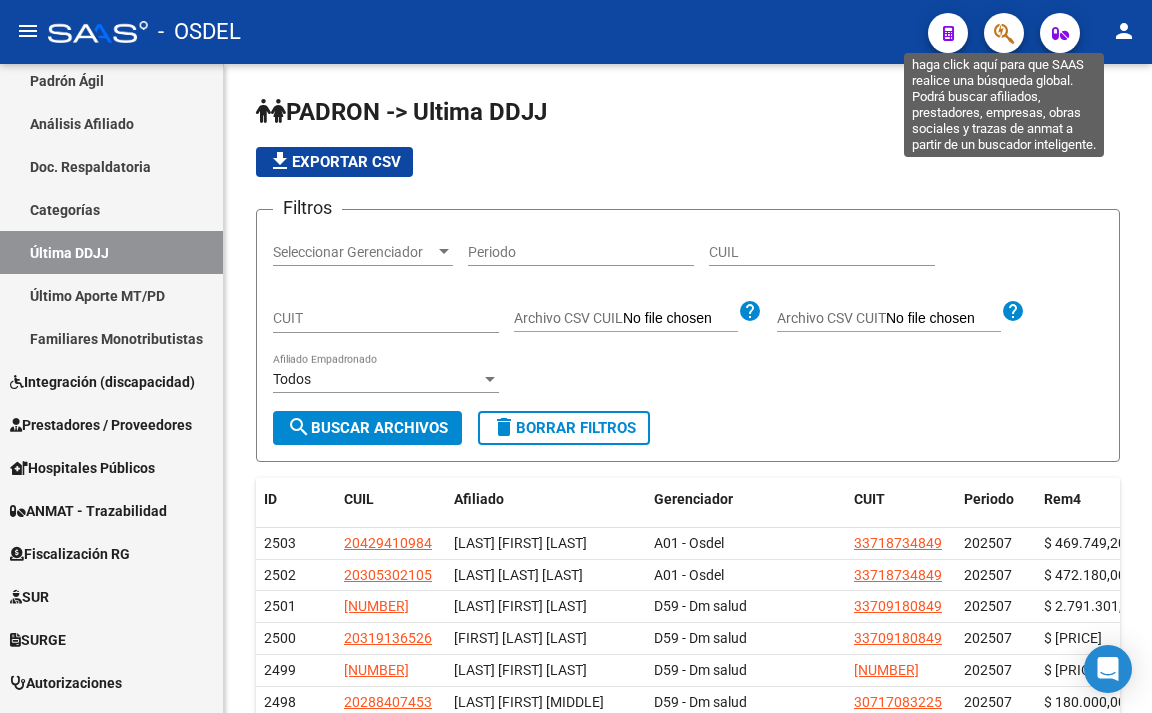 click 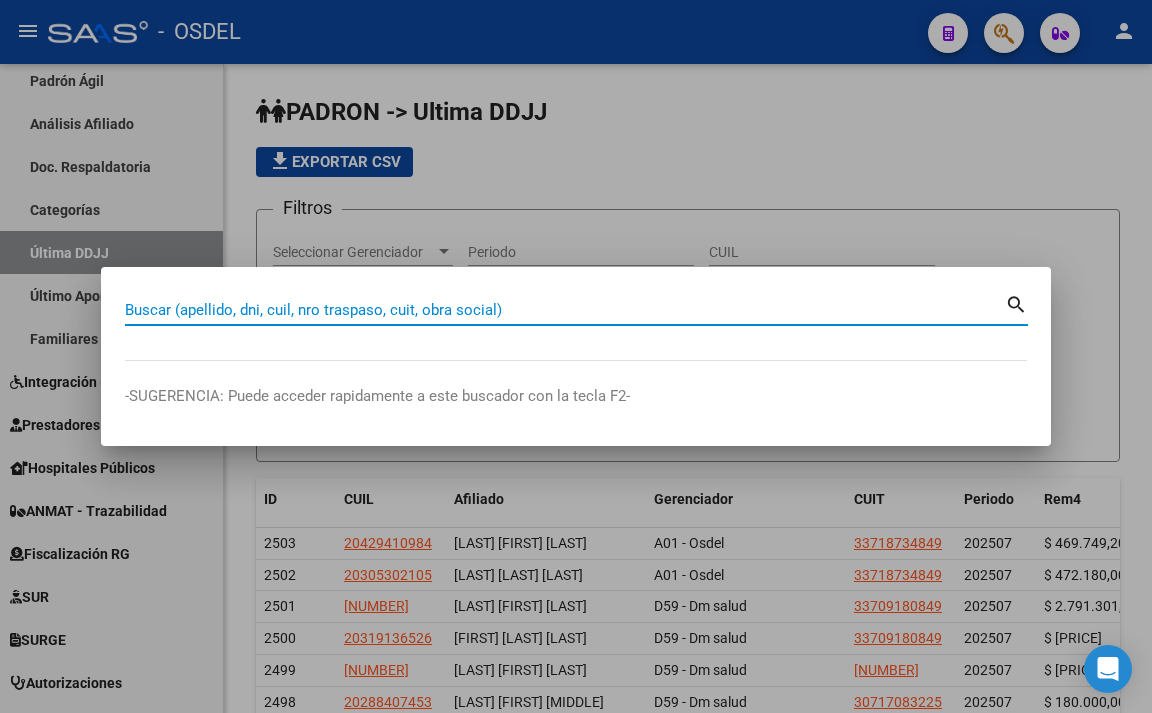 click on "Buscar (apellido, dni, cuil, nro traspaso, cuit, obra social)" at bounding box center [565, 310] 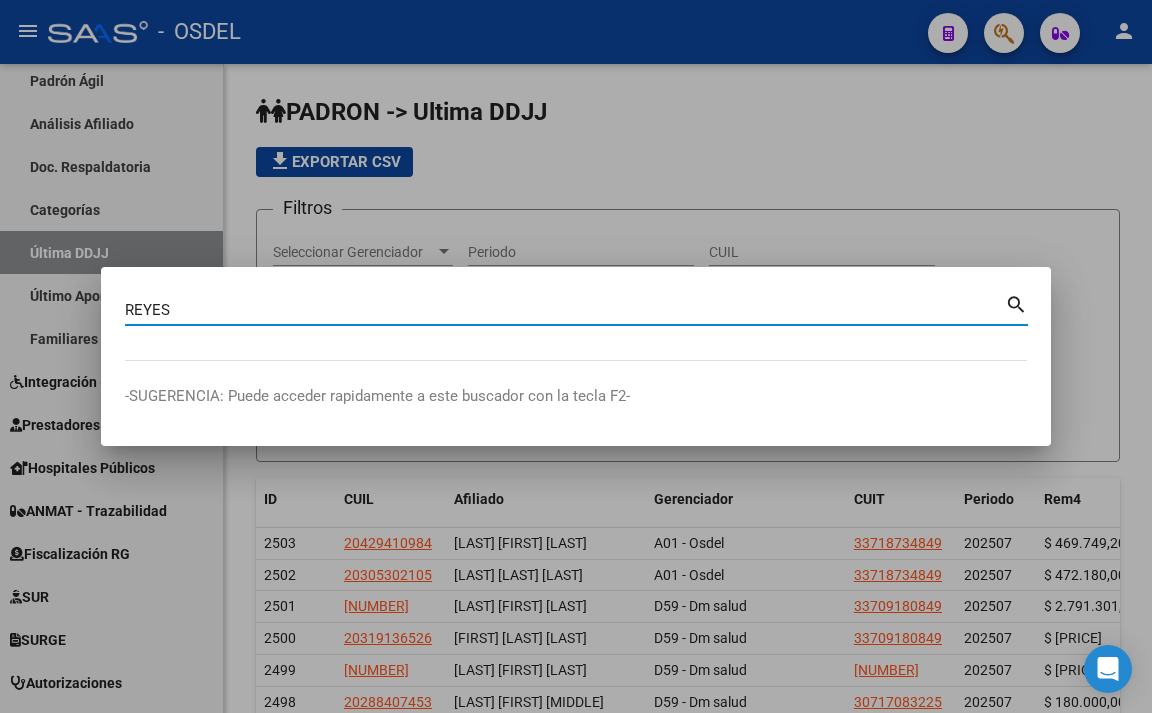 type on "REYES" 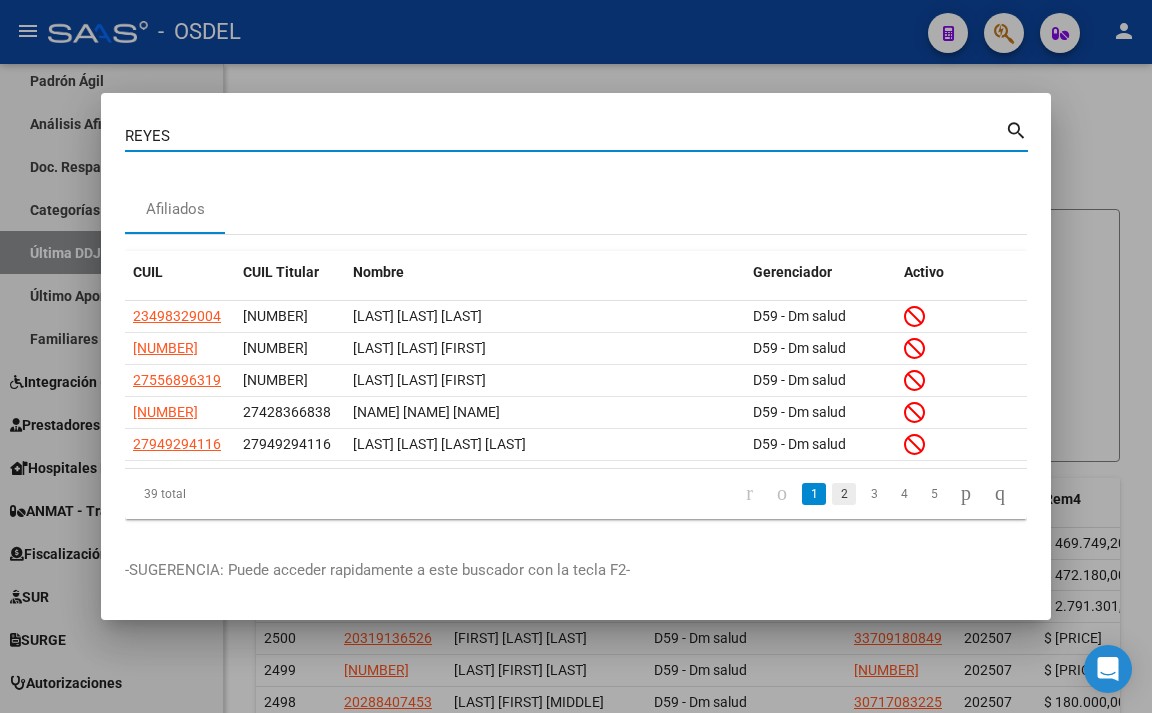 click on "2" 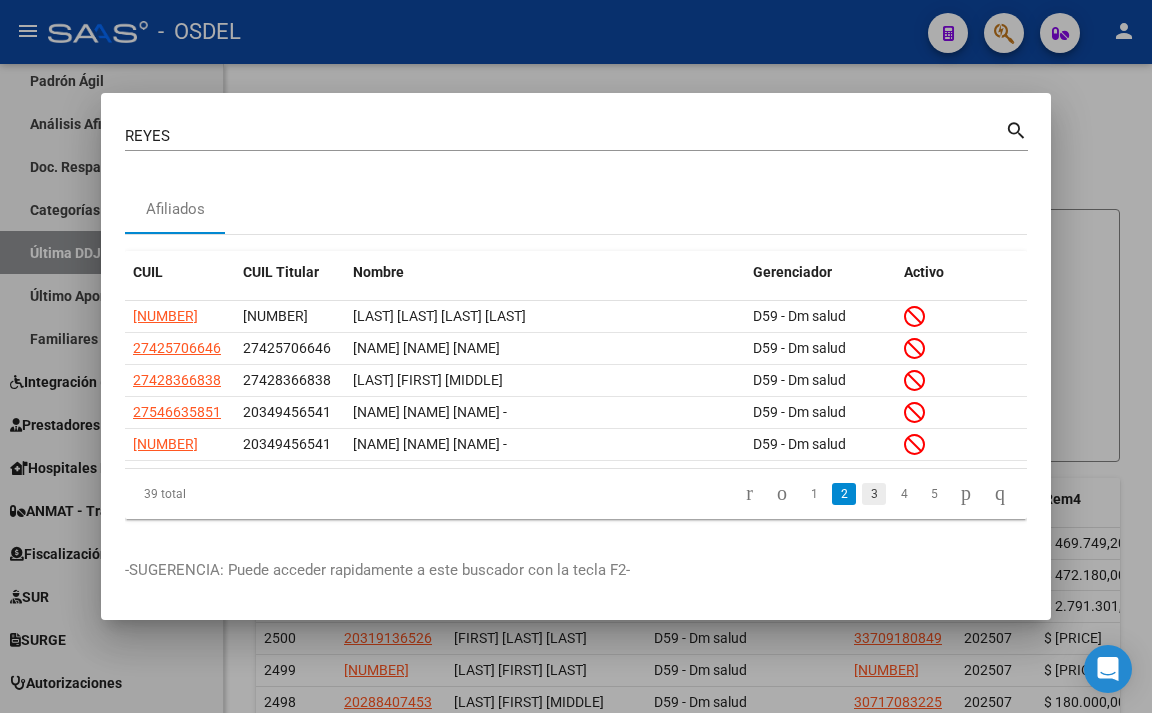 click on "3" 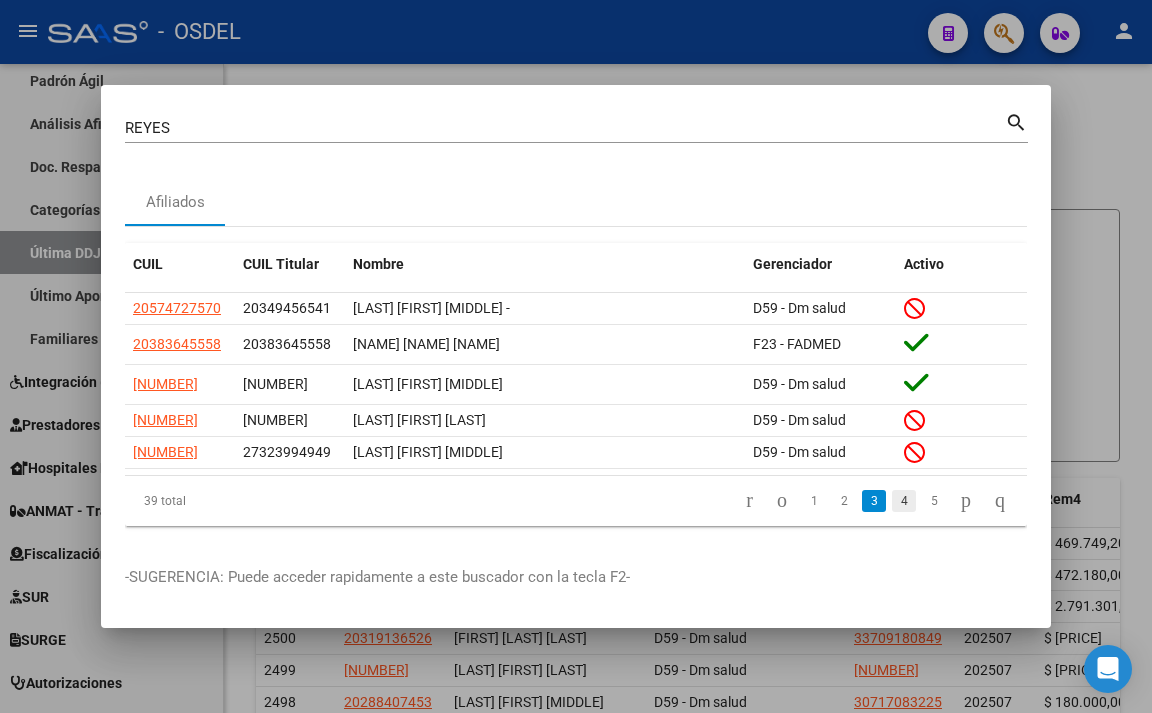 click on "4" 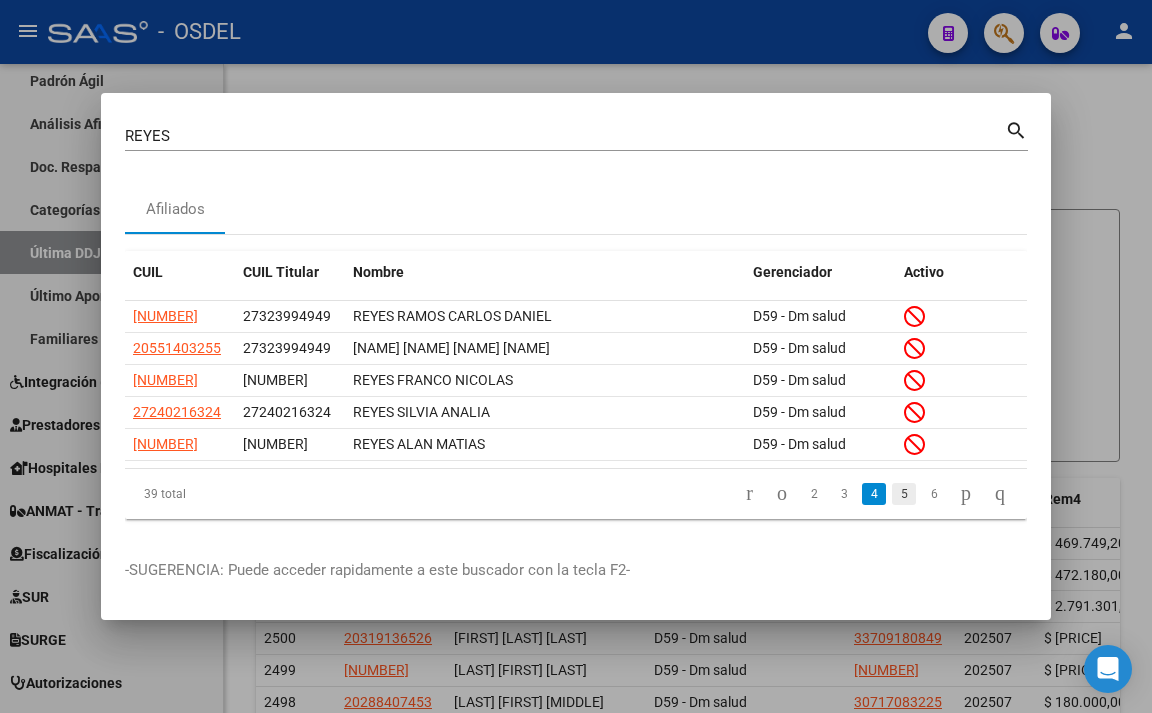 click on "5" 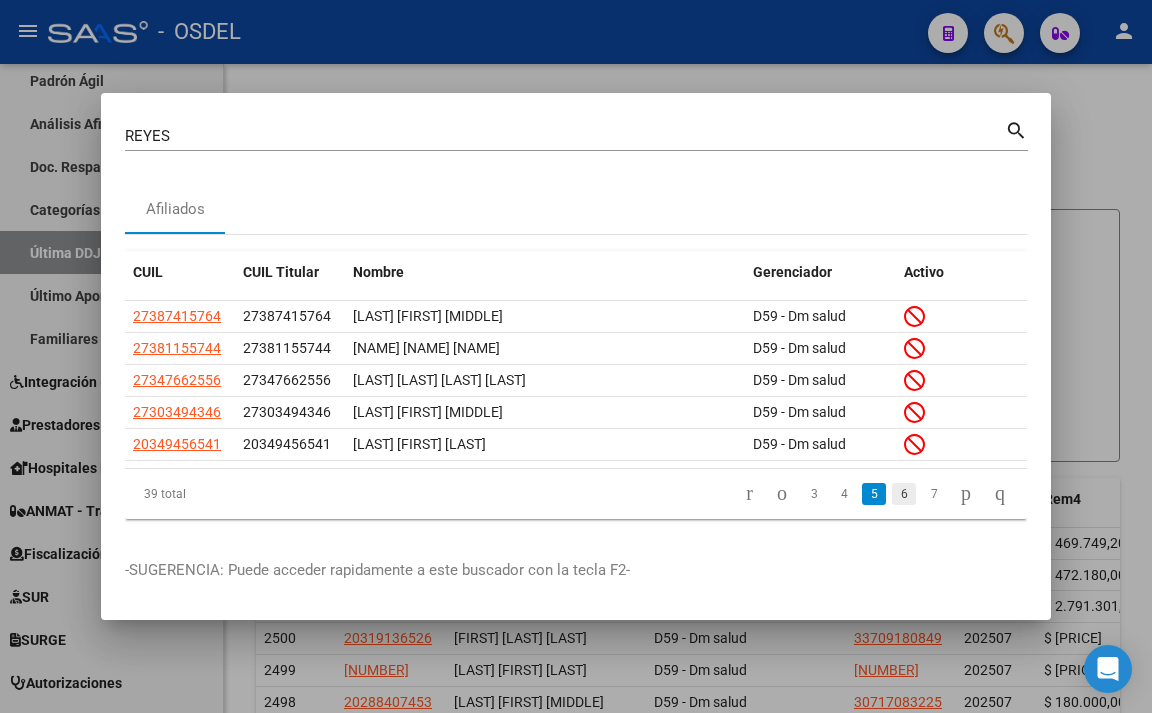 click on "6" 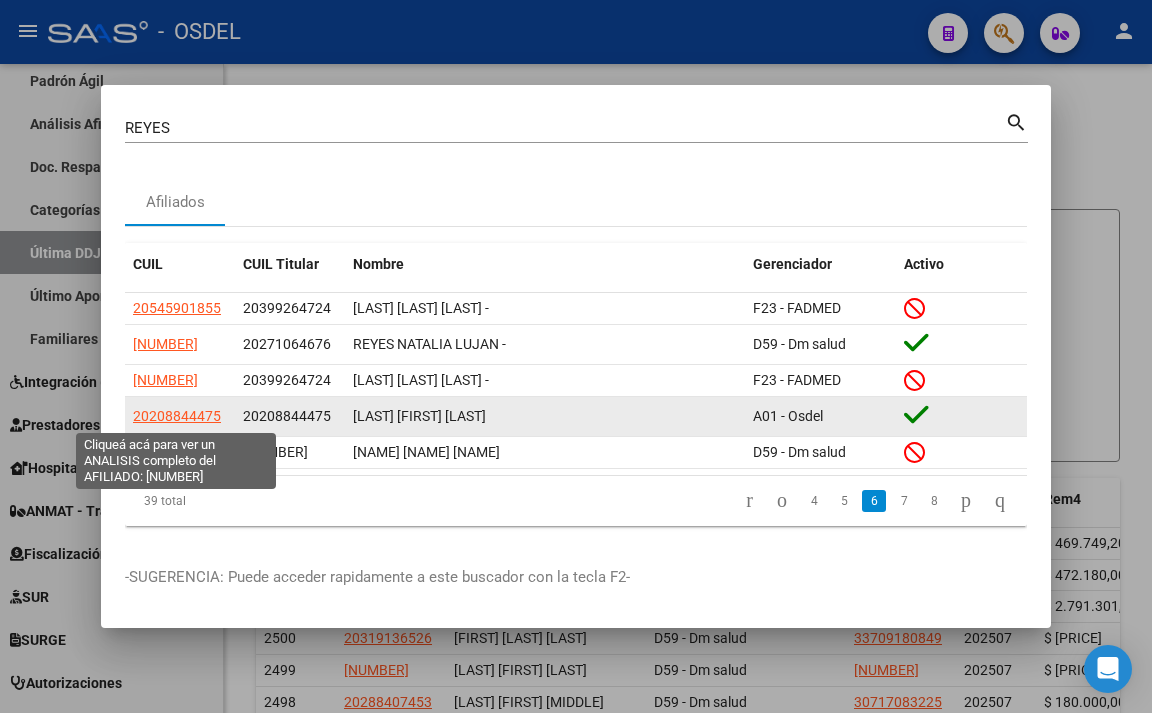 click on "20208844475" 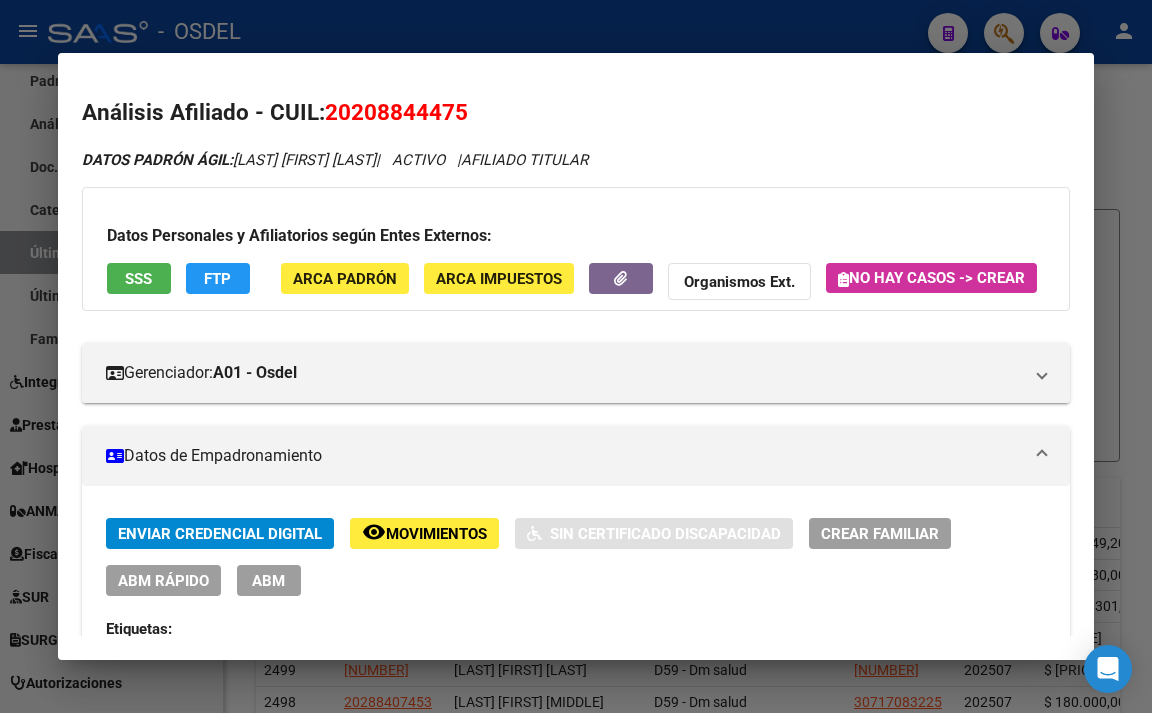 click on "ARCA Padrón" 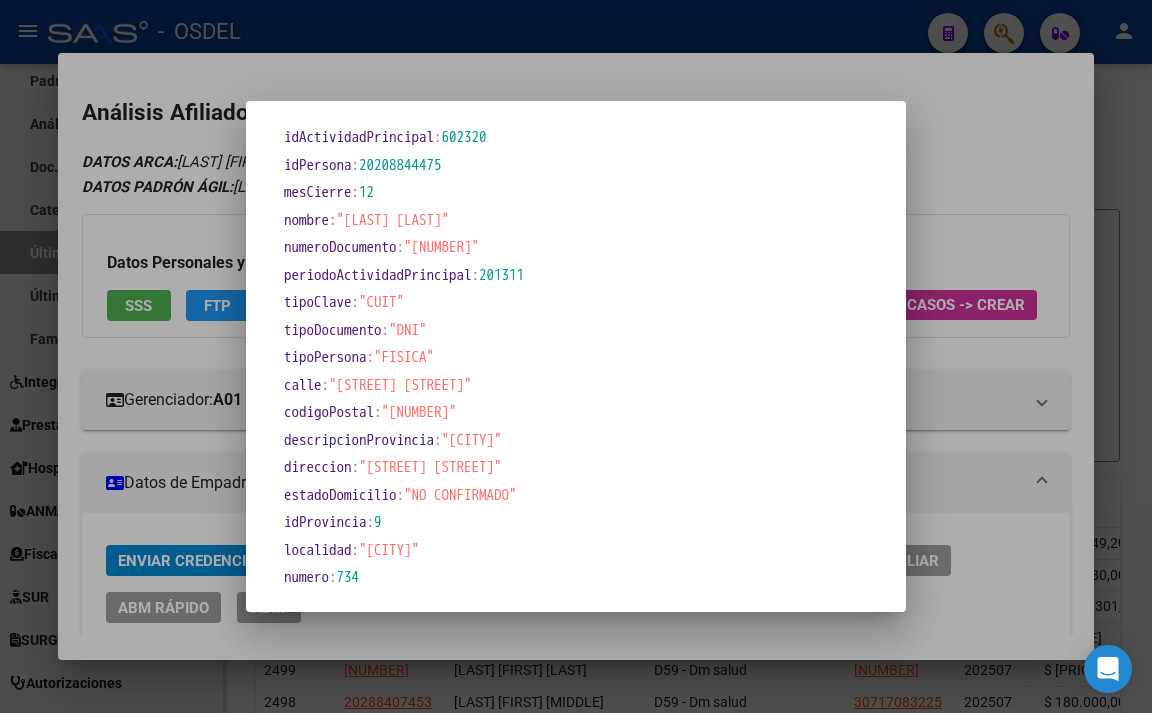 scroll, scrollTop: 849, scrollLeft: 0, axis: vertical 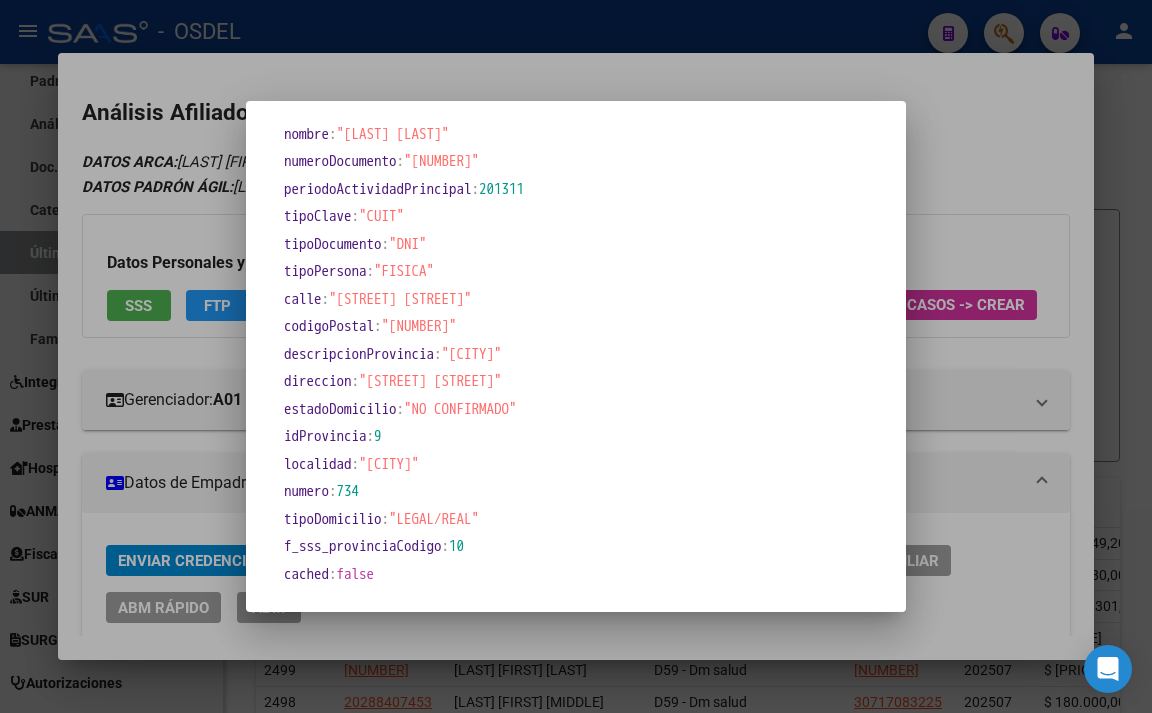click at bounding box center (576, 356) 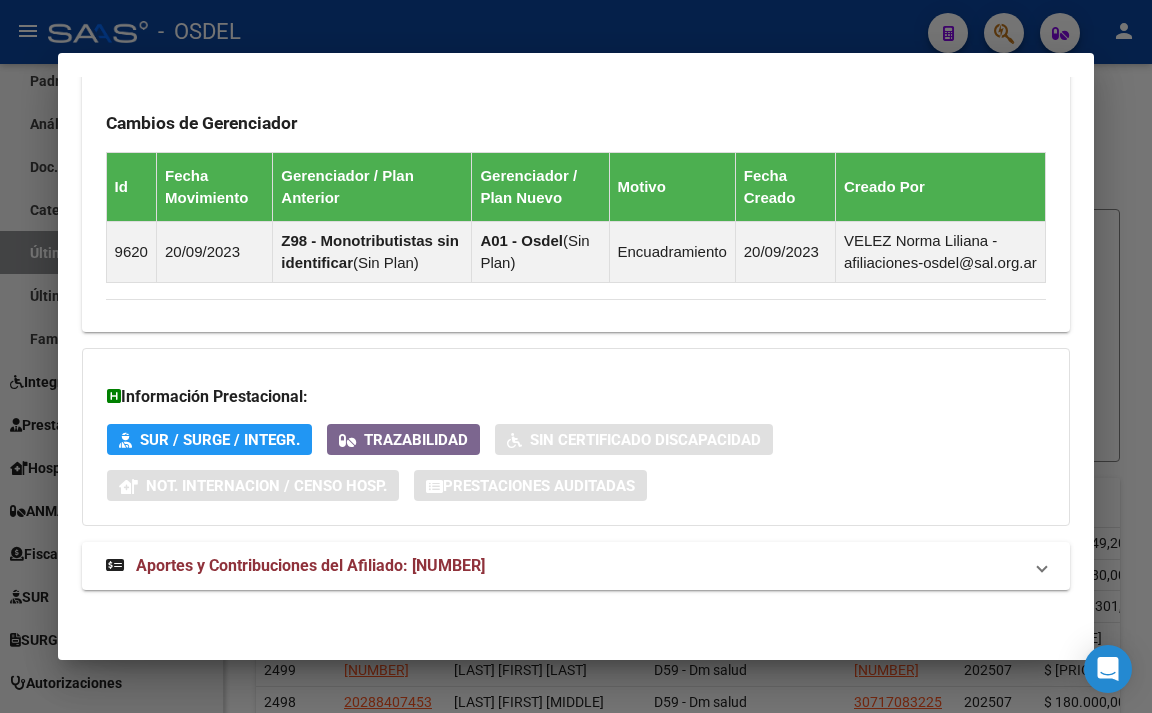 scroll, scrollTop: 1415, scrollLeft: 0, axis: vertical 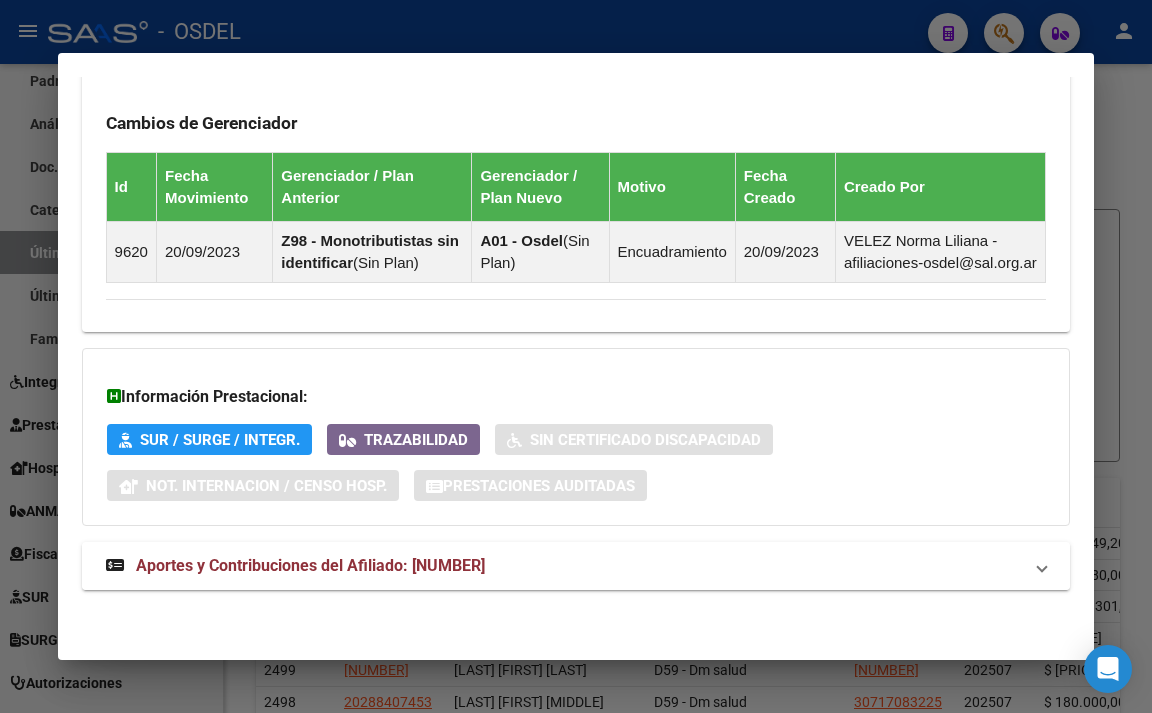 click on "Aportes y Contribuciones del Afiliado: [NUMBER]" at bounding box center [564, 566] 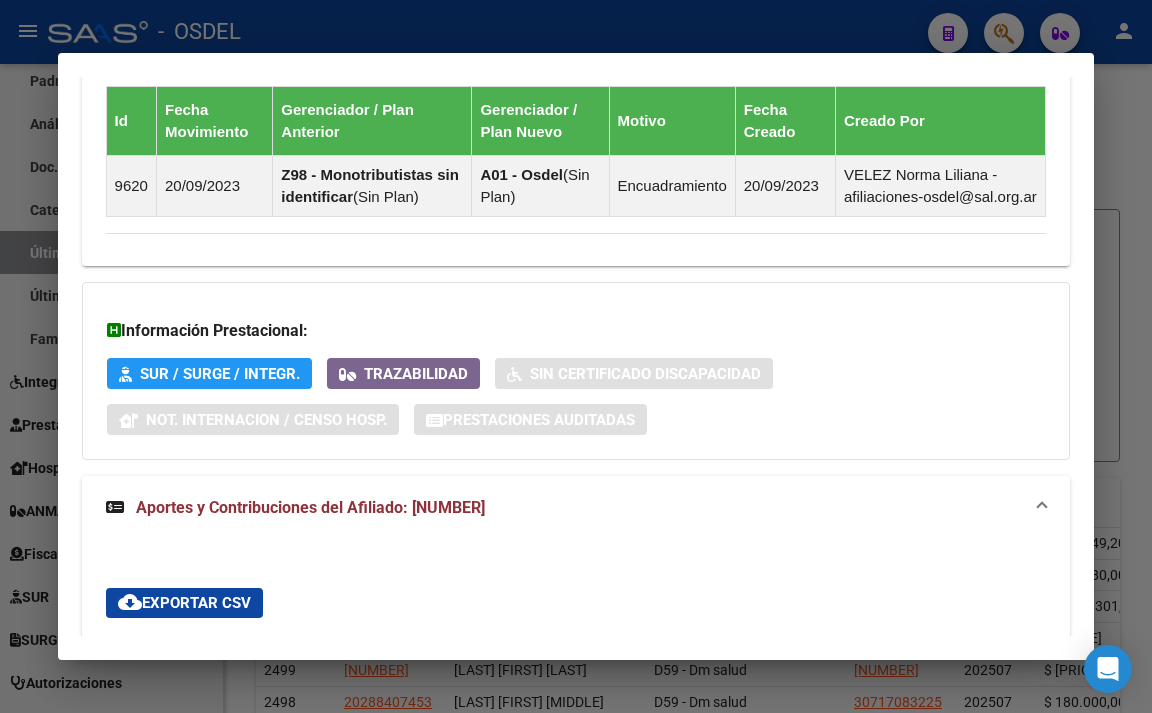 click on "Aportes y Contribuciones del Afiliado: [NUMBER]" at bounding box center (310, 507) 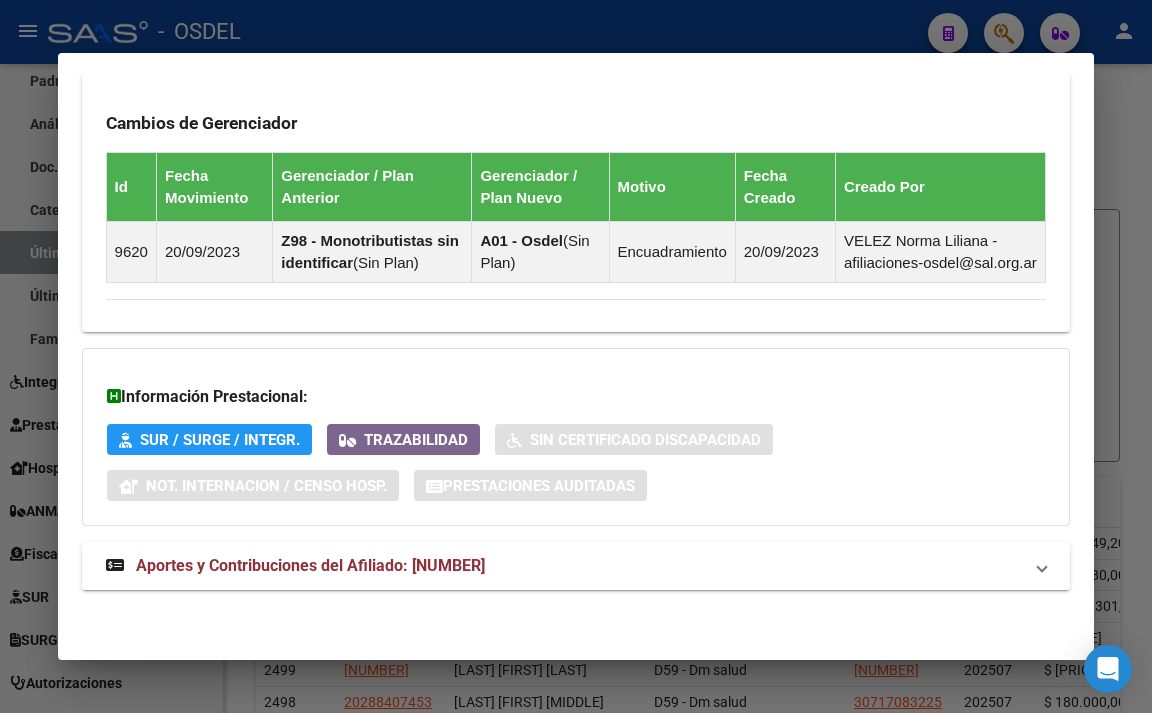 click on "Aportes y Contribuciones del Afiliado: [NUMBER]" at bounding box center (576, 566) 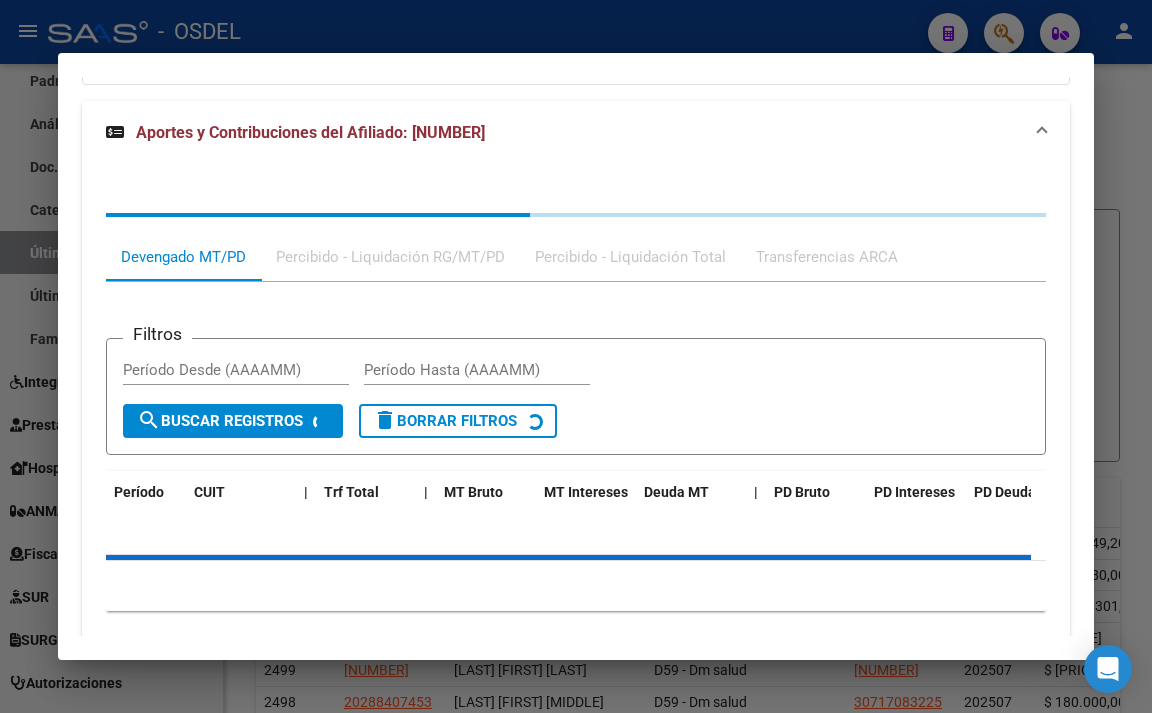 scroll, scrollTop: 1925, scrollLeft: 0, axis: vertical 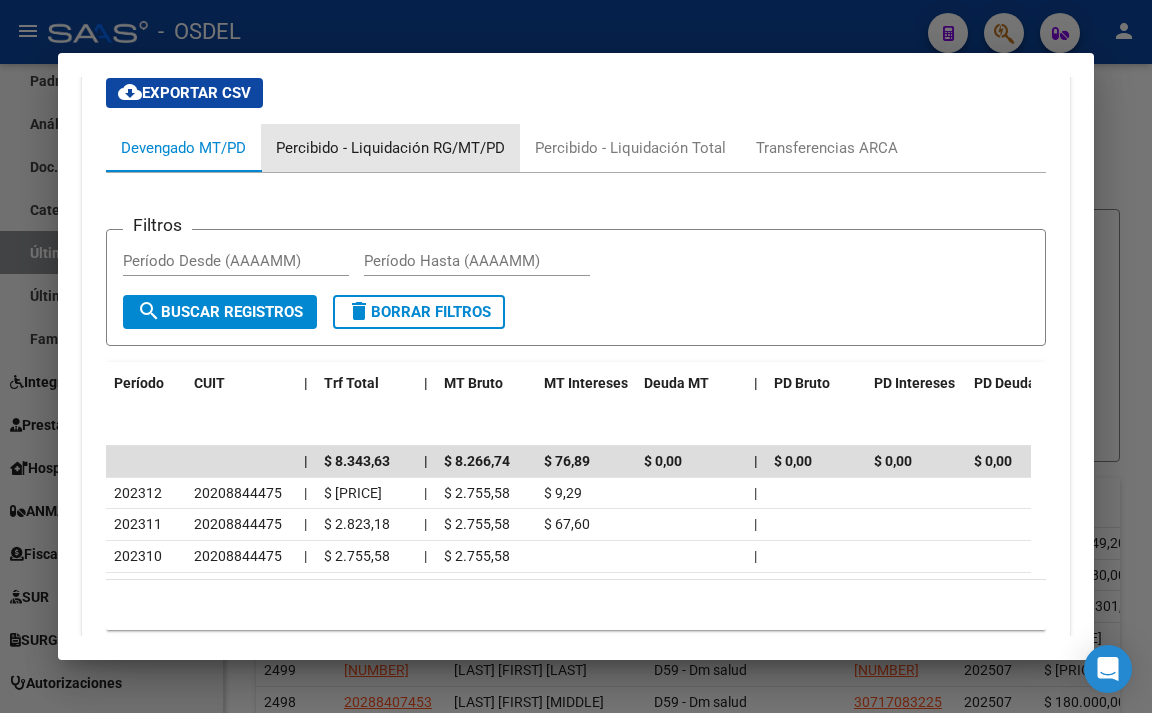 click on "Percibido - Liquidación RG/MT/PD" at bounding box center (390, 148) 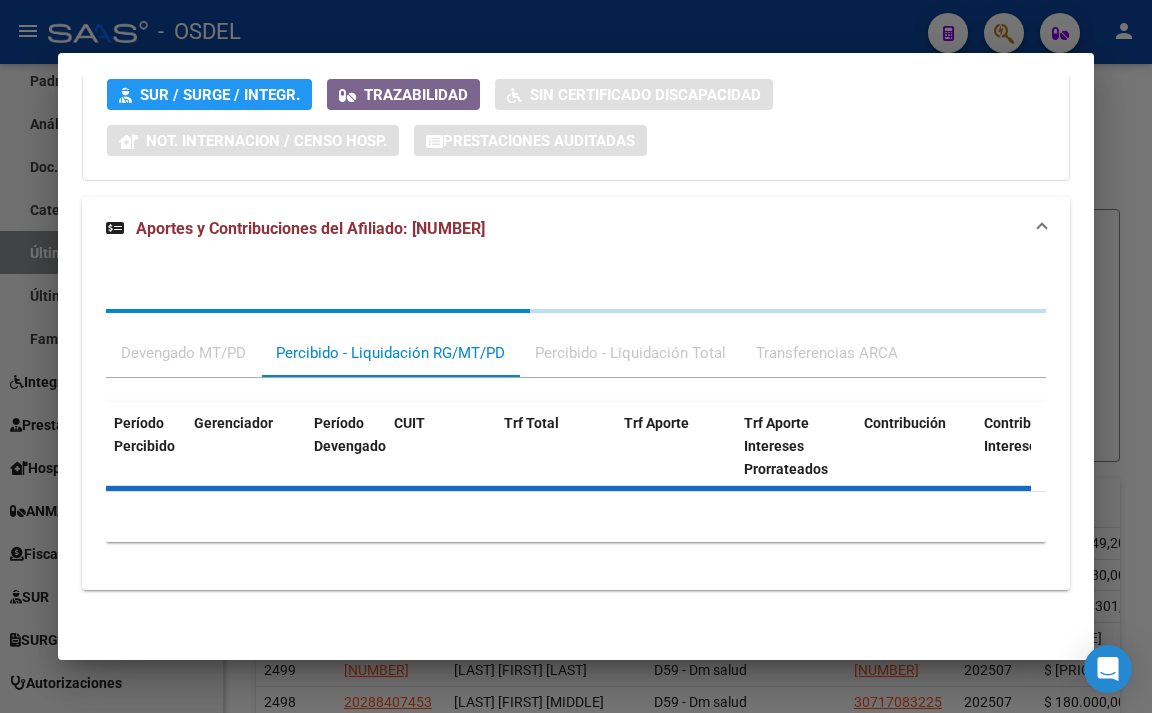 scroll, scrollTop: 1925, scrollLeft: 0, axis: vertical 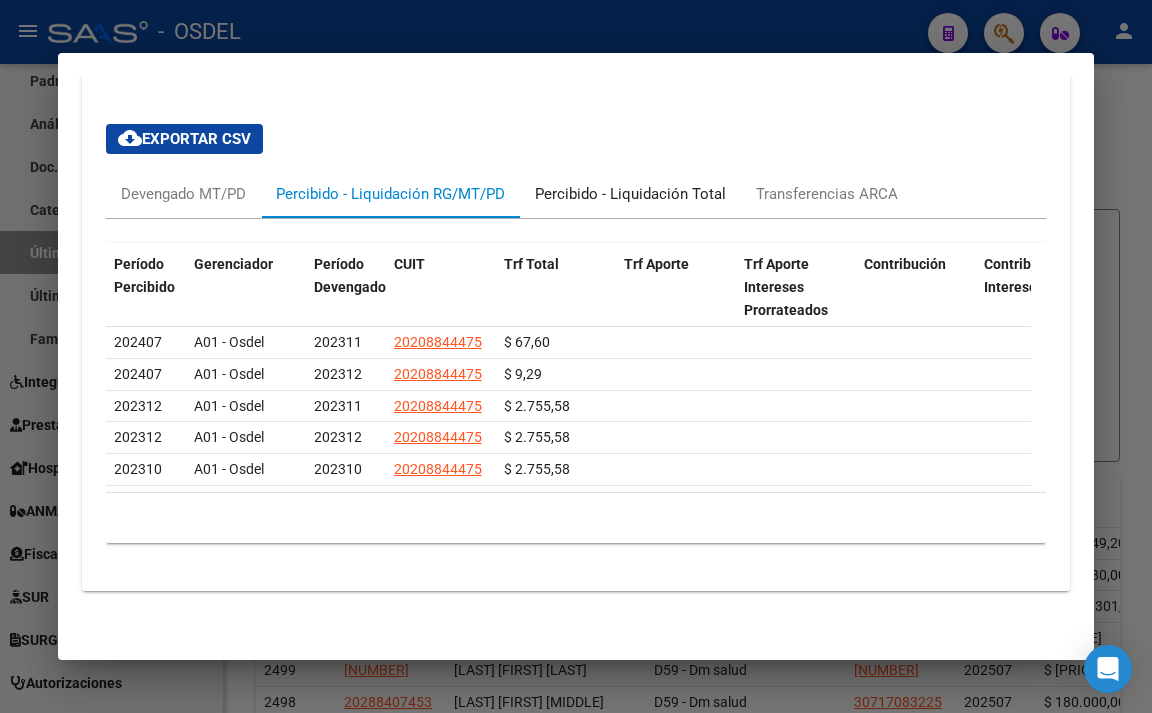click on "Percibido - Liquidación Total" at bounding box center [630, 194] 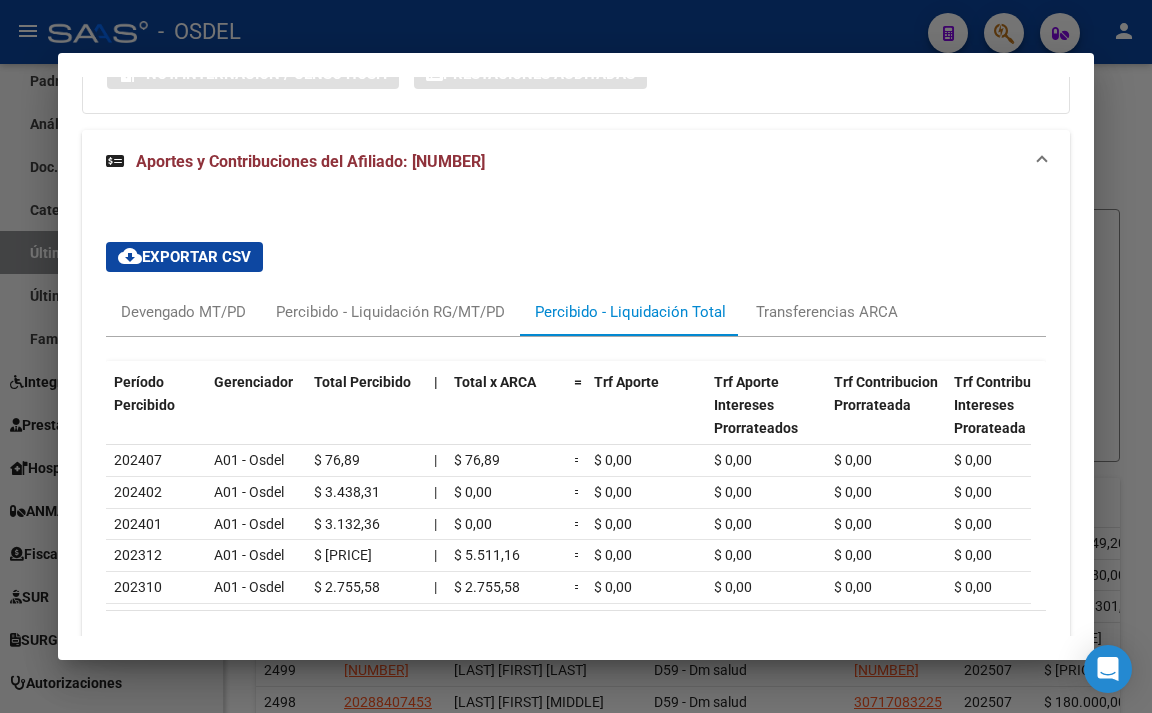 scroll, scrollTop: 1925, scrollLeft: 0, axis: vertical 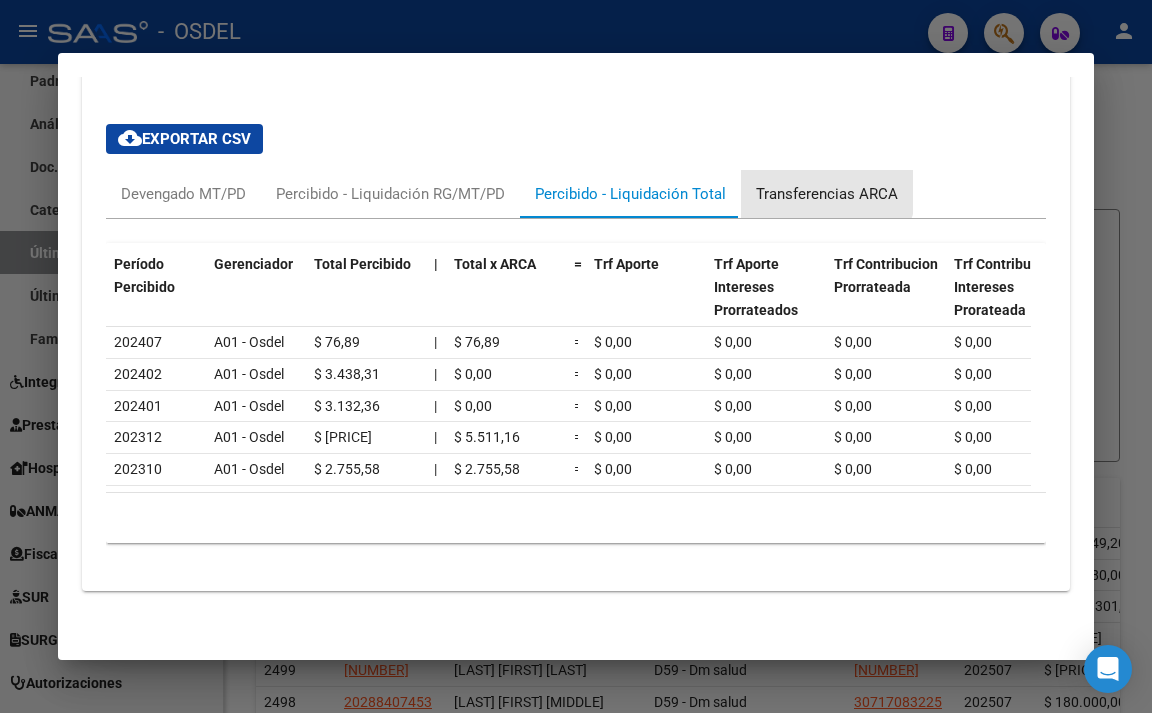 click on "Transferencias ARCA" at bounding box center [827, 194] 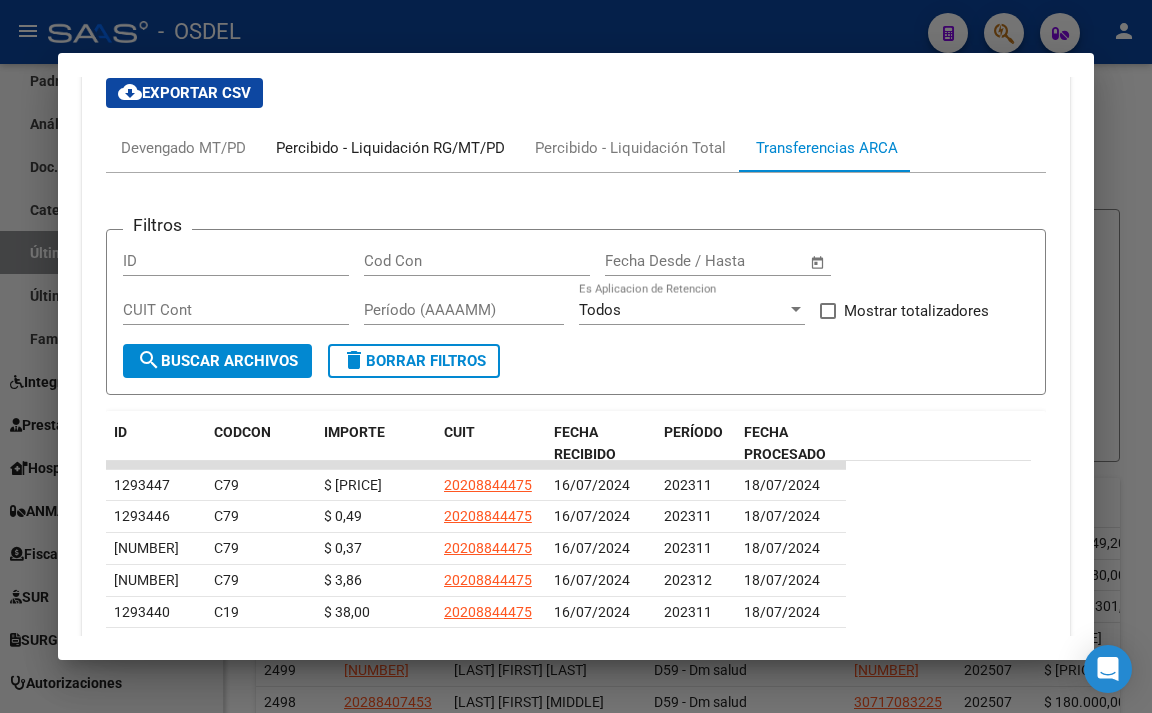 click on "Percibido - Liquidación RG/MT/PD" at bounding box center [390, 148] 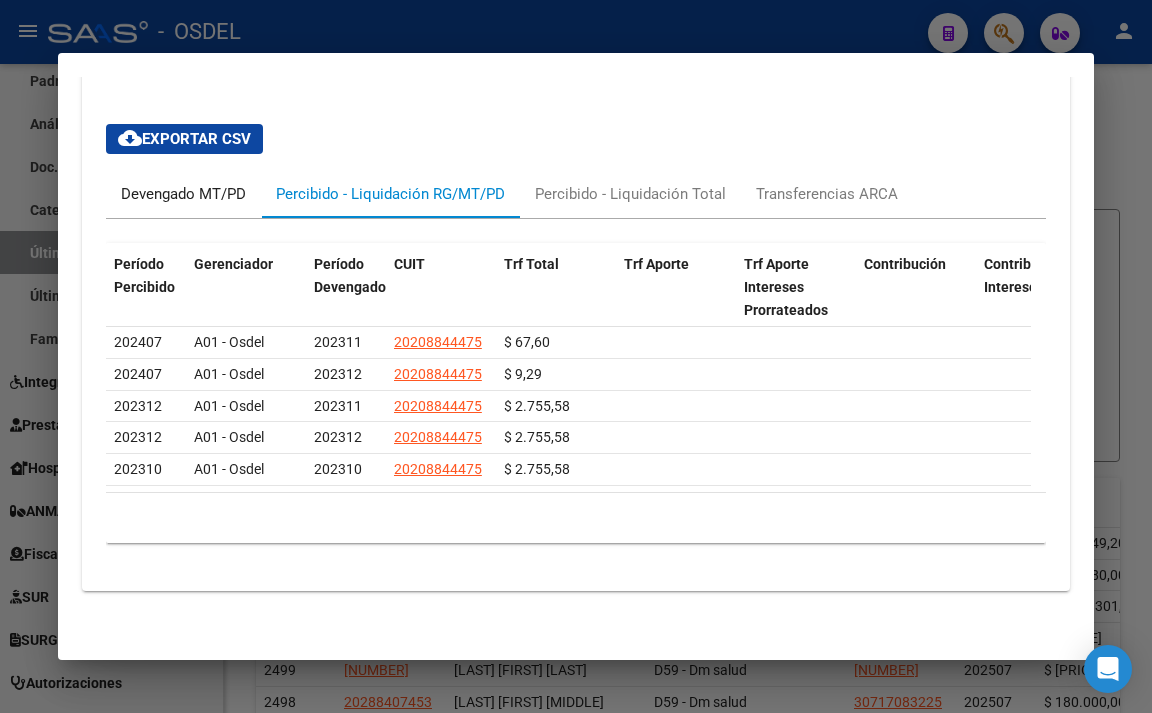 click on "Devengado MT/PD" at bounding box center [183, 194] 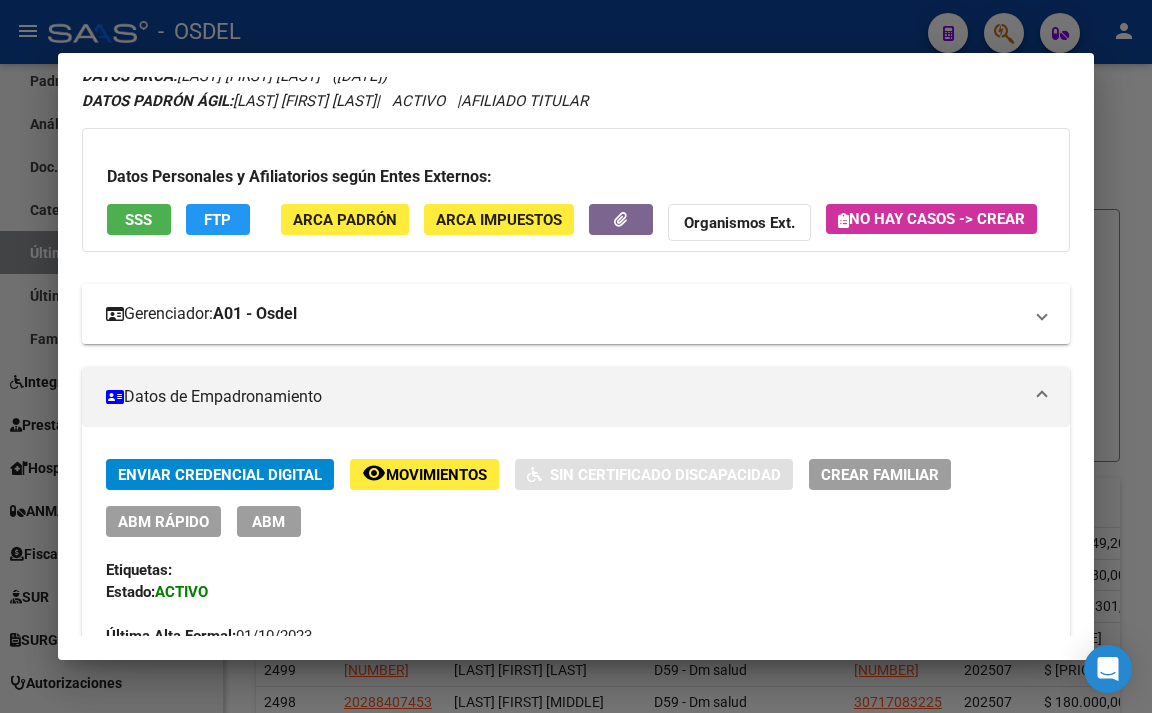 scroll, scrollTop: 0, scrollLeft: 0, axis: both 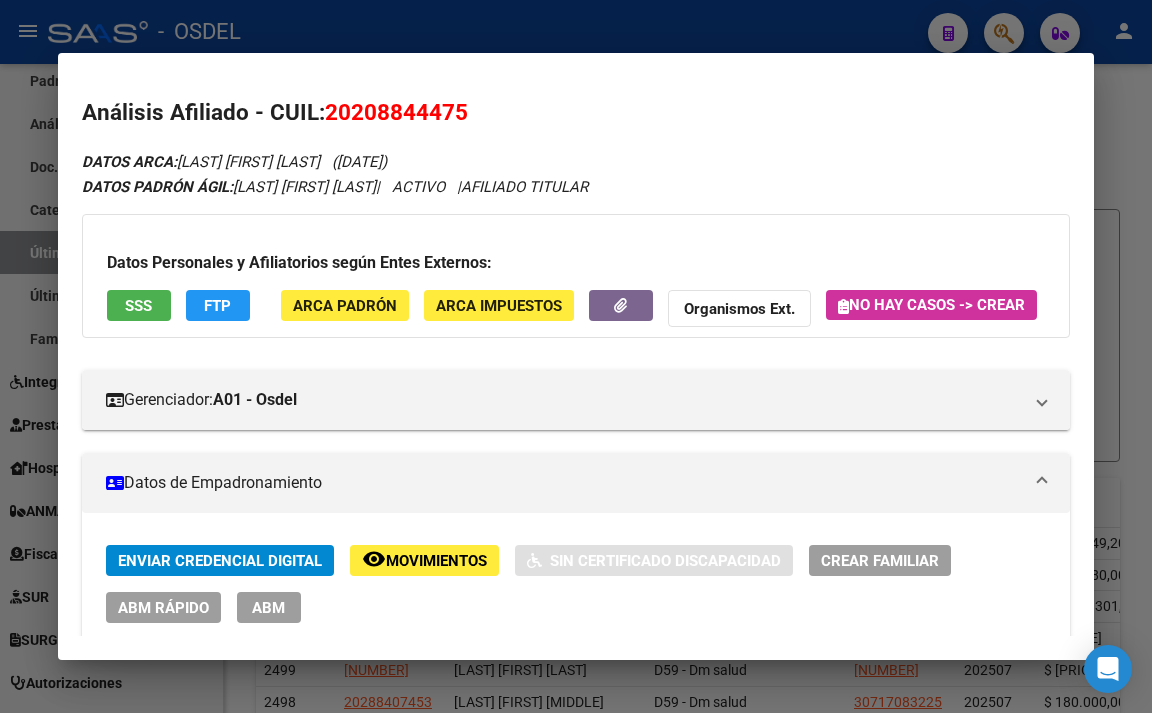 click at bounding box center [576, 356] 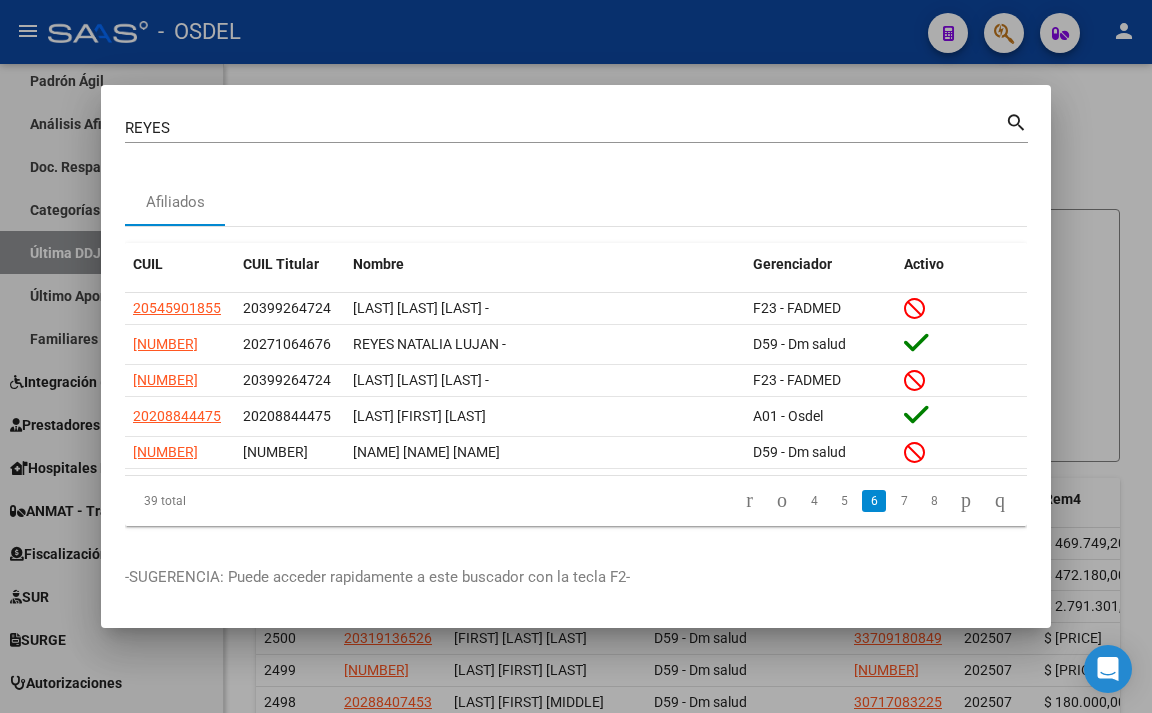 click at bounding box center (576, 356) 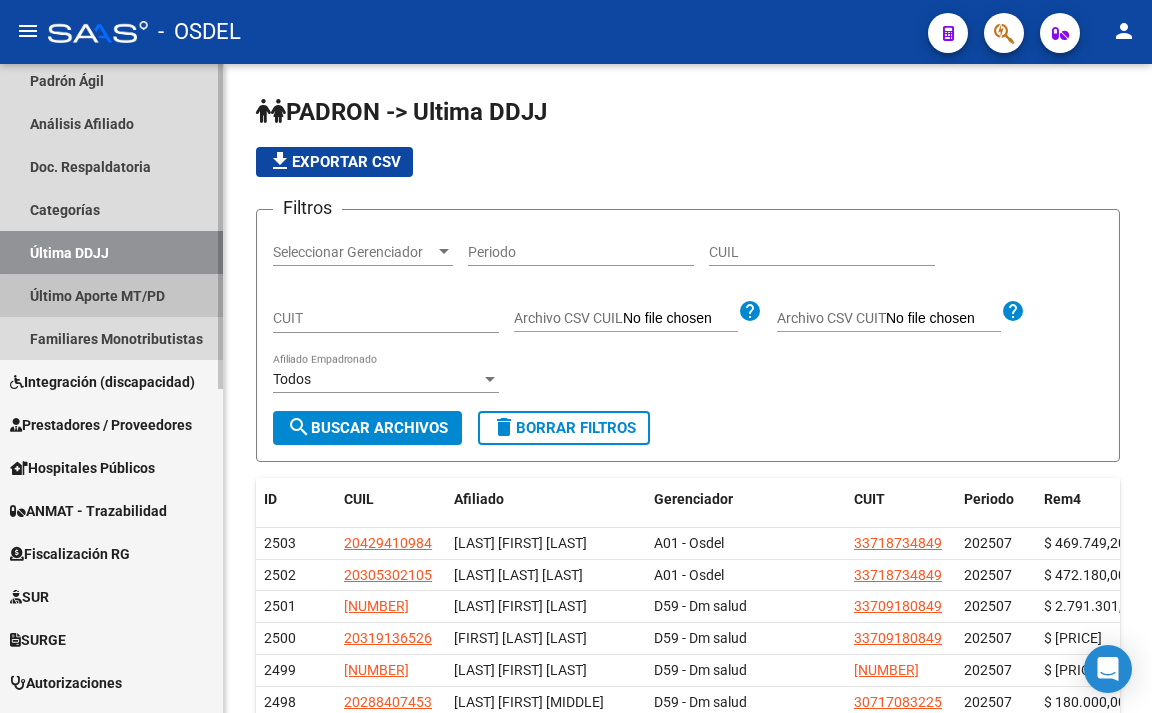 click on "Último Aporte MT/PD" at bounding box center (111, 295) 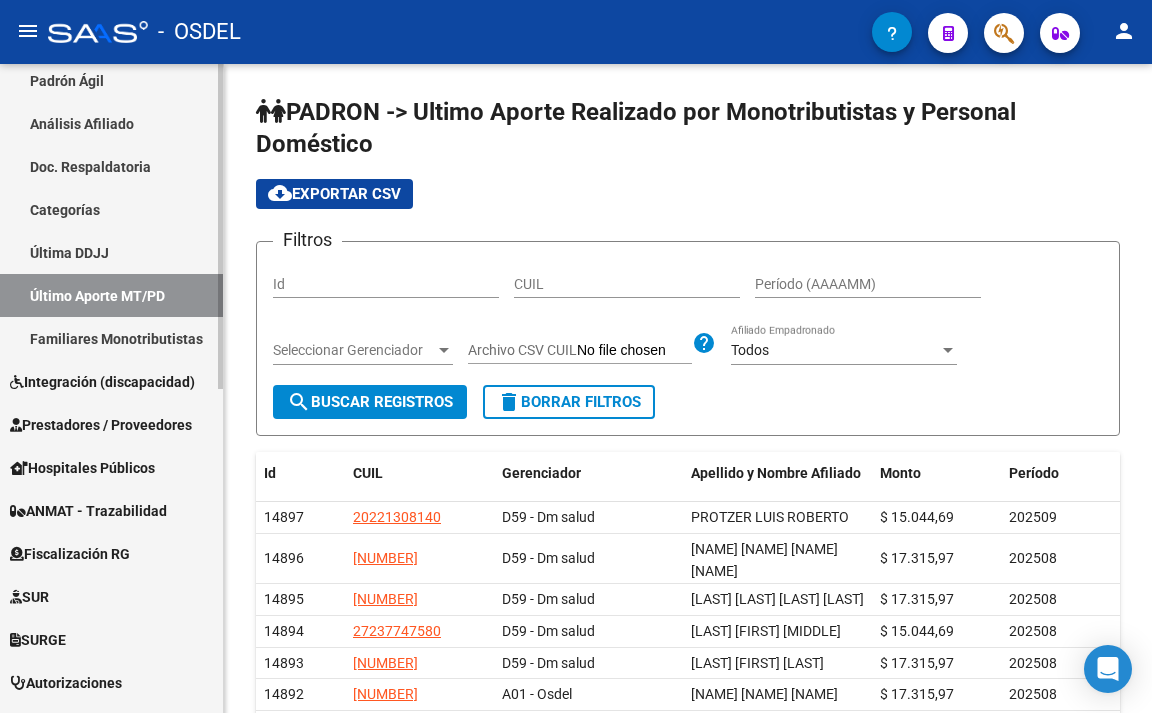 click on "Integración (discapacidad)" at bounding box center [102, 382] 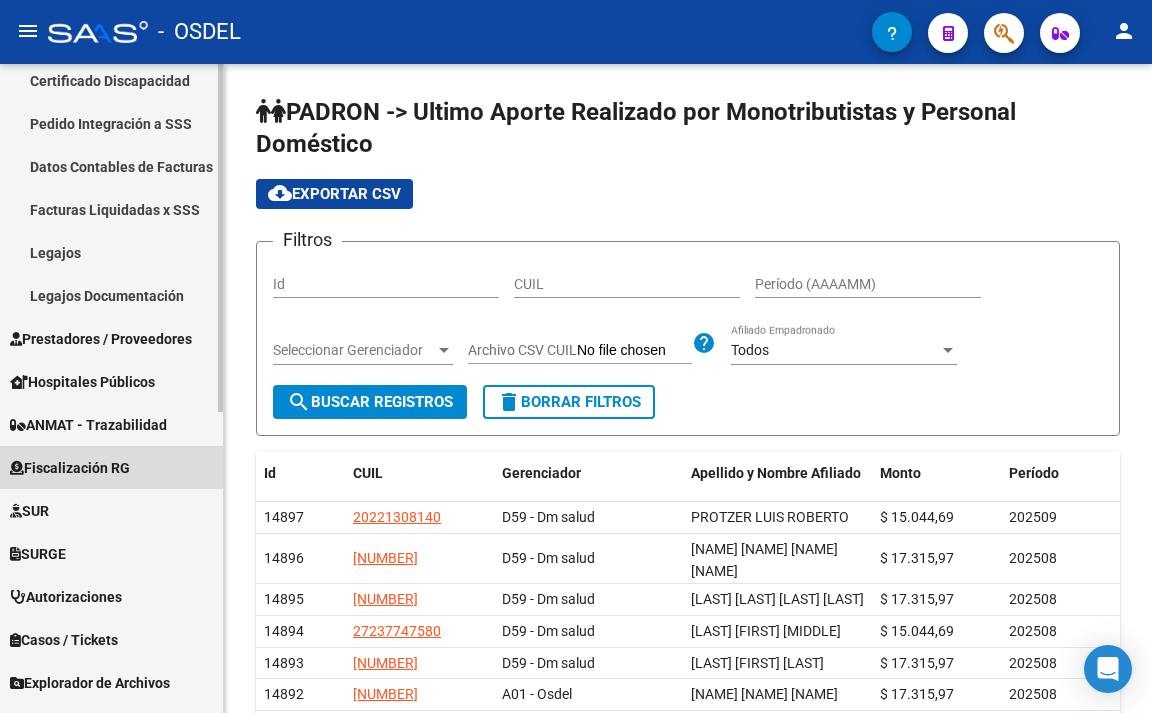 click on "Fiscalización RG" at bounding box center (70, 468) 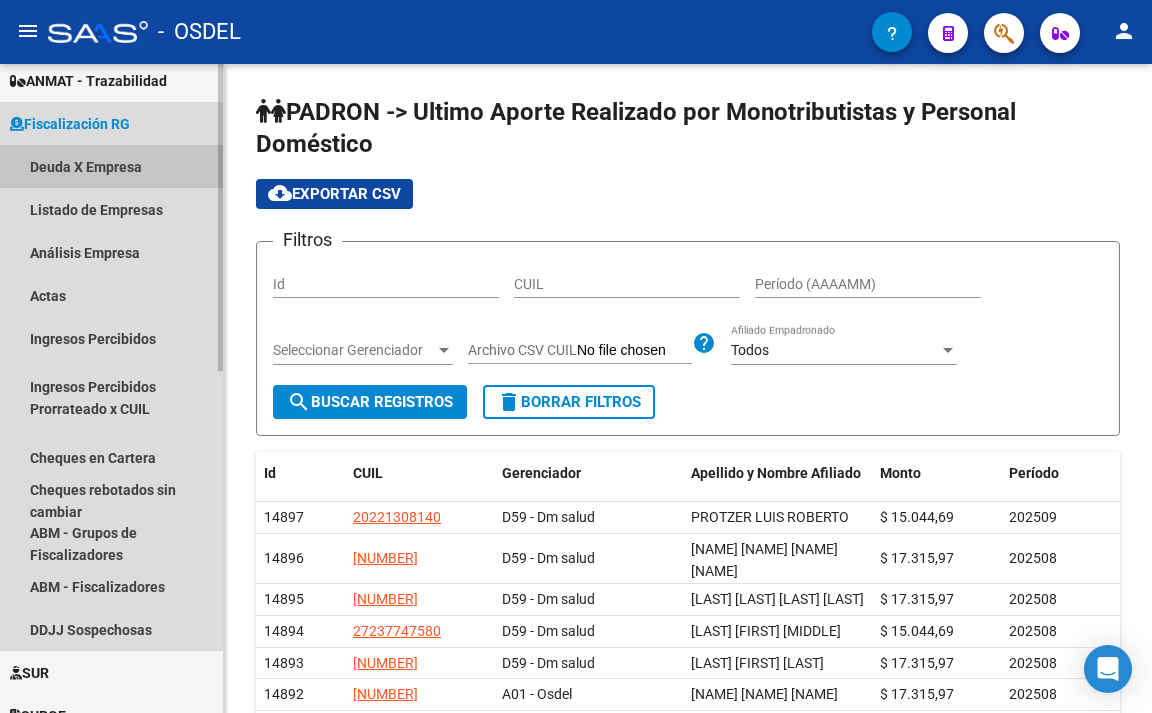 click on "Deuda X Empresa" at bounding box center [111, 166] 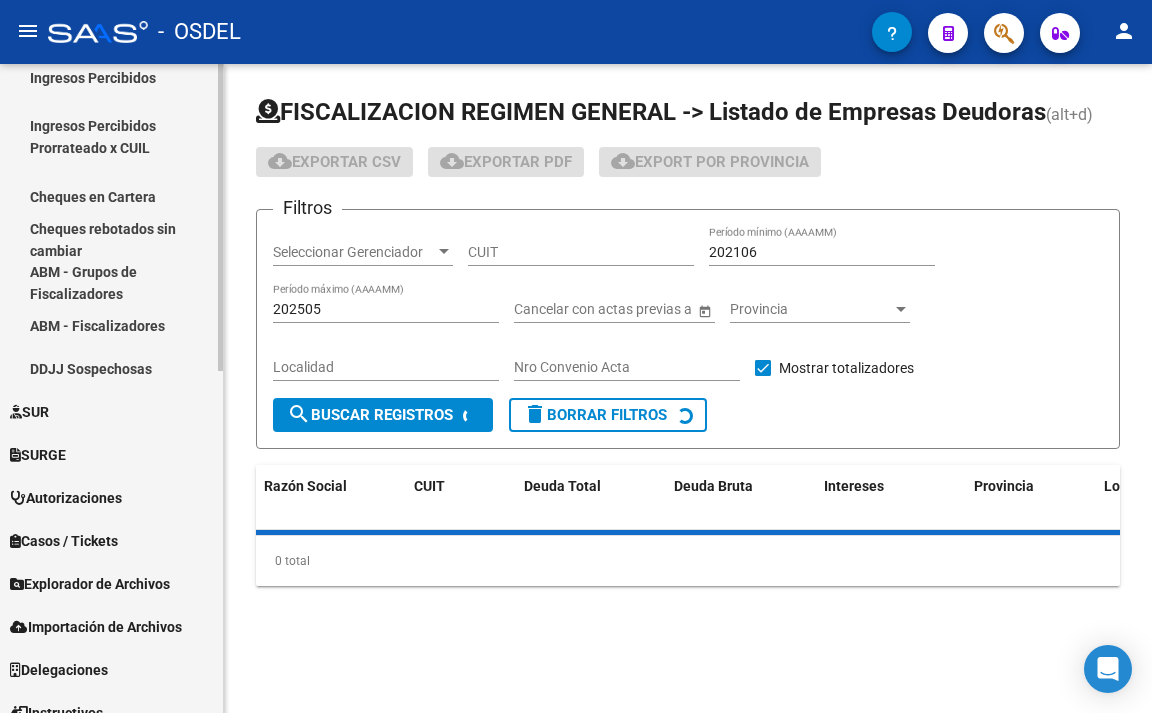 scroll, scrollTop: 700, scrollLeft: 0, axis: vertical 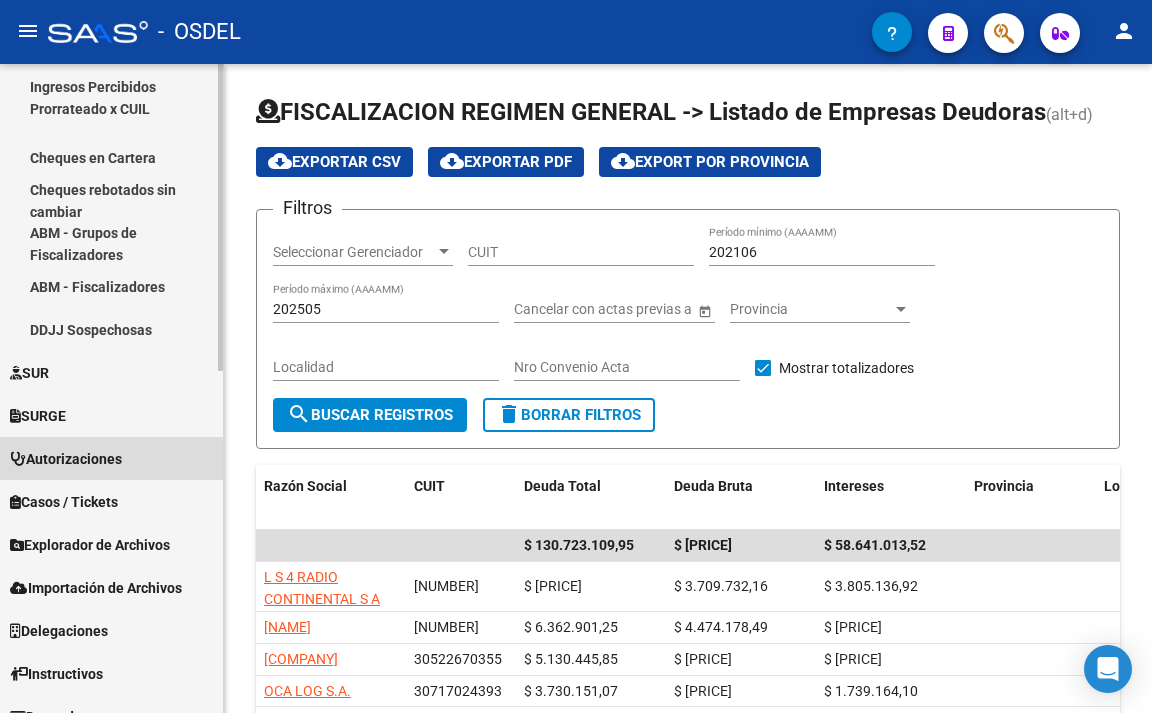 click on "Autorizaciones" at bounding box center [66, 459] 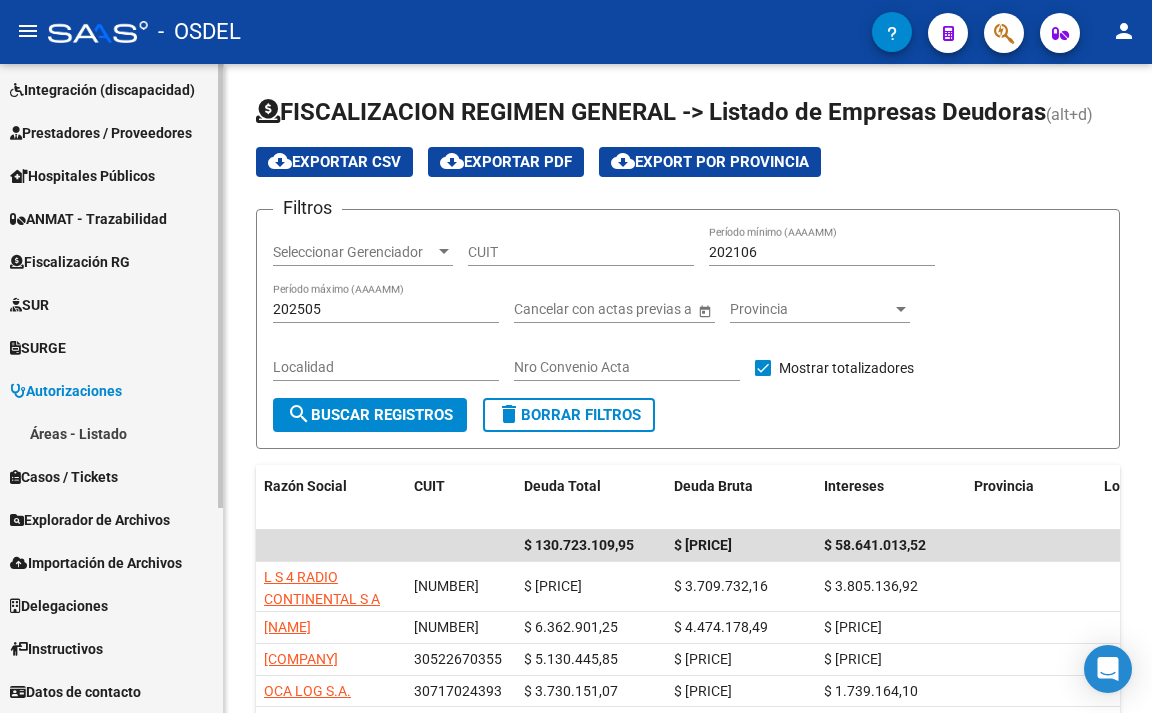 scroll, scrollTop: 262, scrollLeft: 0, axis: vertical 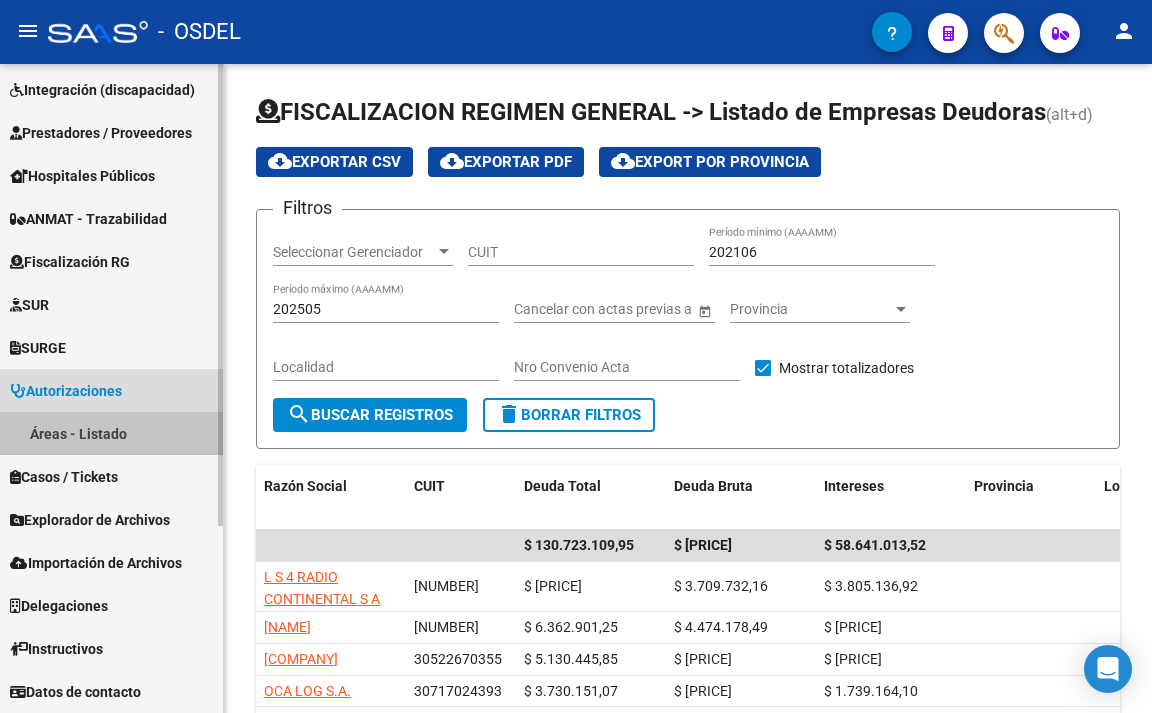 click on "Áreas - Listado" at bounding box center (111, 433) 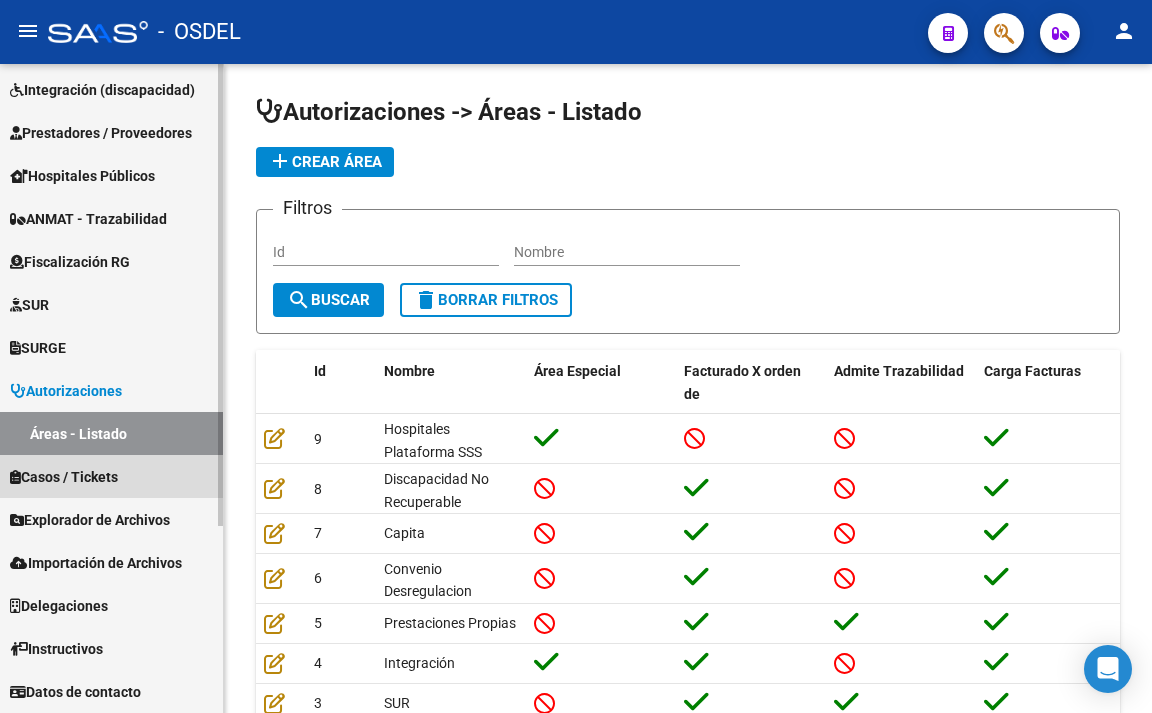 click on "Casos / Tickets" at bounding box center (64, 477) 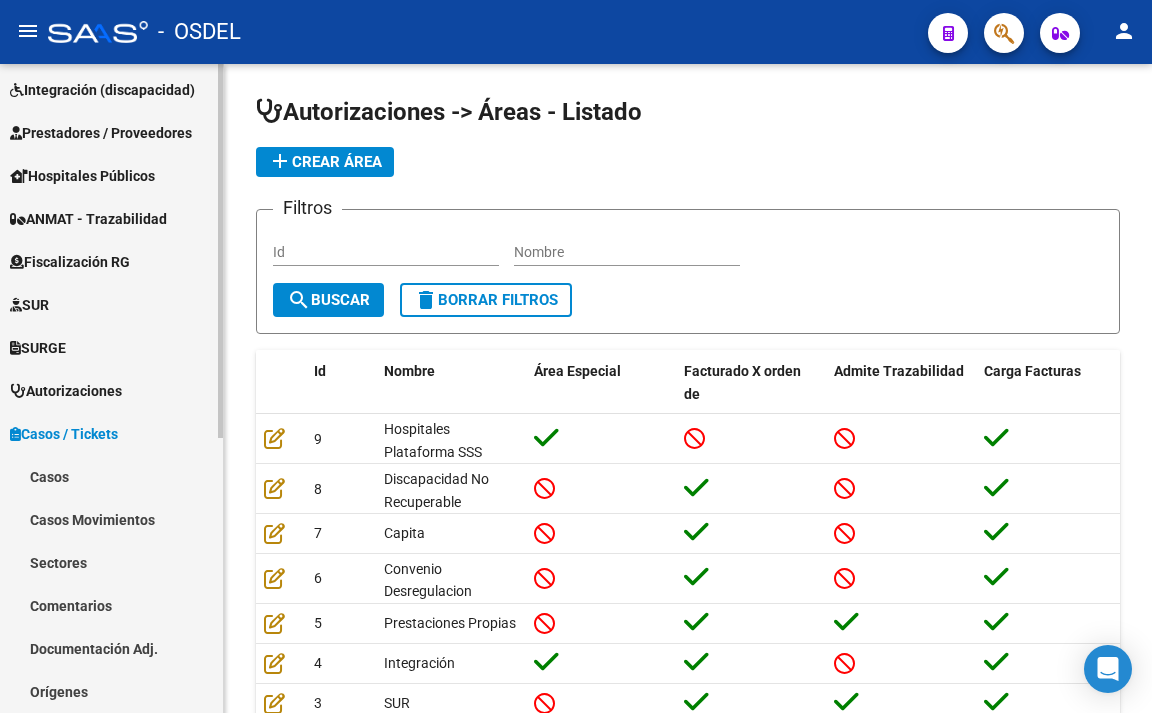 click on "Casos" at bounding box center [111, 476] 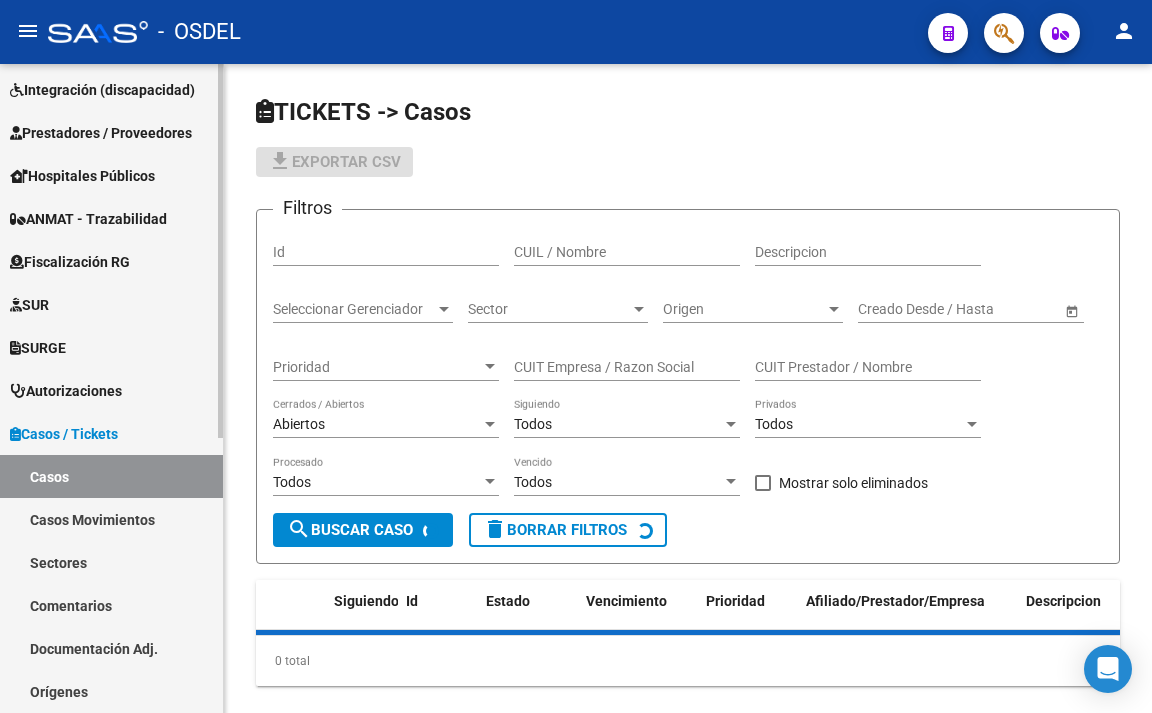 click on "Casos Movimientos" at bounding box center (111, 519) 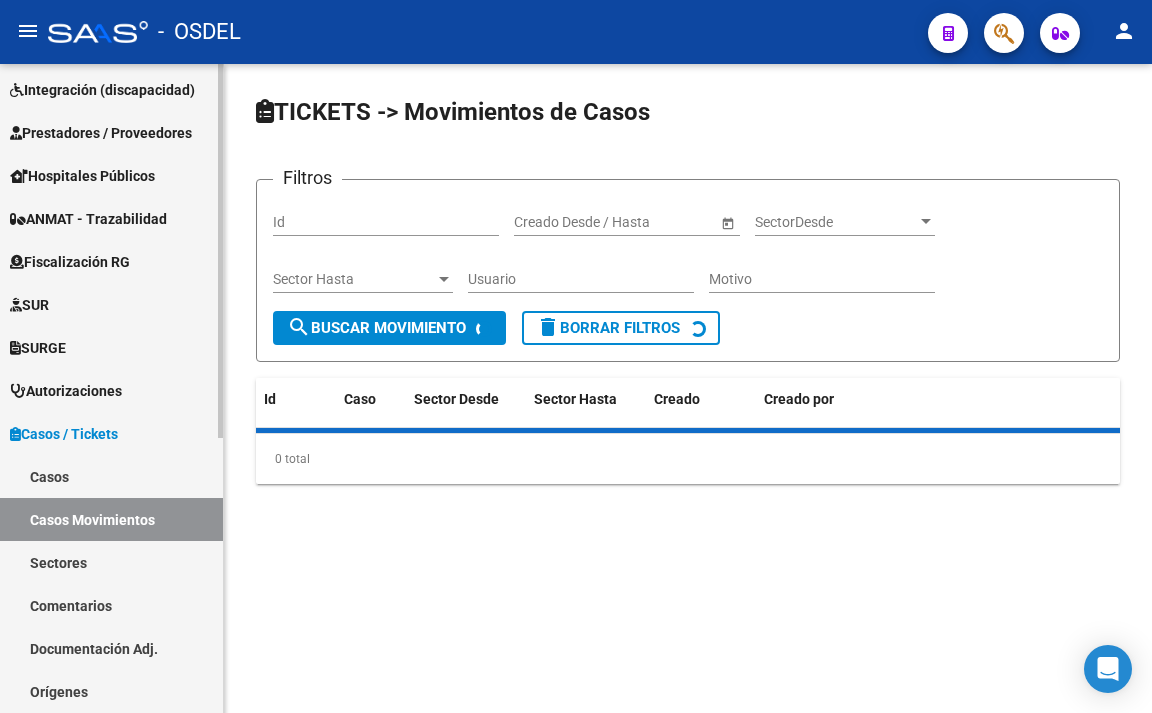 click on "Sectores" at bounding box center [111, 562] 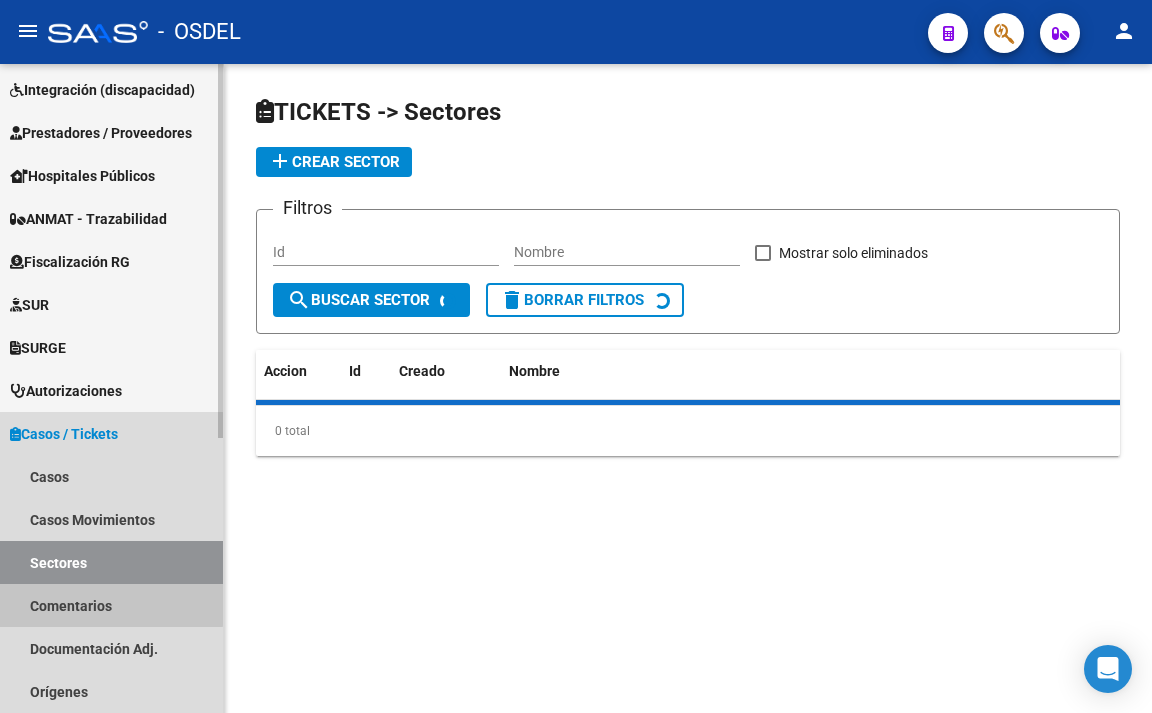 click on "Comentarios" at bounding box center (111, 605) 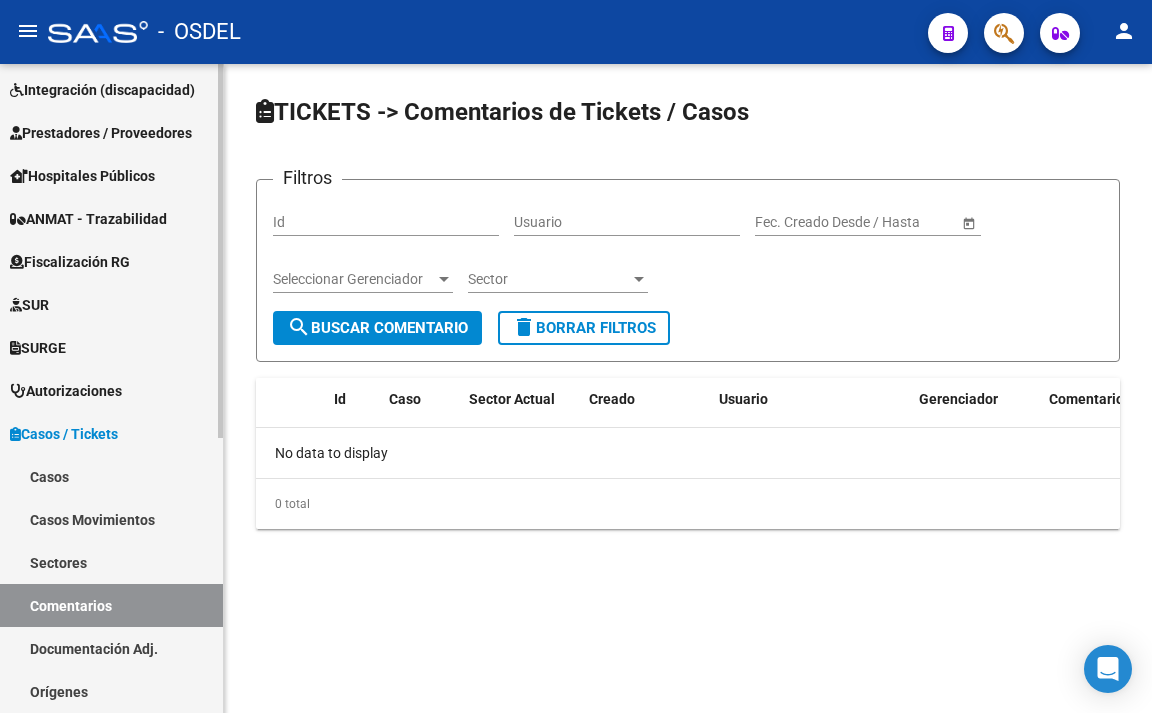 click on "Documentación Adj." at bounding box center (111, 648) 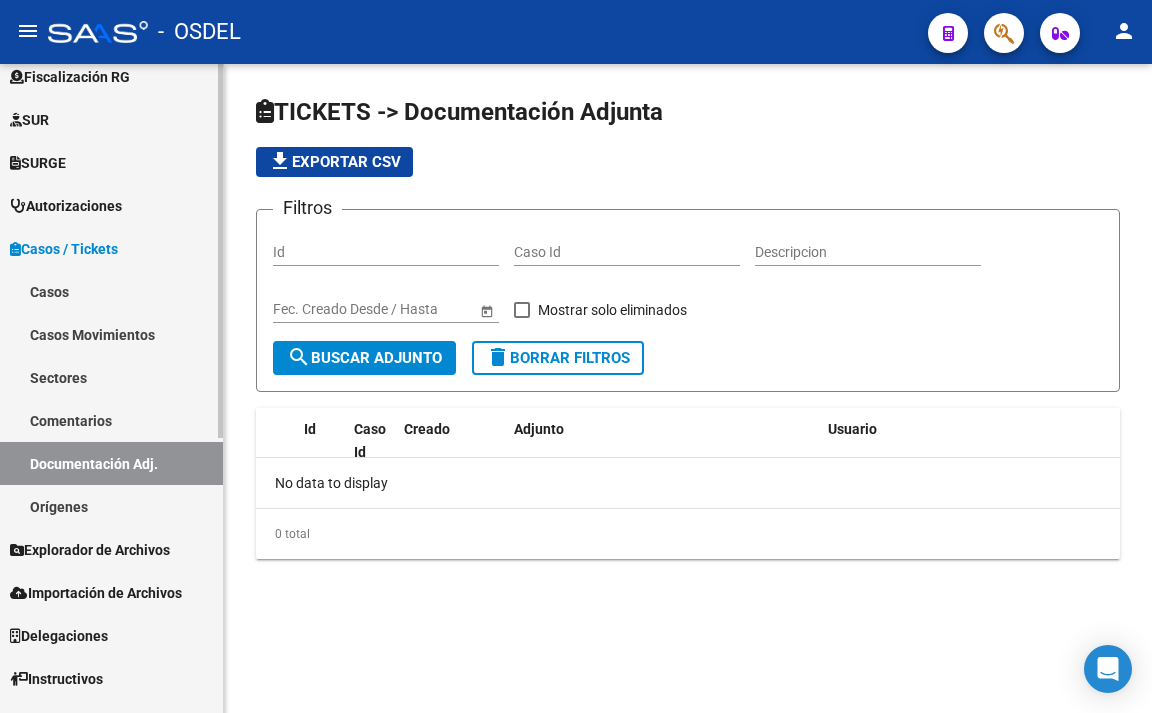 scroll, scrollTop: 462, scrollLeft: 0, axis: vertical 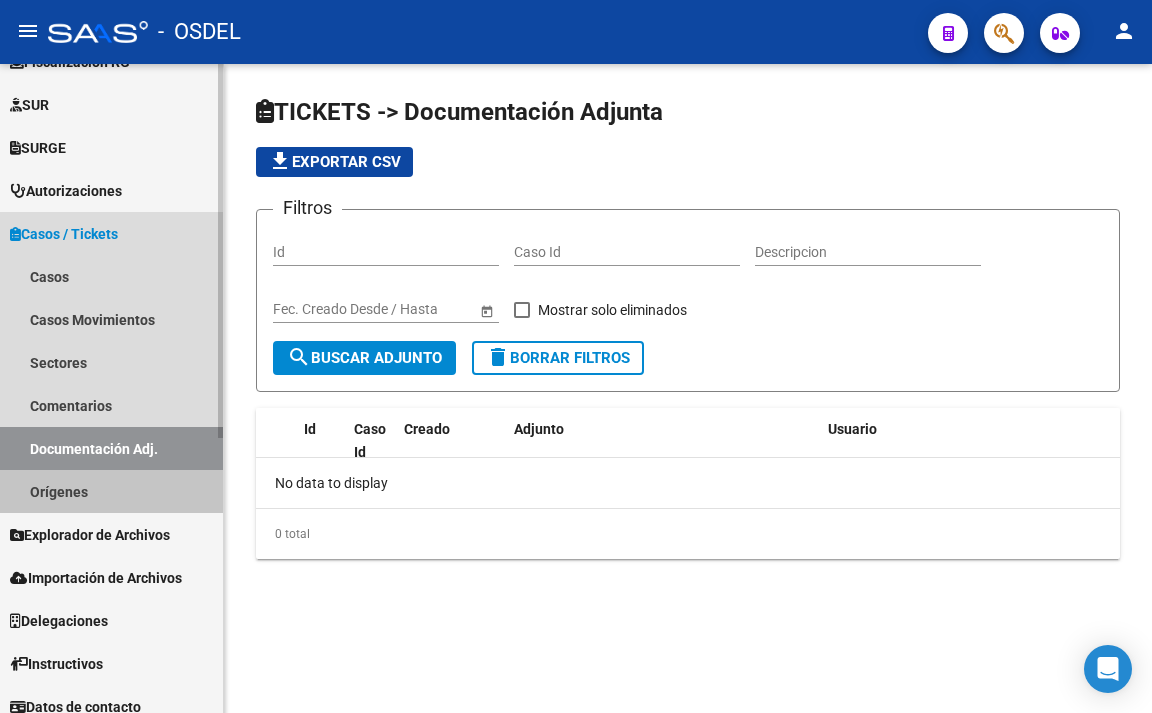 click on "Orígenes" at bounding box center (111, 491) 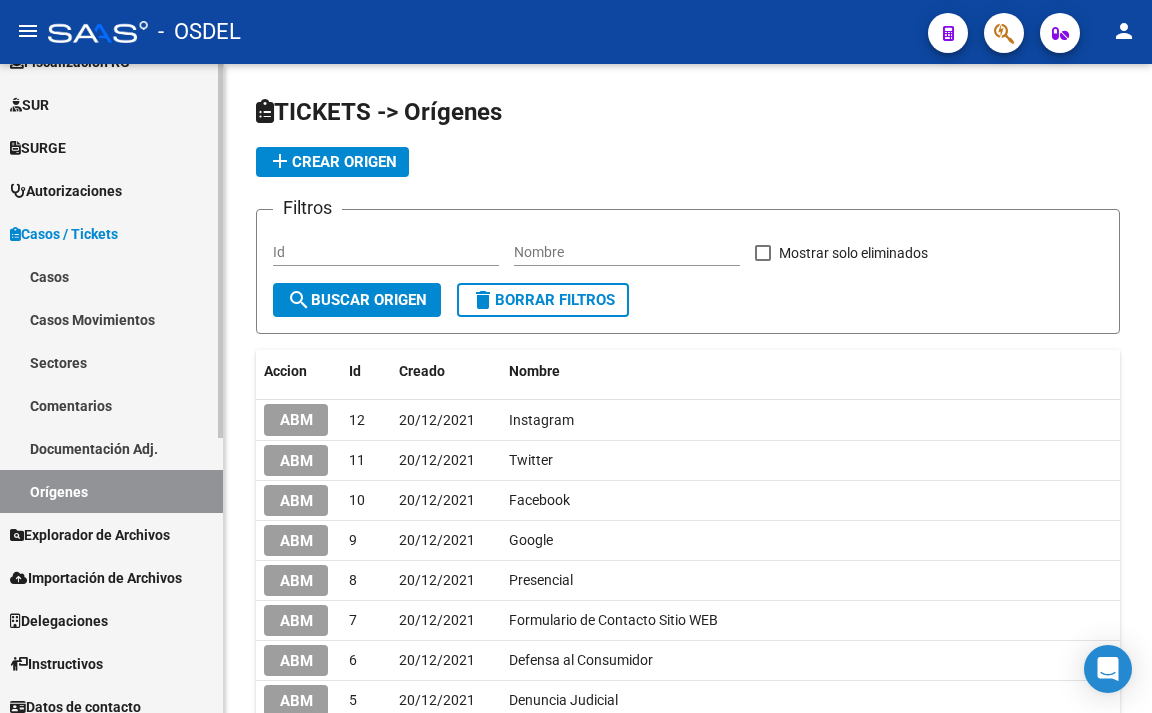 click on "Explorador de Archivos" at bounding box center (90, 535) 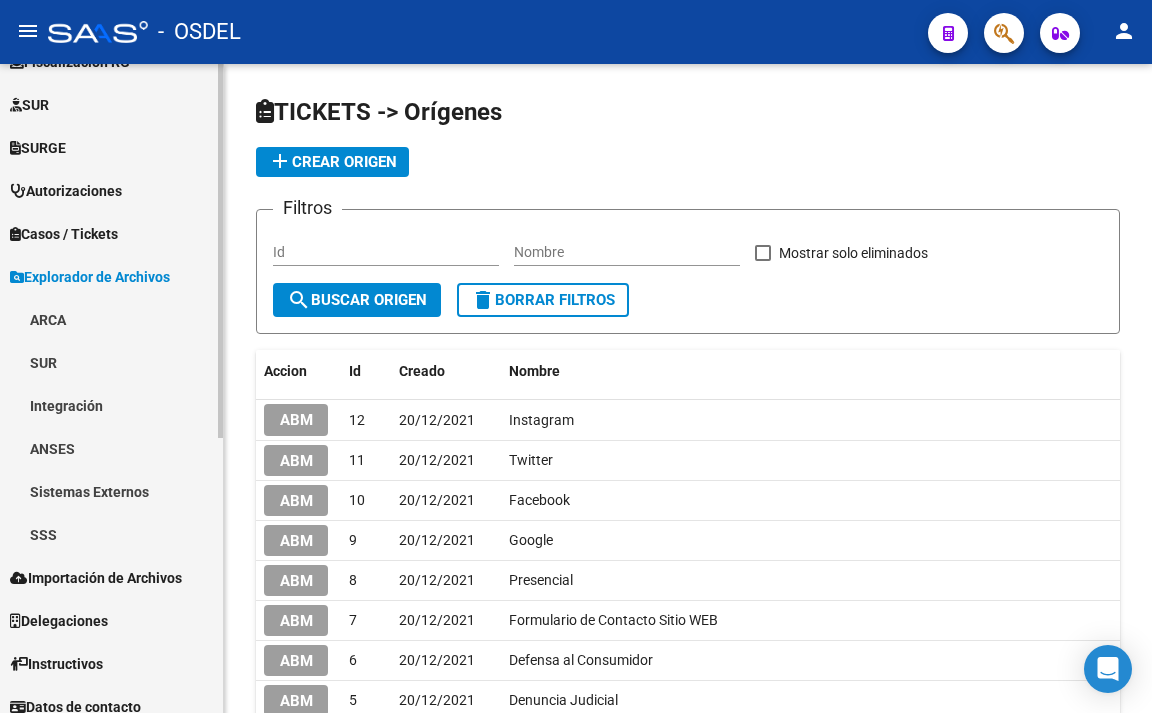 click on "ANSES" at bounding box center [111, 448] 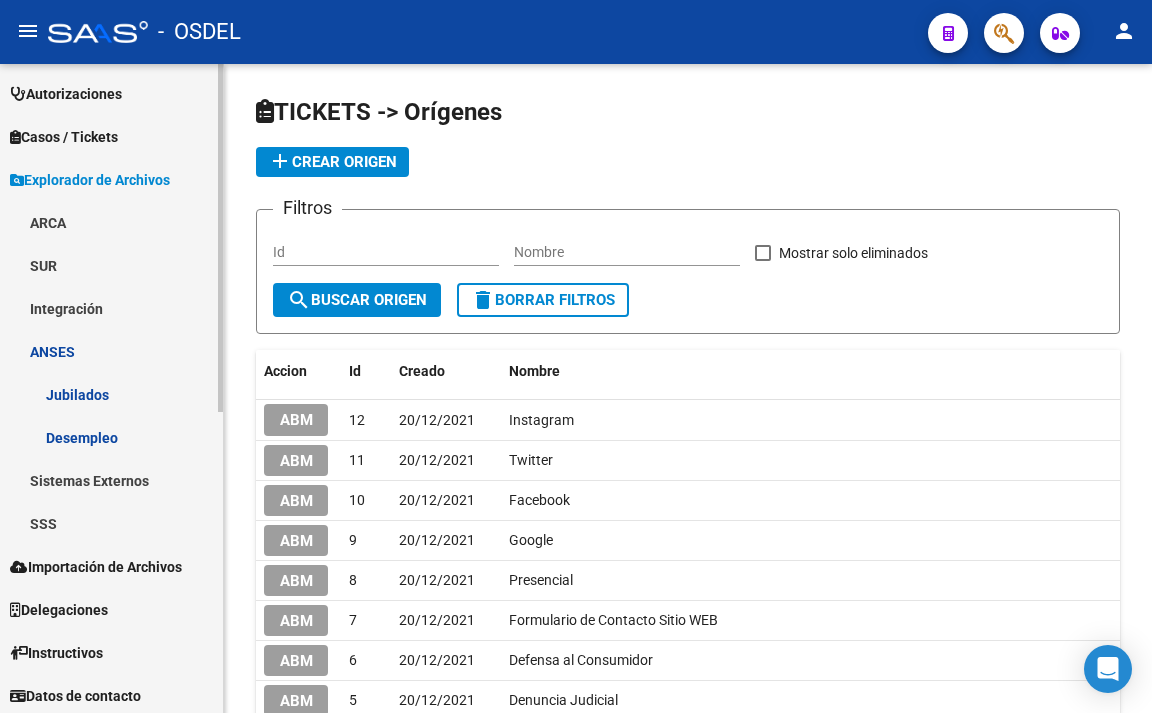 scroll, scrollTop: 563, scrollLeft: 0, axis: vertical 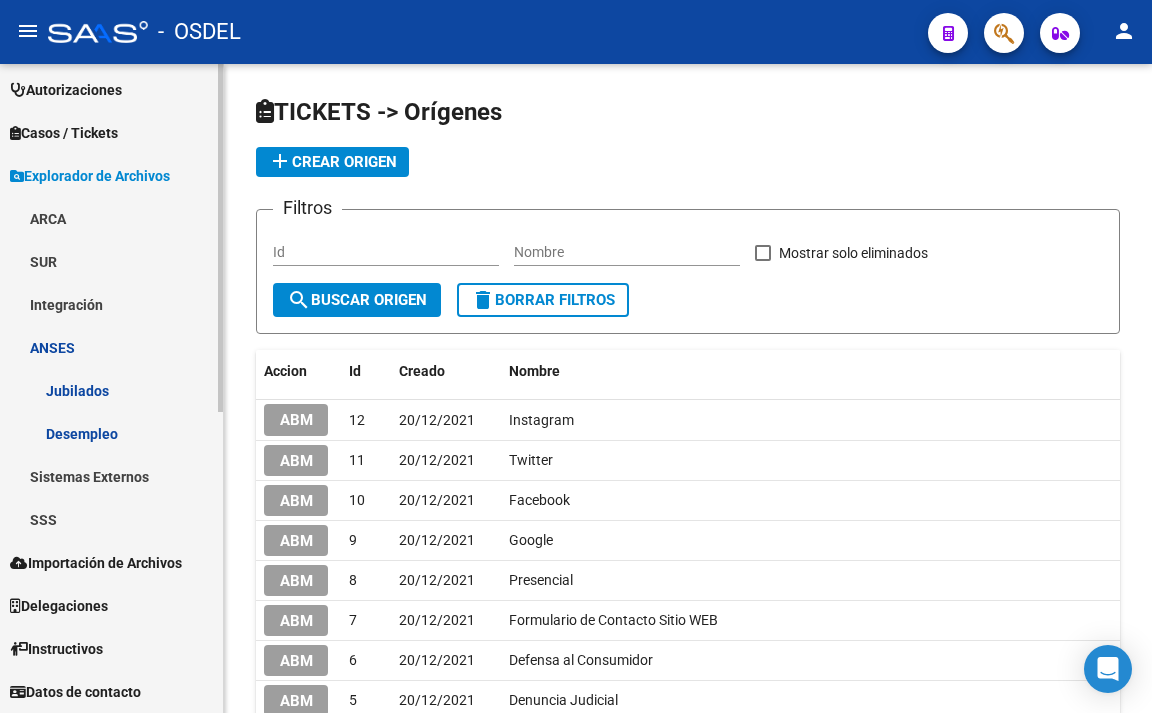 click on "SSS" at bounding box center [111, 519] 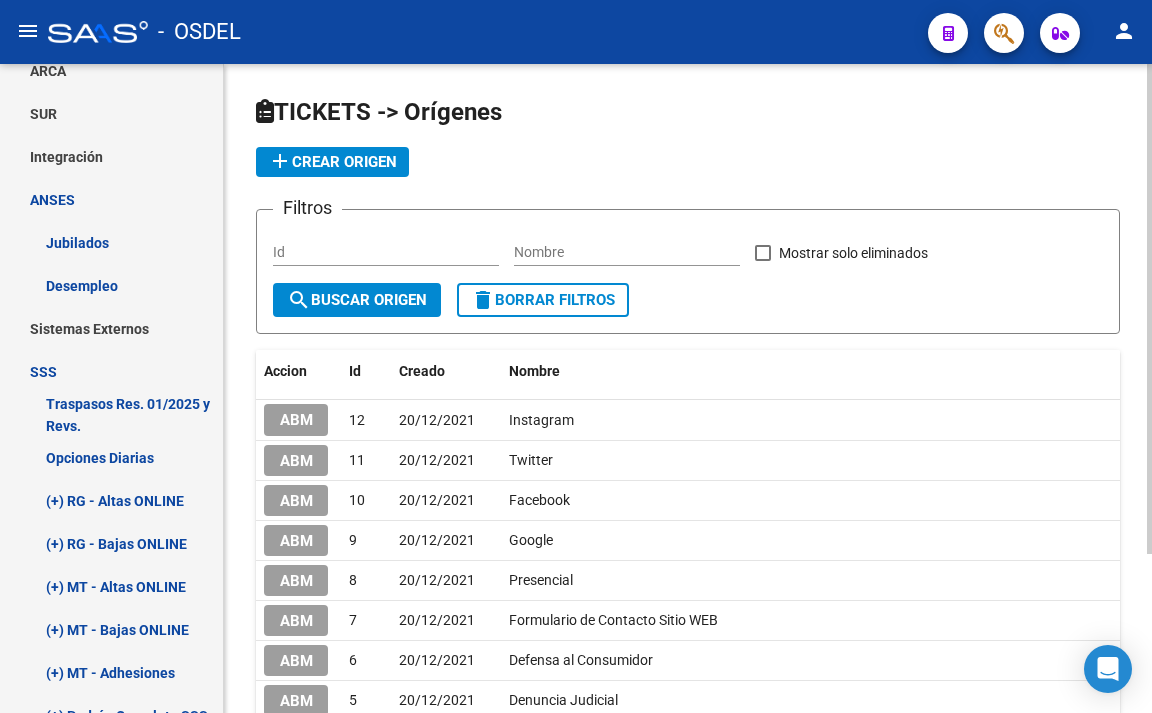 scroll, scrollTop: 763, scrollLeft: 0, axis: vertical 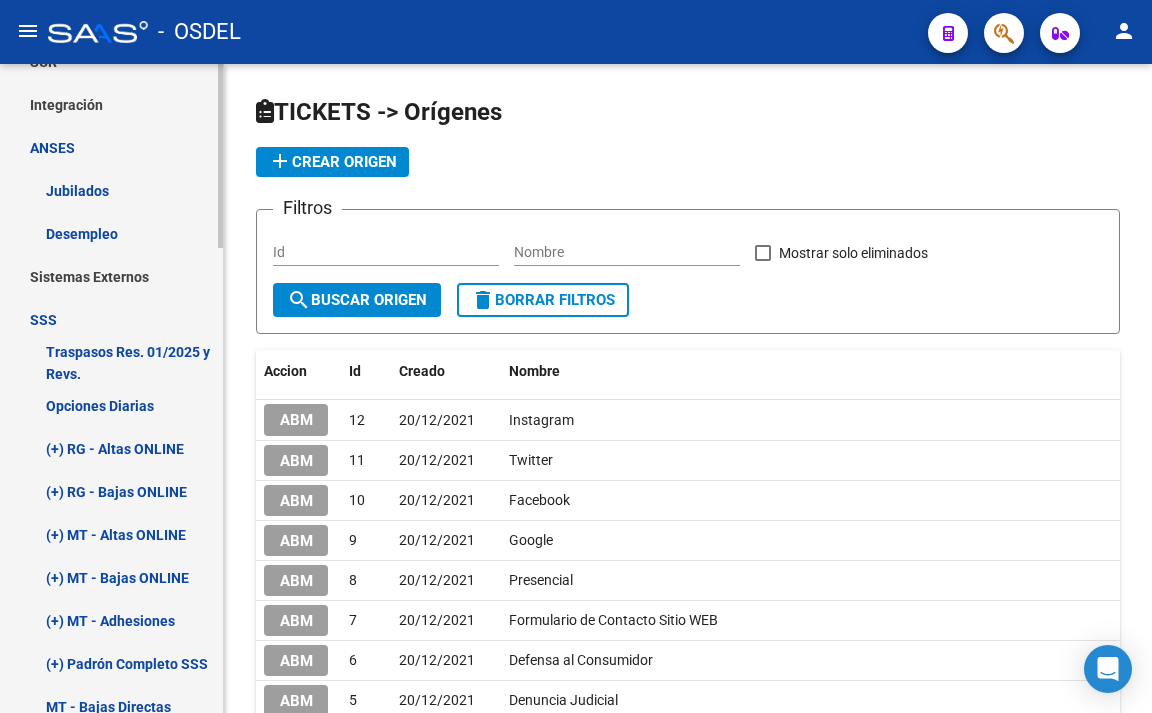 click on "(+) RG - Altas ONLINE" at bounding box center (111, 448) 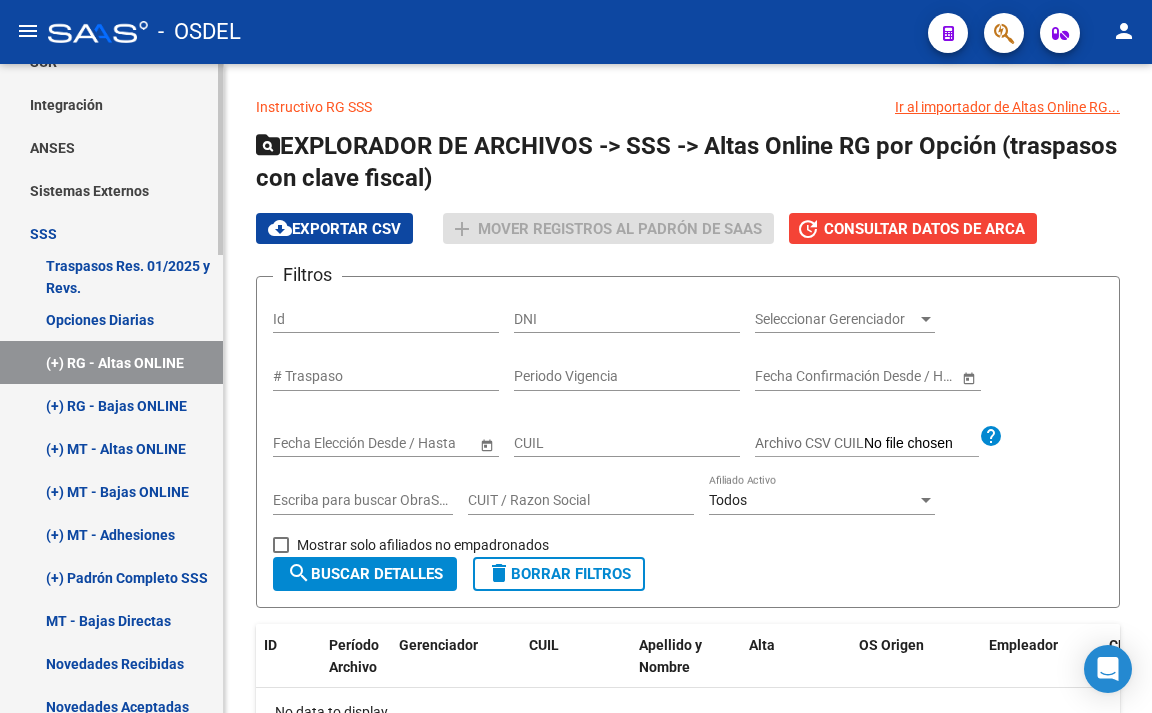 click on "(+) RG - Altas ONLINE" at bounding box center [111, 362] 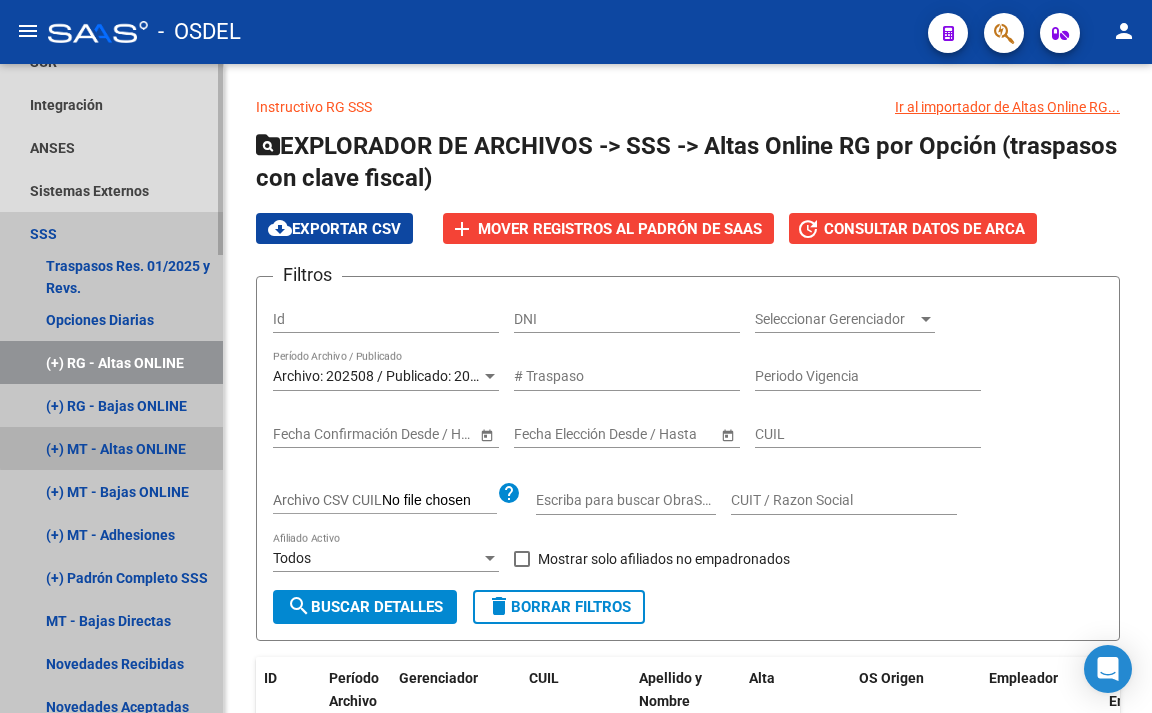 click on "(+) MT - Altas ONLINE" at bounding box center [111, 448] 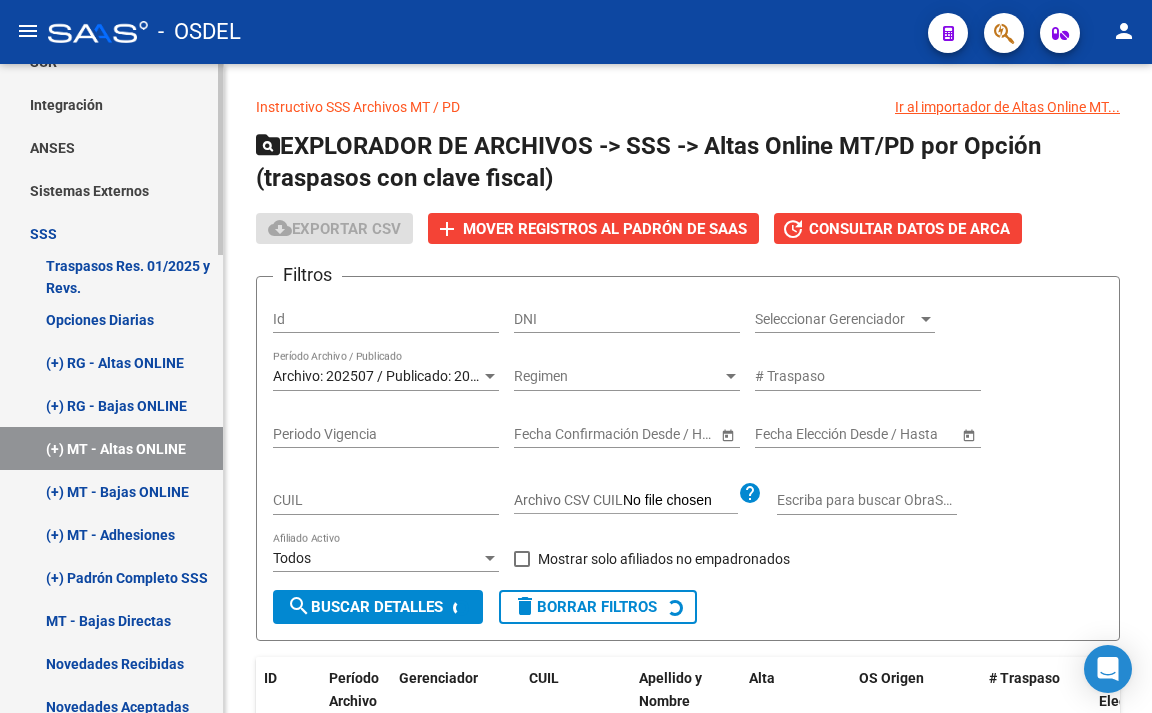 click on "(+) RG - Bajas ONLINE" at bounding box center [111, 405] 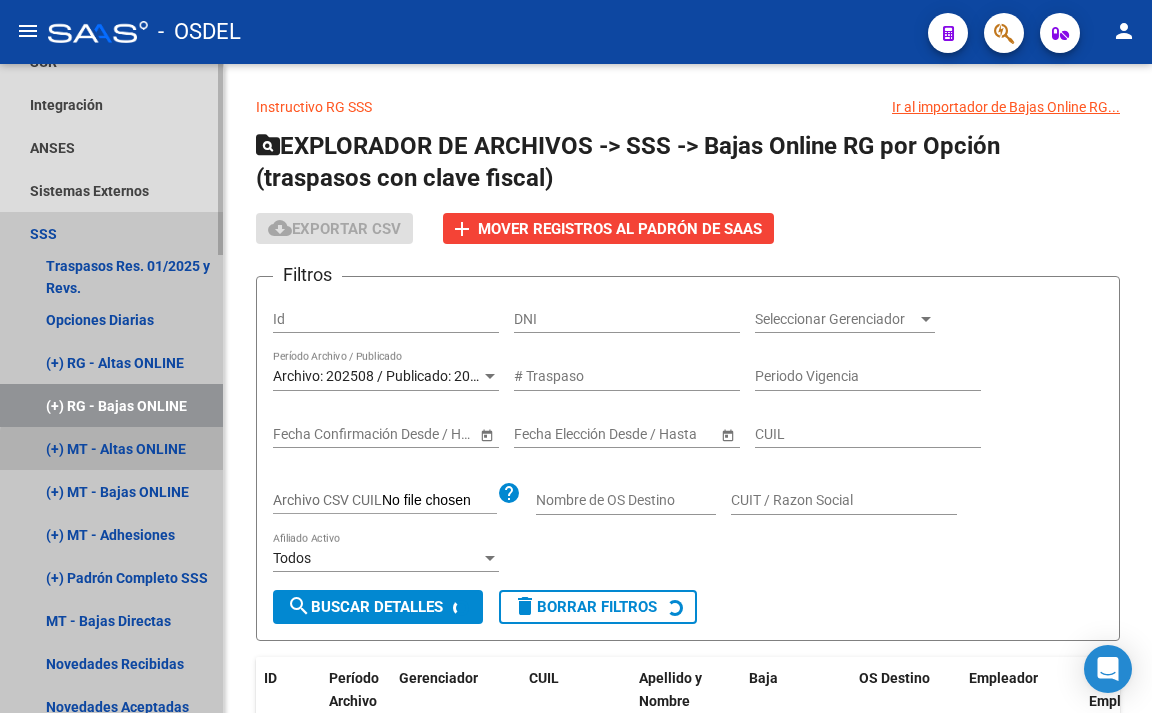 click on "(+) MT - Altas ONLINE" at bounding box center (111, 448) 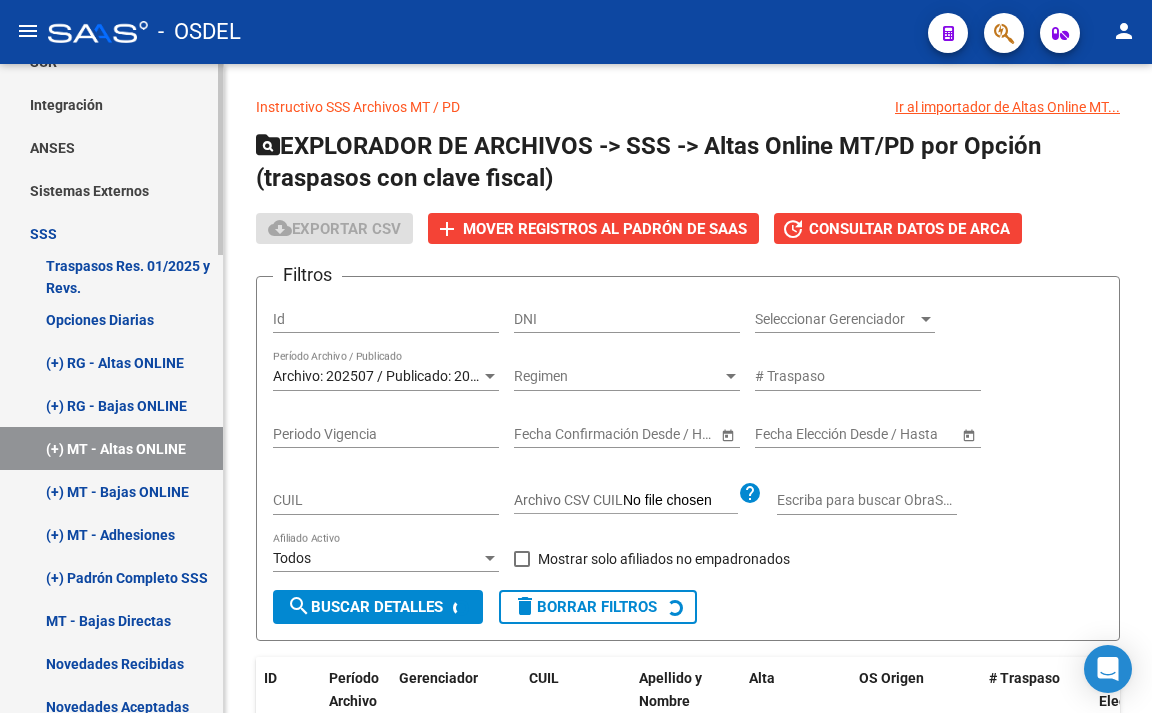 click on "(+) MT - Bajas ONLINE" at bounding box center (111, 491) 